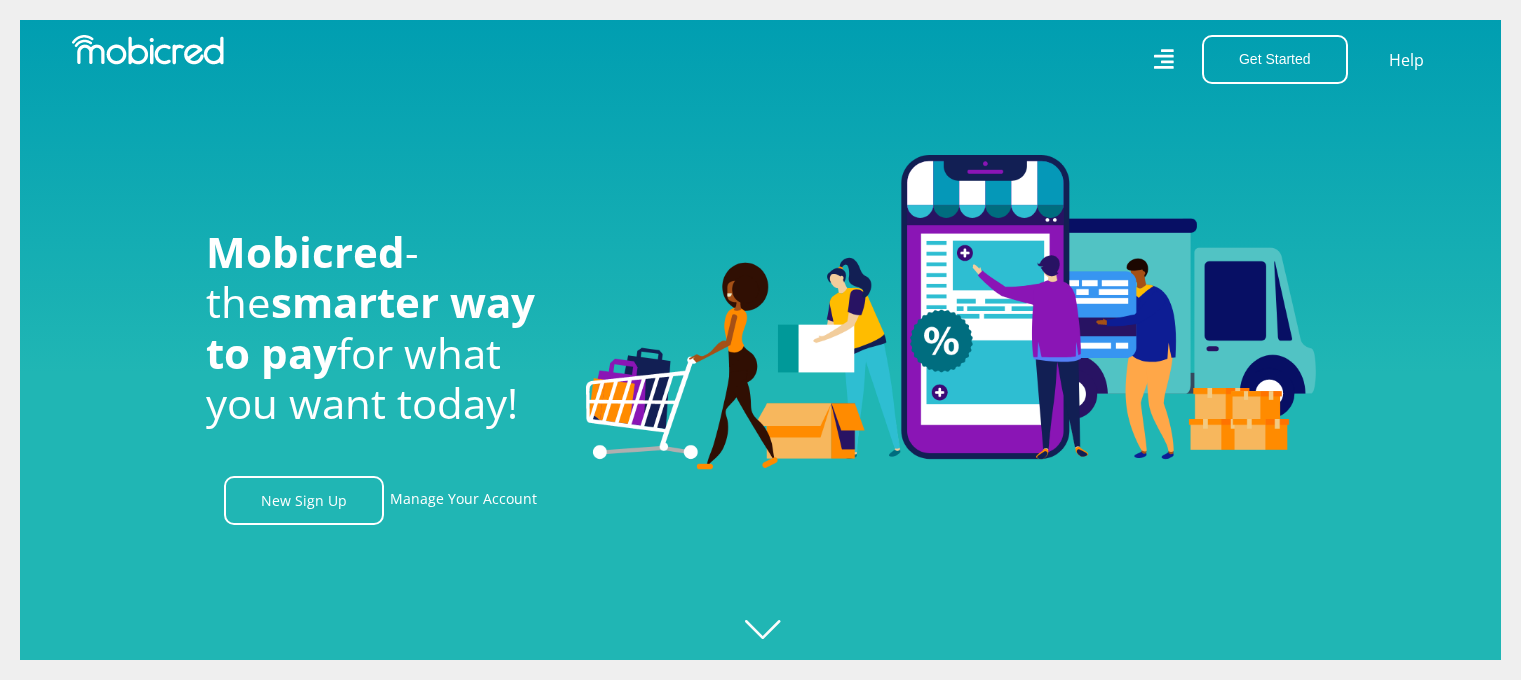 scroll, scrollTop: 0, scrollLeft: 0, axis: both 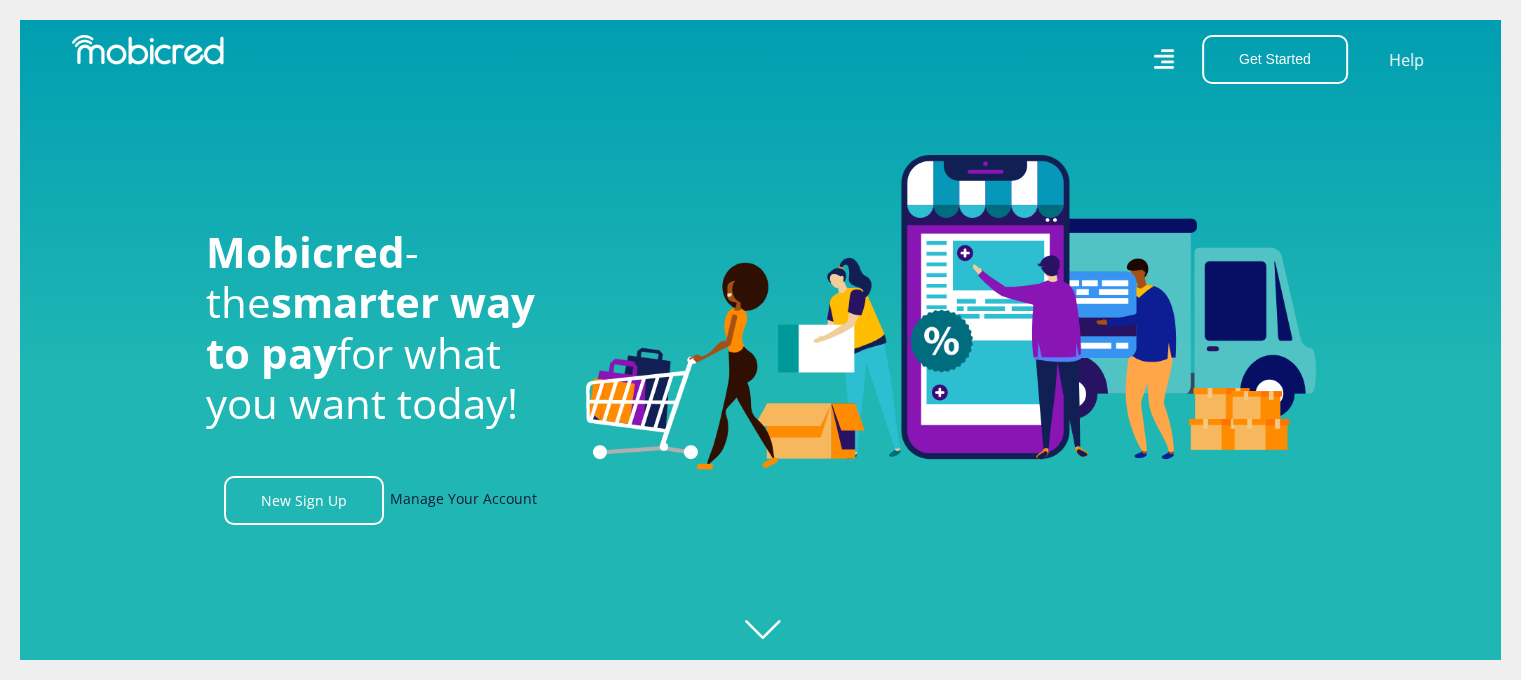 click on "Manage Your Account" at bounding box center (463, 500) 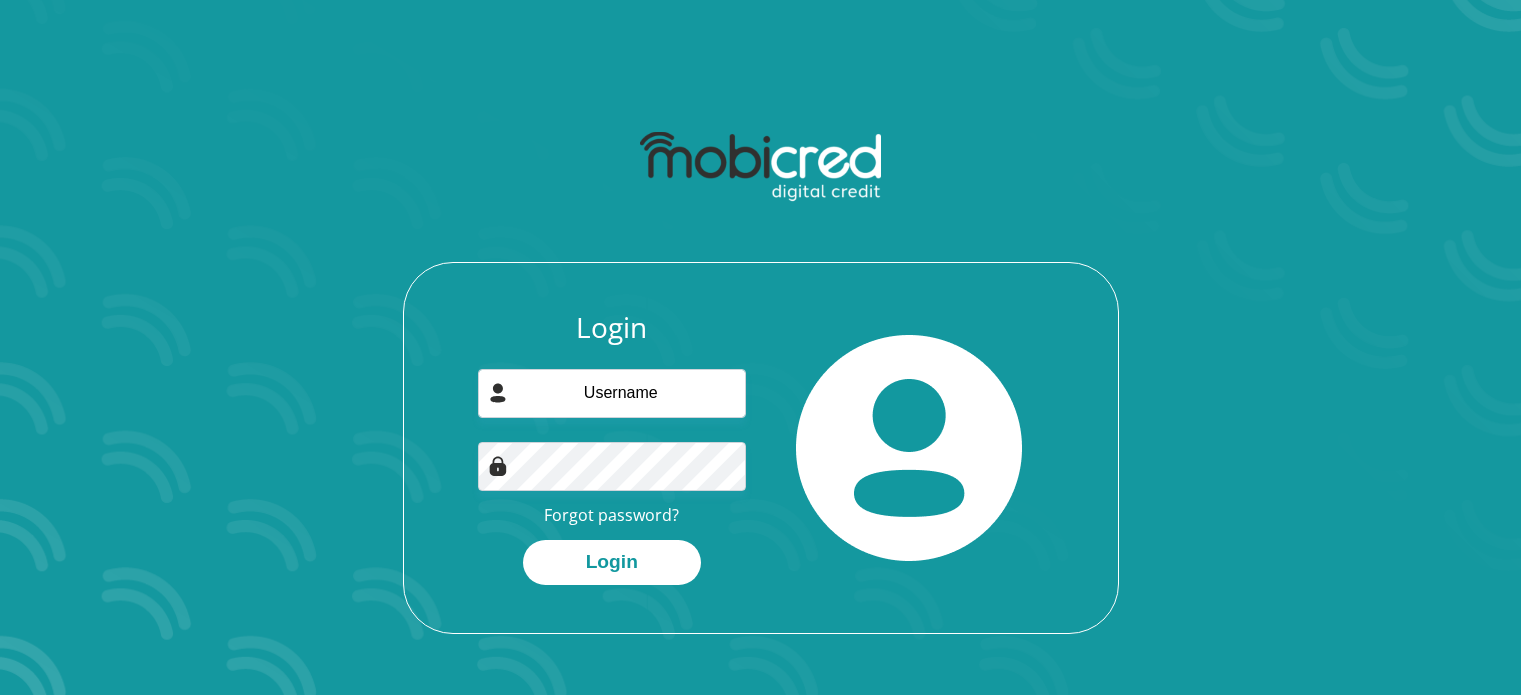 scroll, scrollTop: 0, scrollLeft: 0, axis: both 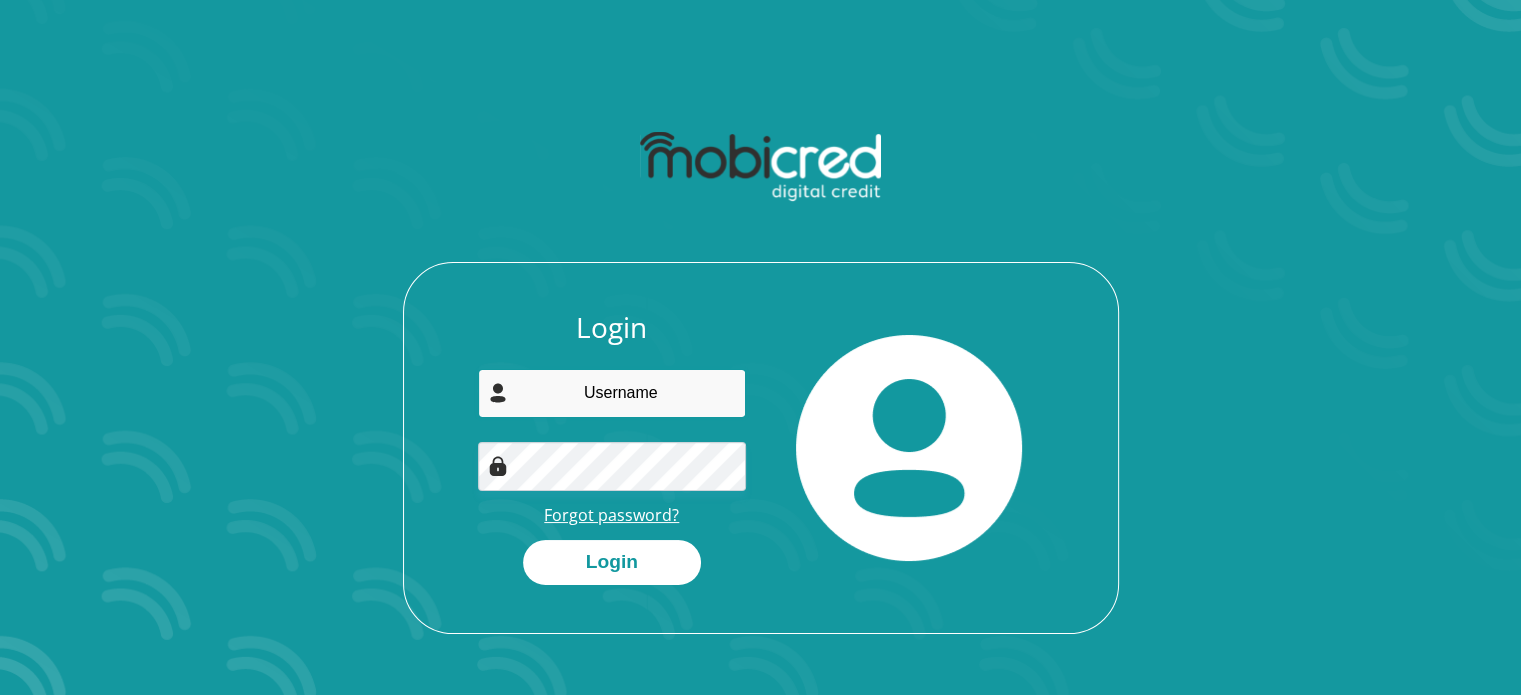 type on "selaelos@example.com" 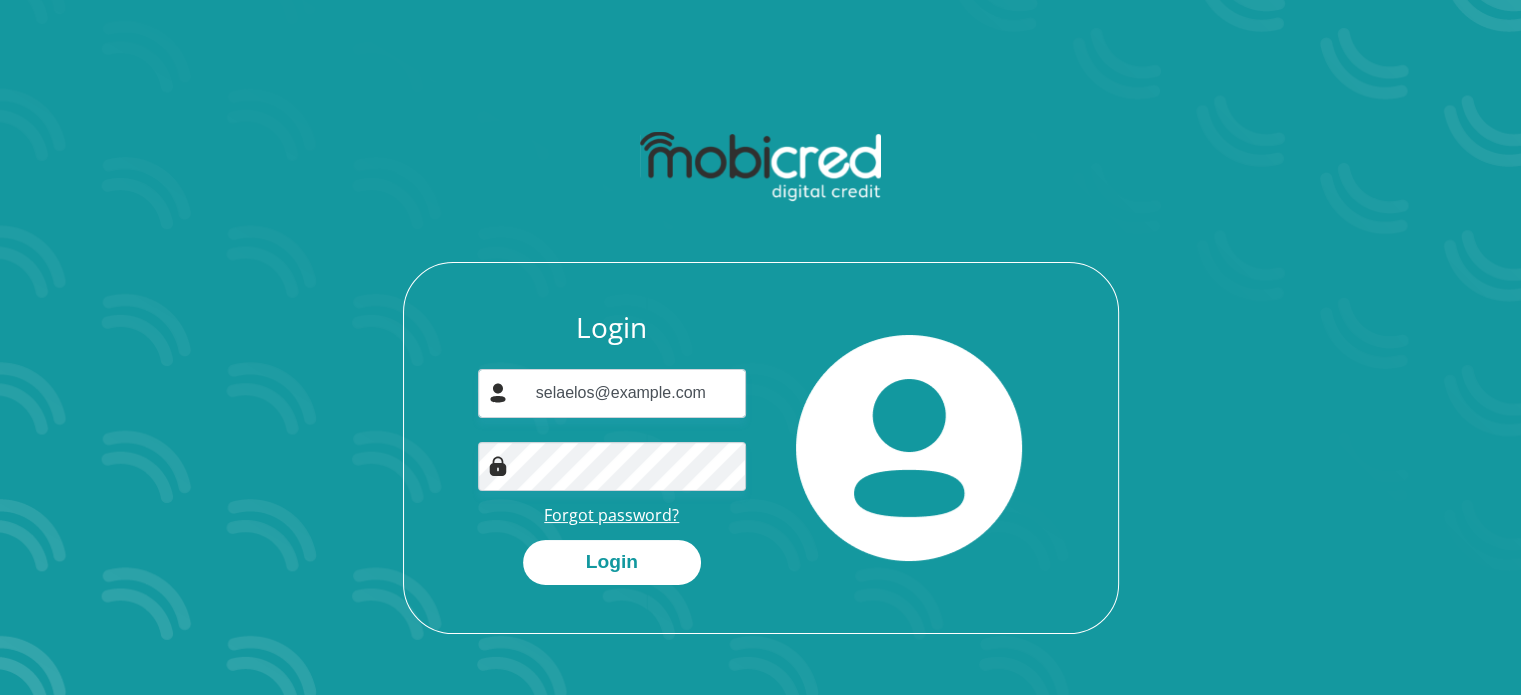 click on "Forgot password?" at bounding box center [611, 515] 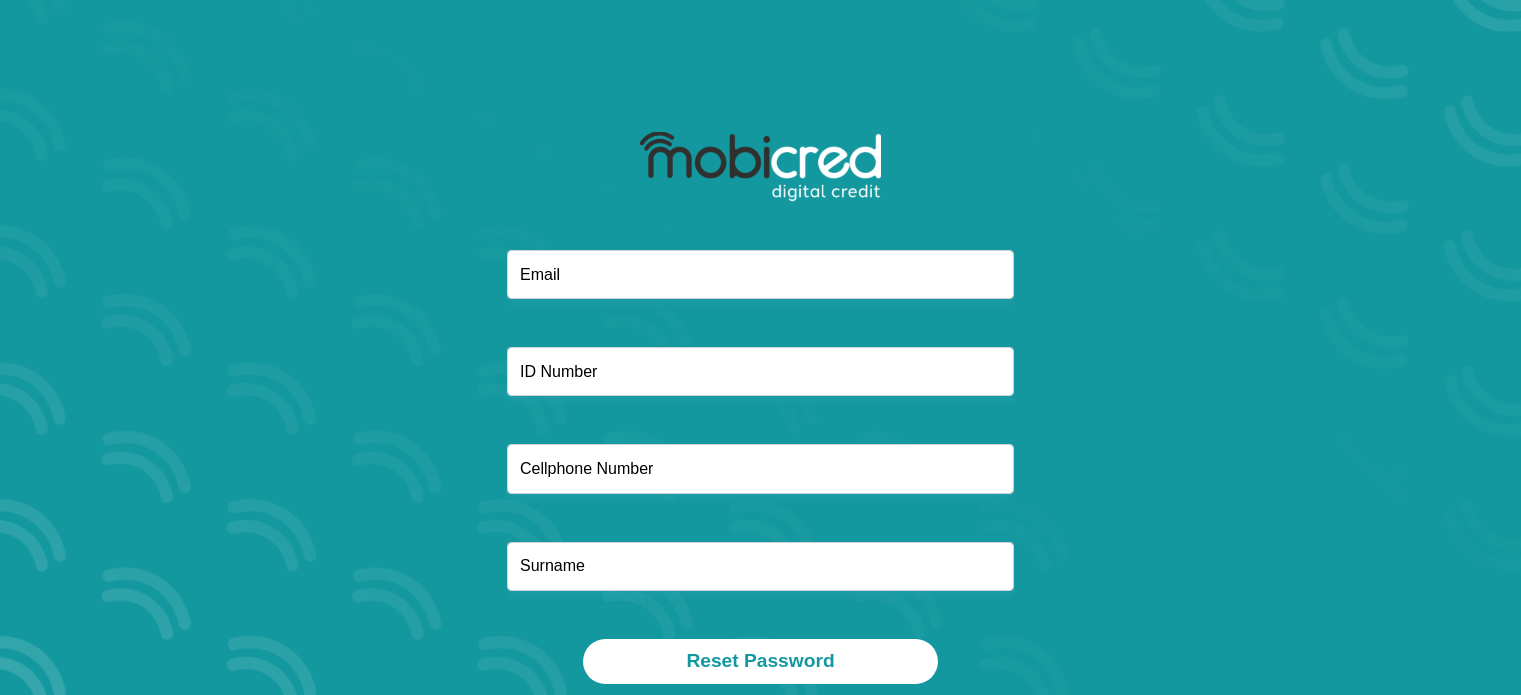 scroll, scrollTop: 0, scrollLeft: 0, axis: both 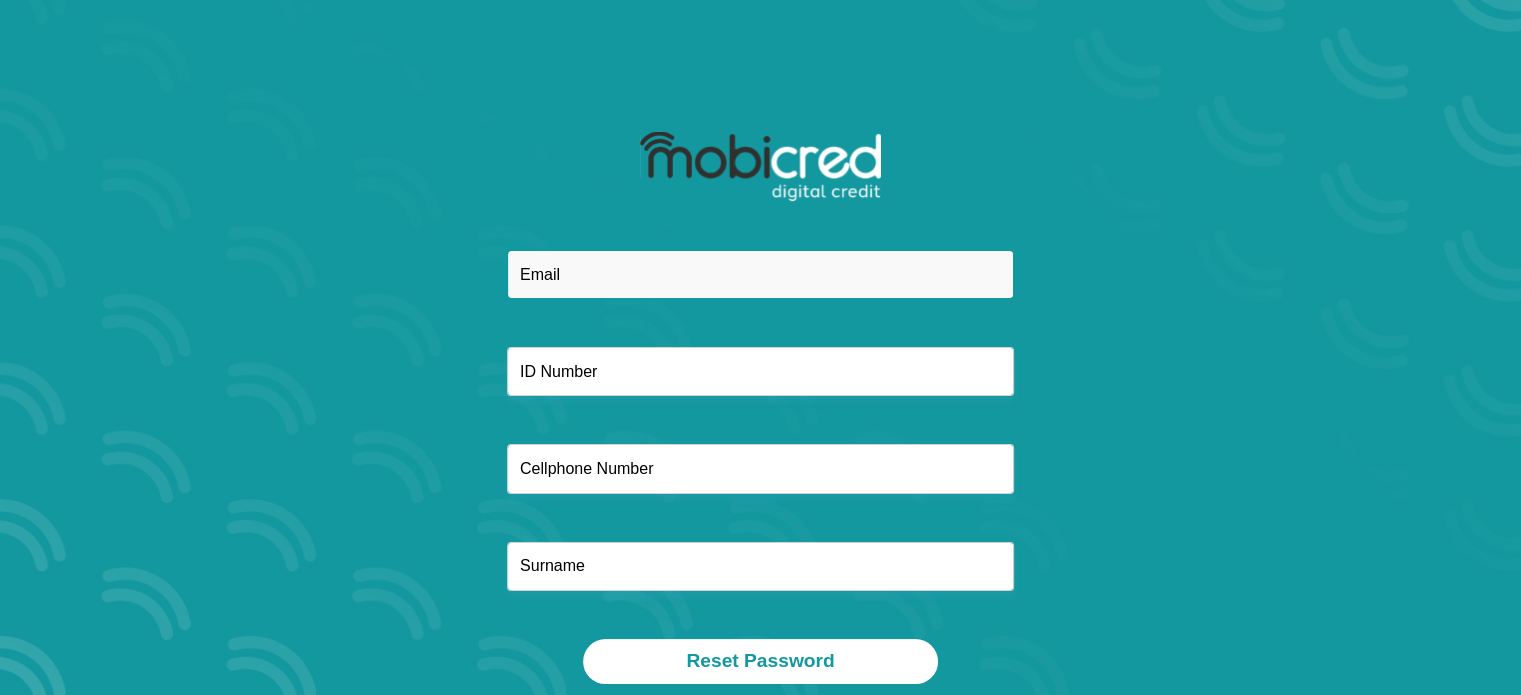 click at bounding box center [760, 274] 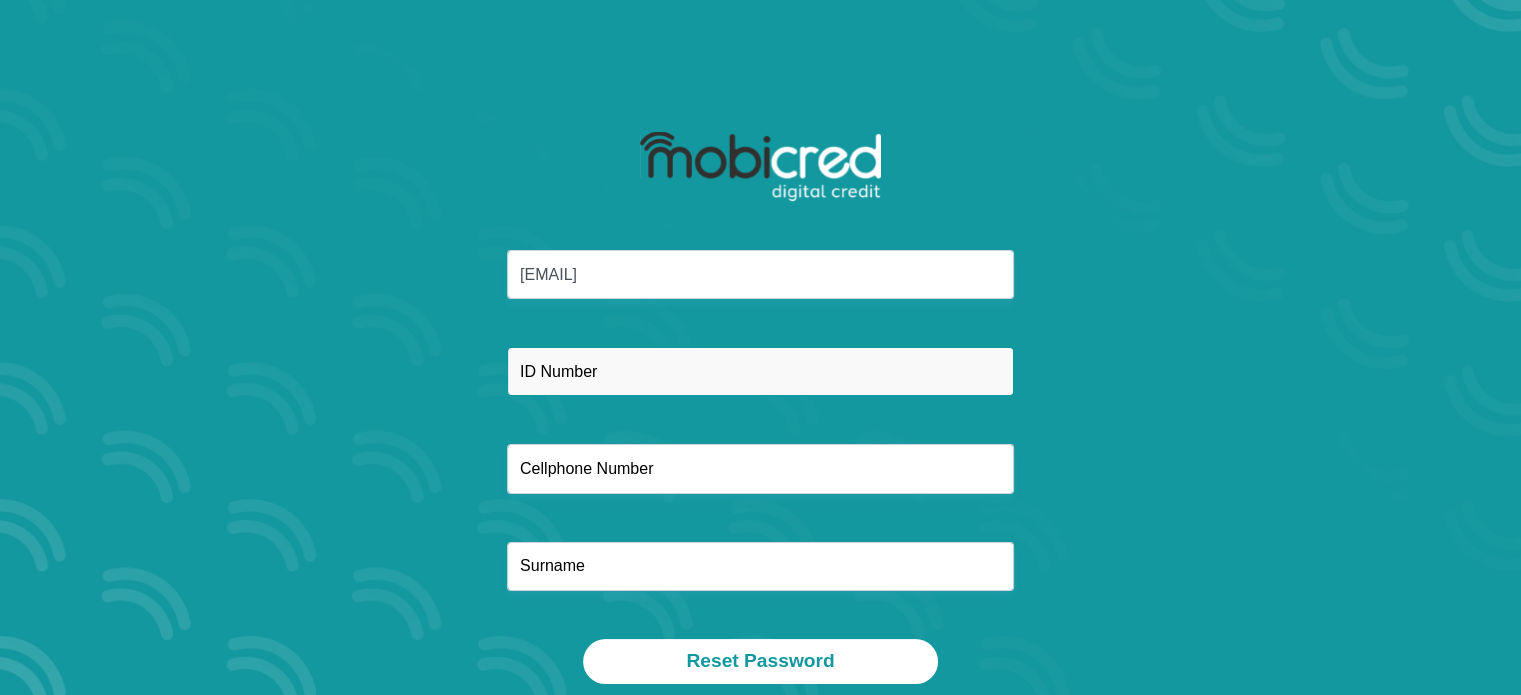 click at bounding box center (760, 371) 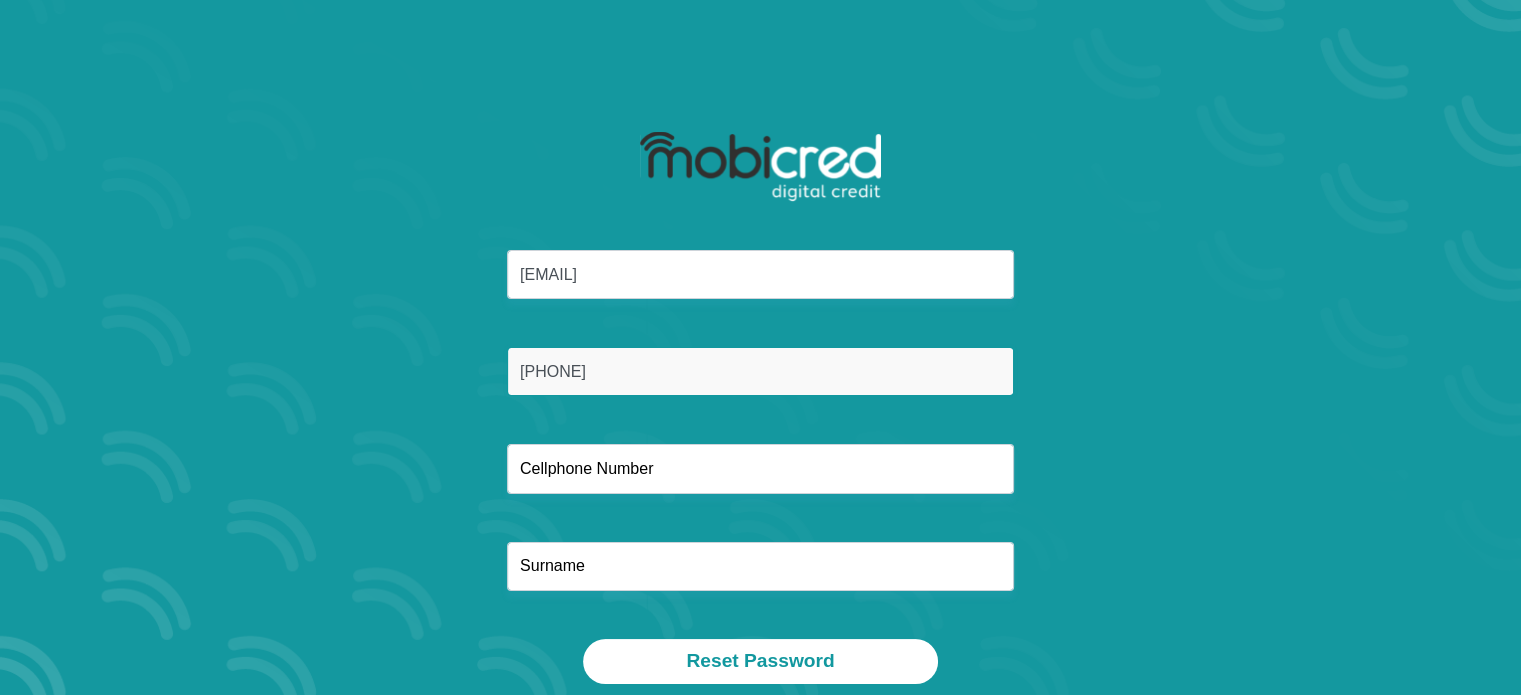 type on "9211115673083" 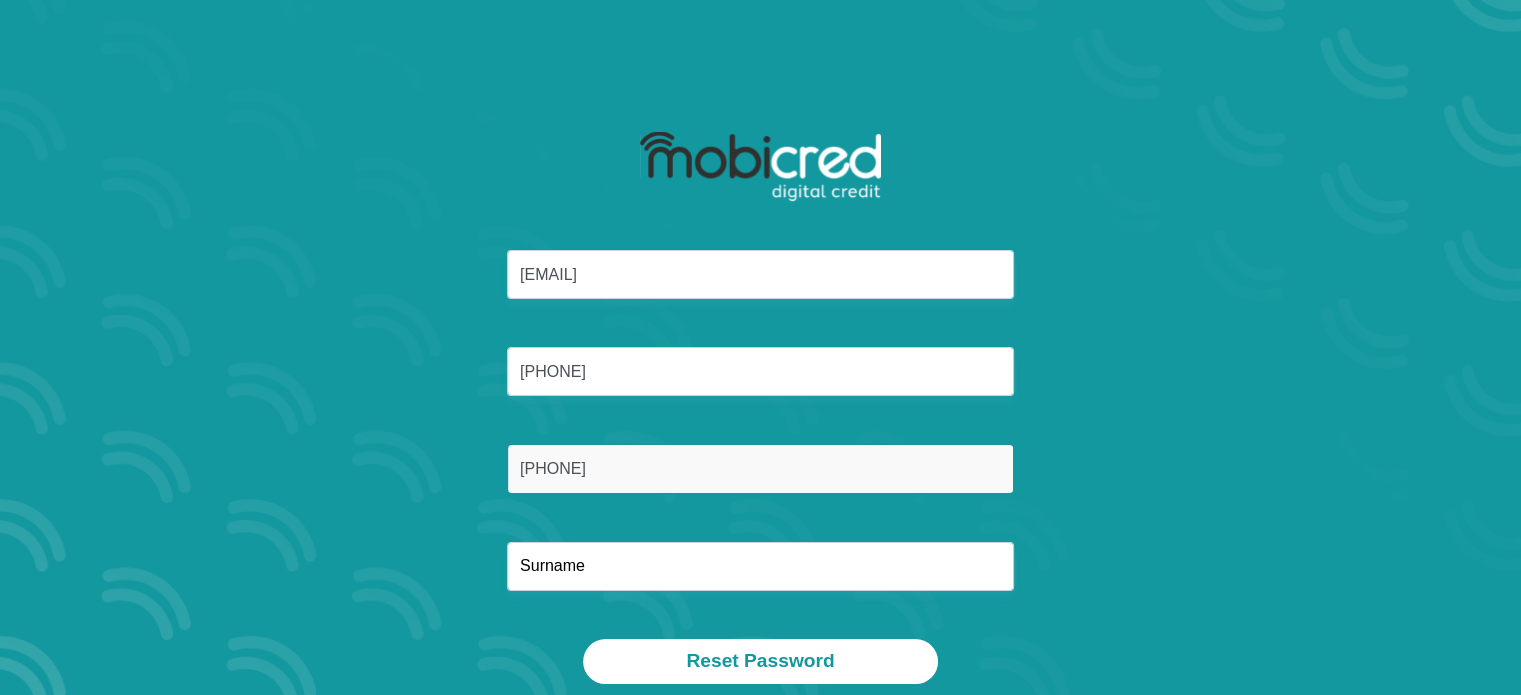 type on "0781615705" 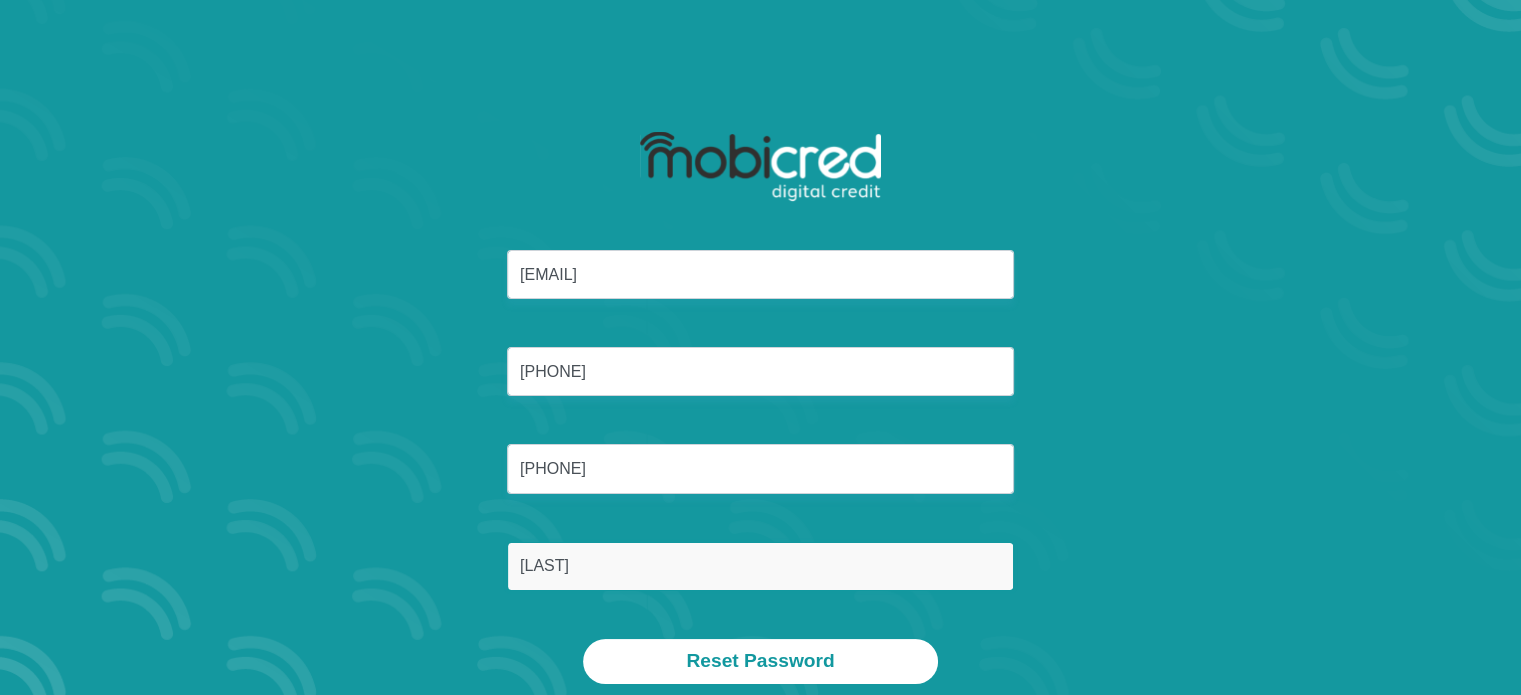 scroll, scrollTop: 114, scrollLeft: 0, axis: vertical 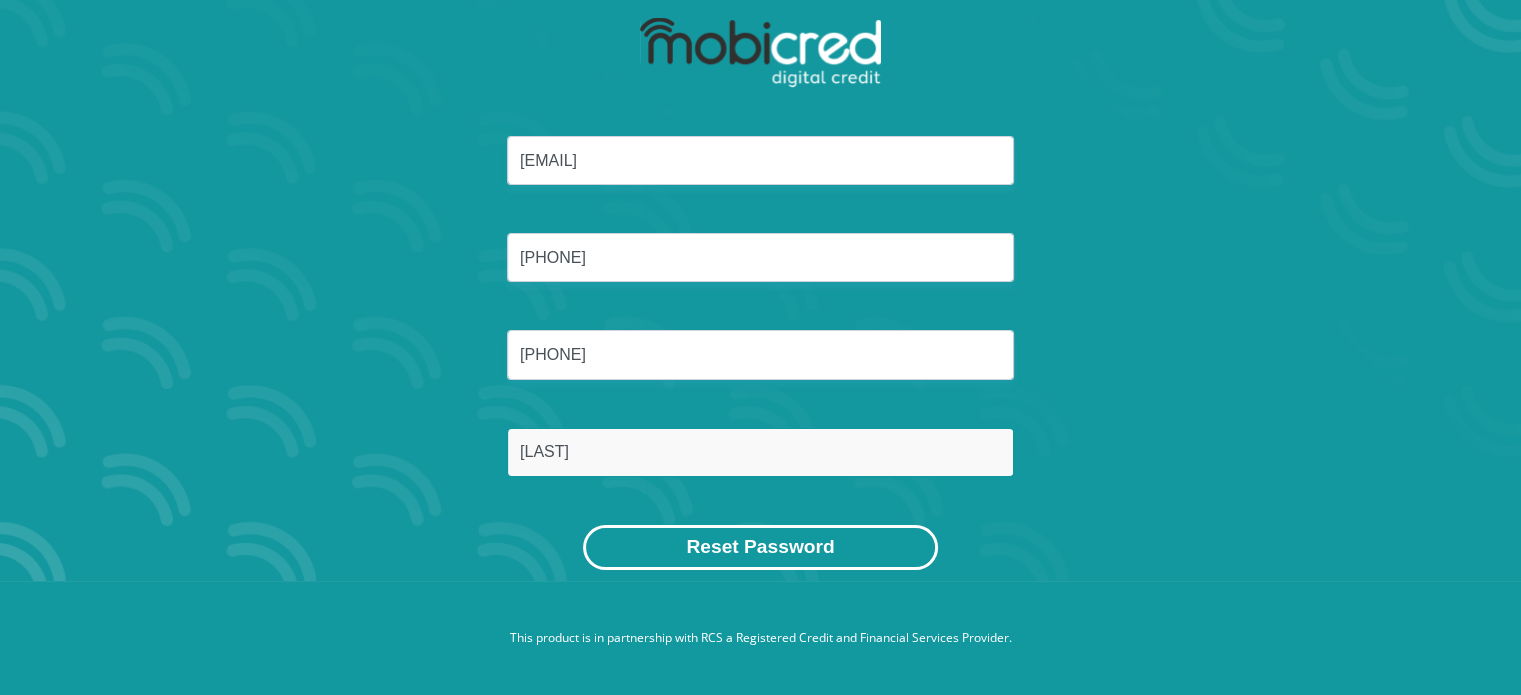 type on "Sathekge" 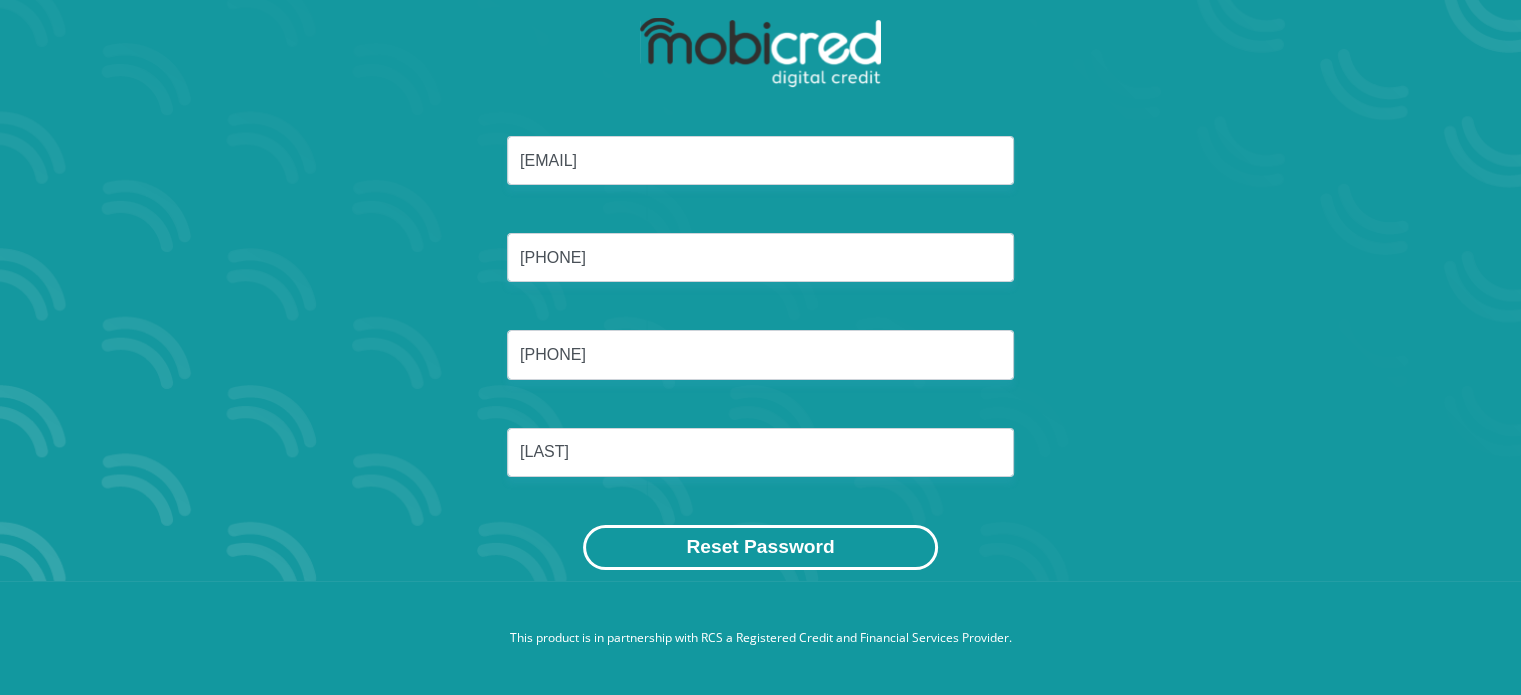 click on "Reset Password" at bounding box center [760, 547] 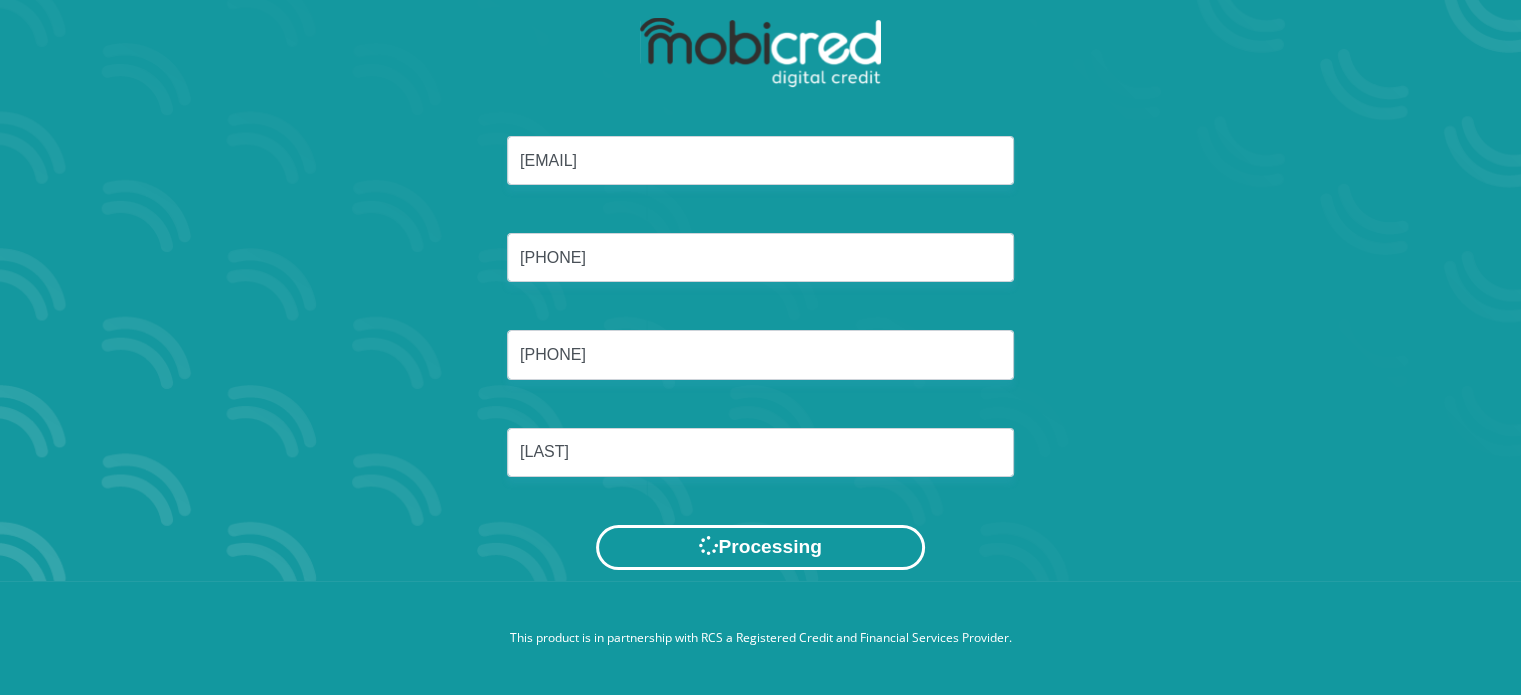 scroll, scrollTop: 0, scrollLeft: 0, axis: both 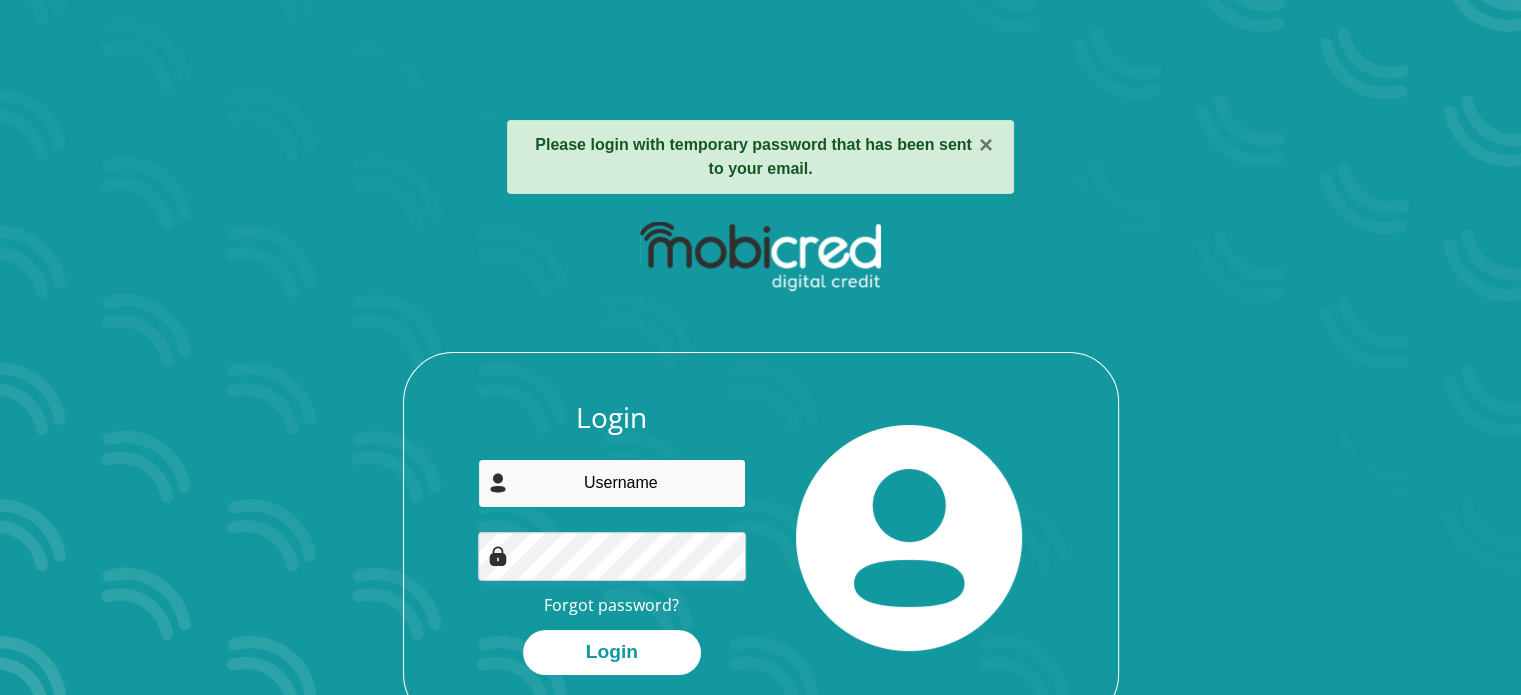 type on "[EMAIL]" 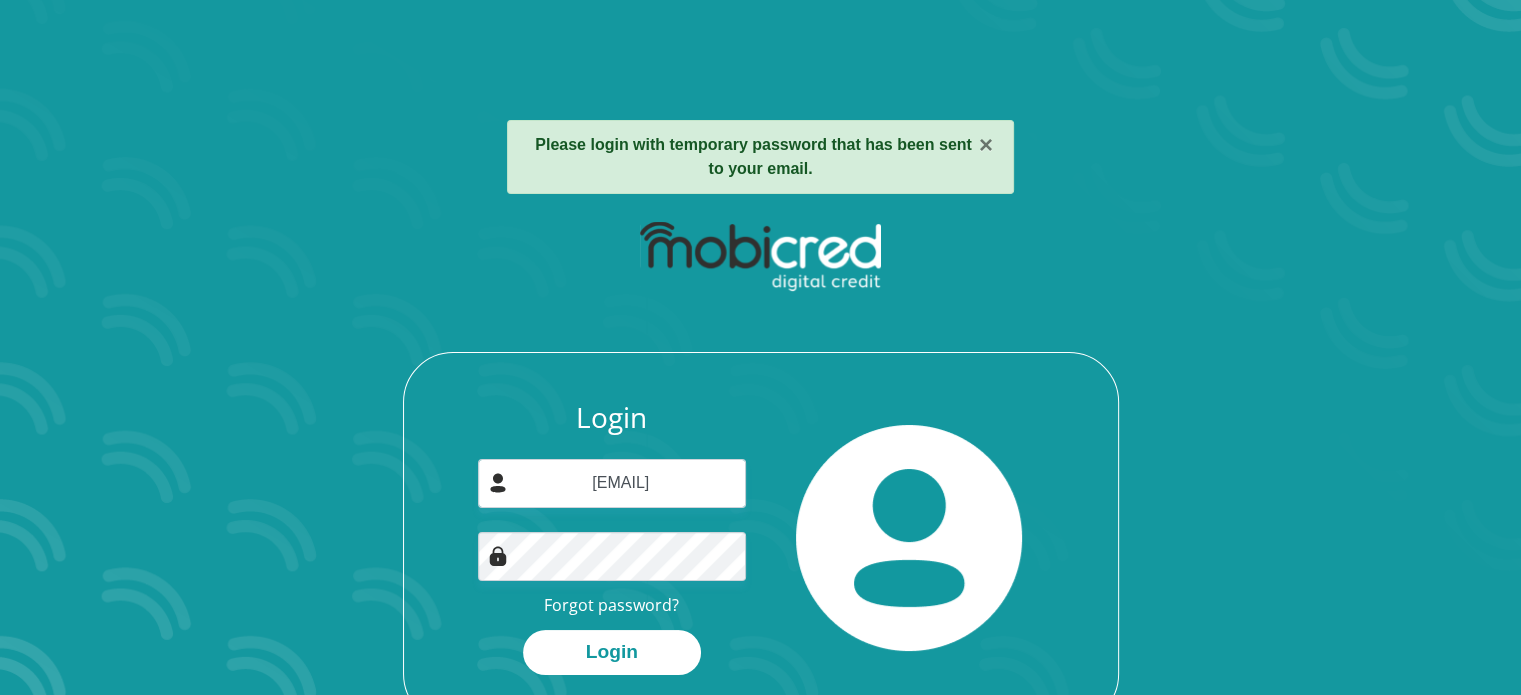 click on "Login
selaelos@gmail.com
Forgot password?
Login" at bounding box center (761, 467) 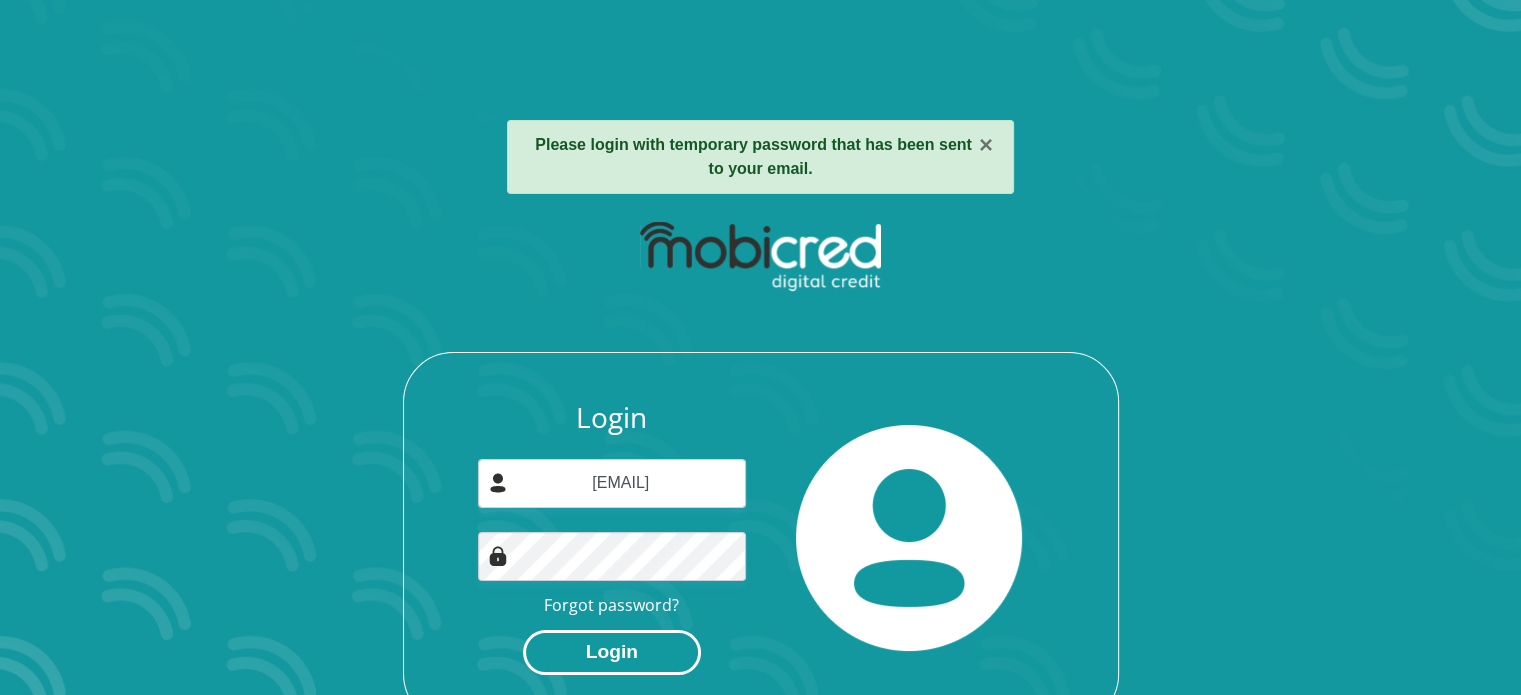 click on "Login" at bounding box center (612, 652) 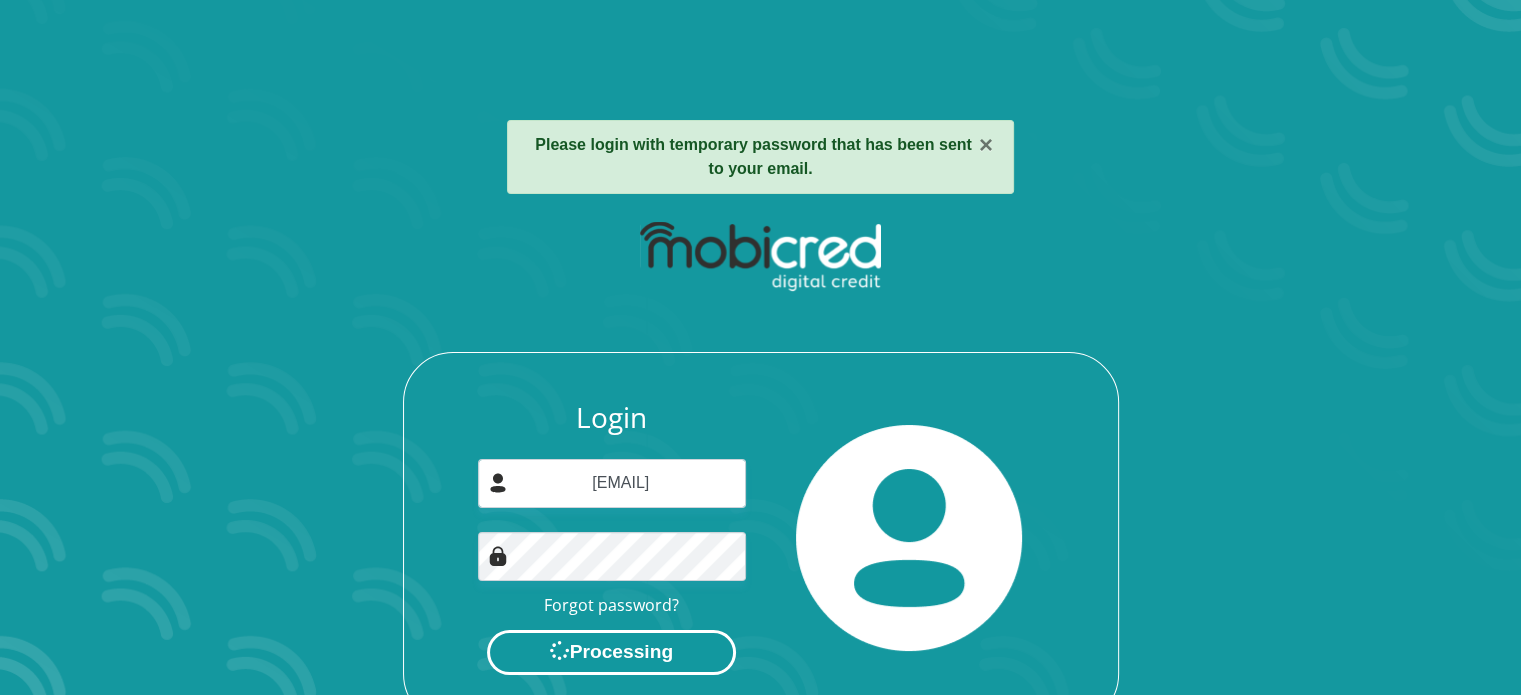 scroll, scrollTop: 0, scrollLeft: 0, axis: both 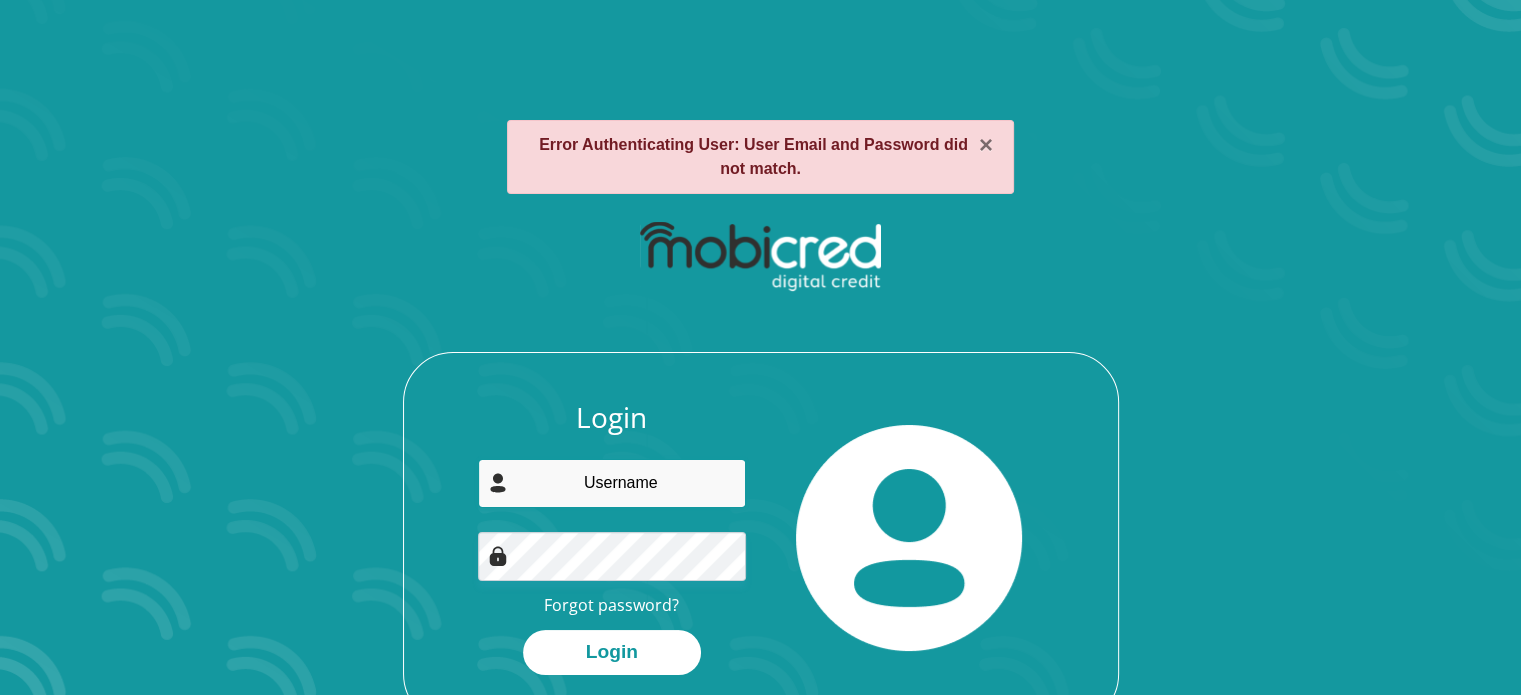 type on "[EMAIL]" 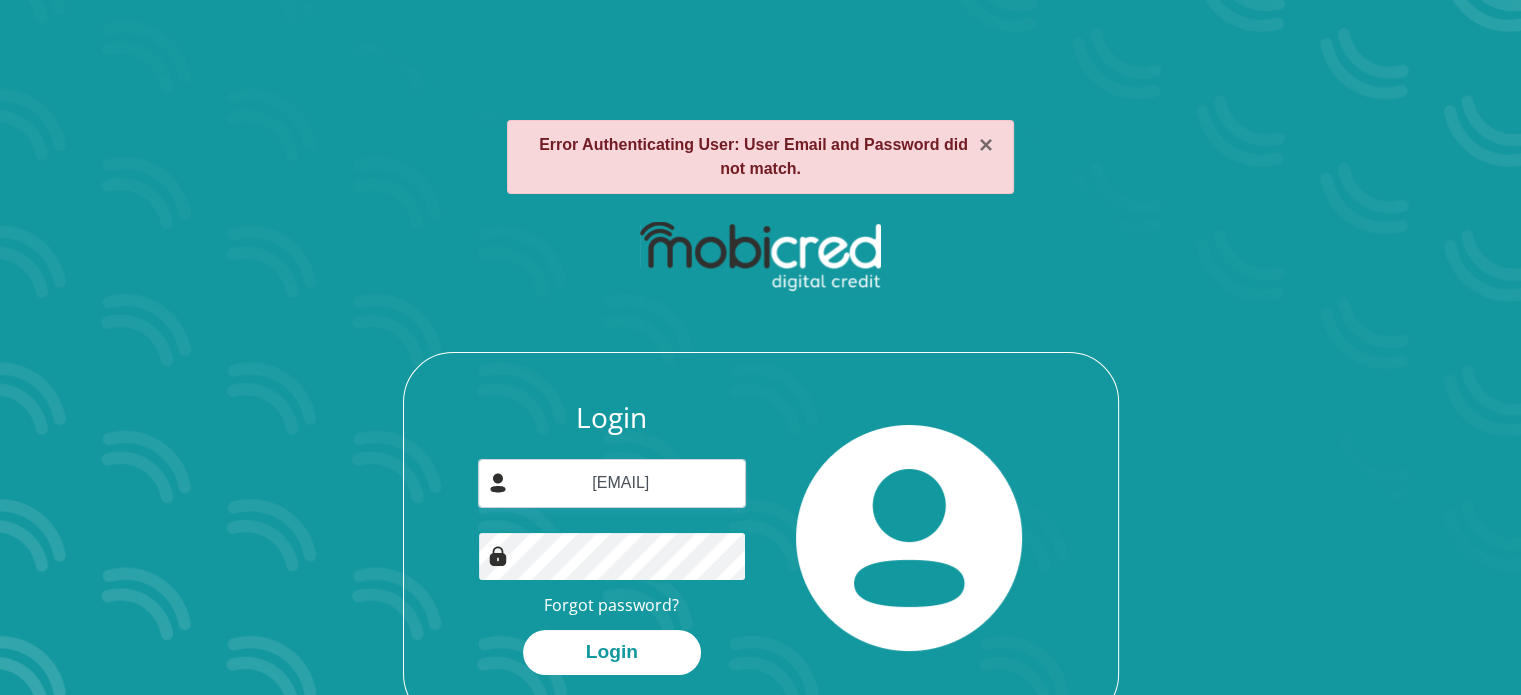 click on "Login" at bounding box center (612, 652) 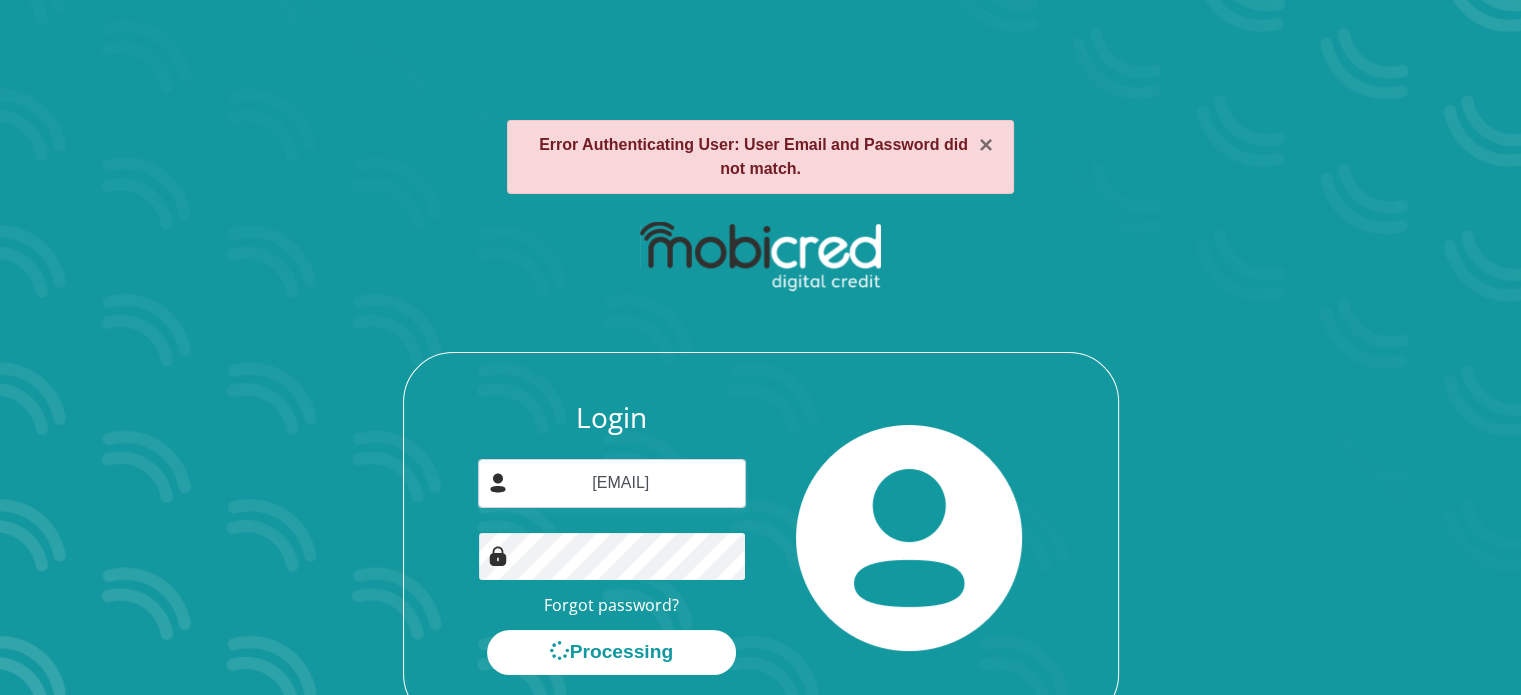 scroll, scrollTop: 0, scrollLeft: 0, axis: both 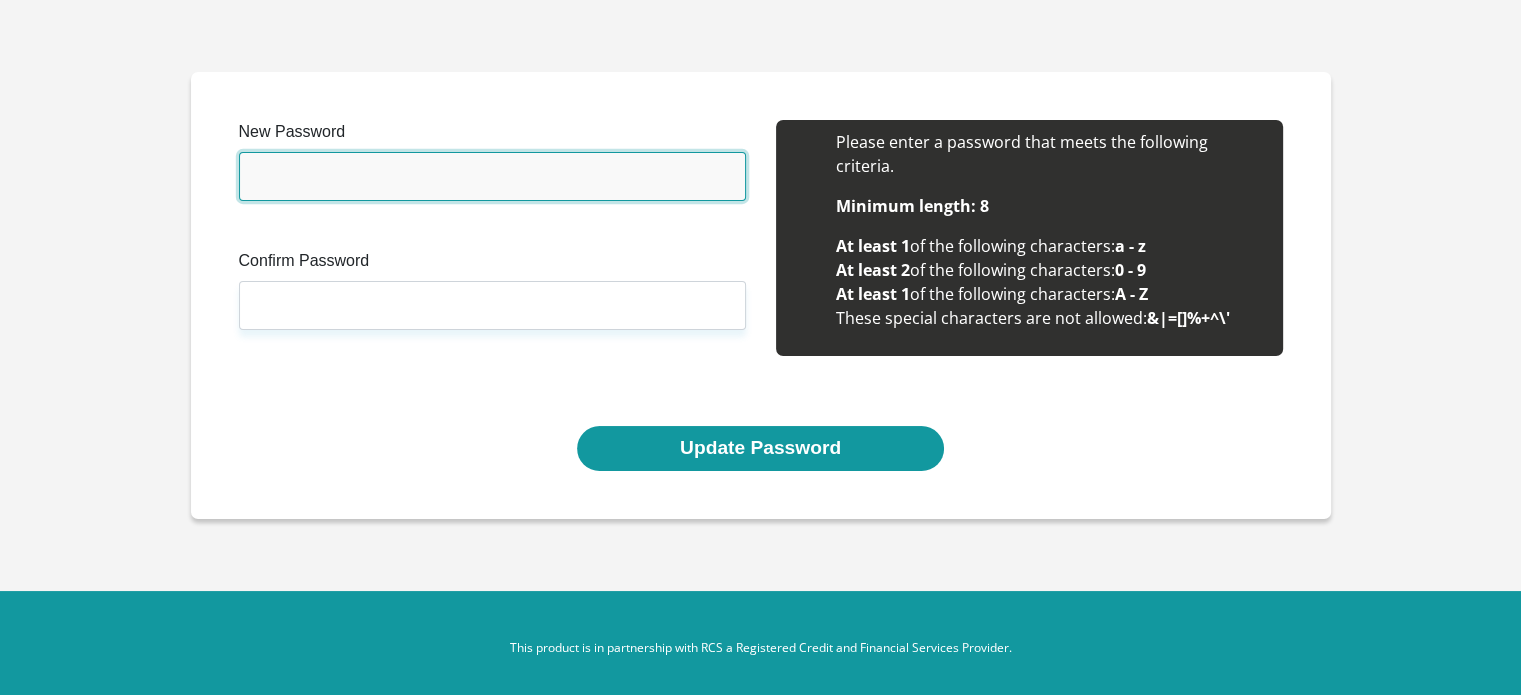click on "New Password" at bounding box center [492, 176] 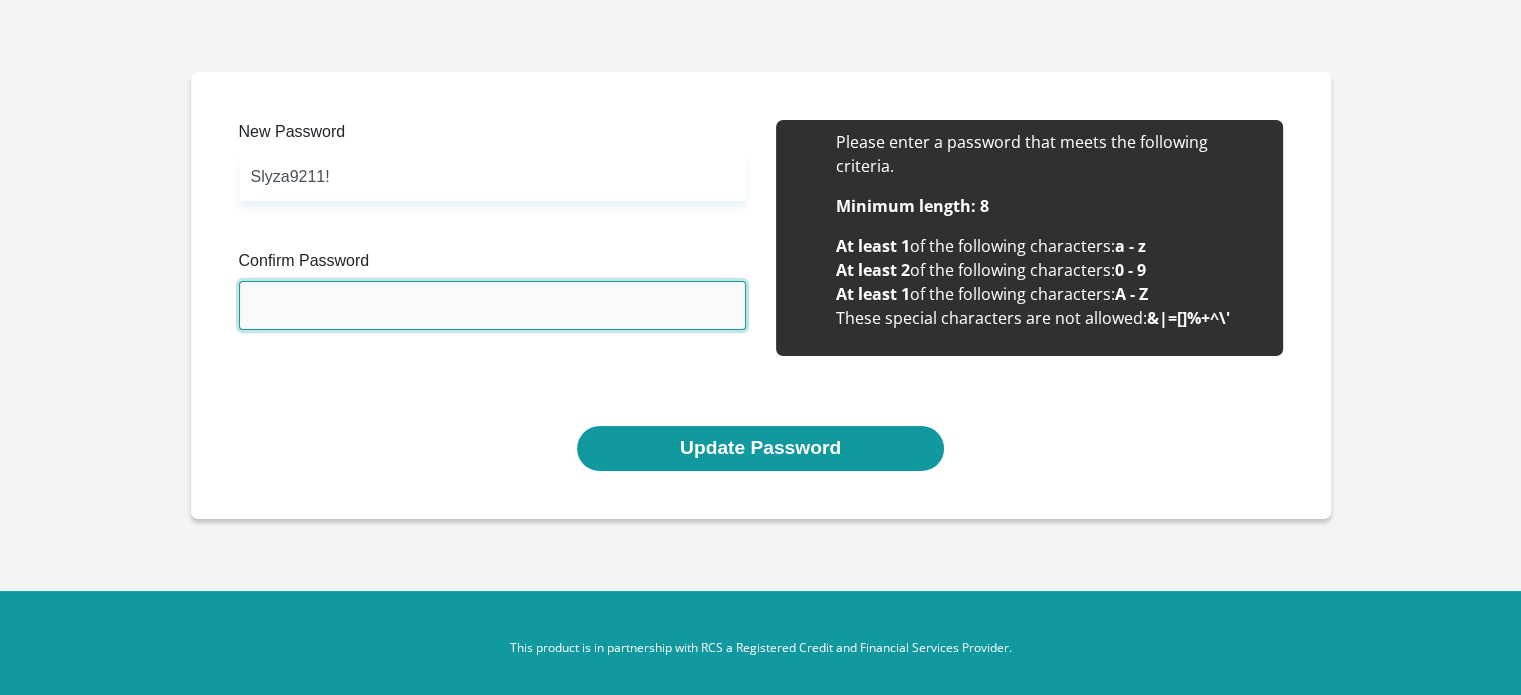 click on "Confirm Password" at bounding box center [492, 305] 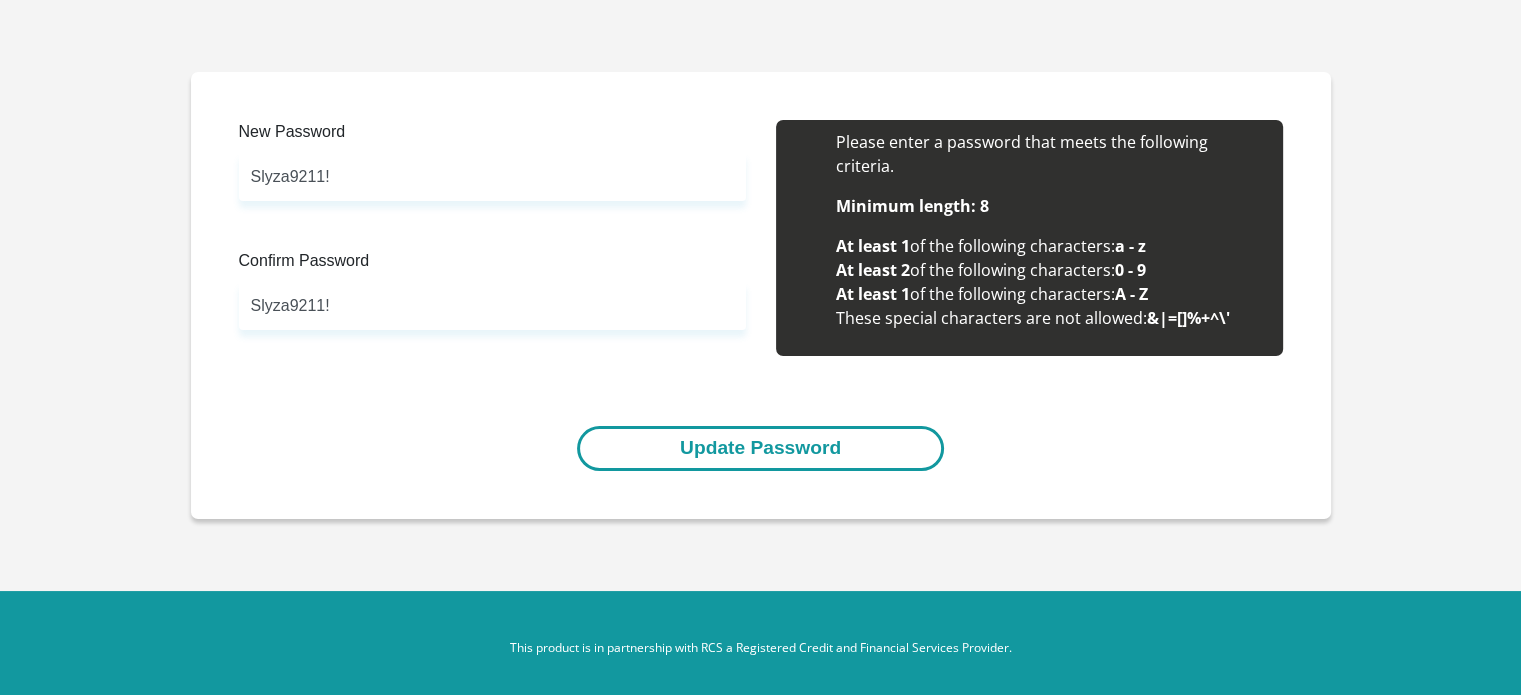 click on "Update Password" at bounding box center (760, 448) 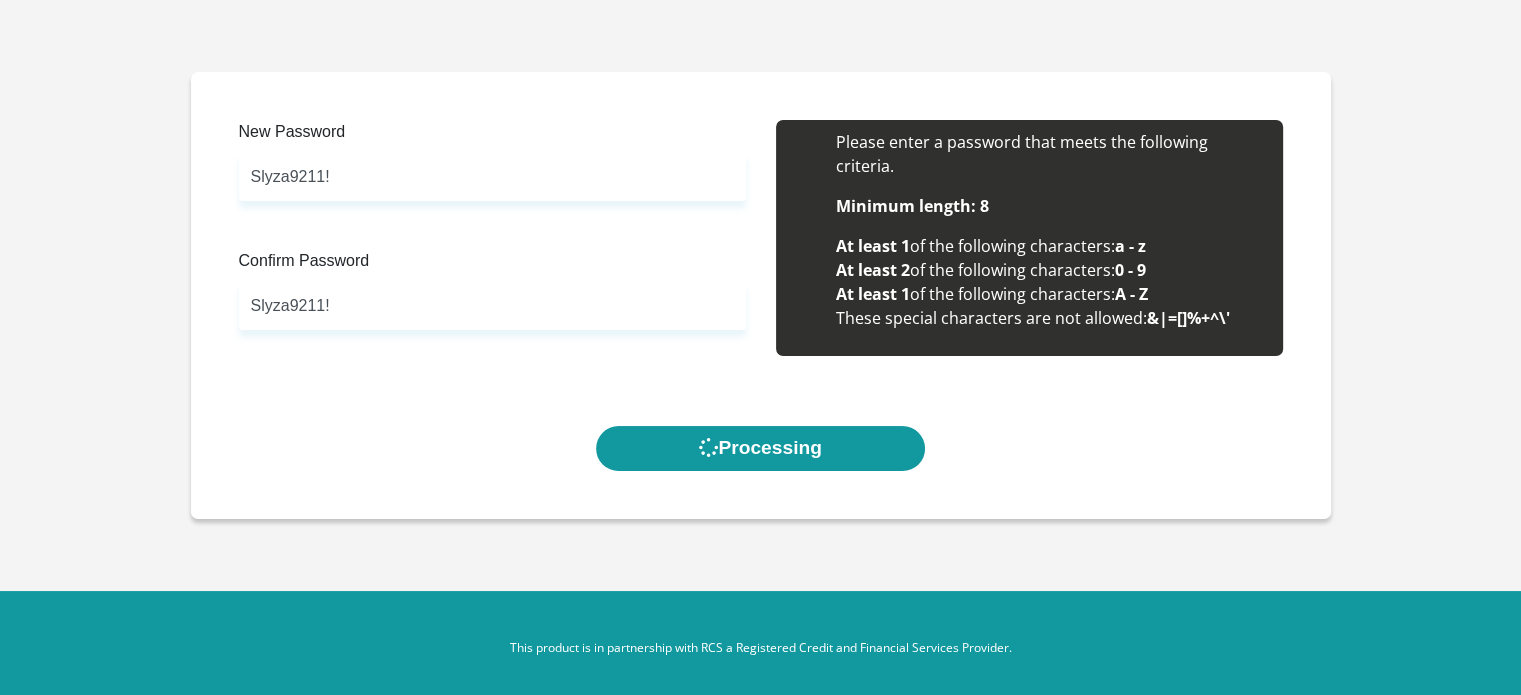 scroll, scrollTop: 0, scrollLeft: 0, axis: both 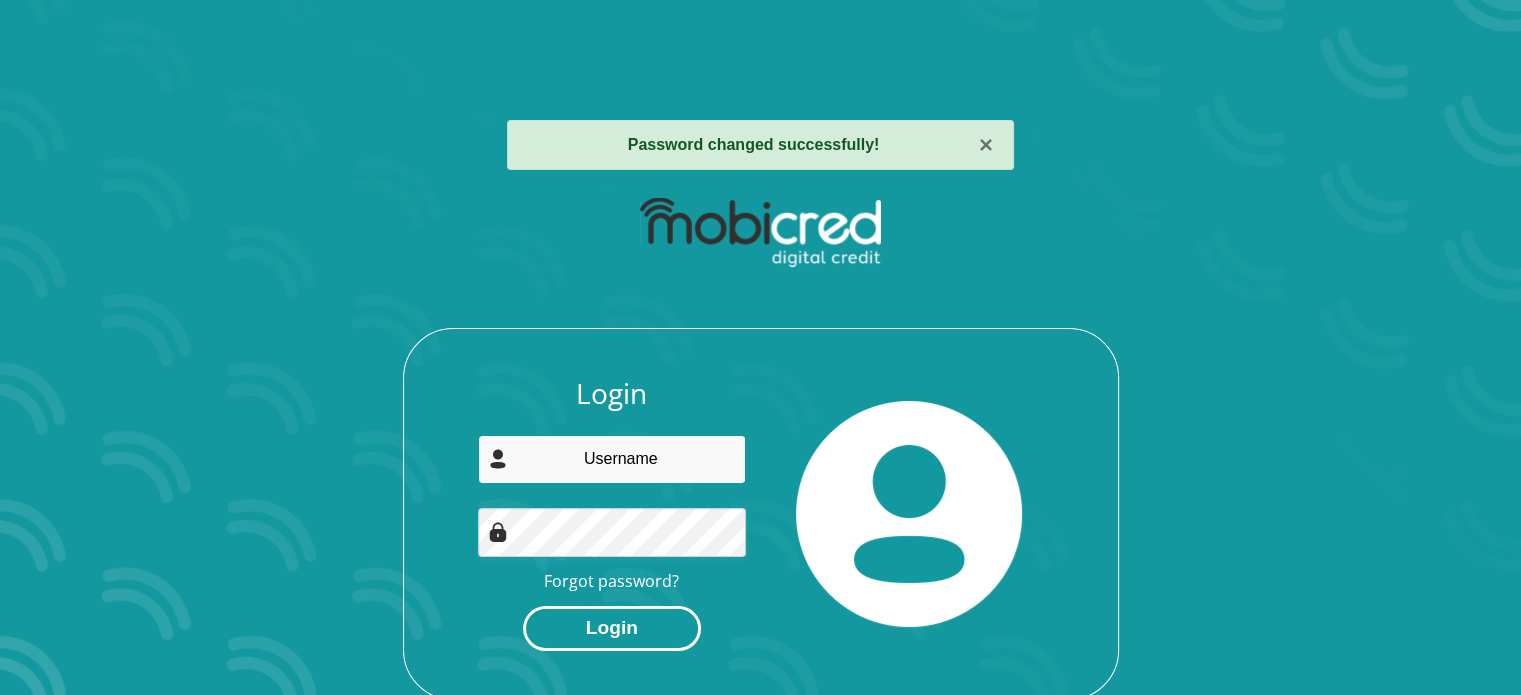 type on "[EMAIL]" 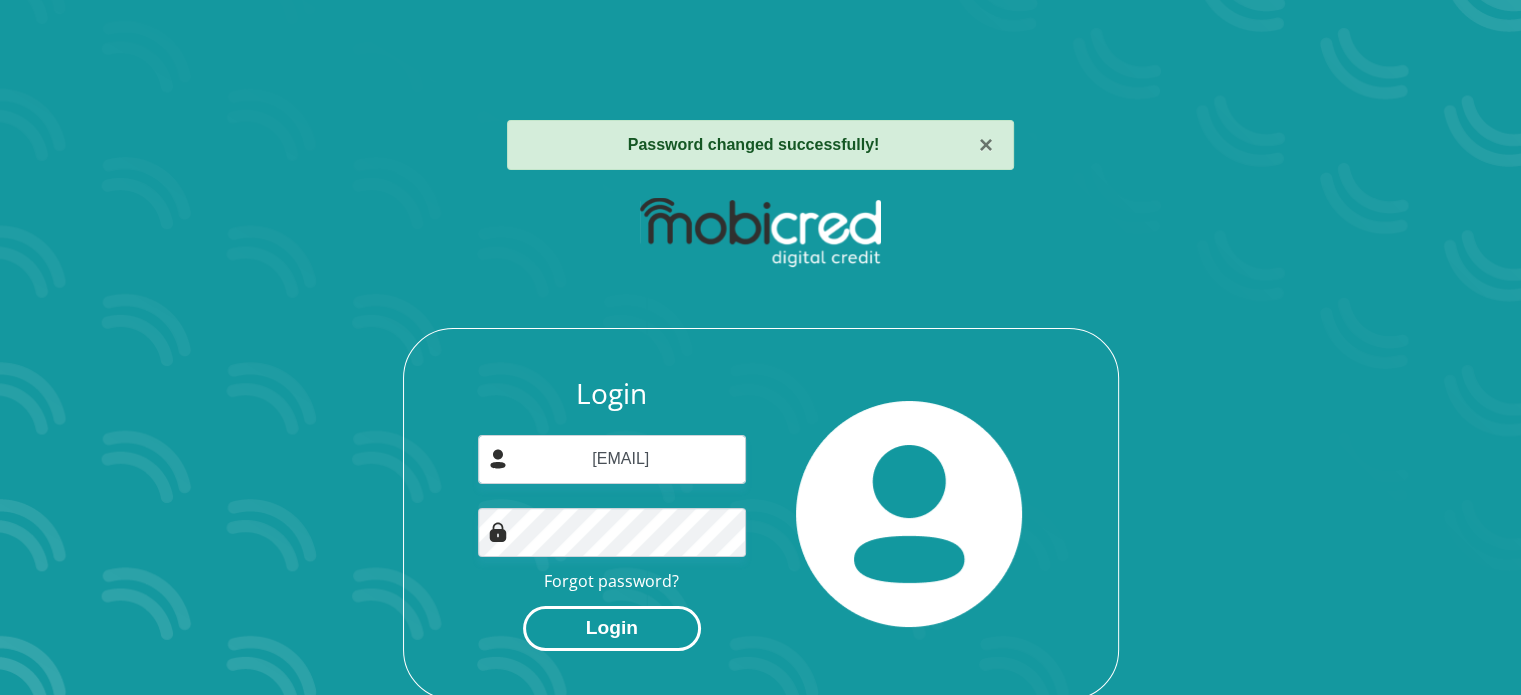click on "Login" at bounding box center (612, 628) 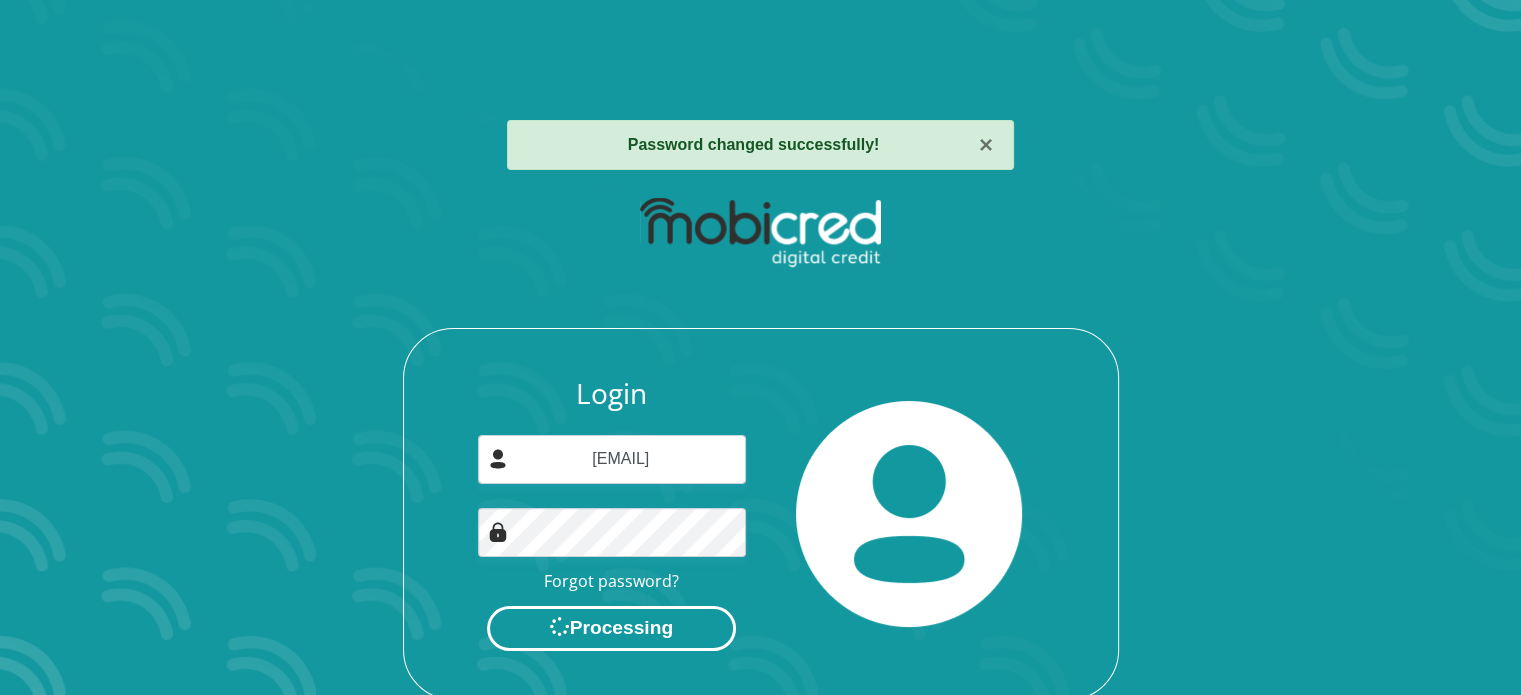 scroll, scrollTop: 0, scrollLeft: 0, axis: both 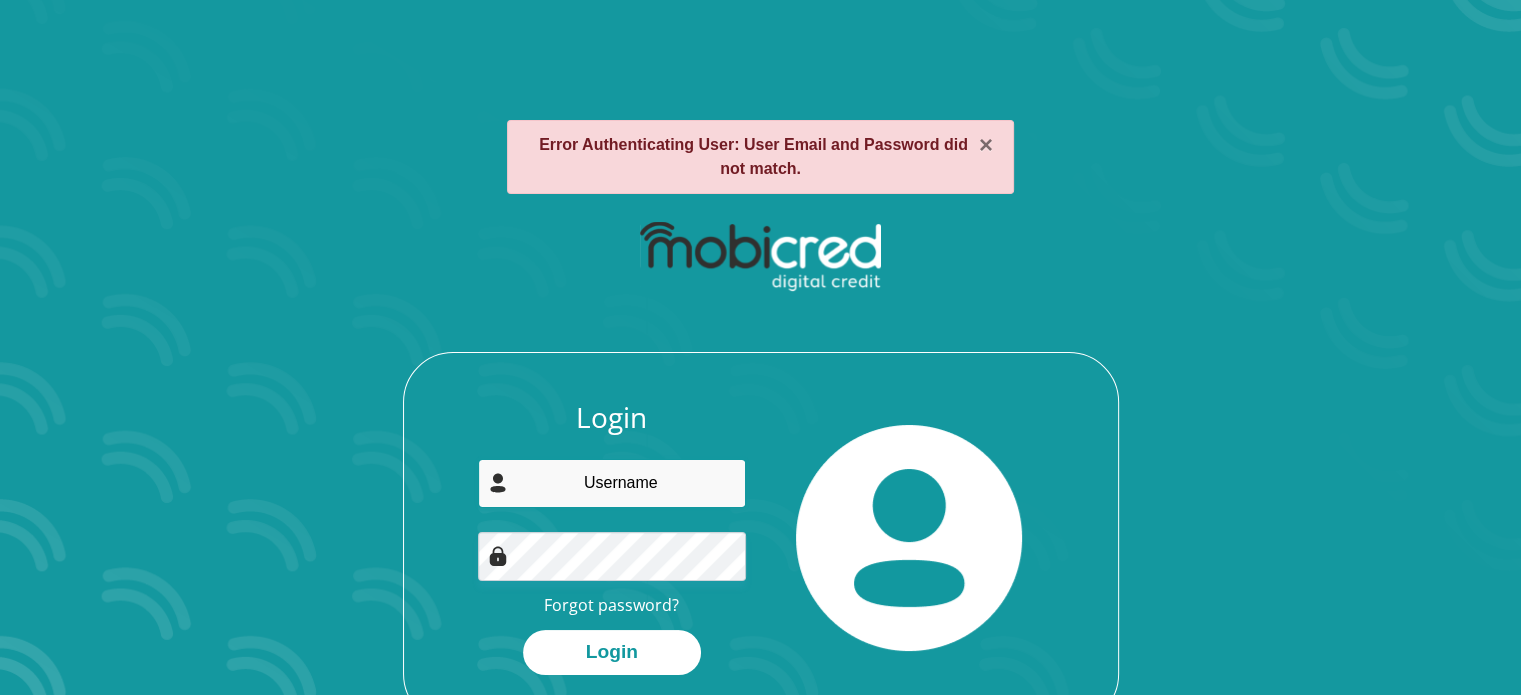 type on "selaelos@example.com" 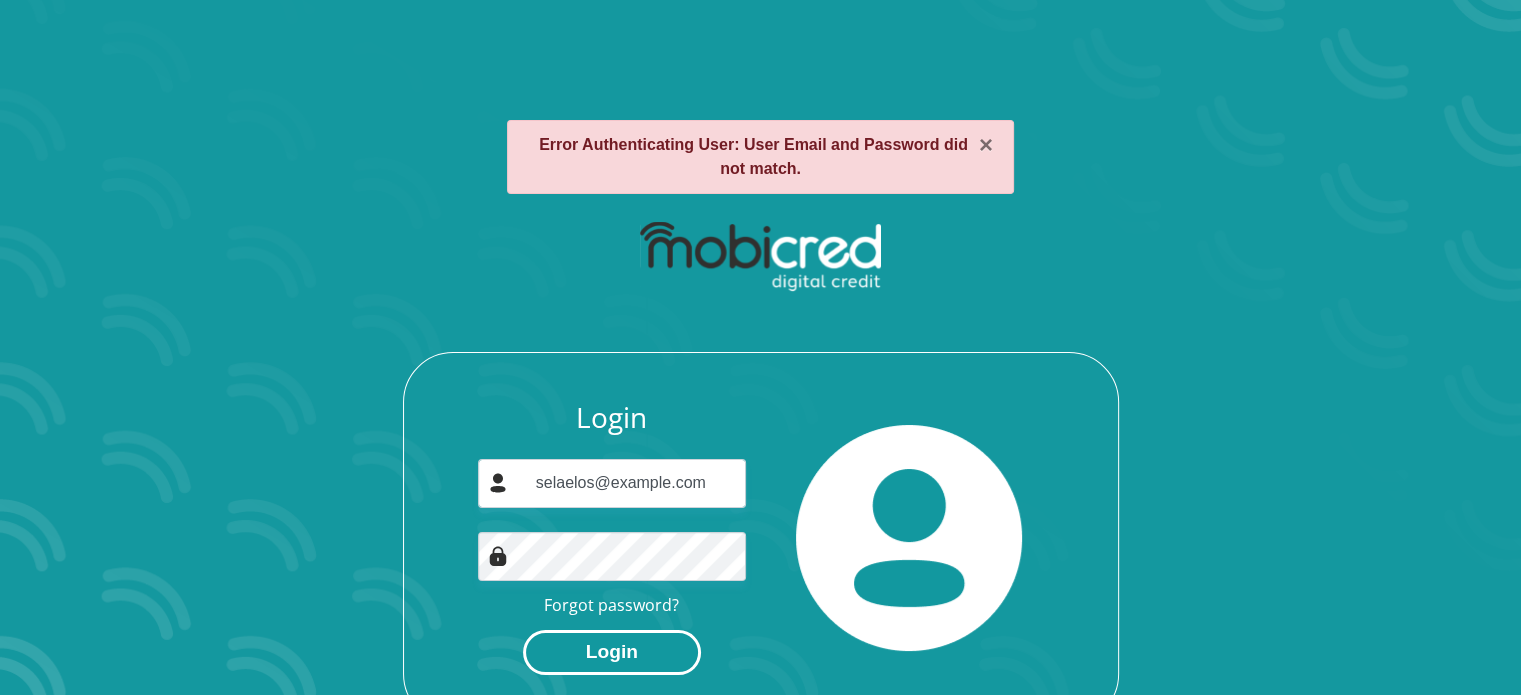 click on "Login" at bounding box center (612, 652) 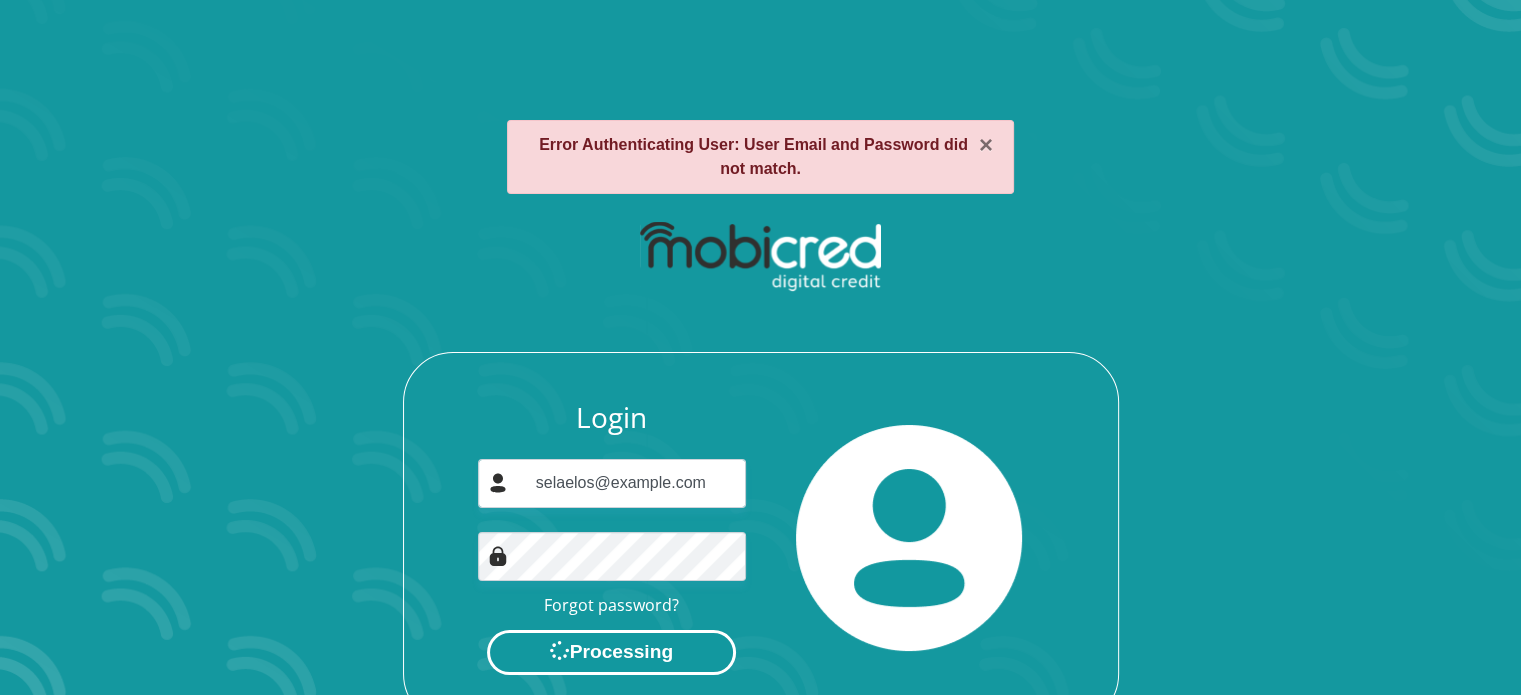 scroll, scrollTop: 0, scrollLeft: 0, axis: both 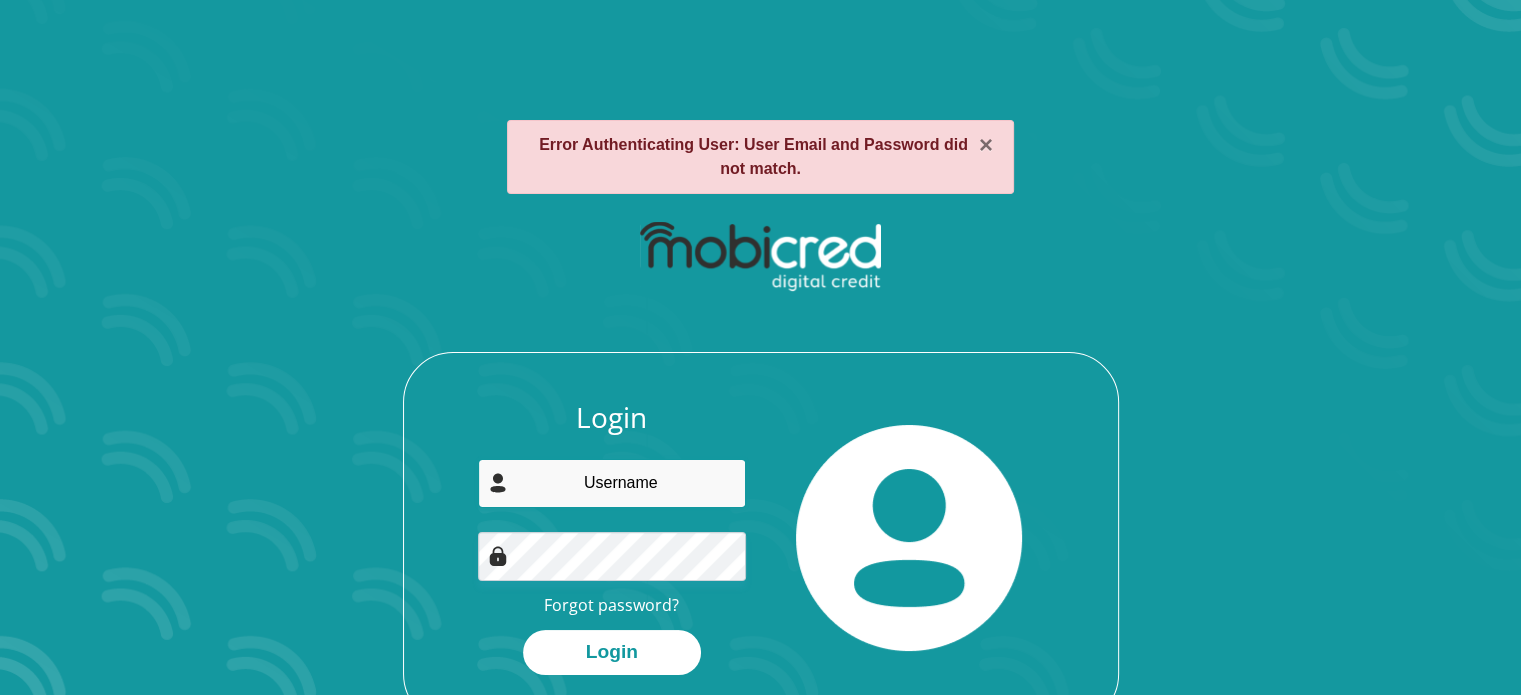 type on "selaelos@example.com" 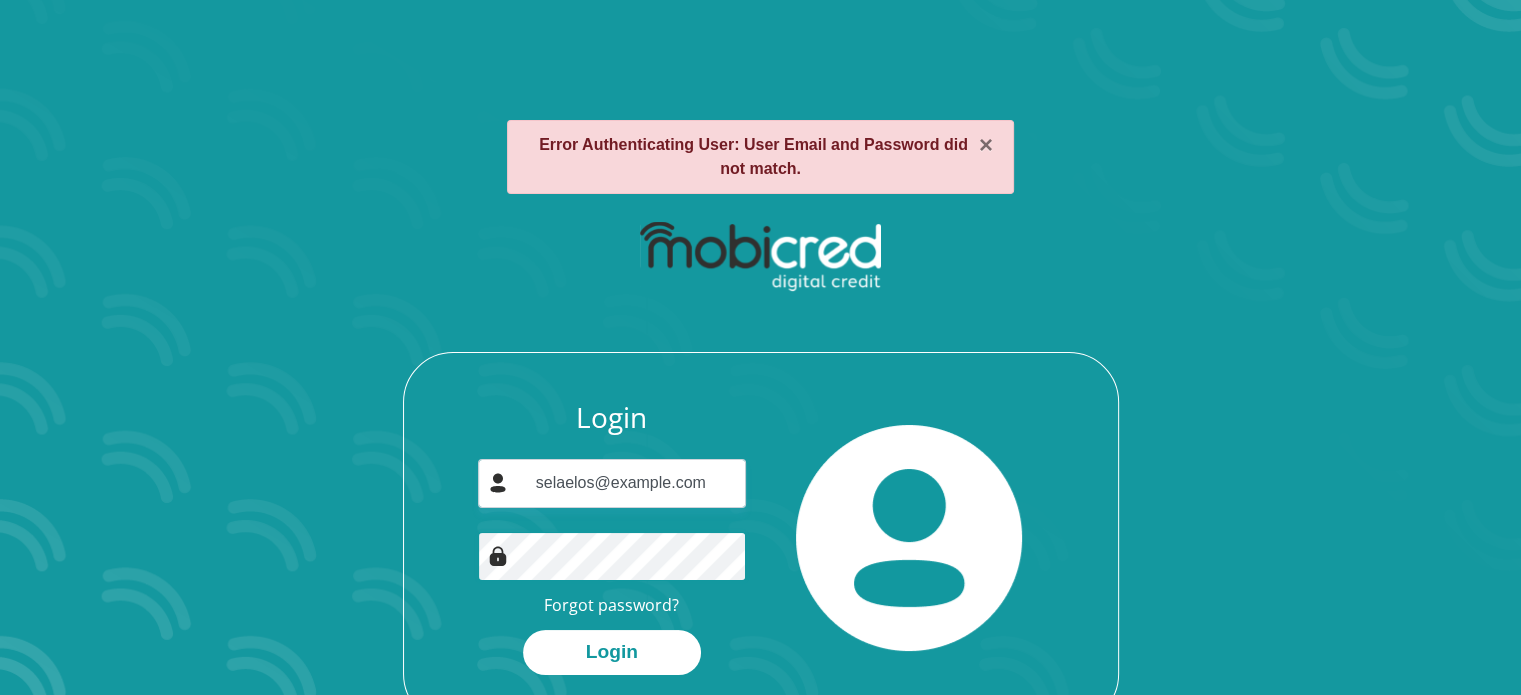 click on "Login" at bounding box center (612, 652) 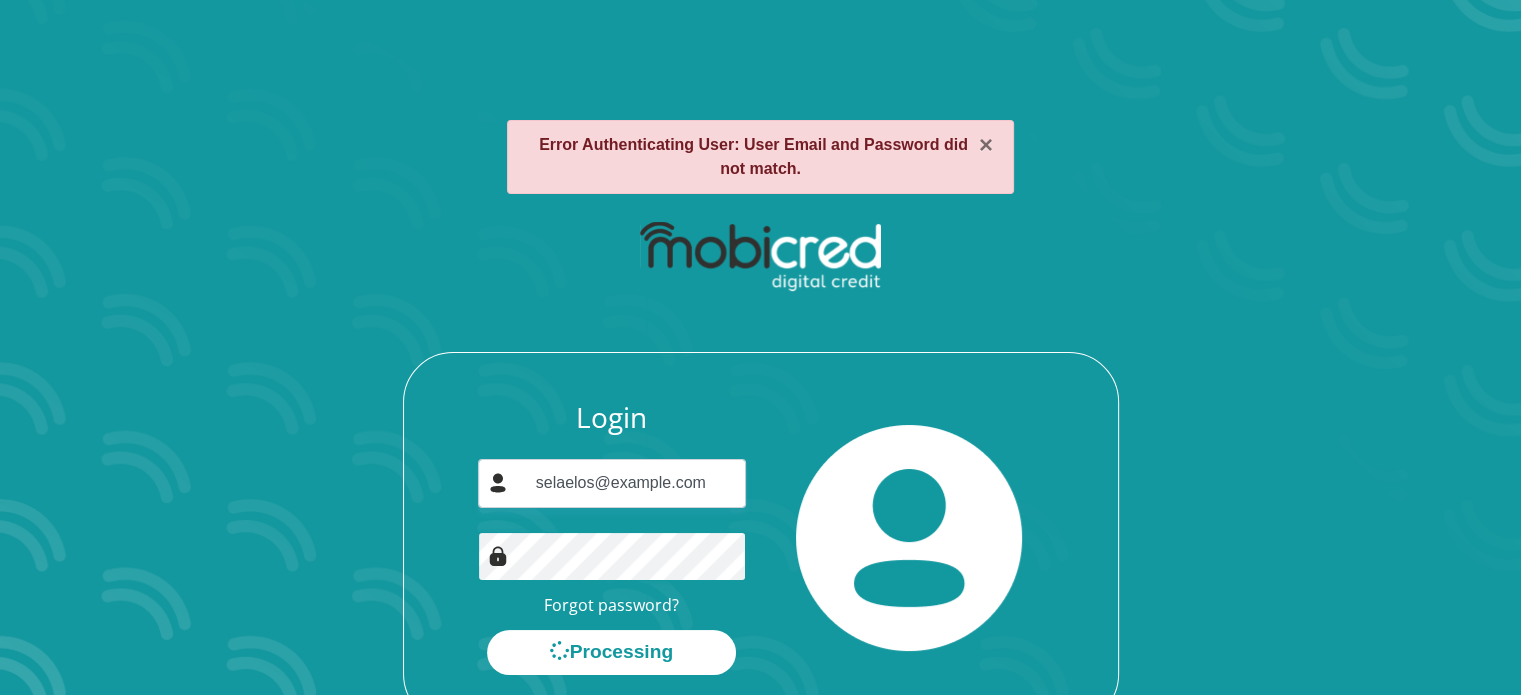scroll, scrollTop: 0, scrollLeft: 0, axis: both 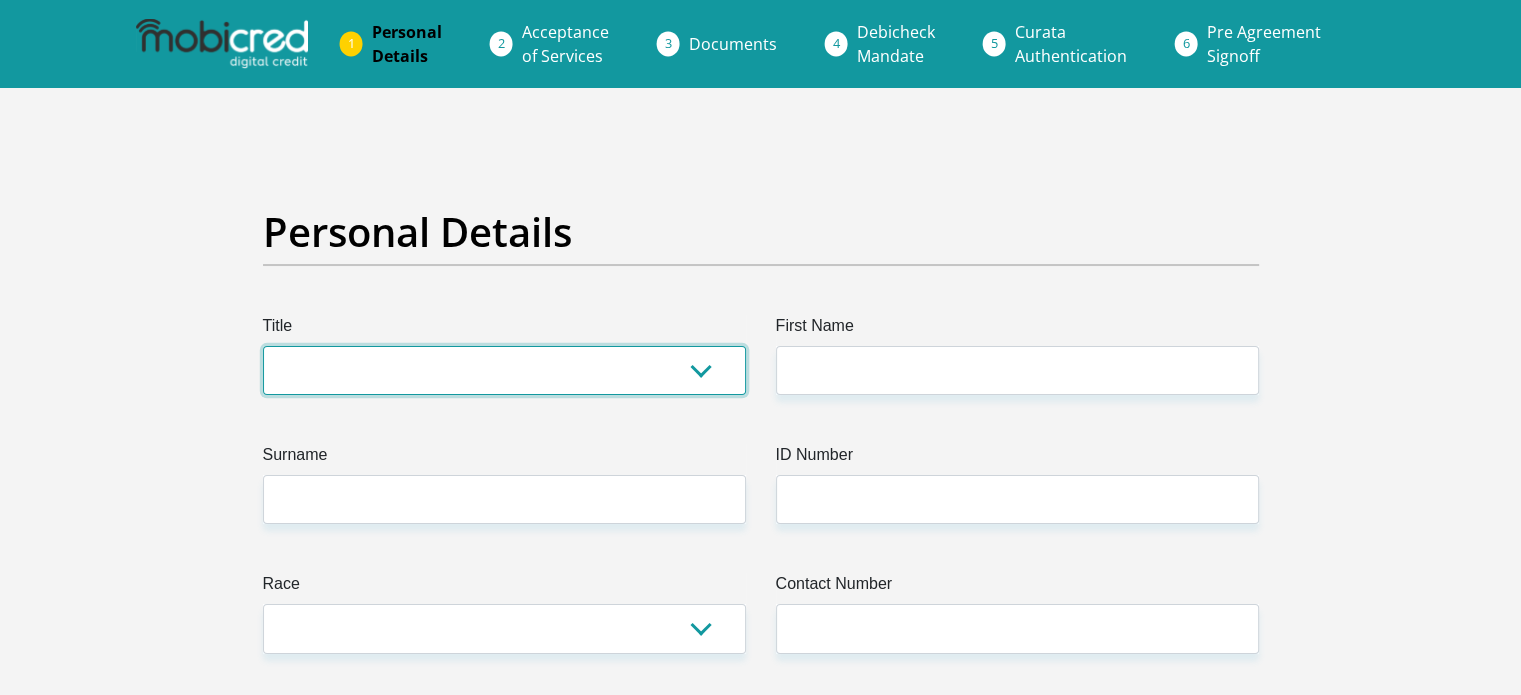click on "Mr
Ms
Mrs
Dr
Other" at bounding box center (504, 370) 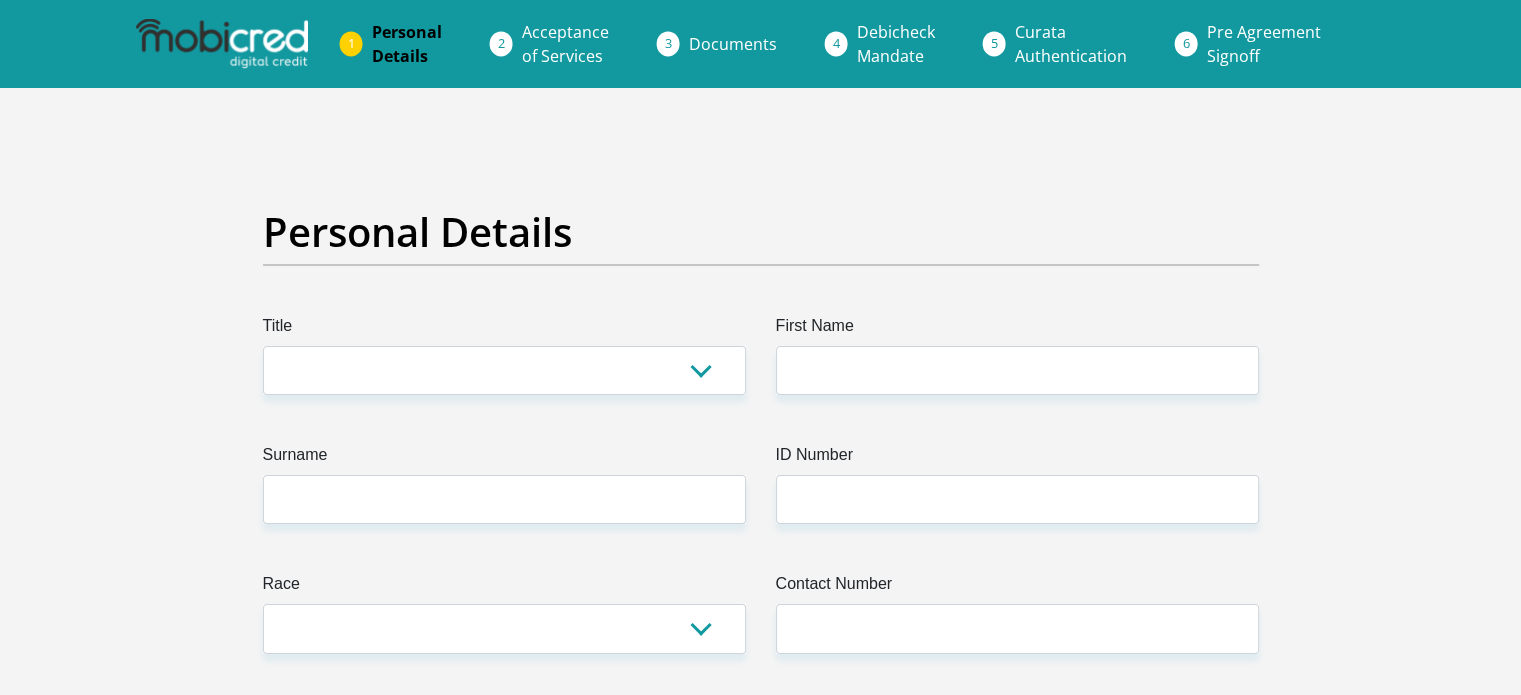 click on "Personal Details
Title
Mr
Ms
Mrs
Dr
Other
First Name
Surname
ID Number
Please input valid ID number
Race
Black
Coloured
Indian
White
Other
Contact Number
Please input valid contact number
Nationality
Angola" at bounding box center (760, 3573) 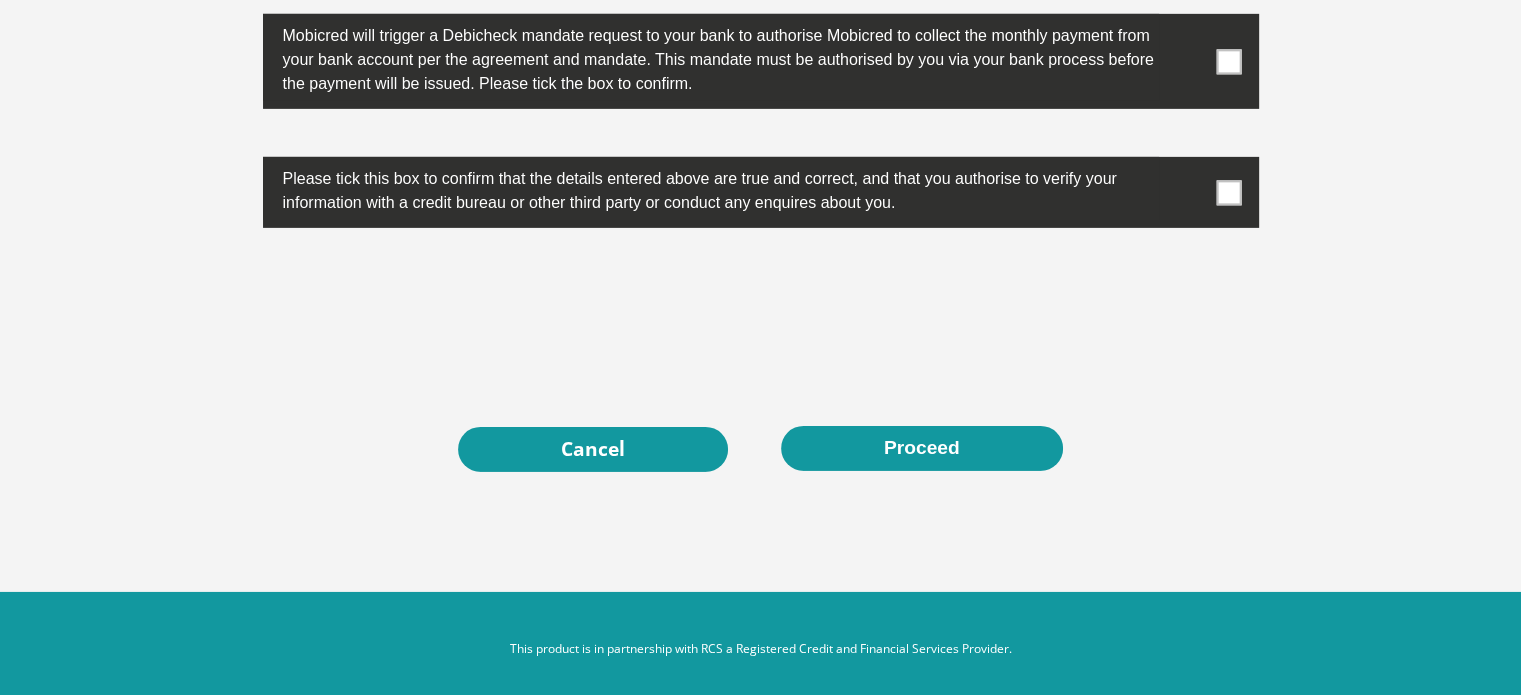 scroll, scrollTop: 6476, scrollLeft: 0, axis: vertical 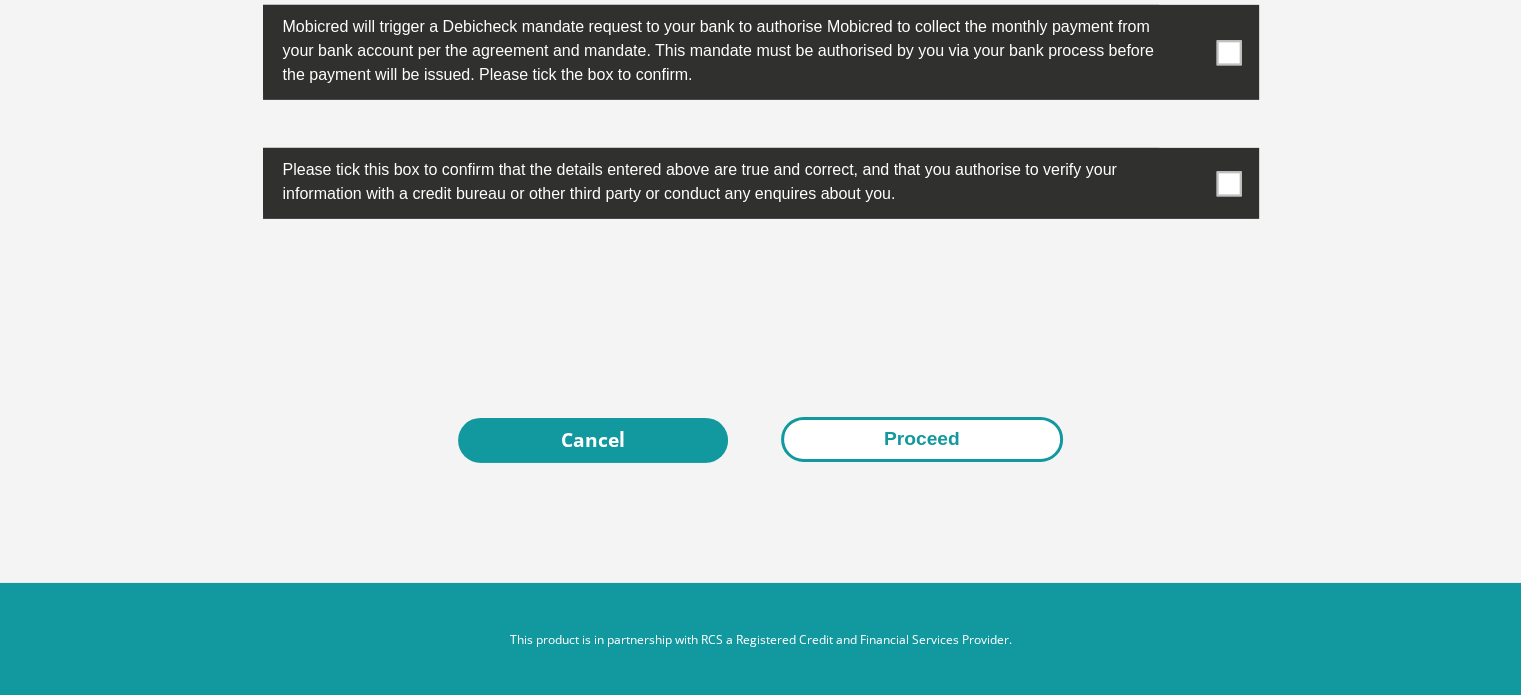 click on "Proceed" at bounding box center [922, 439] 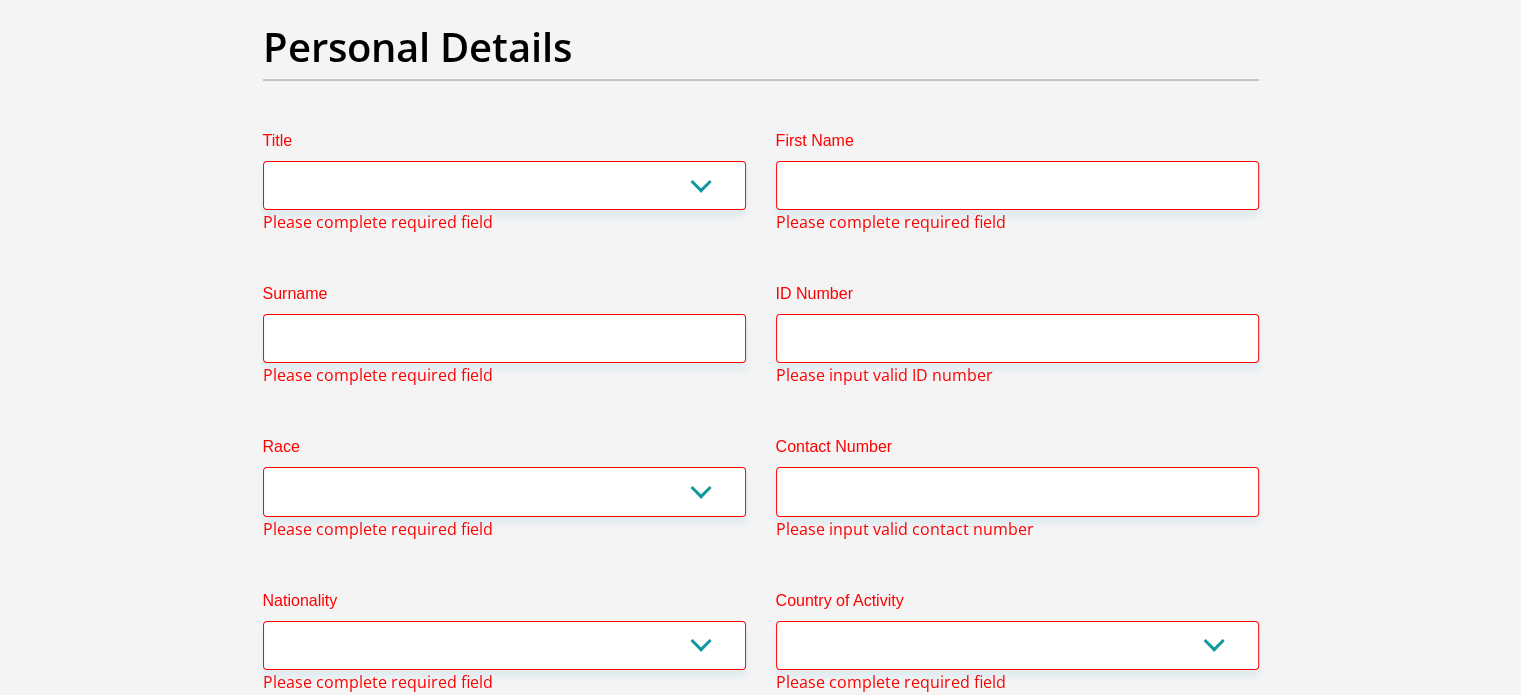scroll, scrollTop: 94, scrollLeft: 0, axis: vertical 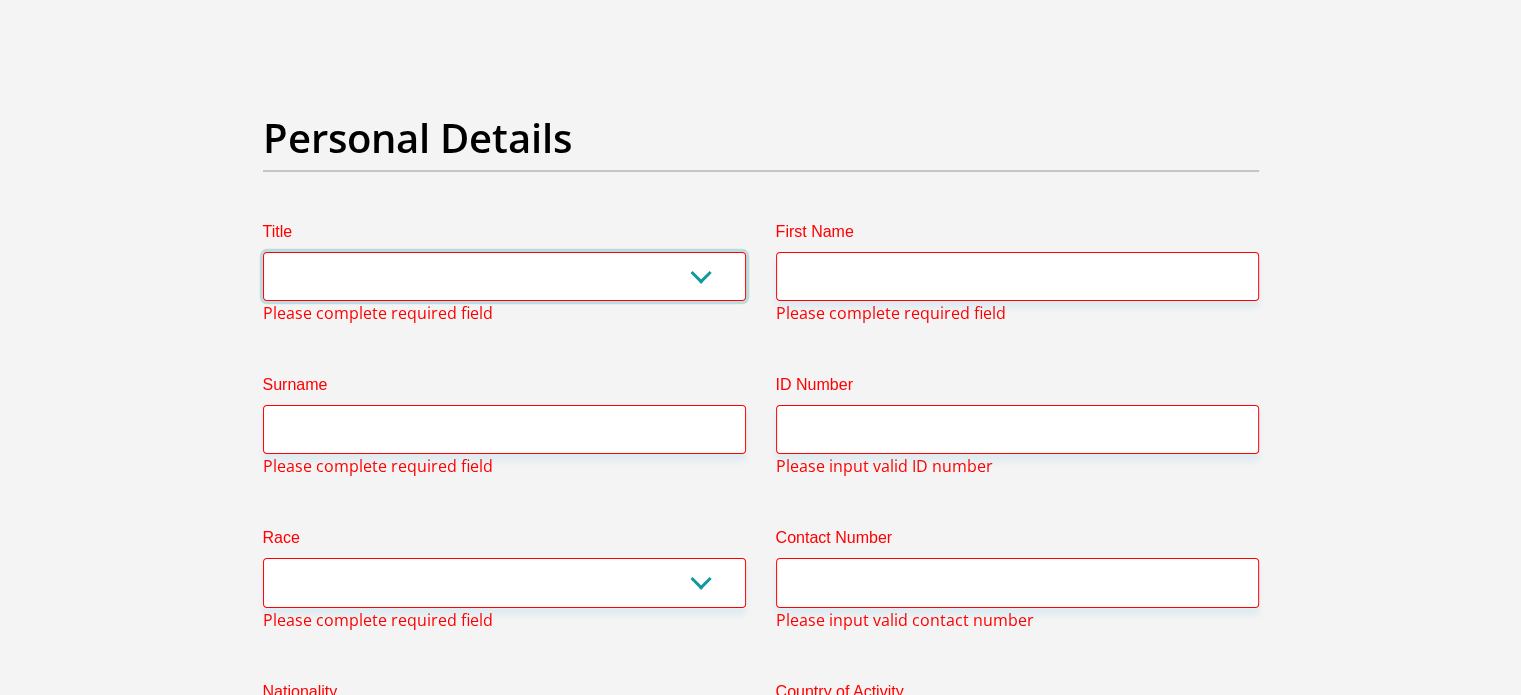 click on "Mr
Ms
Mrs
Dr
Other" at bounding box center [504, 276] 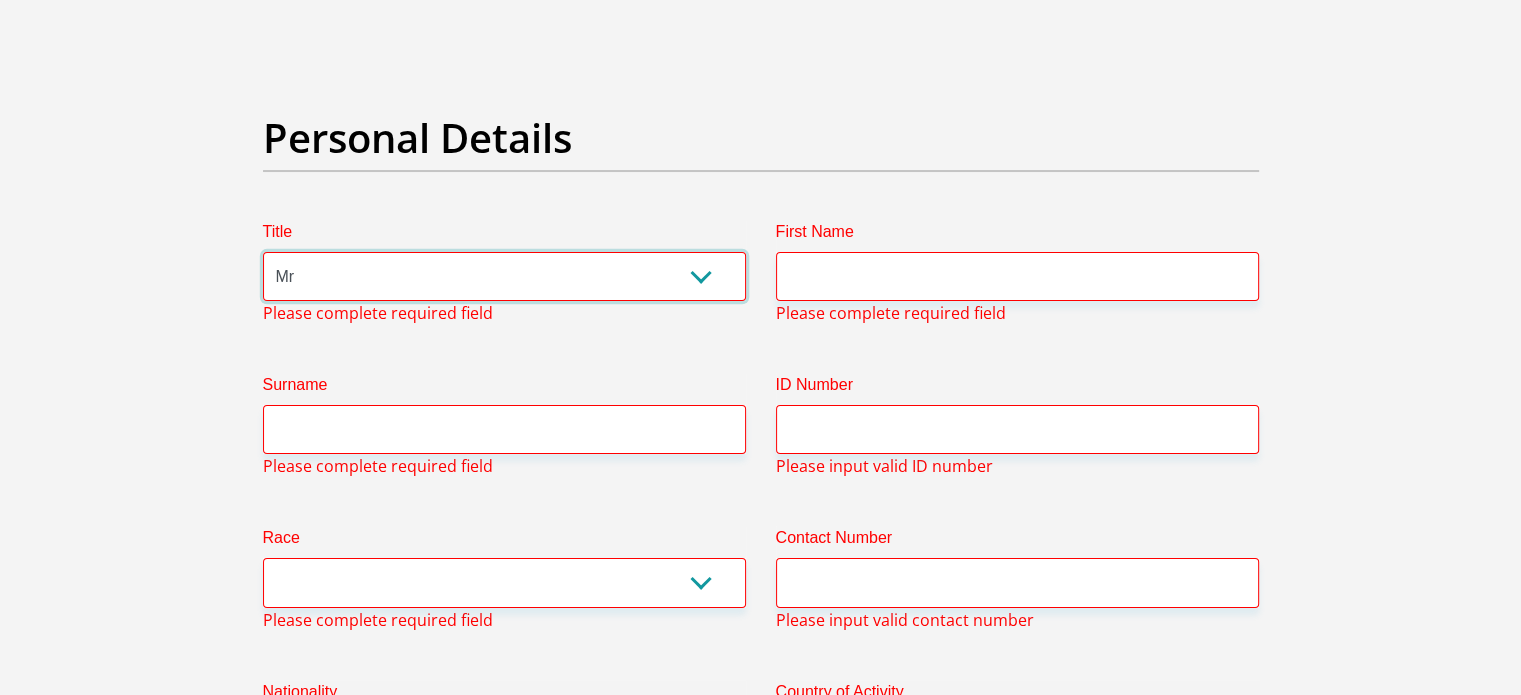 click on "Mr
Ms
Mrs
Dr
Other" at bounding box center (504, 276) 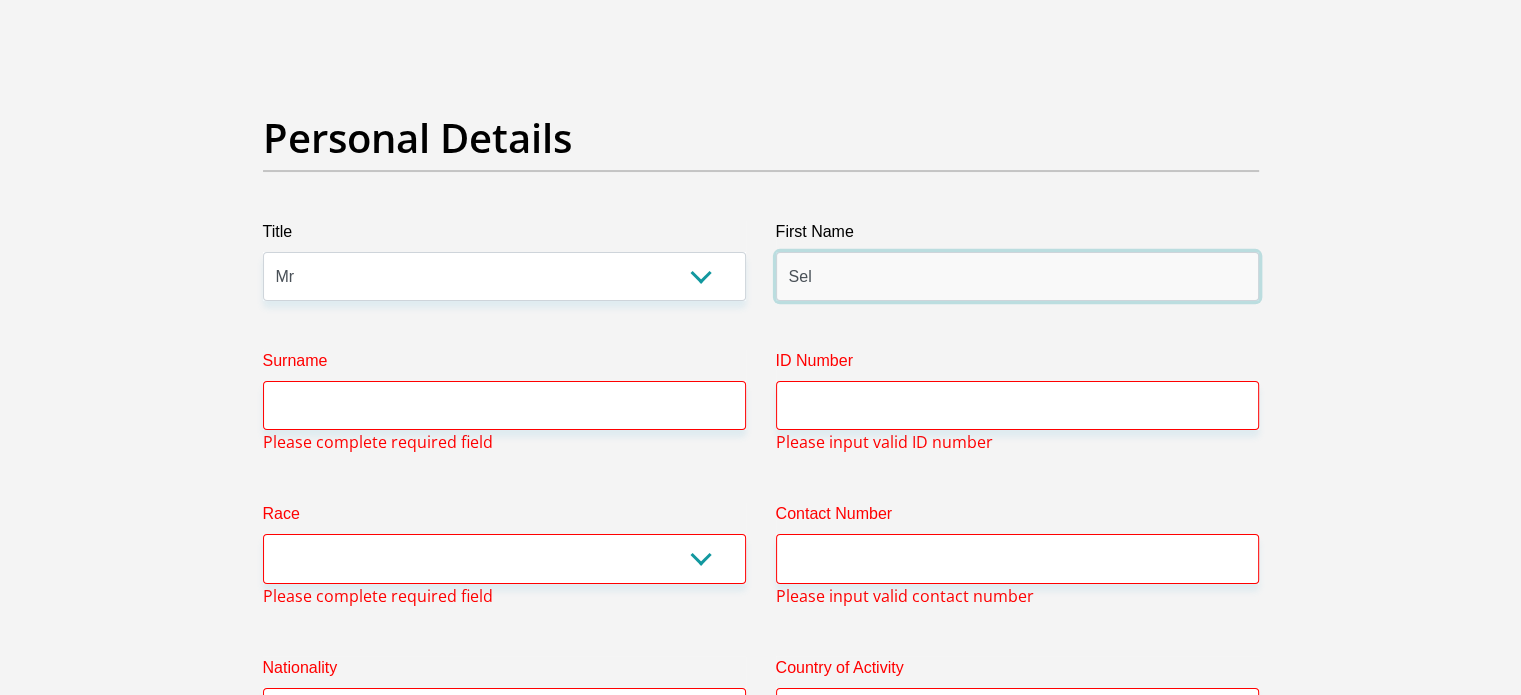 type on "Selaelo" 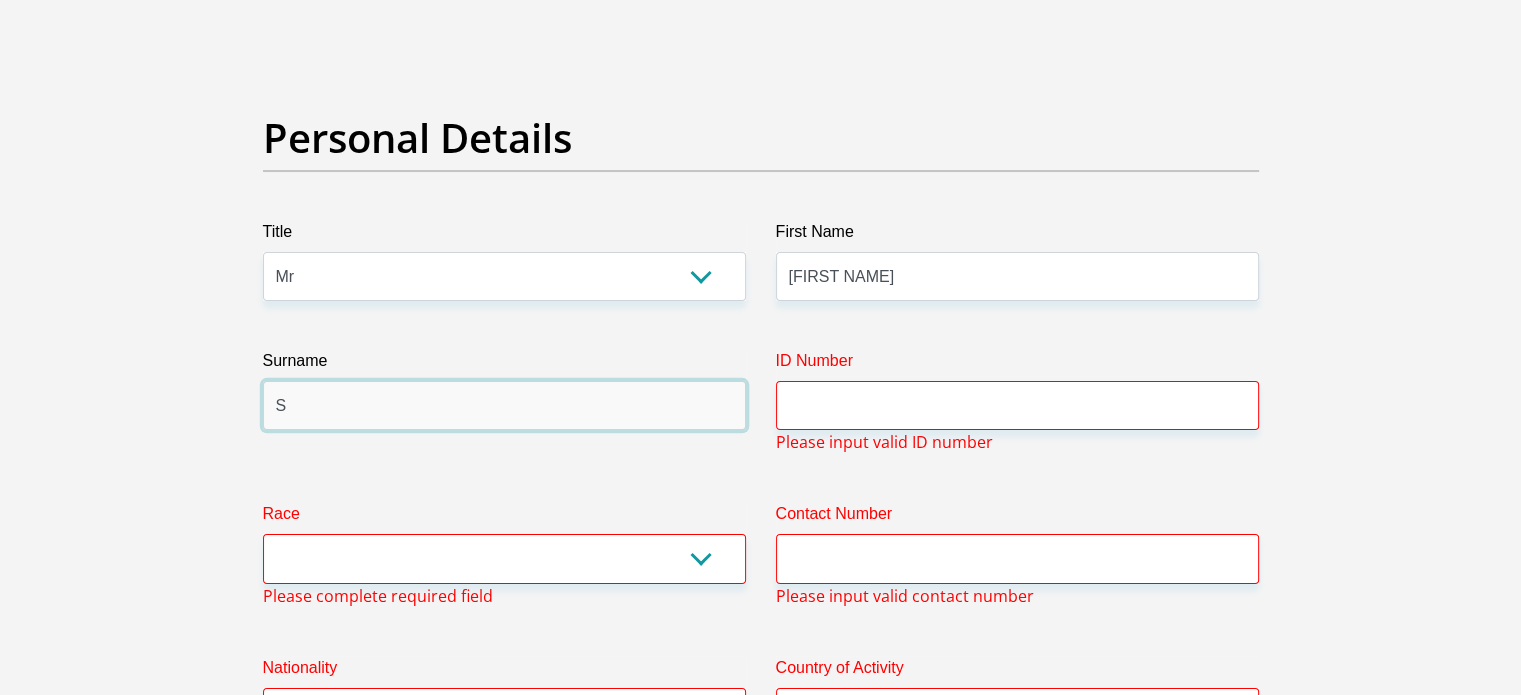 click on "S" at bounding box center [504, 405] 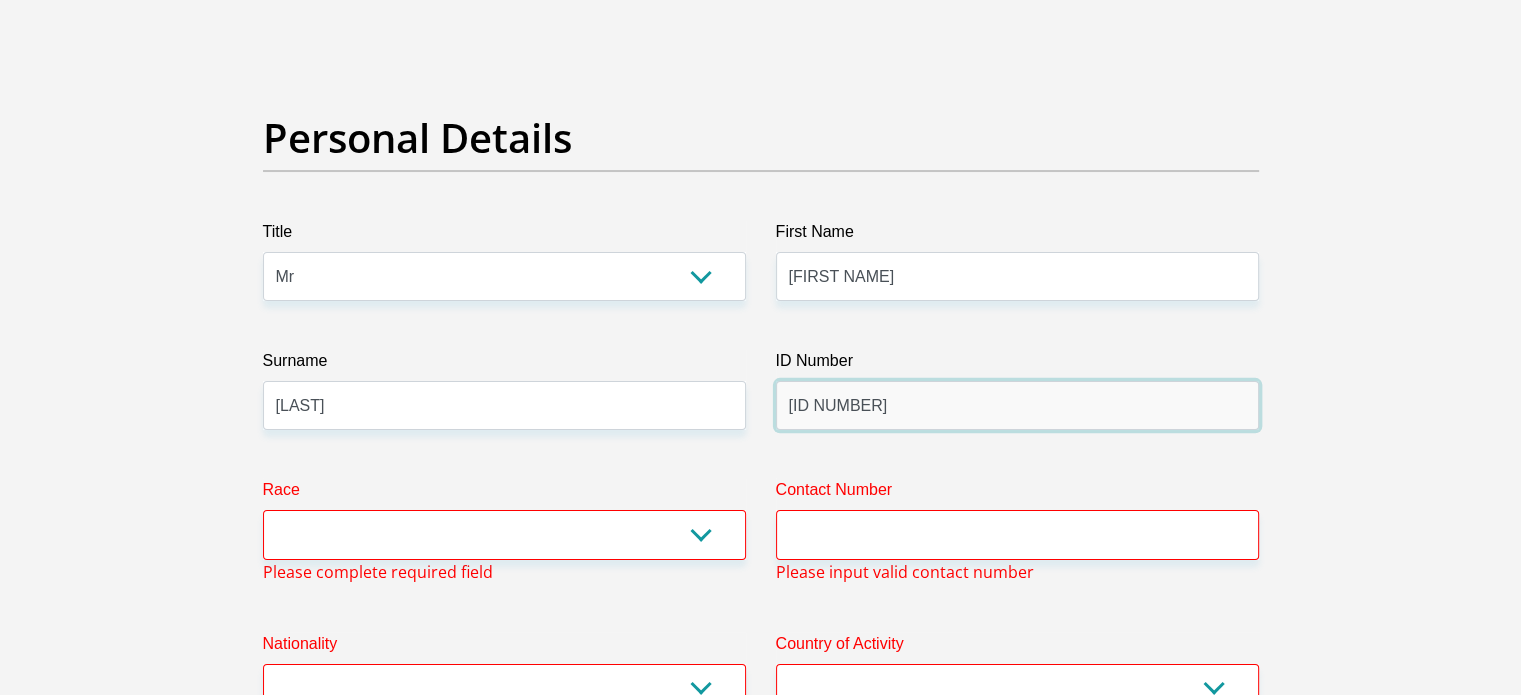 type on "9211115673083" 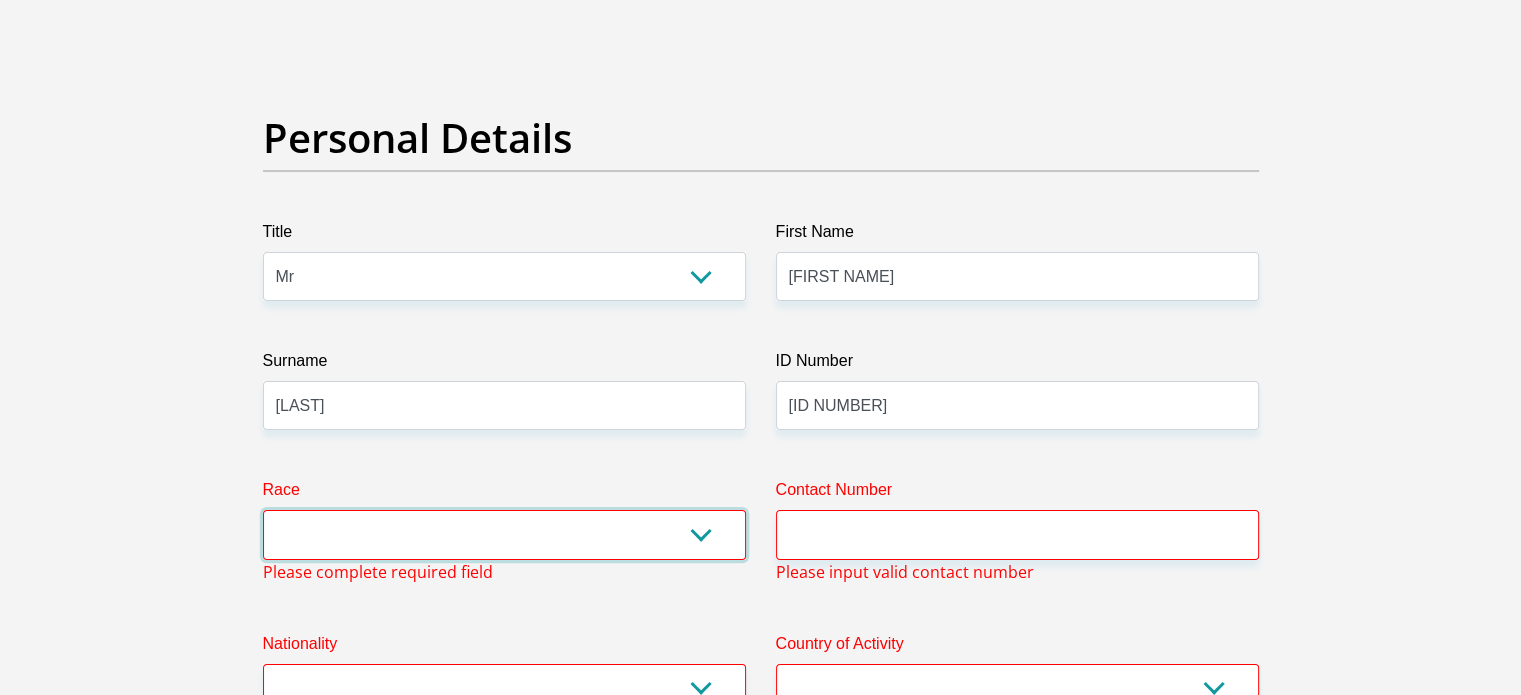 click on "Black
Coloured
Indian
White
Other" at bounding box center [504, 534] 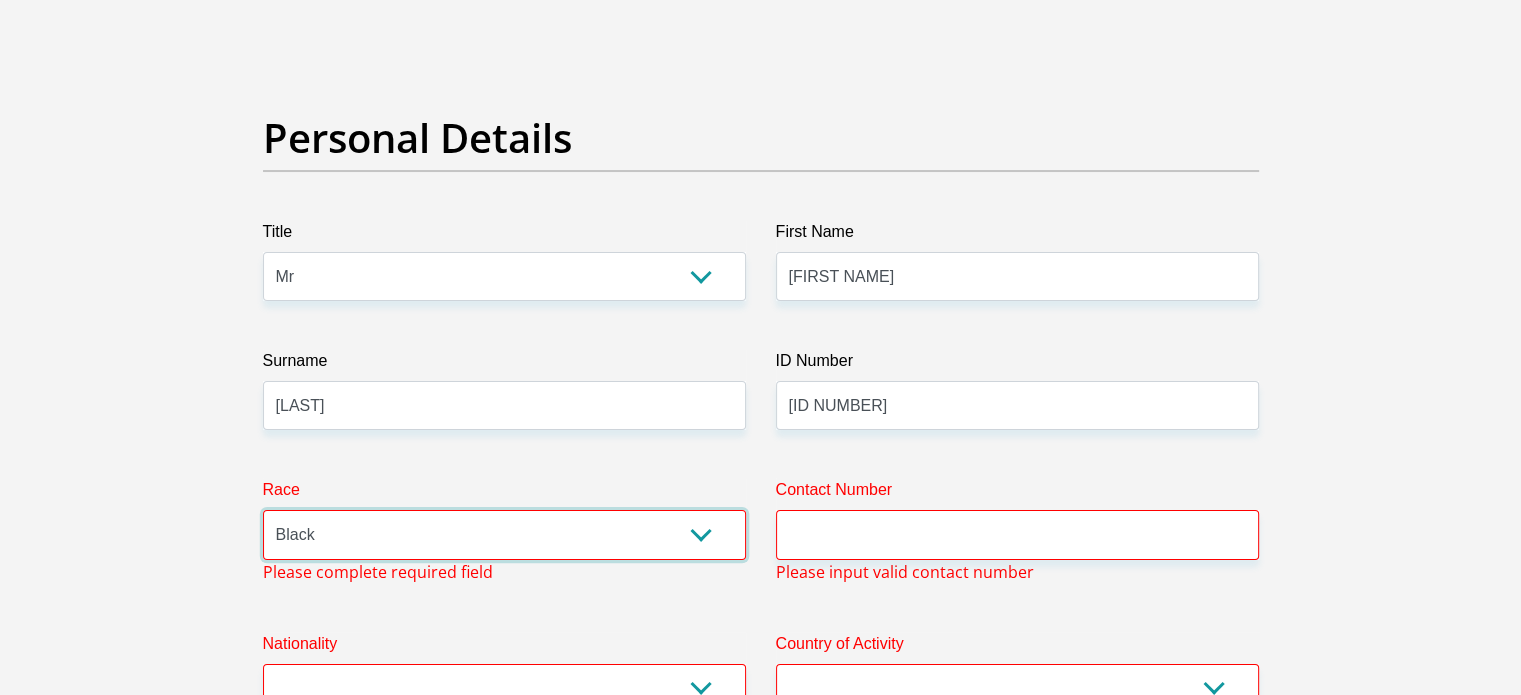 click on "Black
Coloured
Indian
White
Other" at bounding box center [504, 534] 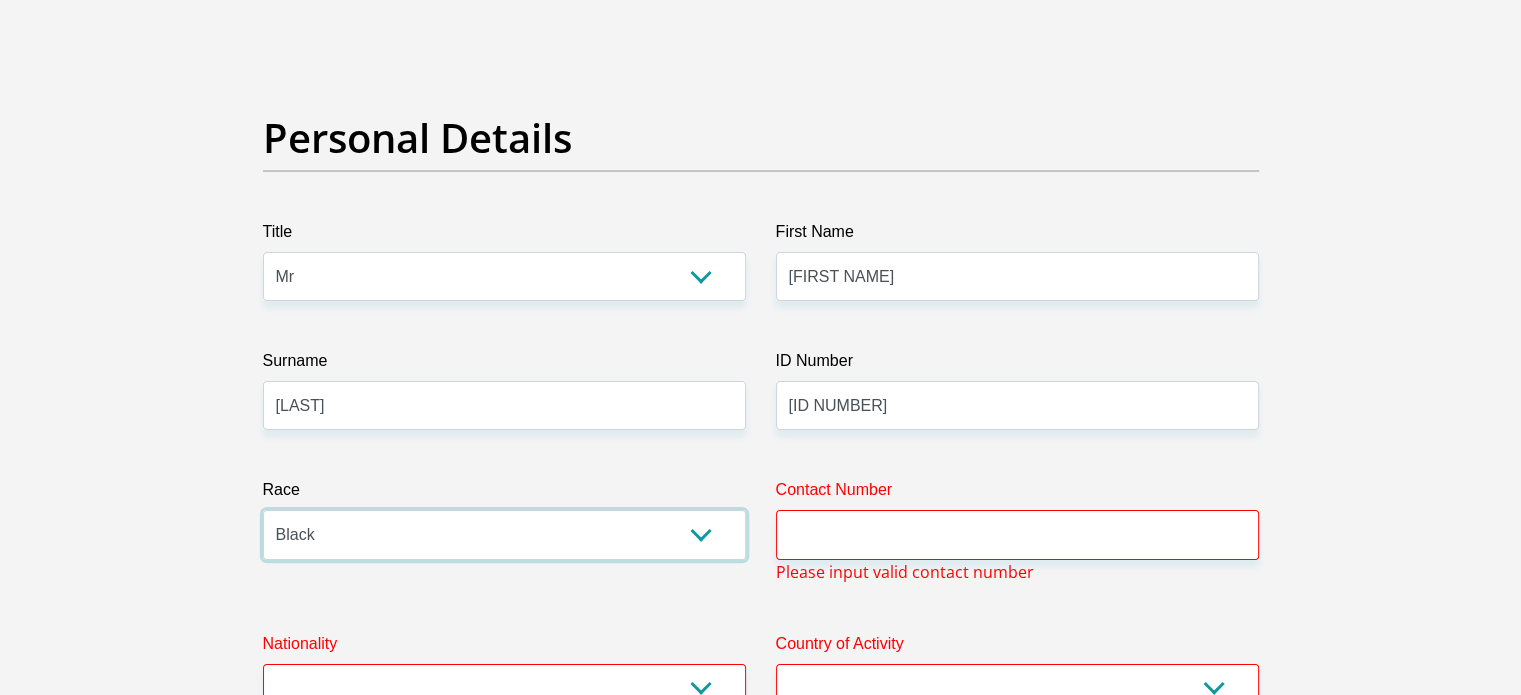 scroll, scrollTop: 302, scrollLeft: 0, axis: vertical 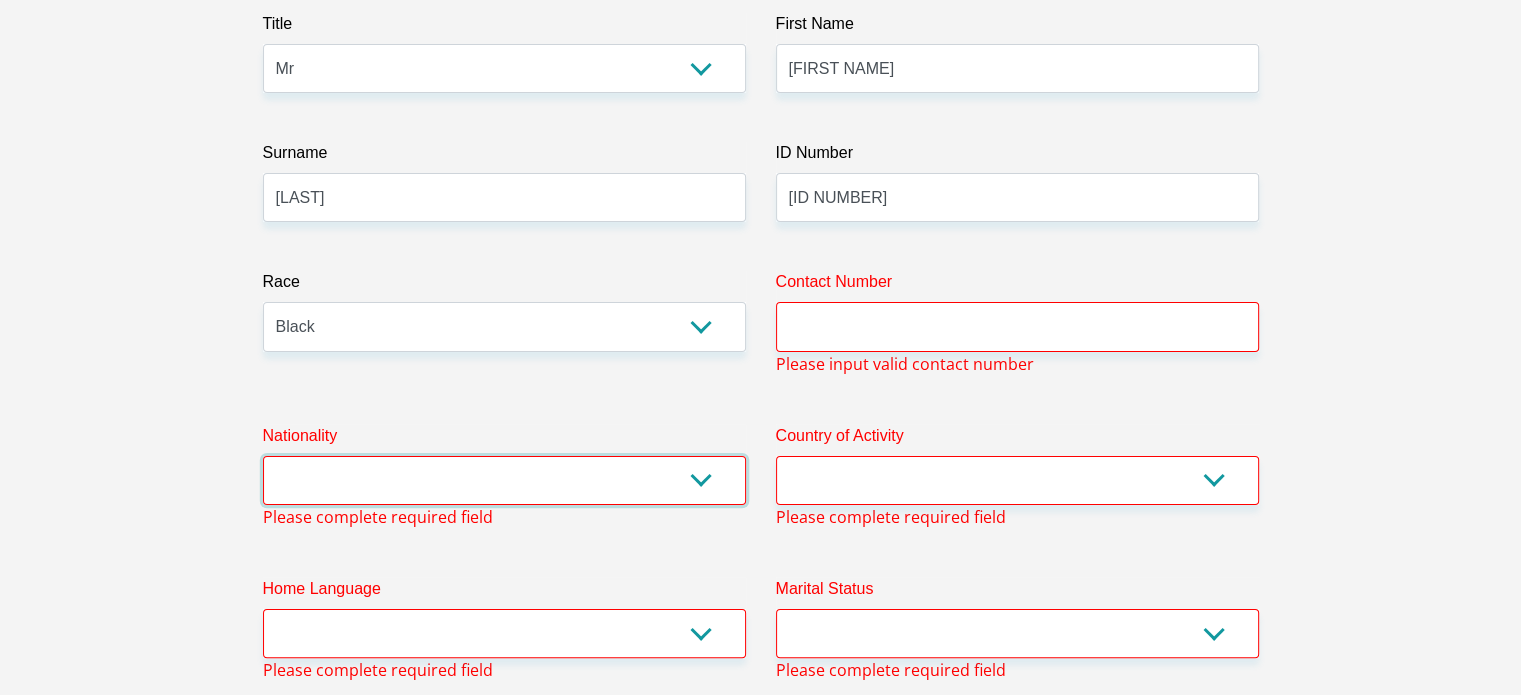 click on "South Africa
Afghanistan
Aland Islands
Albania
Algeria
America Samoa
American Virgin Islands
Andorra
Angola
Anguilla
Antarctica
Antigua and Barbuda
Argentina
Armenia
Aruba
Ascension Island
Australia
Austria
Azerbaijan
Bahamas
Bahrain
Bangladesh
Barbados
Chad" at bounding box center (504, 480) 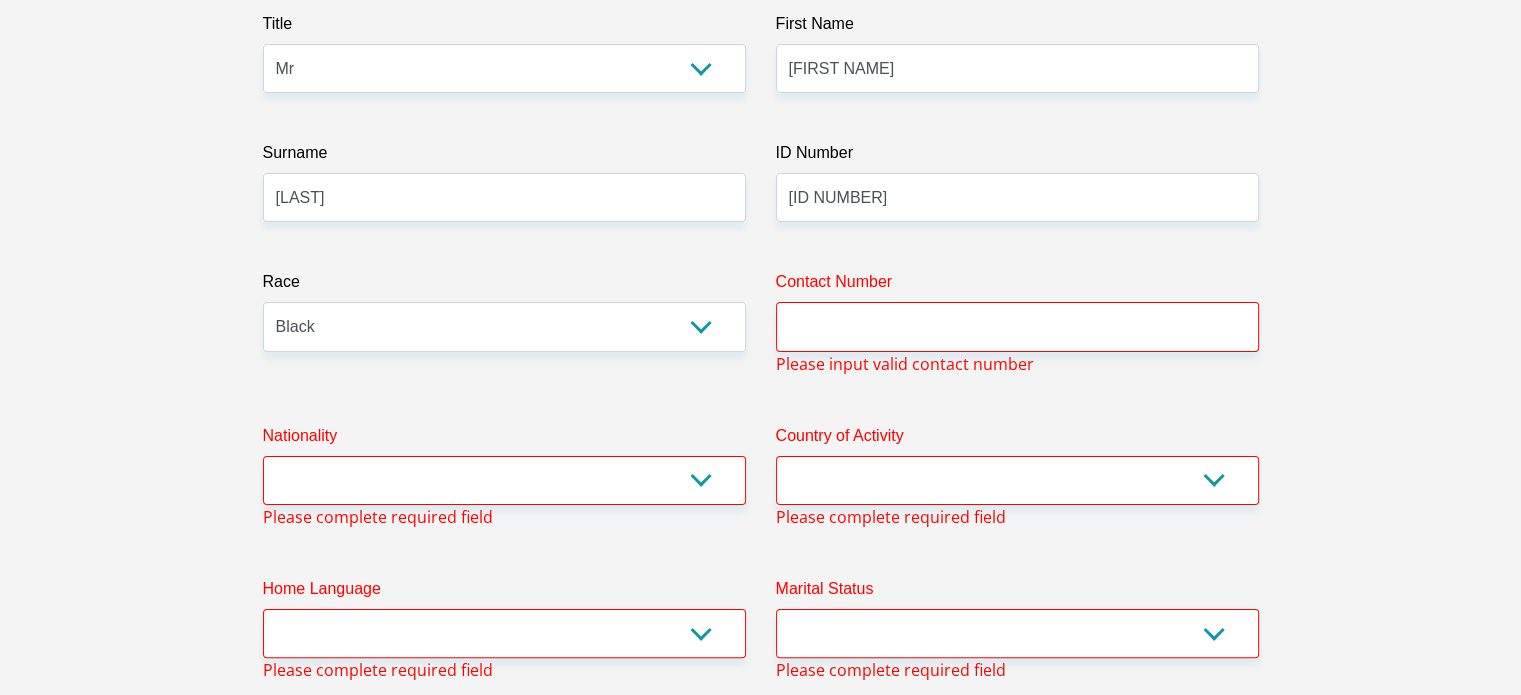click on "Title
Mr
Ms
Mrs
Dr
Other
First Name
Selaelo
Surname
Sathekge
ID Number
9211115673083
Please input valid ID number
Race
Black
Coloured
Indian
White
Other
Contact Number
Please input valid contact number
Nationality
South Africa
Afghanistan
Aland Islands  Albania  Algeria  Andorra" at bounding box center (761, 3529) 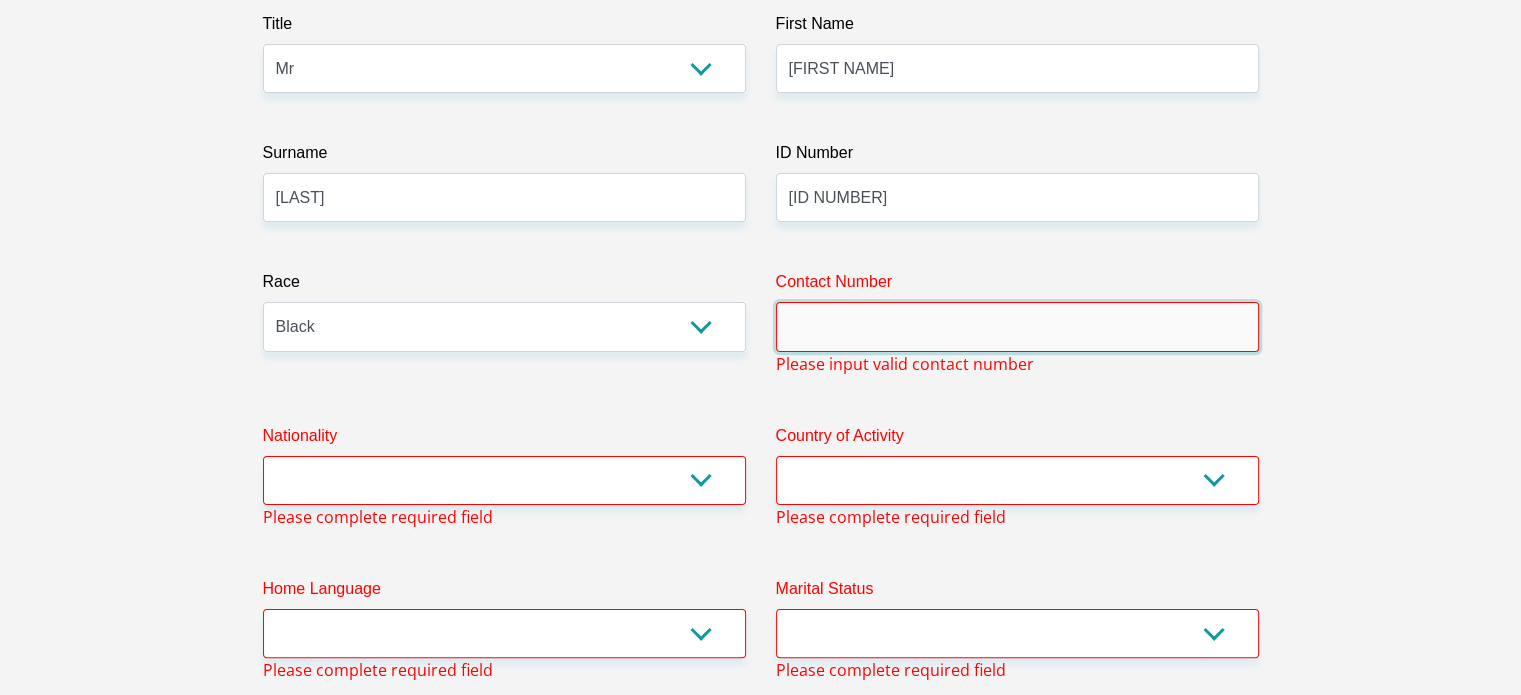 click on "Contact Number" at bounding box center [1017, 326] 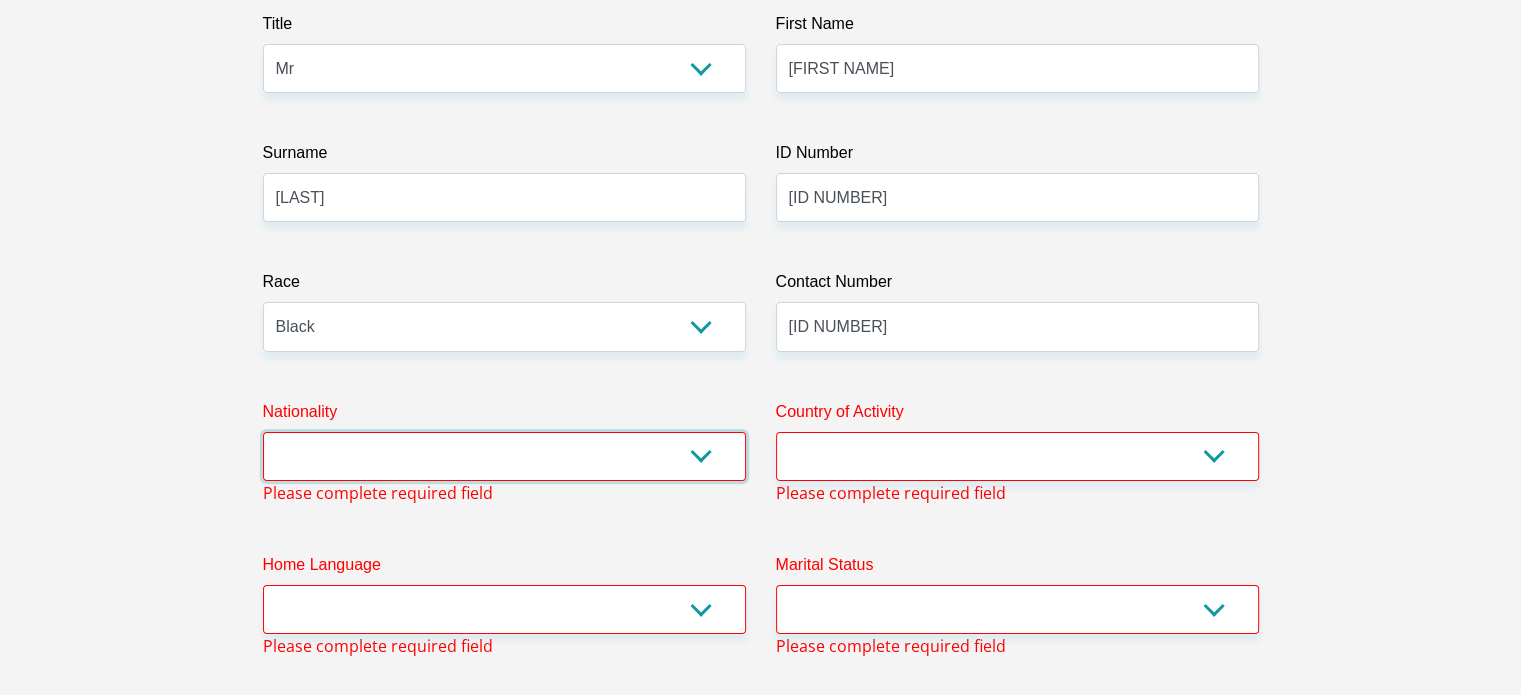 click on "South Africa
Afghanistan
Aland Islands
Albania
Algeria
America Samoa
American Virgin Islands
Andorra
Angola
Anguilla
Antarctica
Antigua and Barbuda
Argentina
Armenia
Aruba
Ascension Island
Australia
Austria
Azerbaijan
Bahamas
Bahrain
Bangladesh
Barbados
Chad" at bounding box center [504, 456] 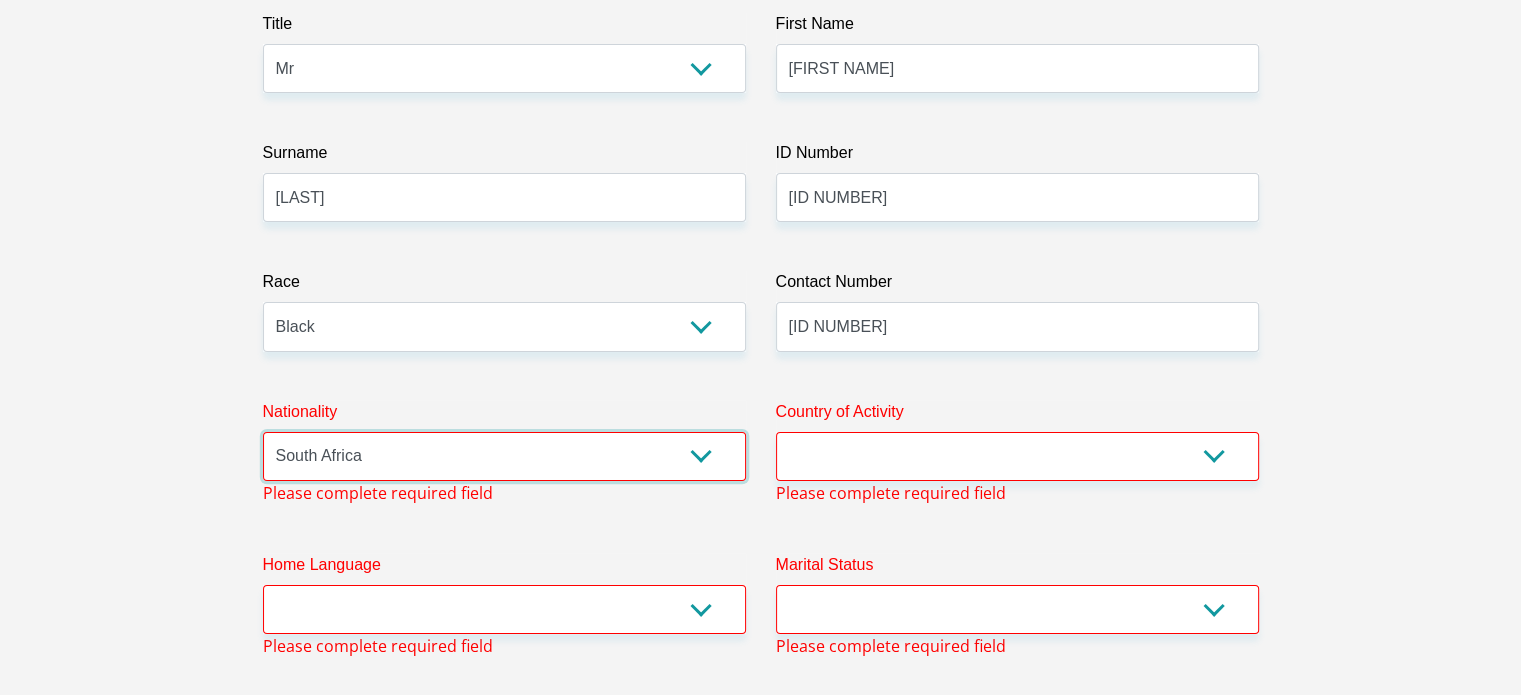 click on "South Africa
Afghanistan
Aland Islands
Albania
Algeria
America Samoa
American Virgin Islands
Andorra
Angola
Anguilla
Antarctica
Antigua and Barbuda
Argentina
Armenia
Aruba
Ascension Island
Australia
Austria
Azerbaijan
Bahamas
Bahrain
Bangladesh
Barbados
Chad" at bounding box center (504, 456) 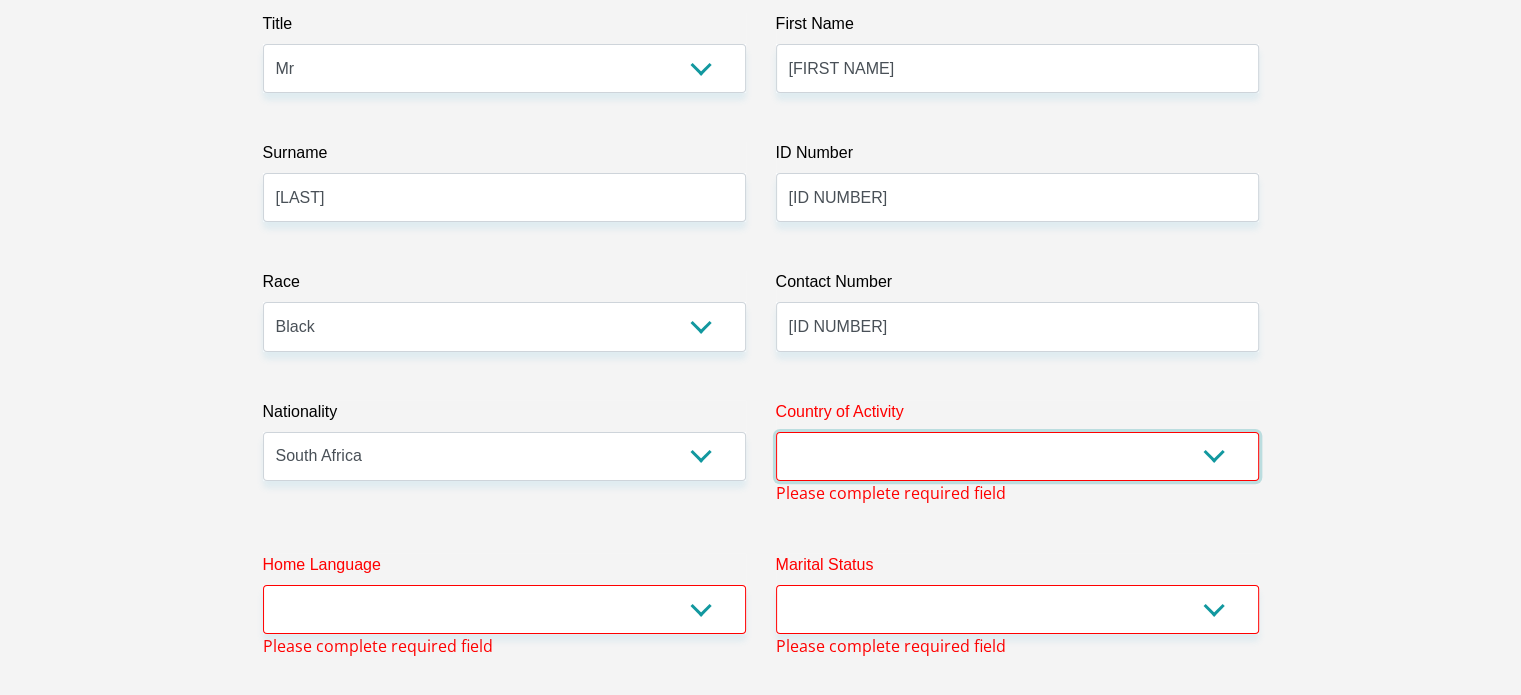 click on "South Africa
Afghanistan
Aland Islands
Albania
Algeria
America Samoa
American Virgin Islands
Andorra
Angola
Anguilla
Antarctica
Antigua and Barbuda
Argentina
Armenia
Aruba
Ascension Island
Australia
Austria
Azerbaijan
Chad" at bounding box center [1017, 456] 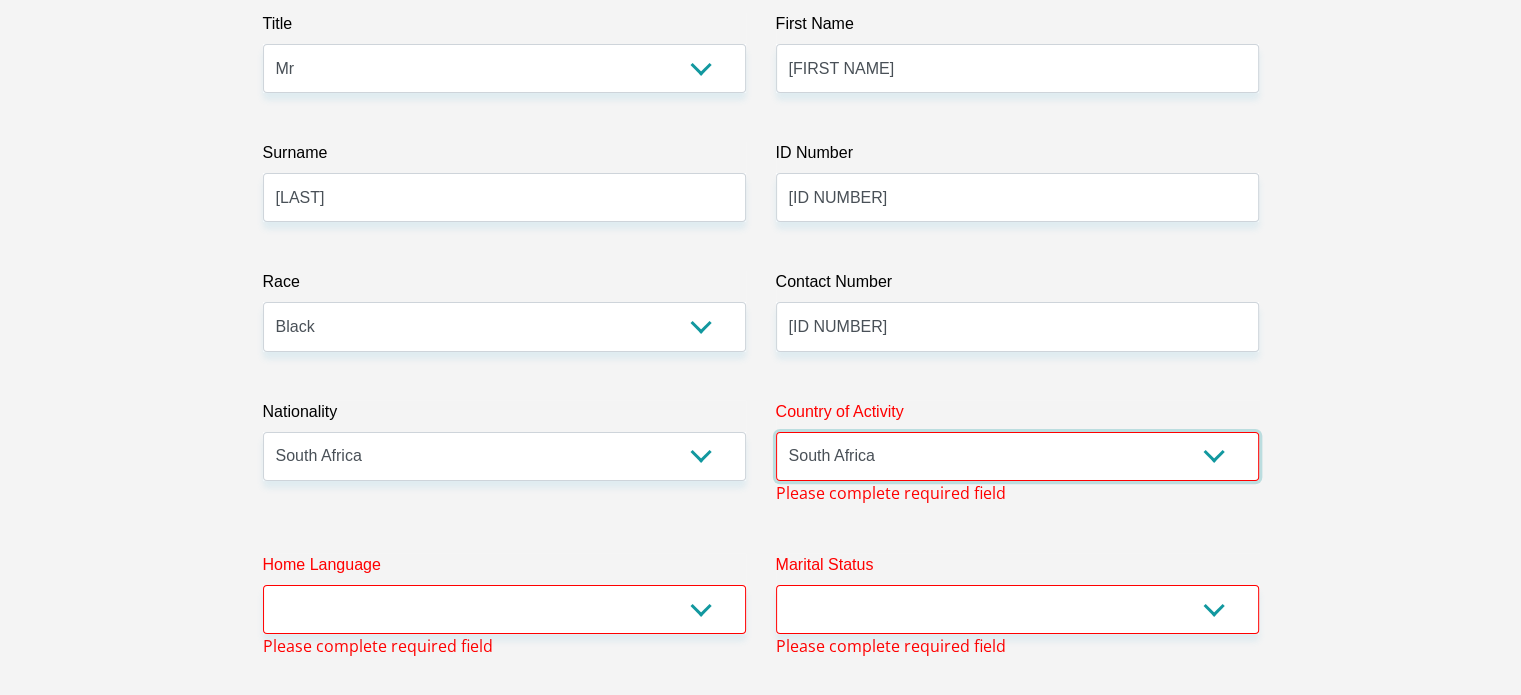 click on "South Africa
Afghanistan
Aland Islands
Albania
Algeria
America Samoa
American Virgin Islands
Andorra
Angola
Anguilla
Antarctica
Antigua and Barbuda
Argentina
Armenia
Aruba
Ascension Island
Australia
Austria
Azerbaijan
Chad" at bounding box center [1017, 456] 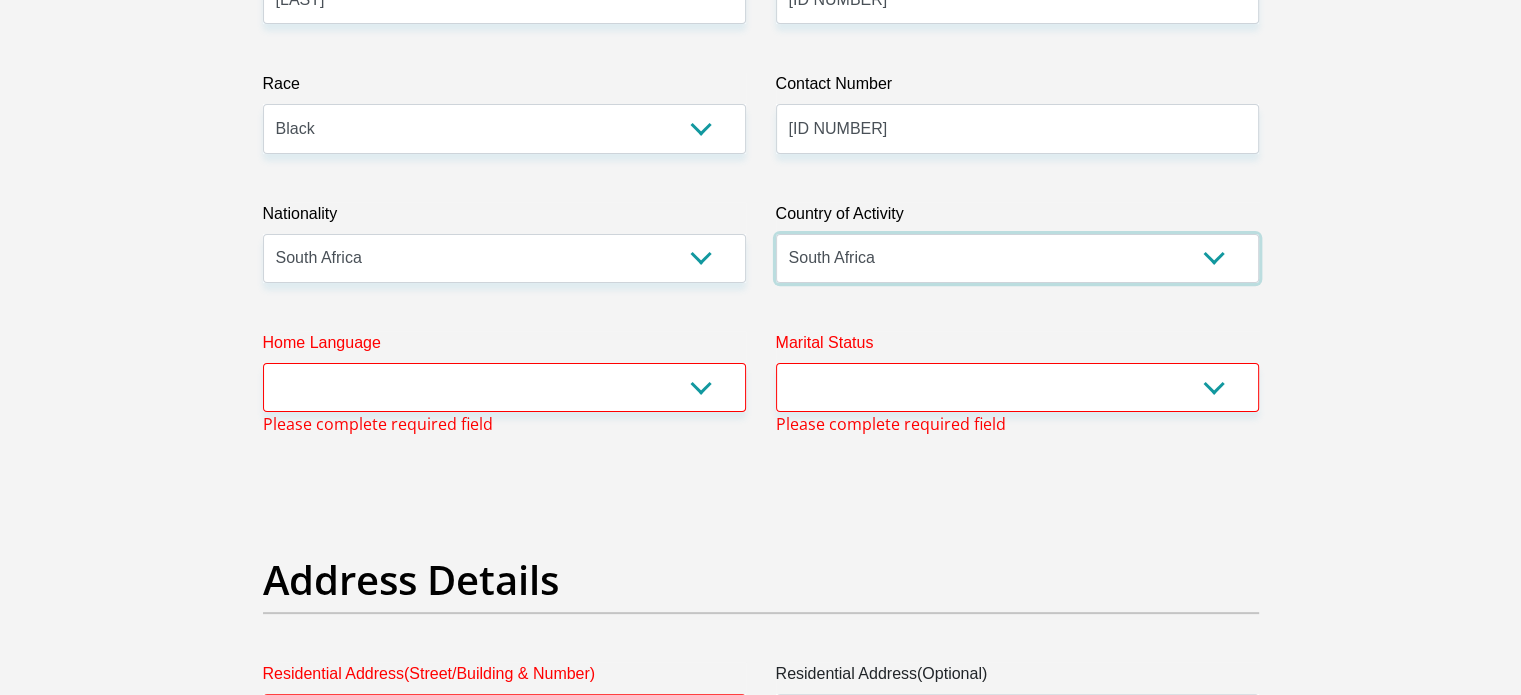 scroll, scrollTop: 503, scrollLeft: 0, axis: vertical 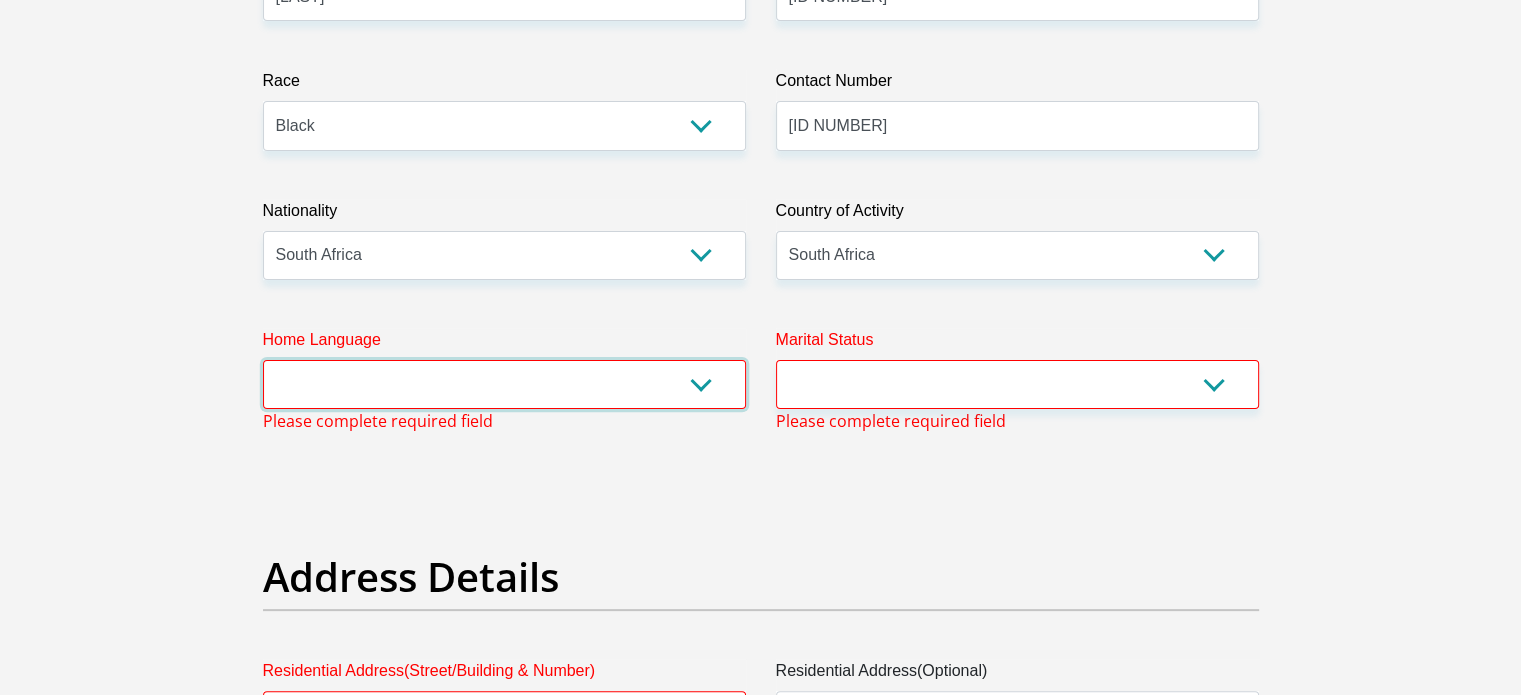 click on "Afrikaans
English
Sepedi
South Ndebele
Southern Sotho
Swati
Tsonga
Tswana
Venda
Xhosa
Zulu
Other" at bounding box center [504, 384] 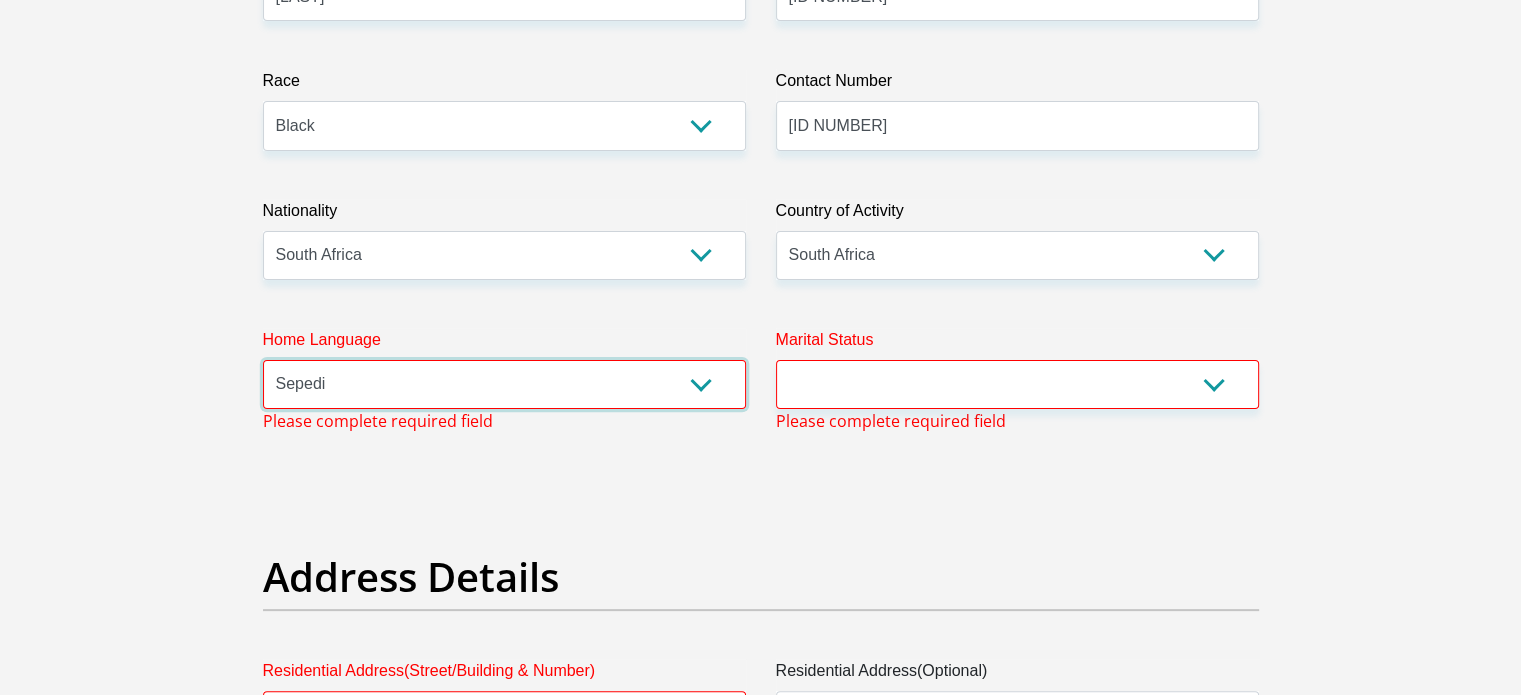 click on "Afrikaans
English
Sepedi
South Ndebele
Southern Sotho
Swati
Tsonga
Tswana
Venda
Xhosa
Zulu
Other" at bounding box center (504, 384) 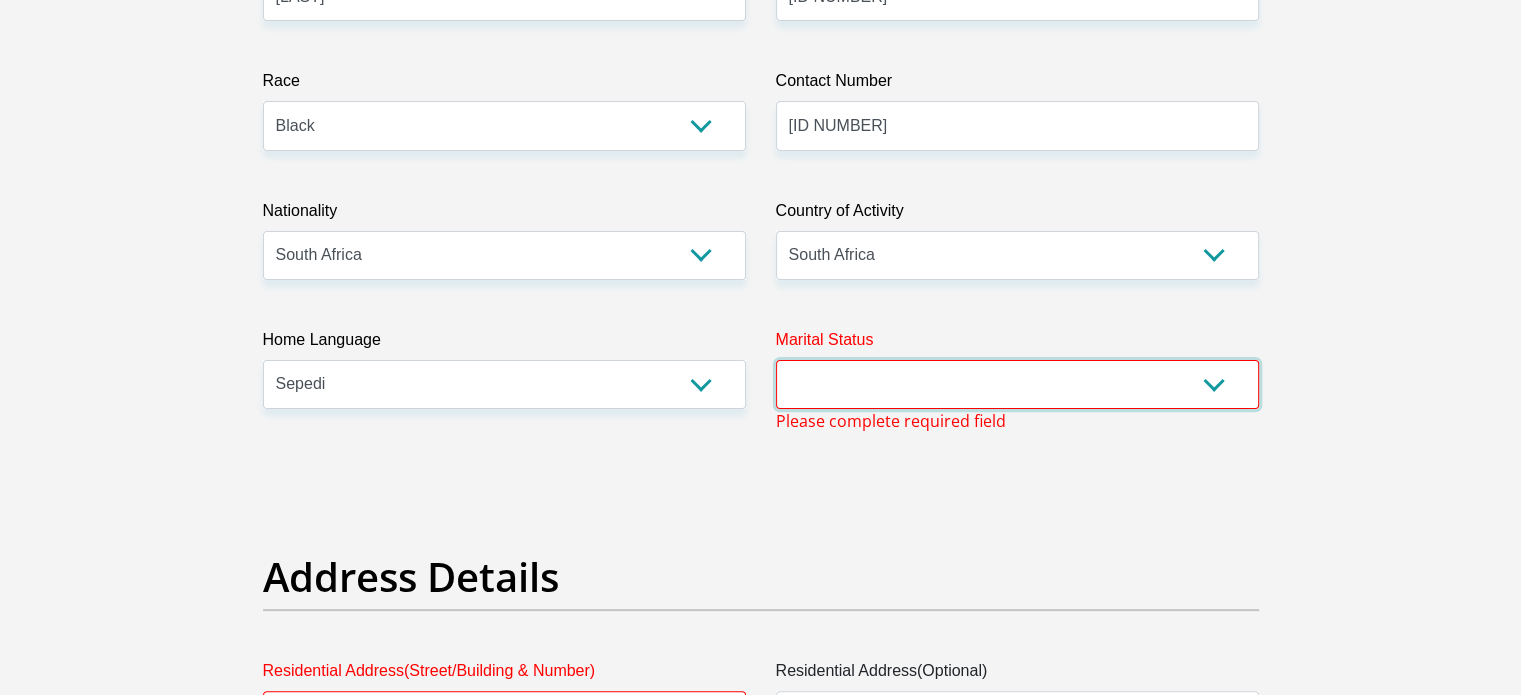 click on "Married ANC
Single
Divorced
Widowed
Married COP or Customary Law" at bounding box center (1017, 384) 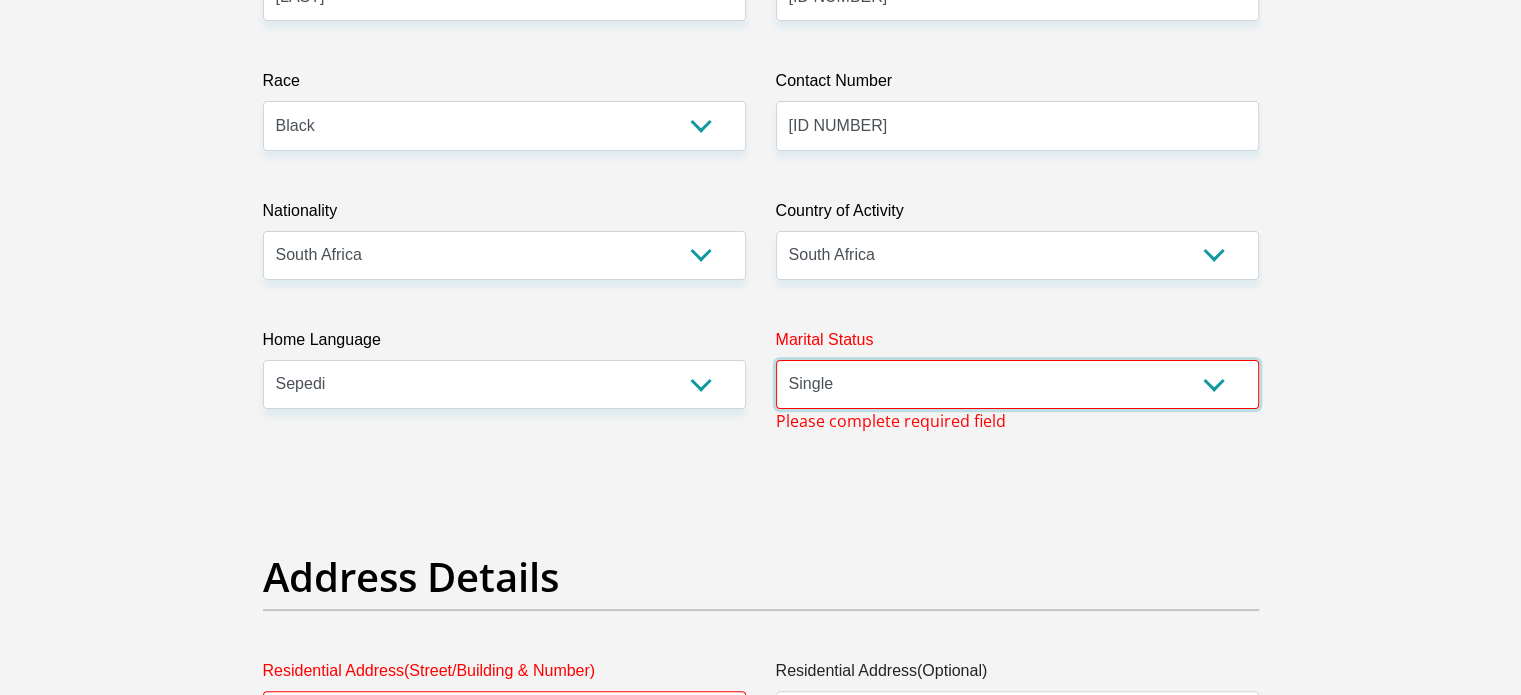 click on "Married ANC
Single
Divorced
Widowed
Married COP or Customary Law" at bounding box center [1017, 384] 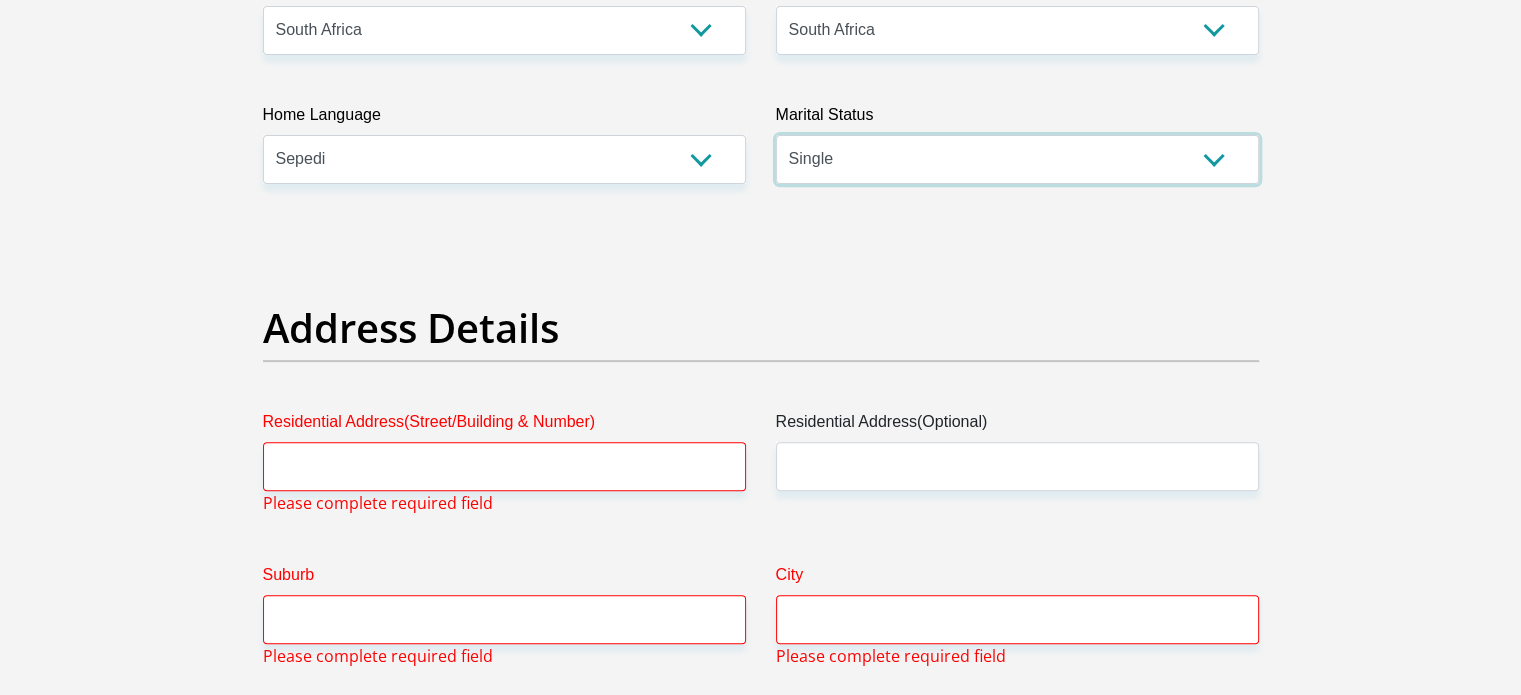 scroll, scrollTop: 729, scrollLeft: 0, axis: vertical 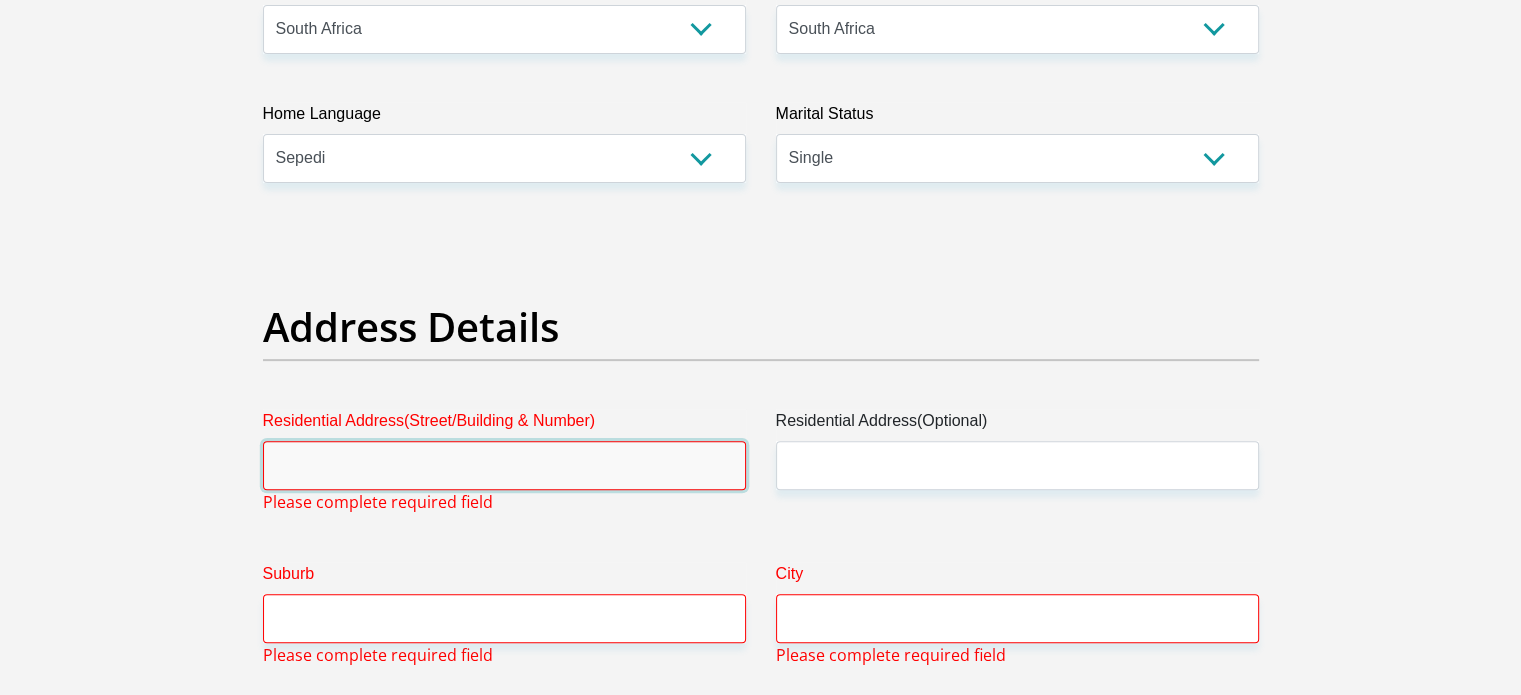 click on "Residential Address(Street/Building & Number)" at bounding box center [504, 465] 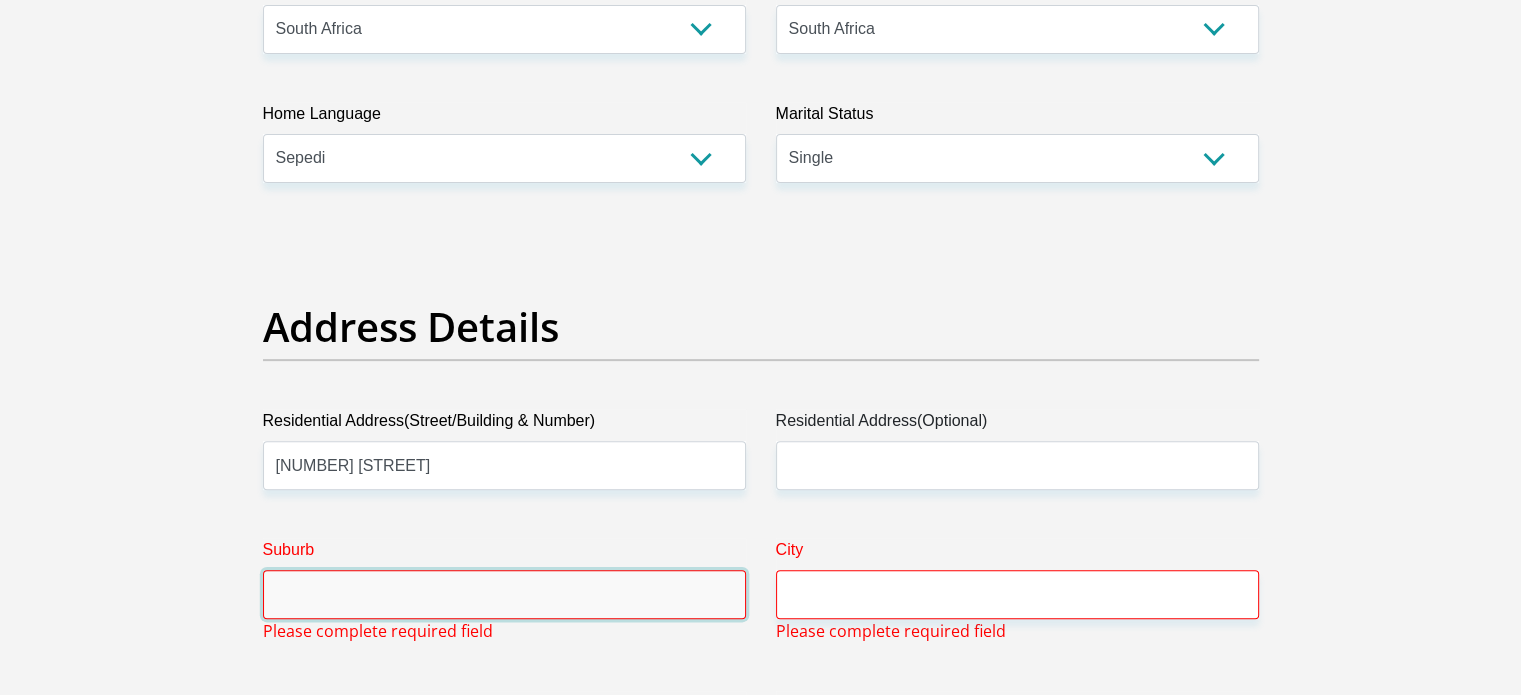 click on "Suburb" at bounding box center (504, 594) 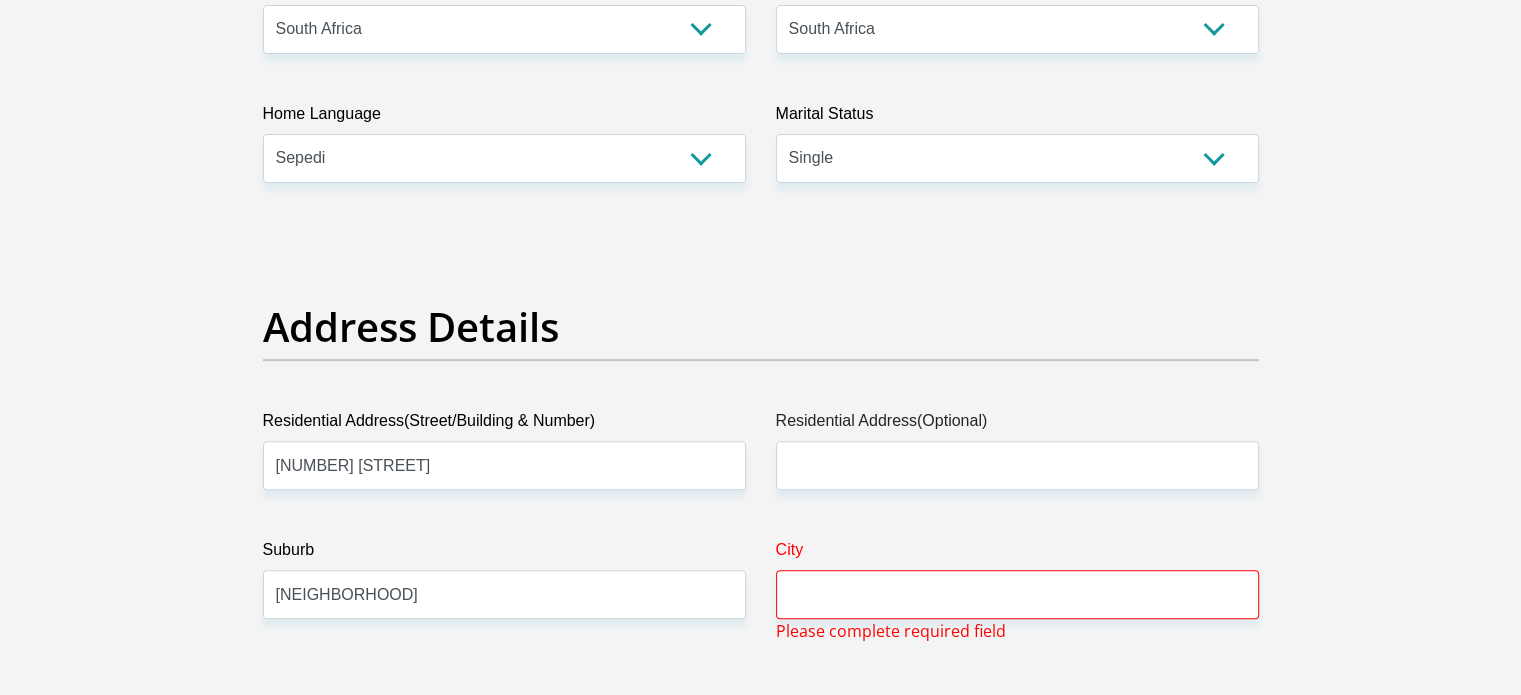 drag, startPoint x: 995, startPoint y: 567, endPoint x: 951, endPoint y: 593, distance: 51.10773 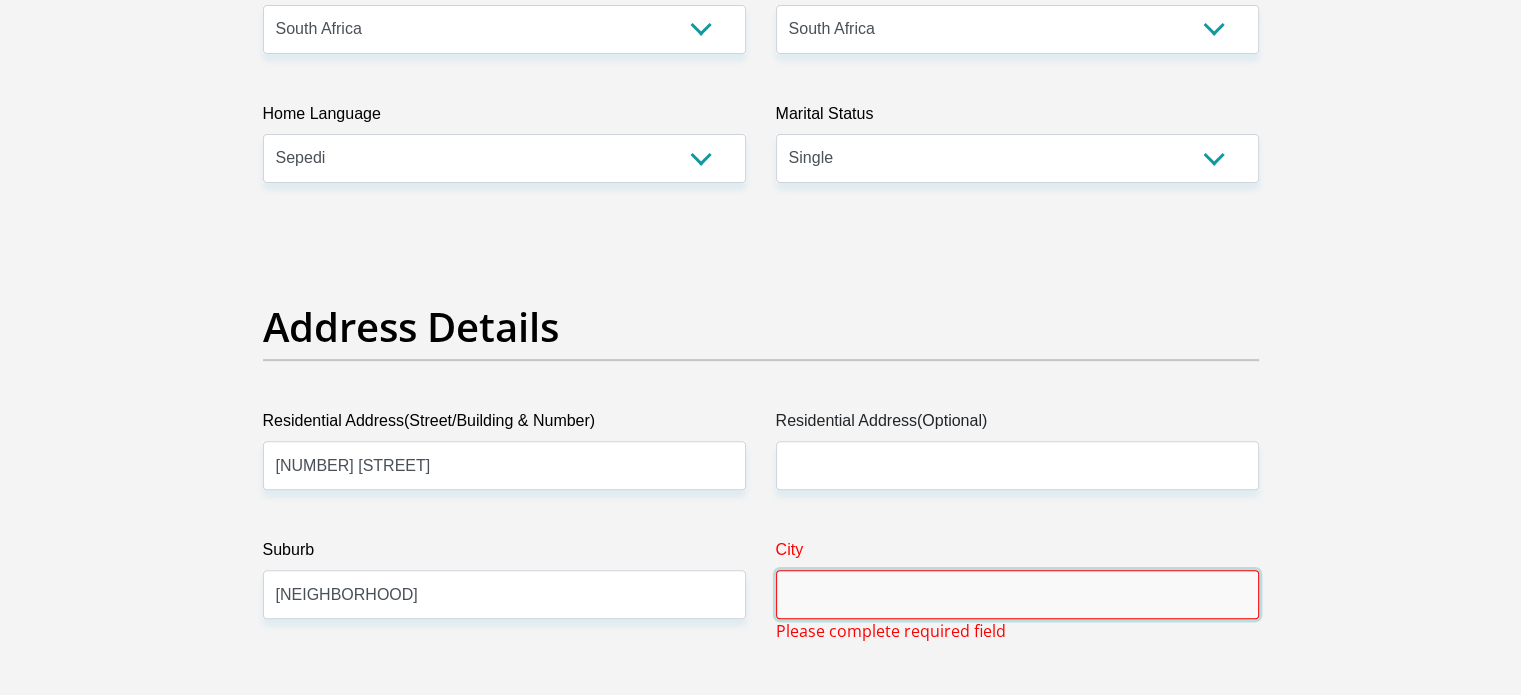 click on "City" at bounding box center (1017, 594) 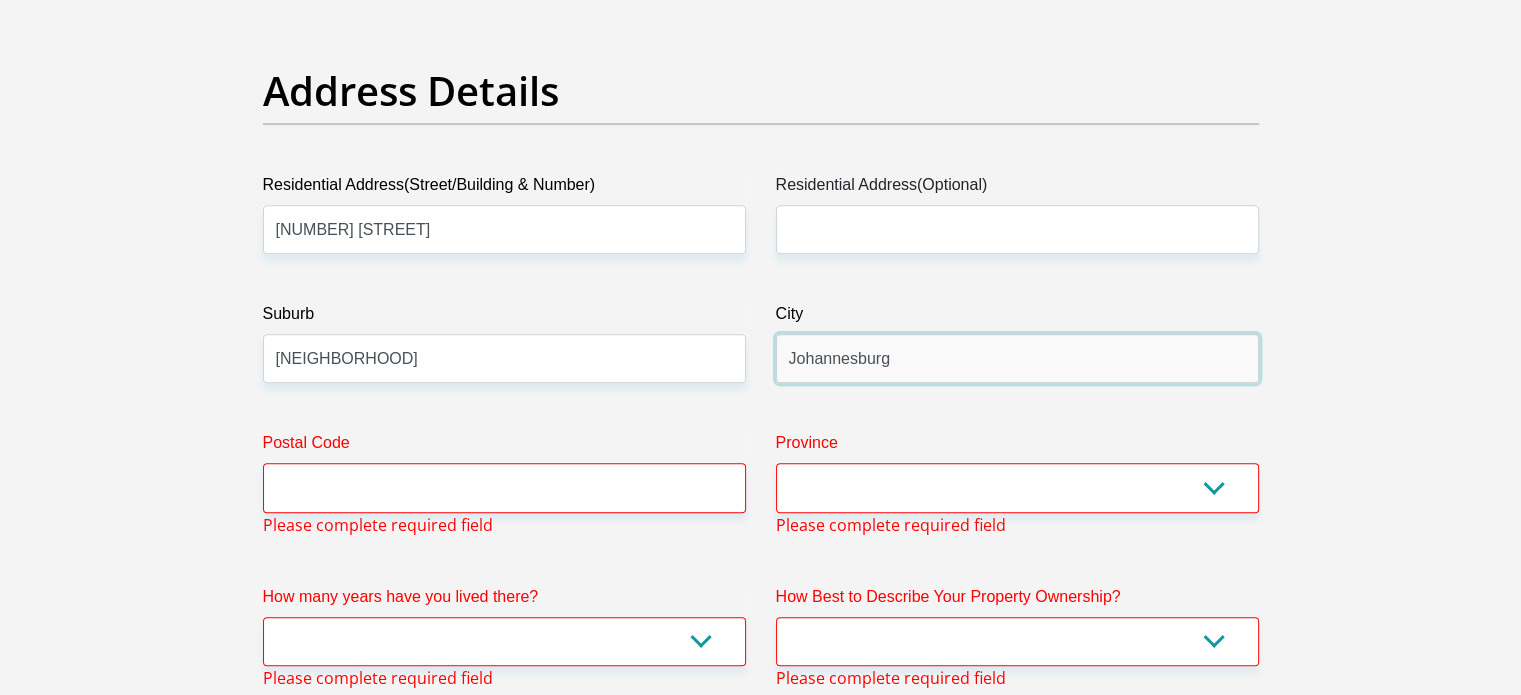 scroll, scrollTop: 970, scrollLeft: 0, axis: vertical 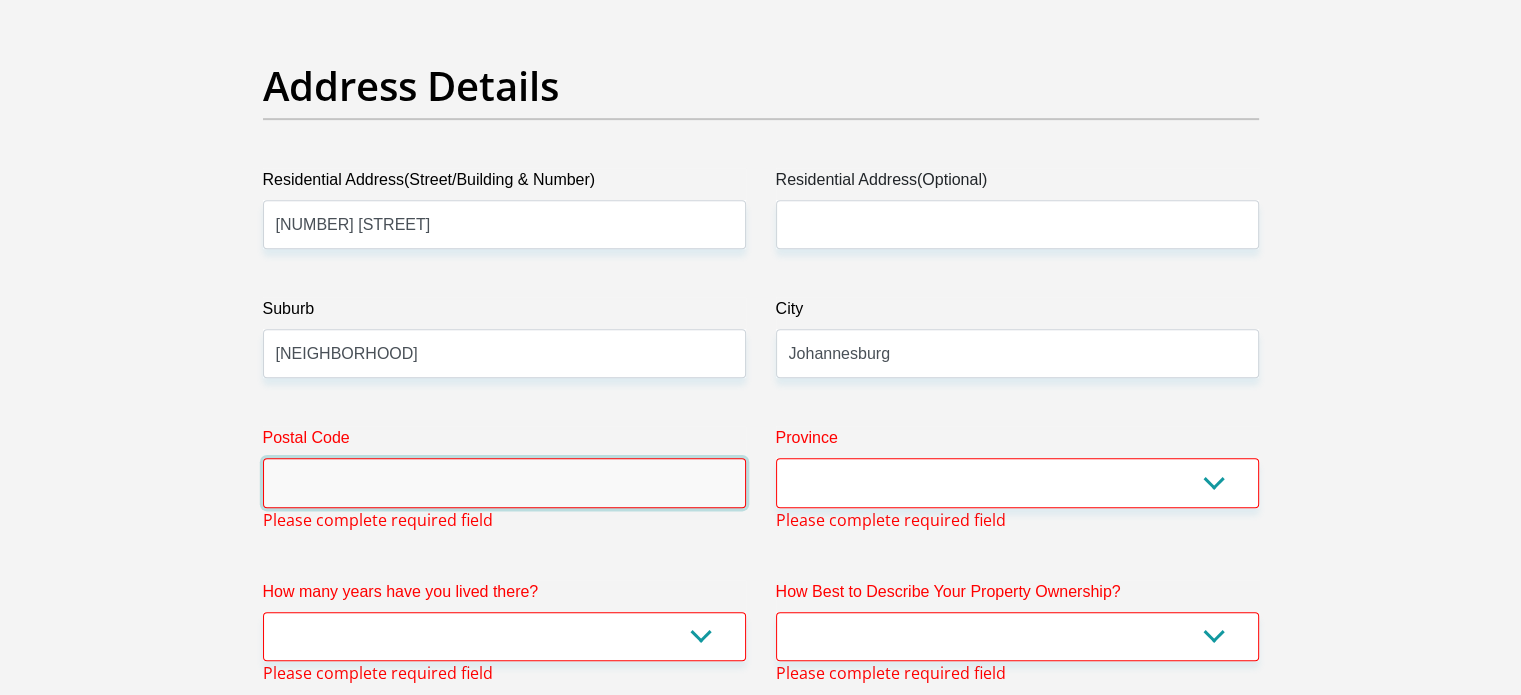 click on "Postal Code" at bounding box center (504, 482) 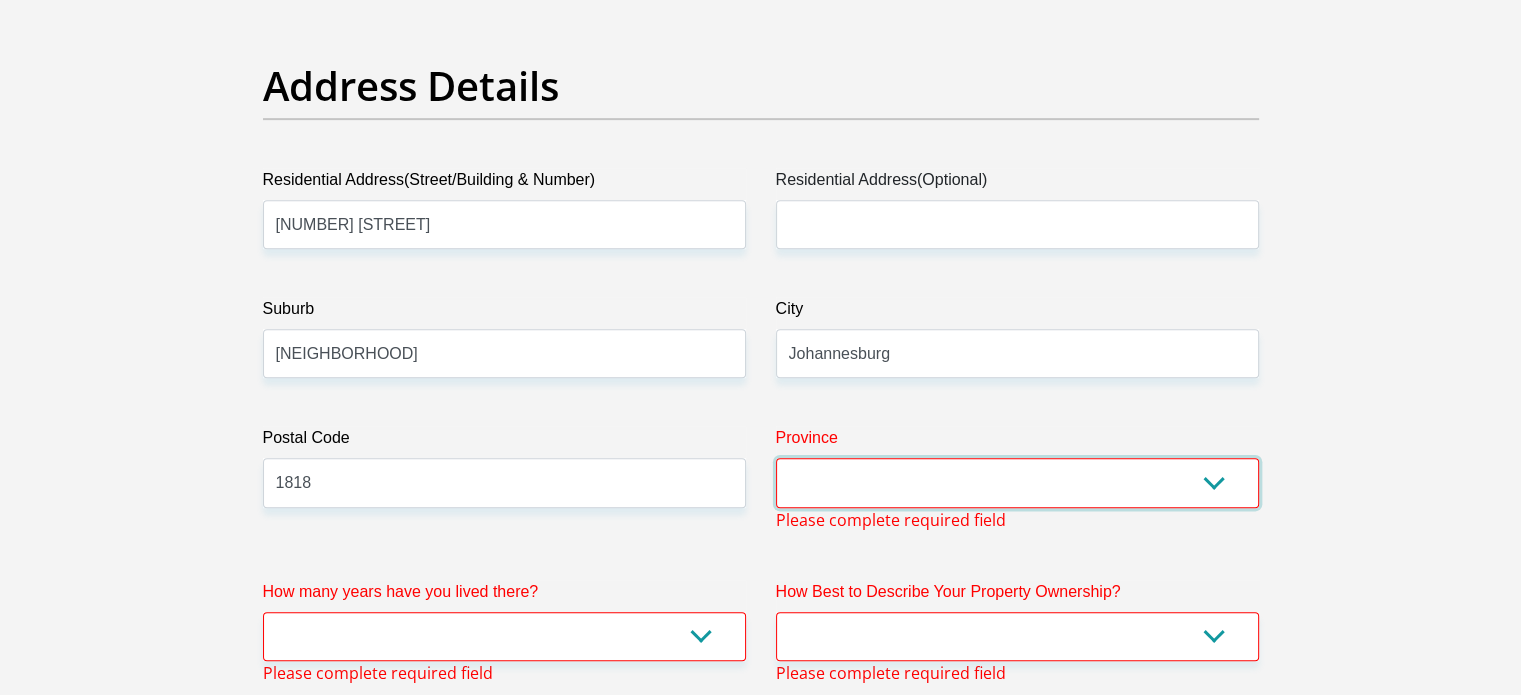 click on "Eastern Cape
Free State
Gauteng
KwaZulu-Natal
Limpopo
Mpumalanga
Northern Cape
North West
Western Cape" at bounding box center [1017, 482] 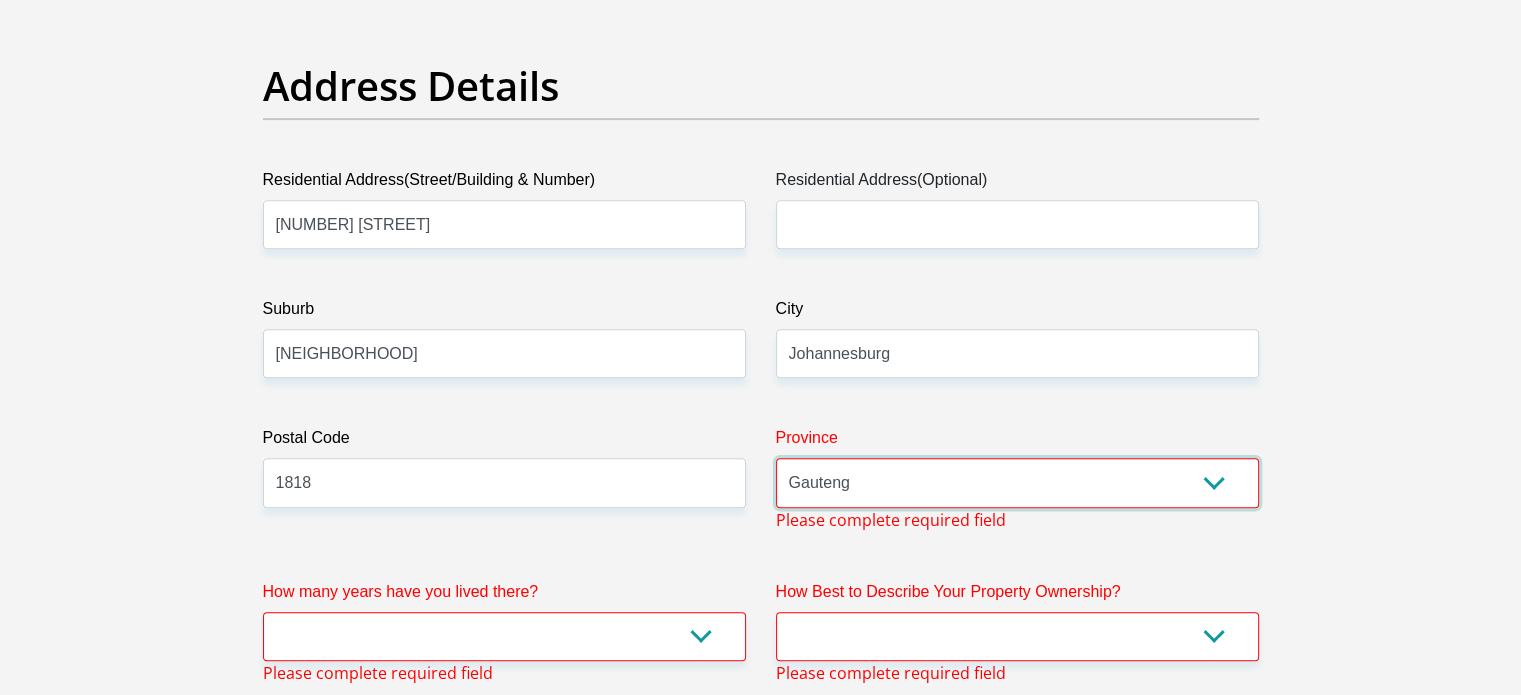 click on "Eastern Cape
Free State
Gauteng
KwaZulu-Natal
Limpopo
Mpumalanga
Northern Cape
North West
Western Cape" at bounding box center [1017, 482] 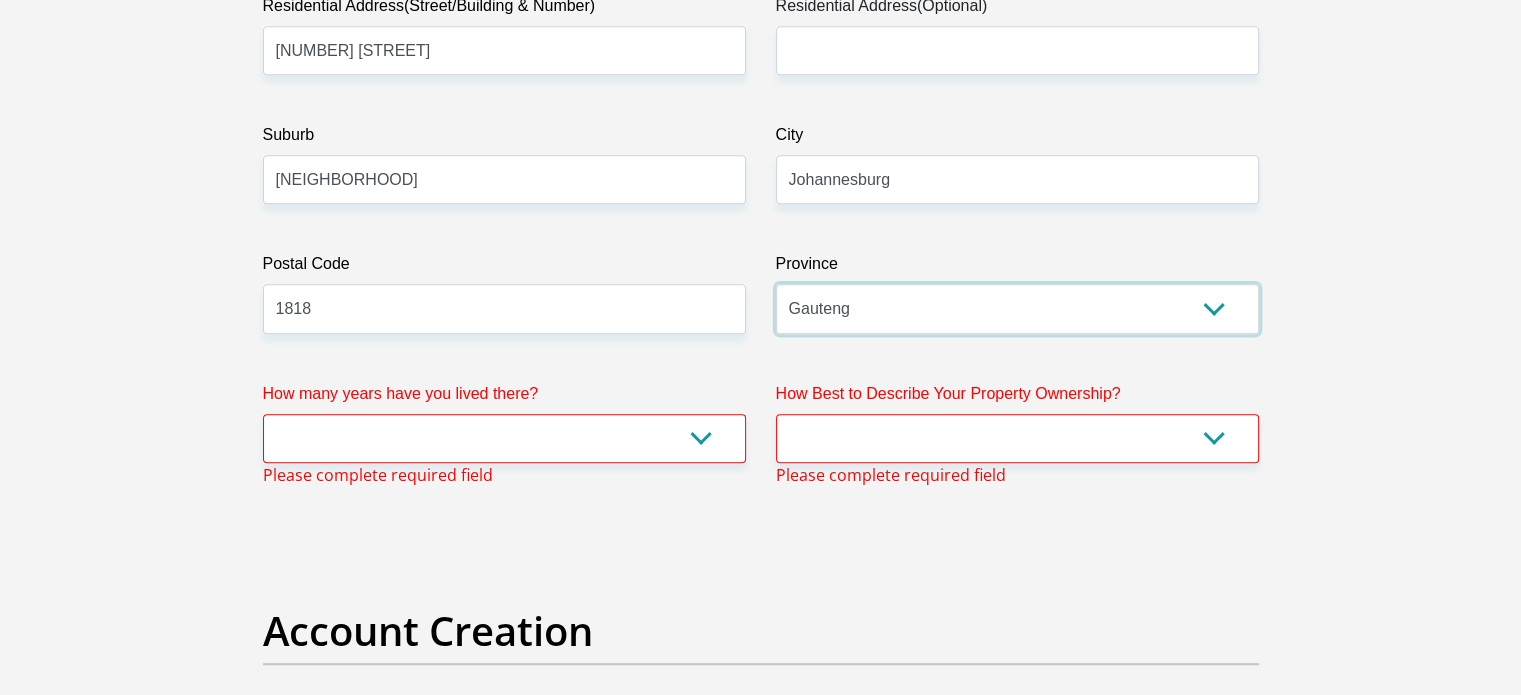 scroll, scrollTop: 1151, scrollLeft: 0, axis: vertical 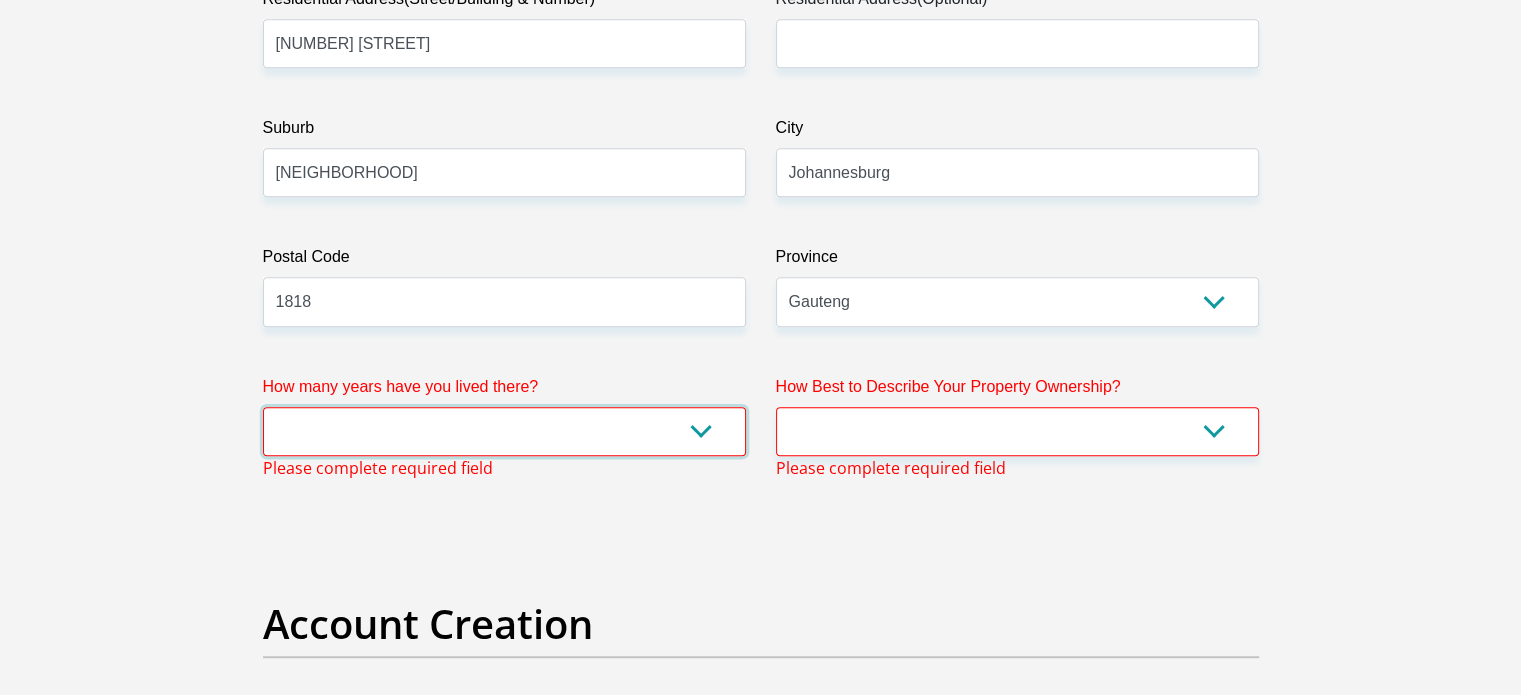 click on "less than 1 year
1-3 years
3-5 years
5+ years" at bounding box center [504, 431] 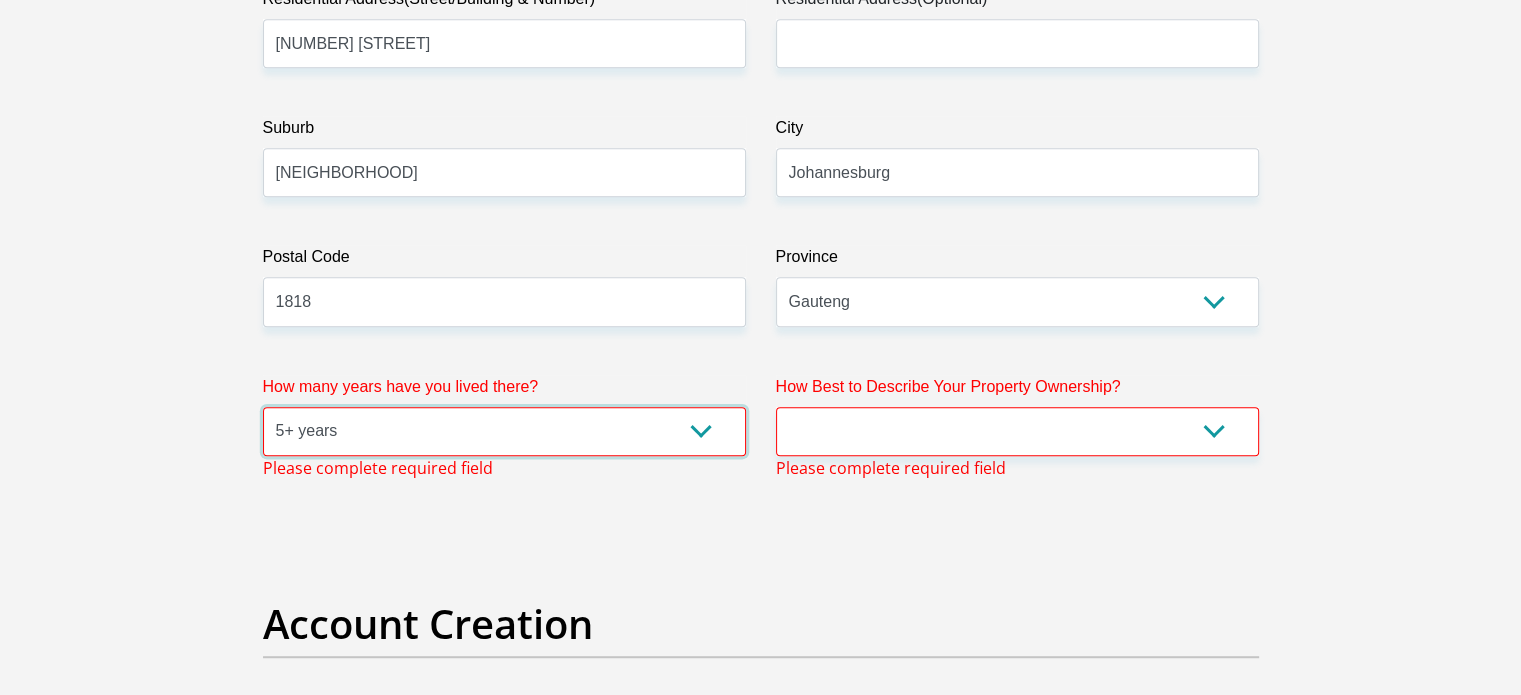 click on "less than 1 year
1-3 years
3-5 years
5+ years" at bounding box center (504, 431) 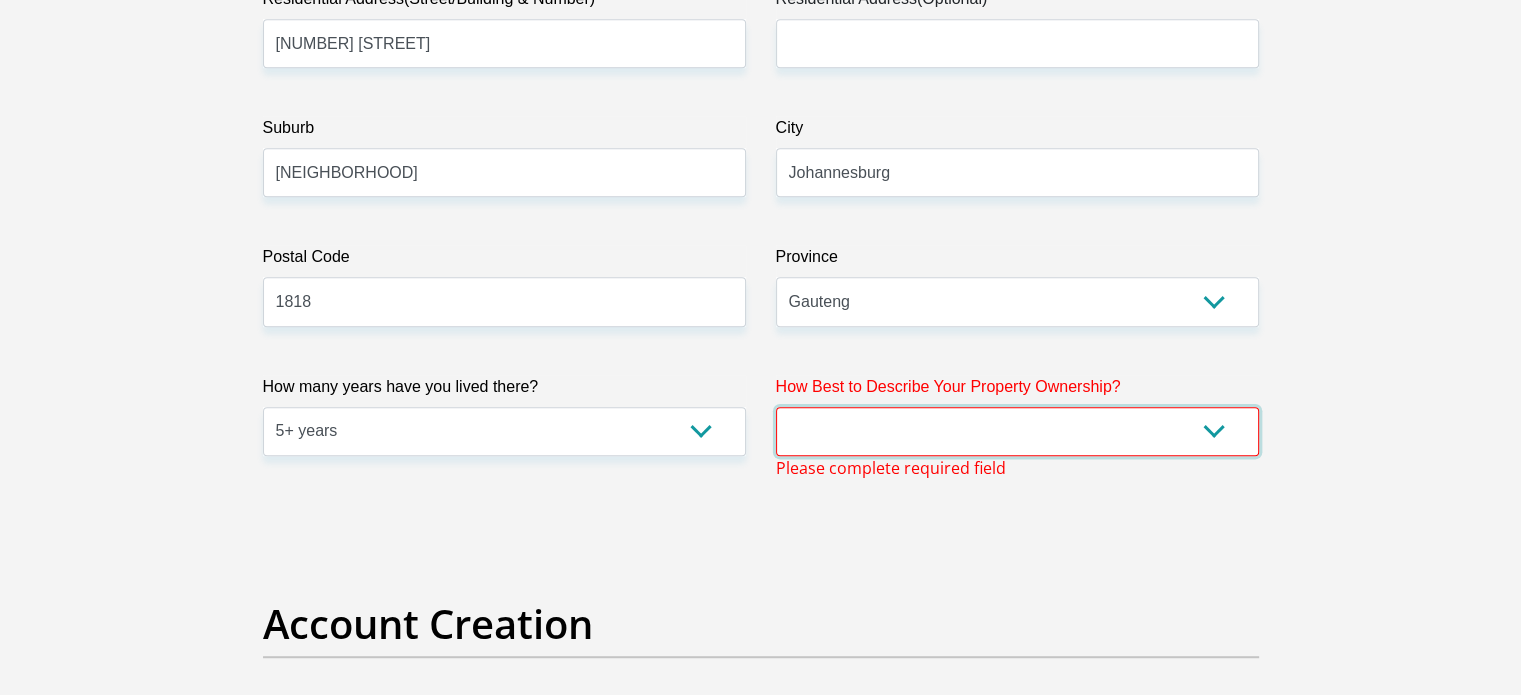 click on "Owned
Rented
Family Owned
Company Dwelling" at bounding box center (1017, 431) 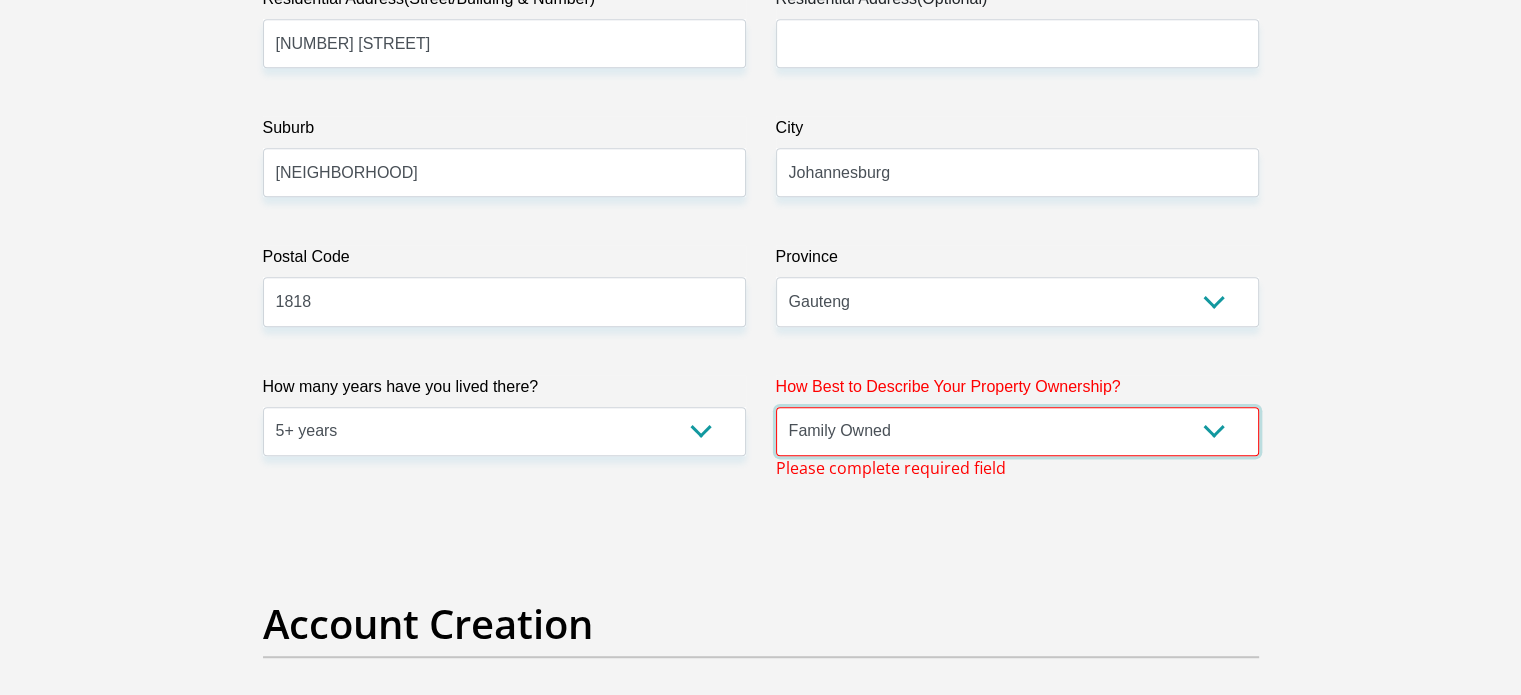 click on "Owned
Rented
Family Owned
Company Dwelling" at bounding box center (1017, 431) 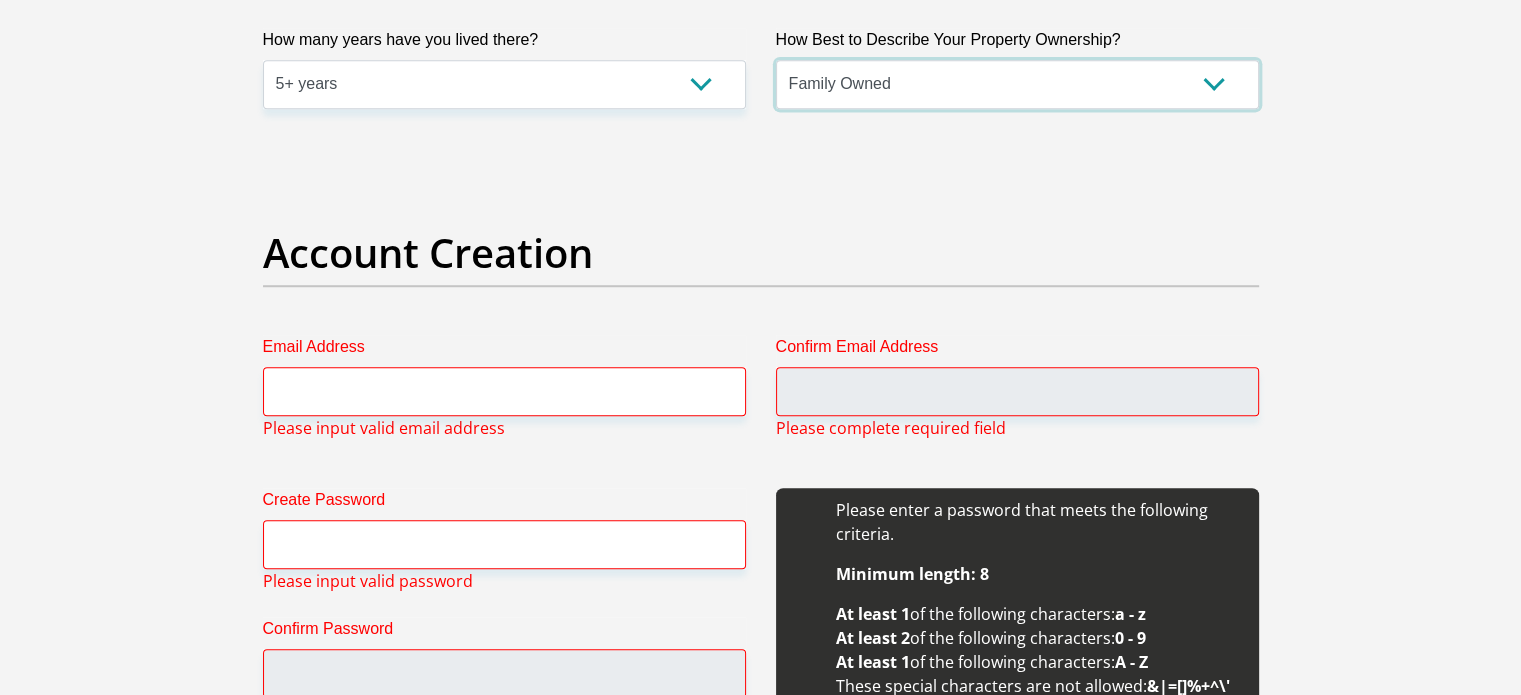 scroll, scrollTop: 1499, scrollLeft: 0, axis: vertical 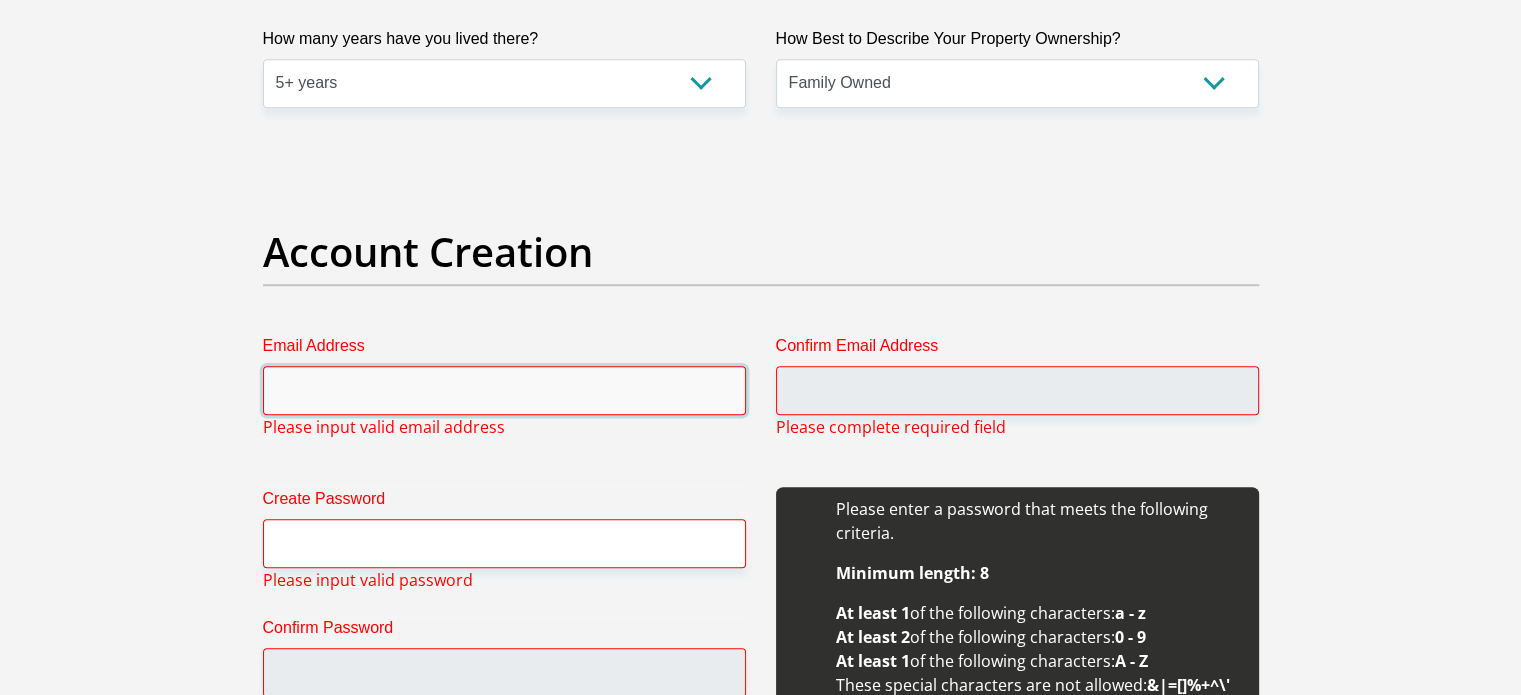 click on "Email Address" at bounding box center [504, 390] 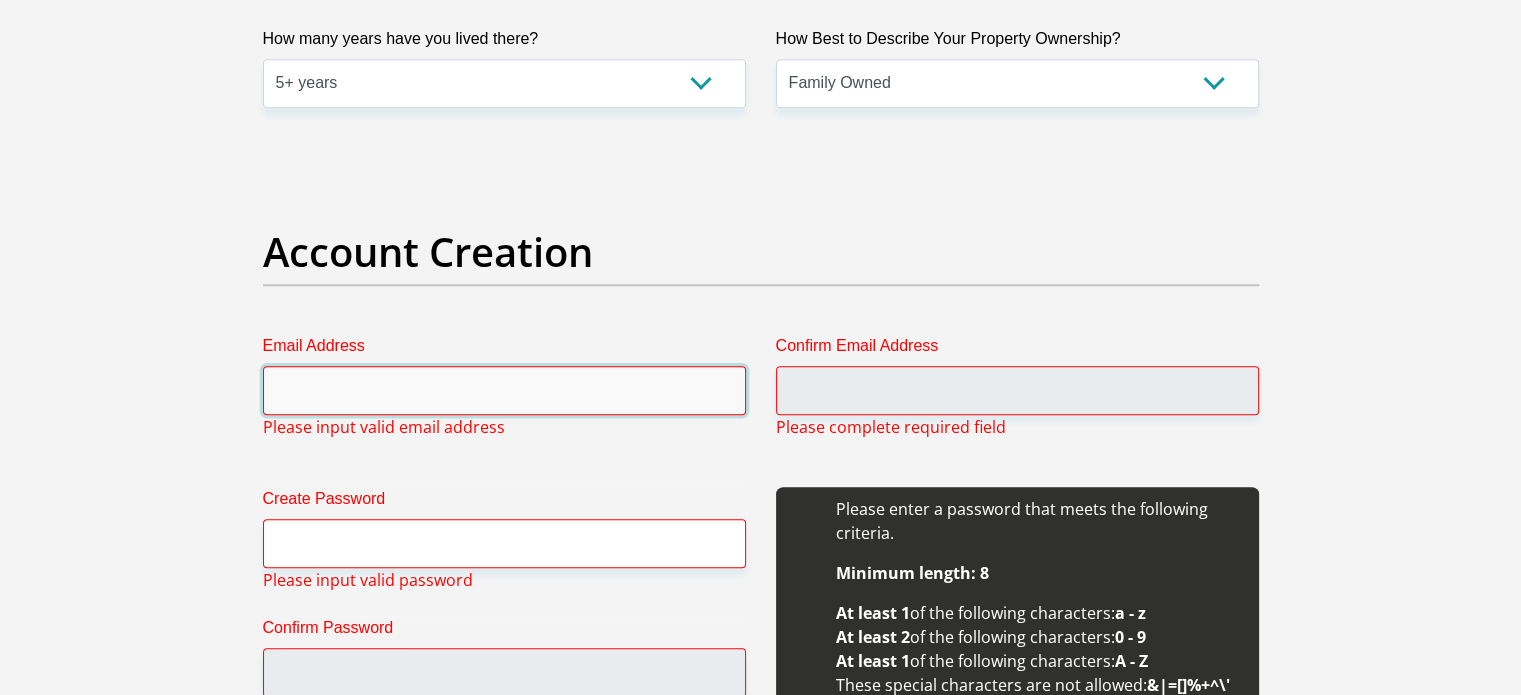 type on "selaelos@gmail.com" 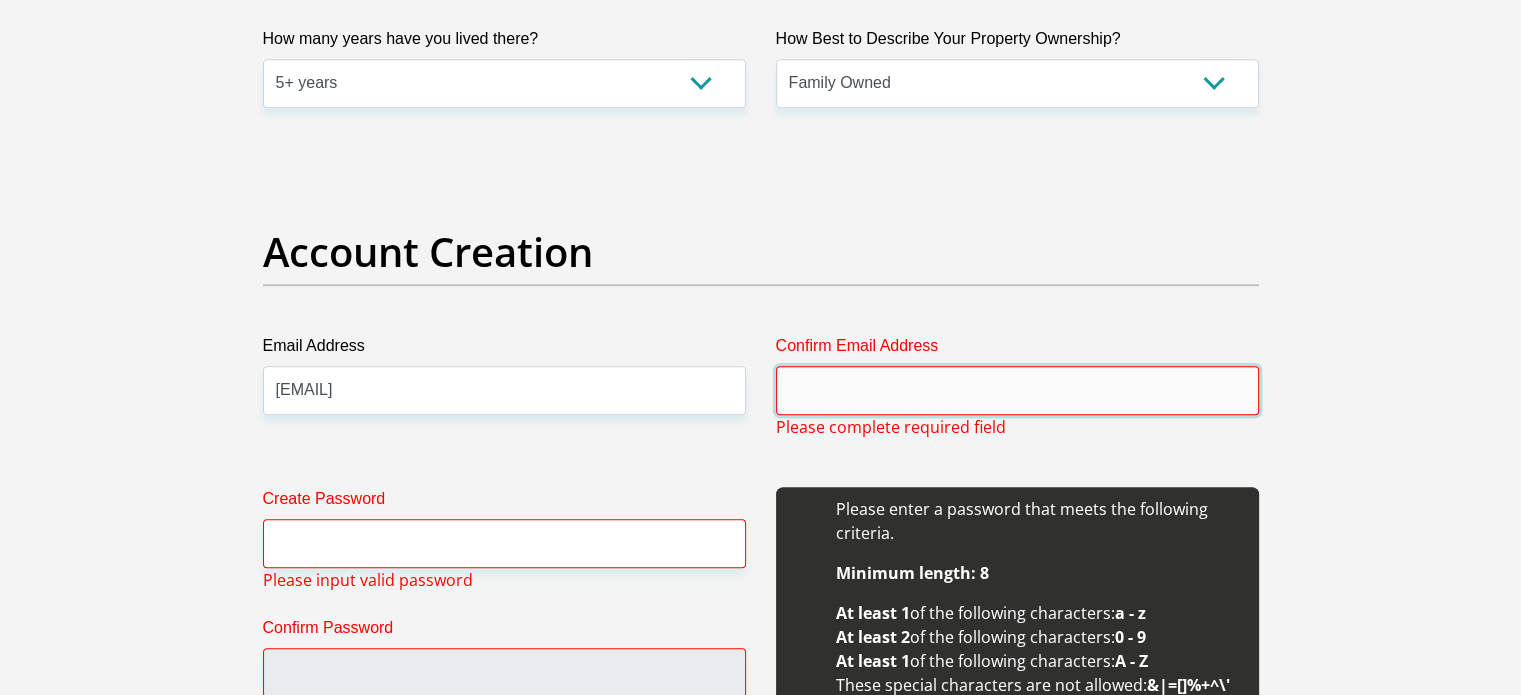 click on "Confirm Email Address" at bounding box center (1017, 390) 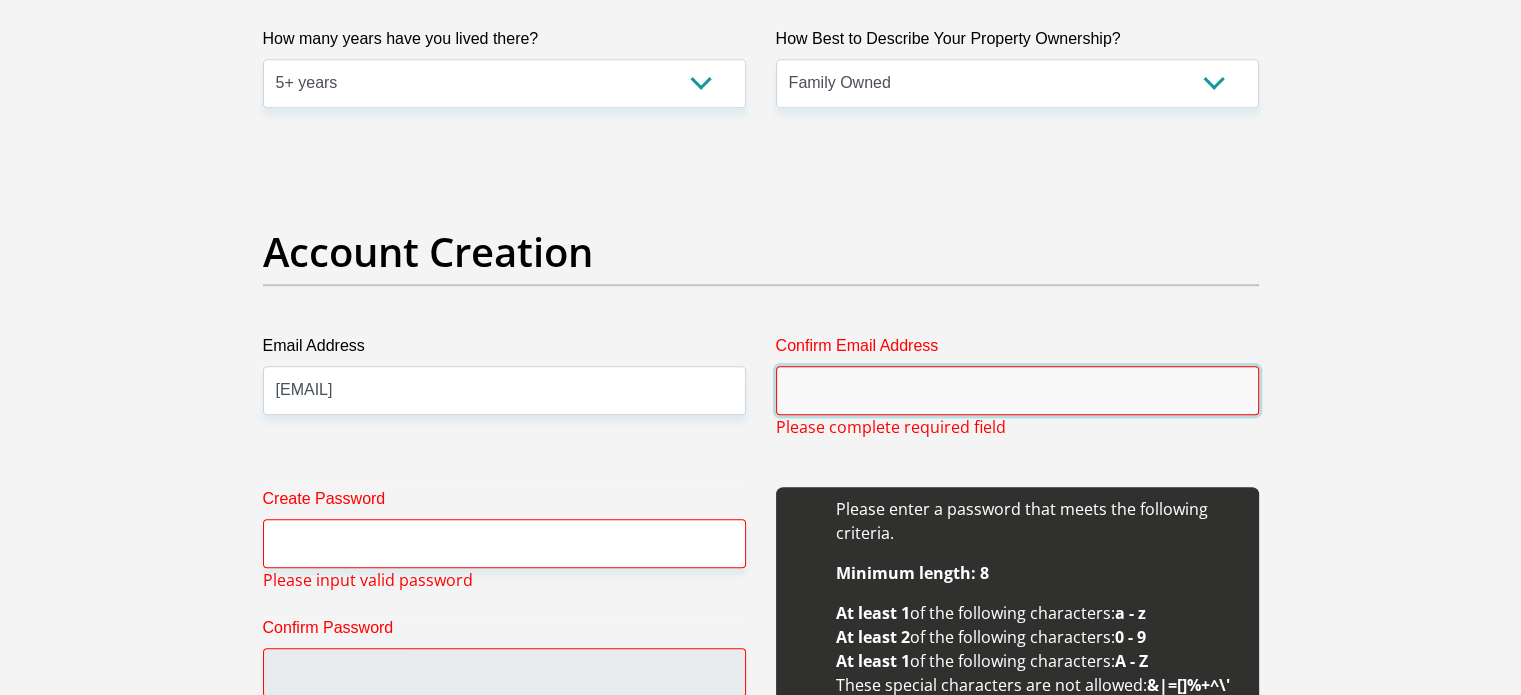 type on "selaelos@gmail.com" 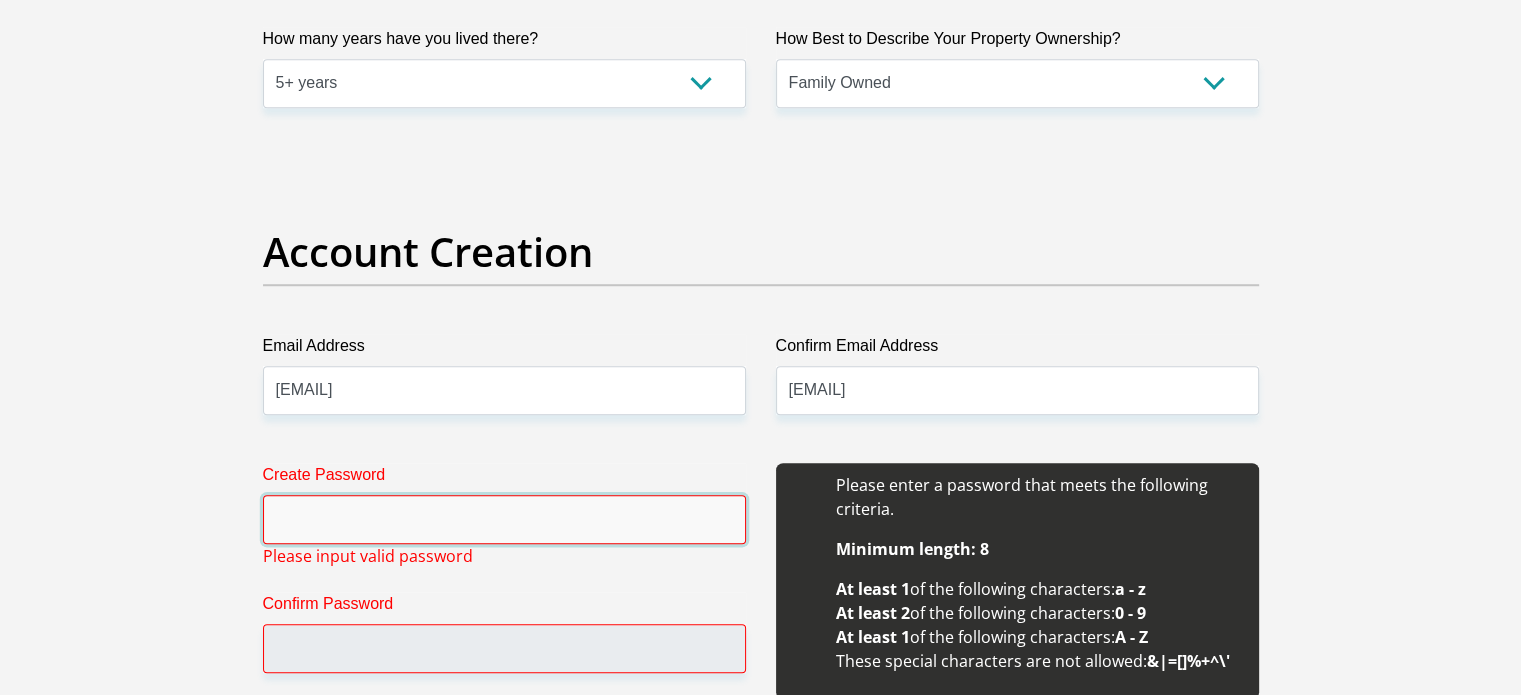 click on "Create Password" at bounding box center (504, 519) 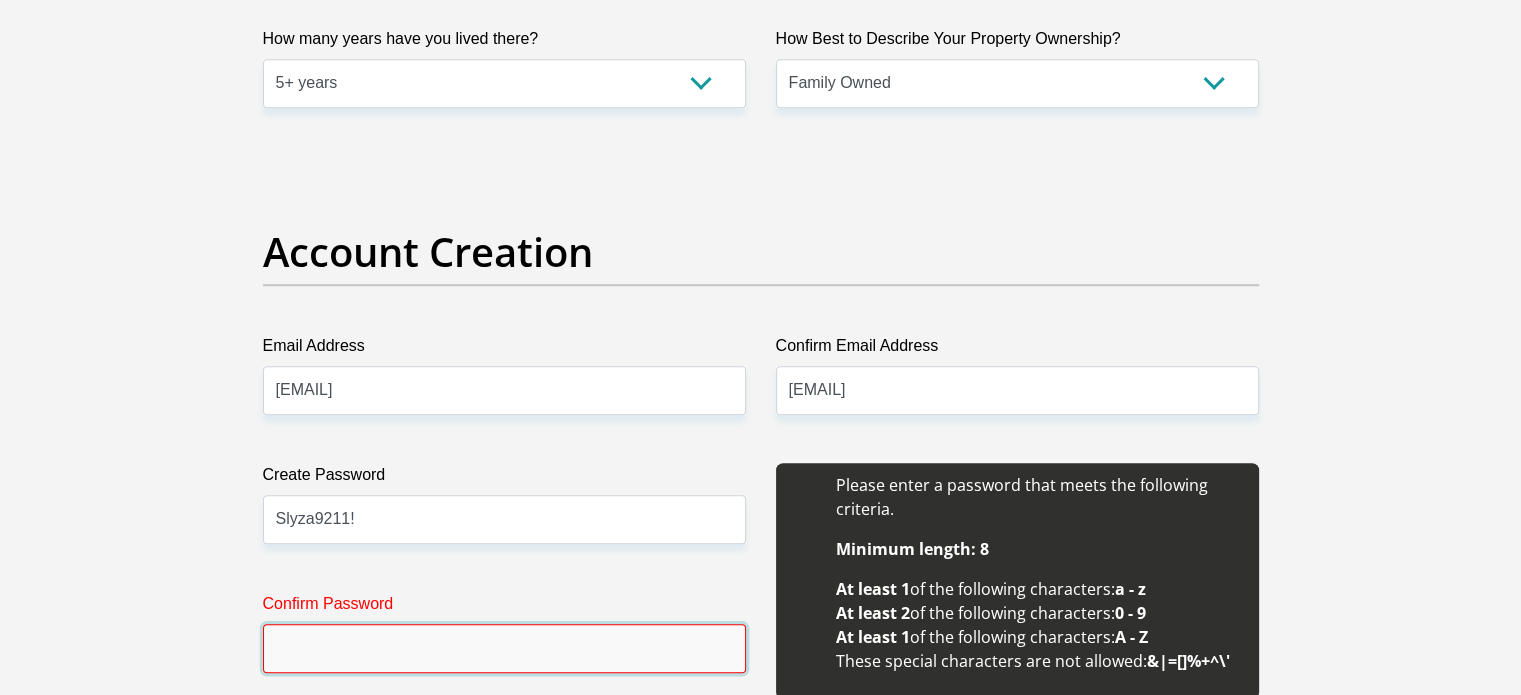 click on "Confirm Password" at bounding box center (504, 648) 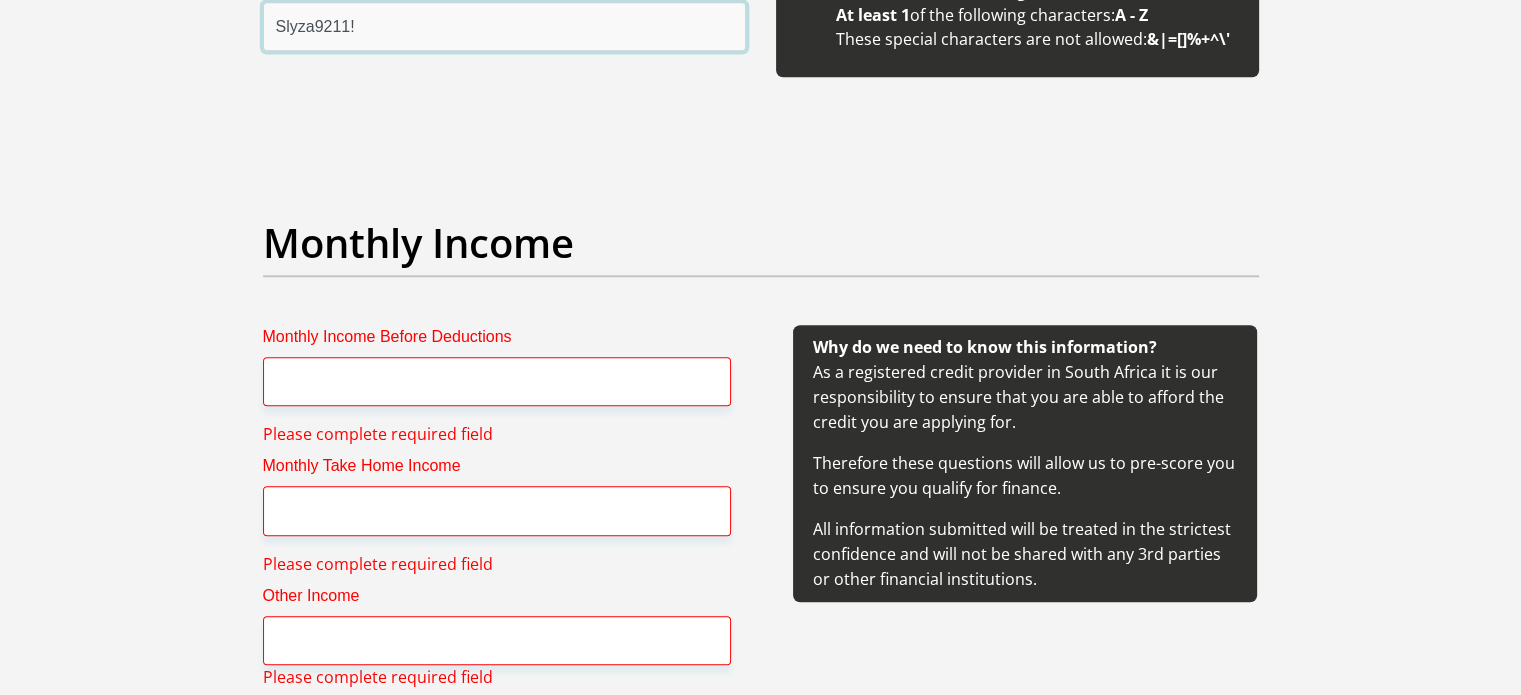 scroll, scrollTop: 2147, scrollLeft: 0, axis: vertical 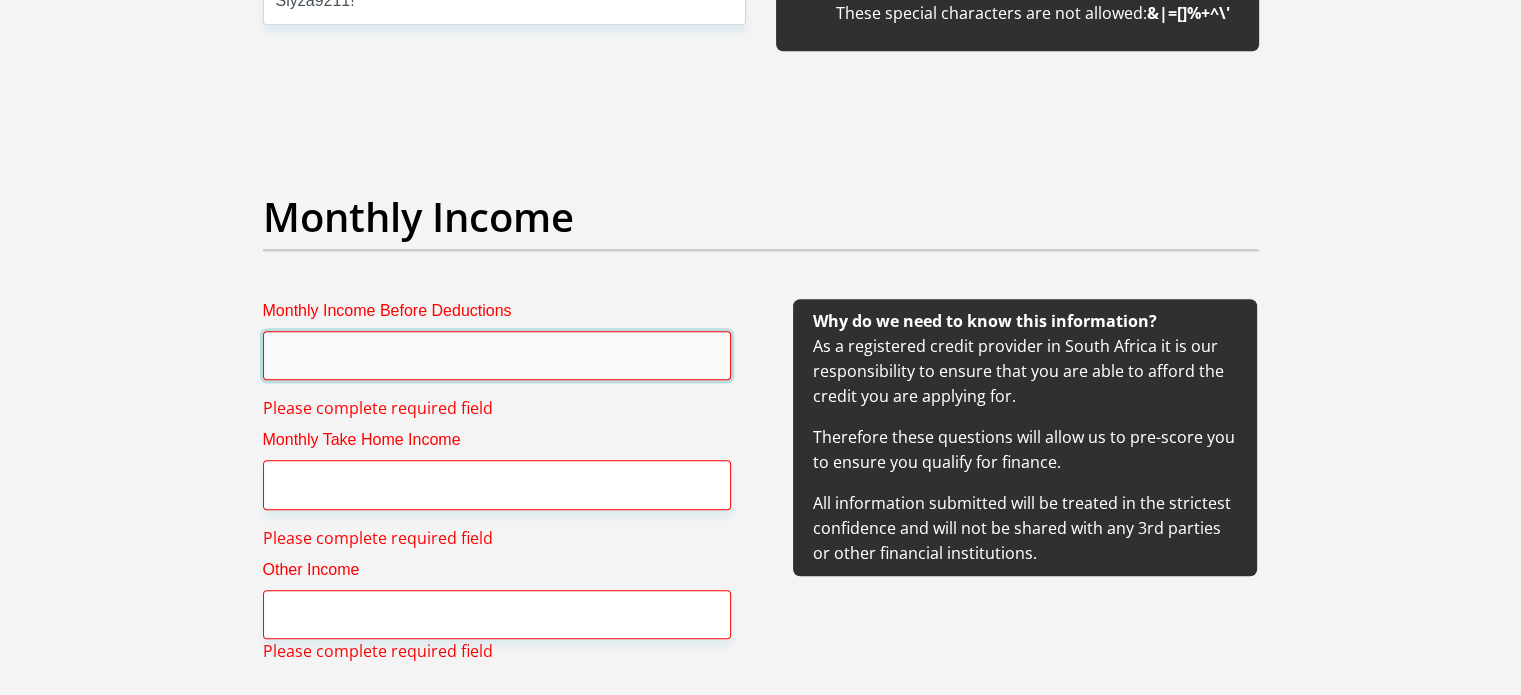 click on "Monthly Income Before Deductions" at bounding box center (497, 355) 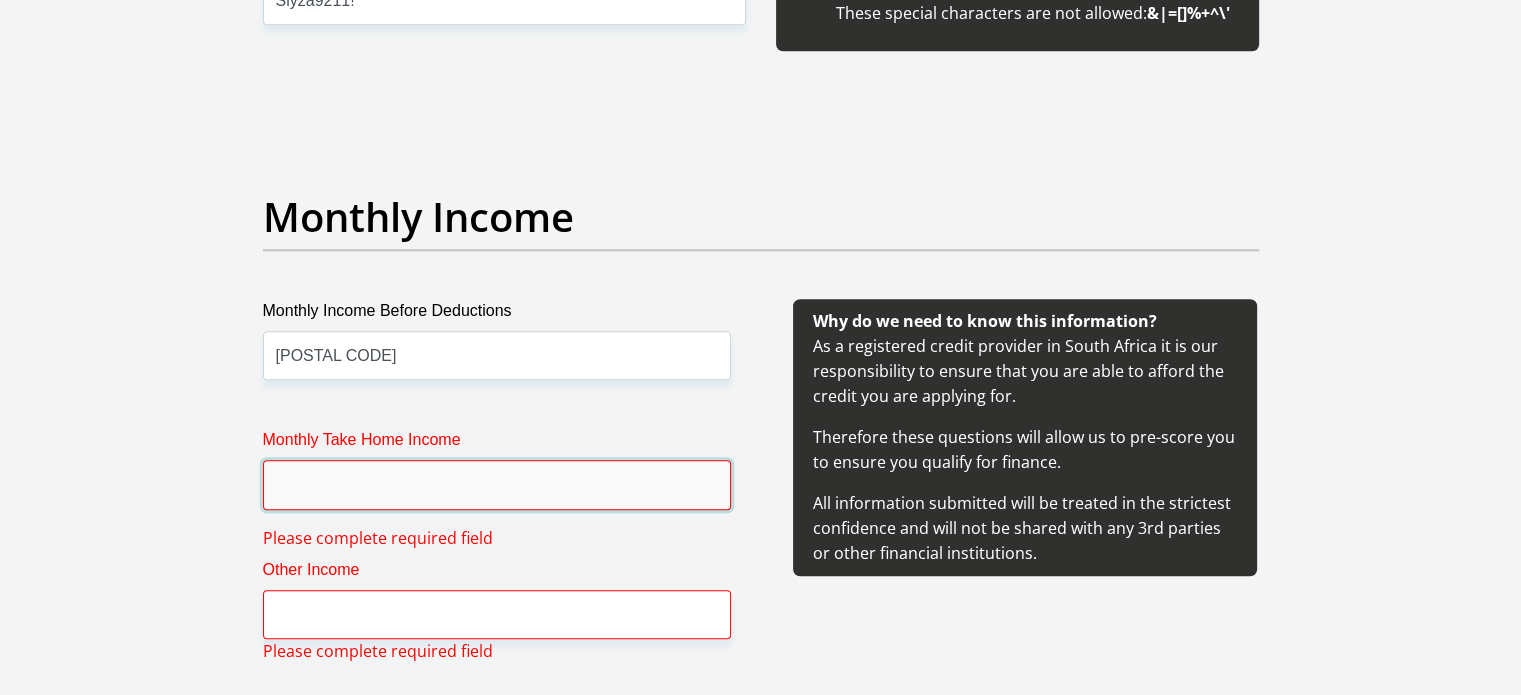 click on "Monthly Take Home Income" at bounding box center [497, 484] 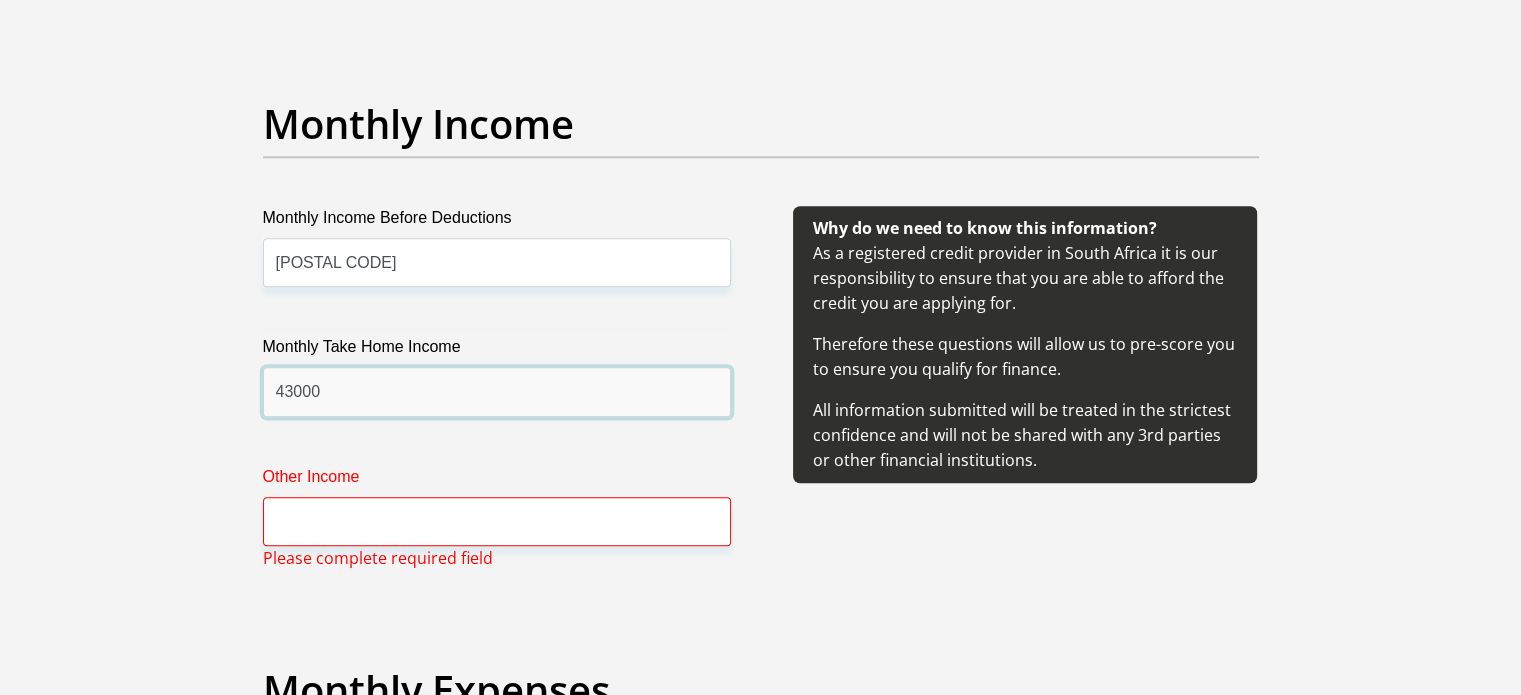 scroll, scrollTop: 2248, scrollLeft: 0, axis: vertical 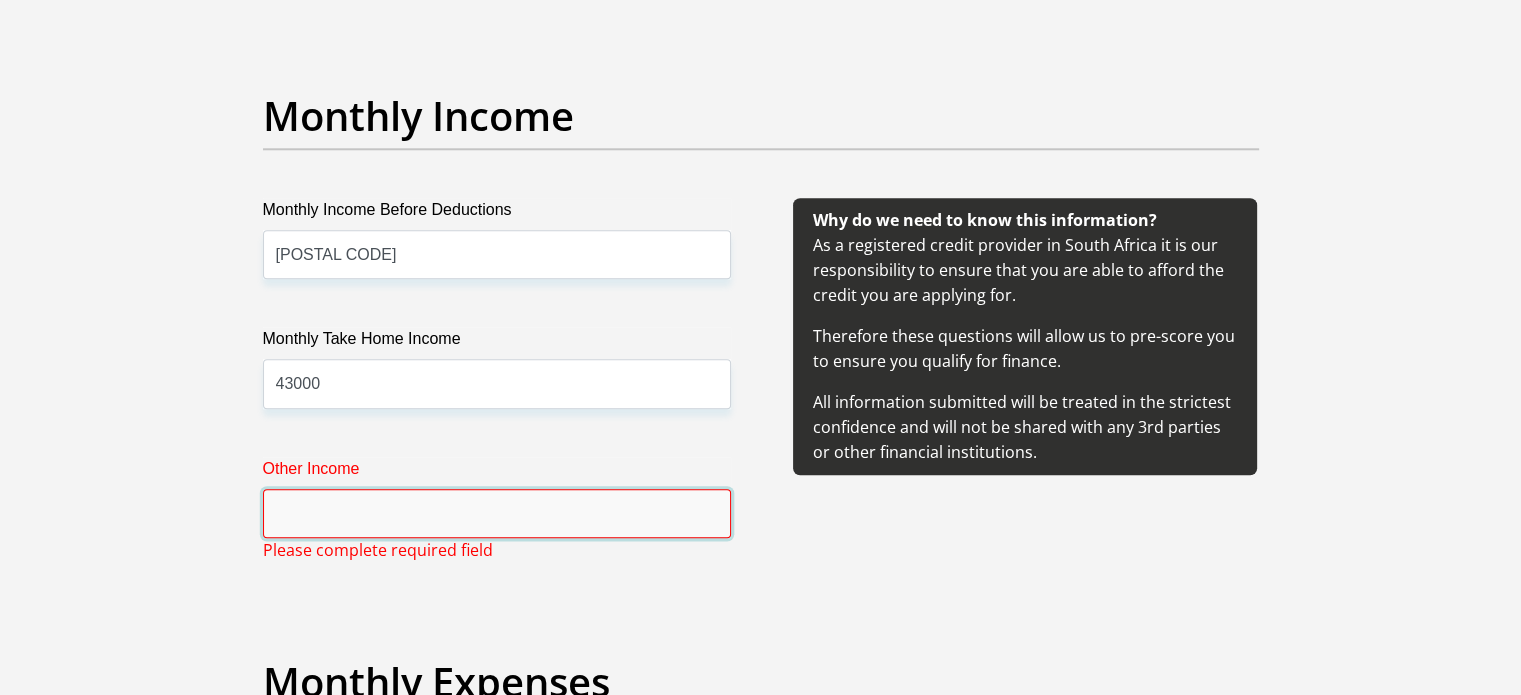 click on "Other Income" at bounding box center (497, 513) 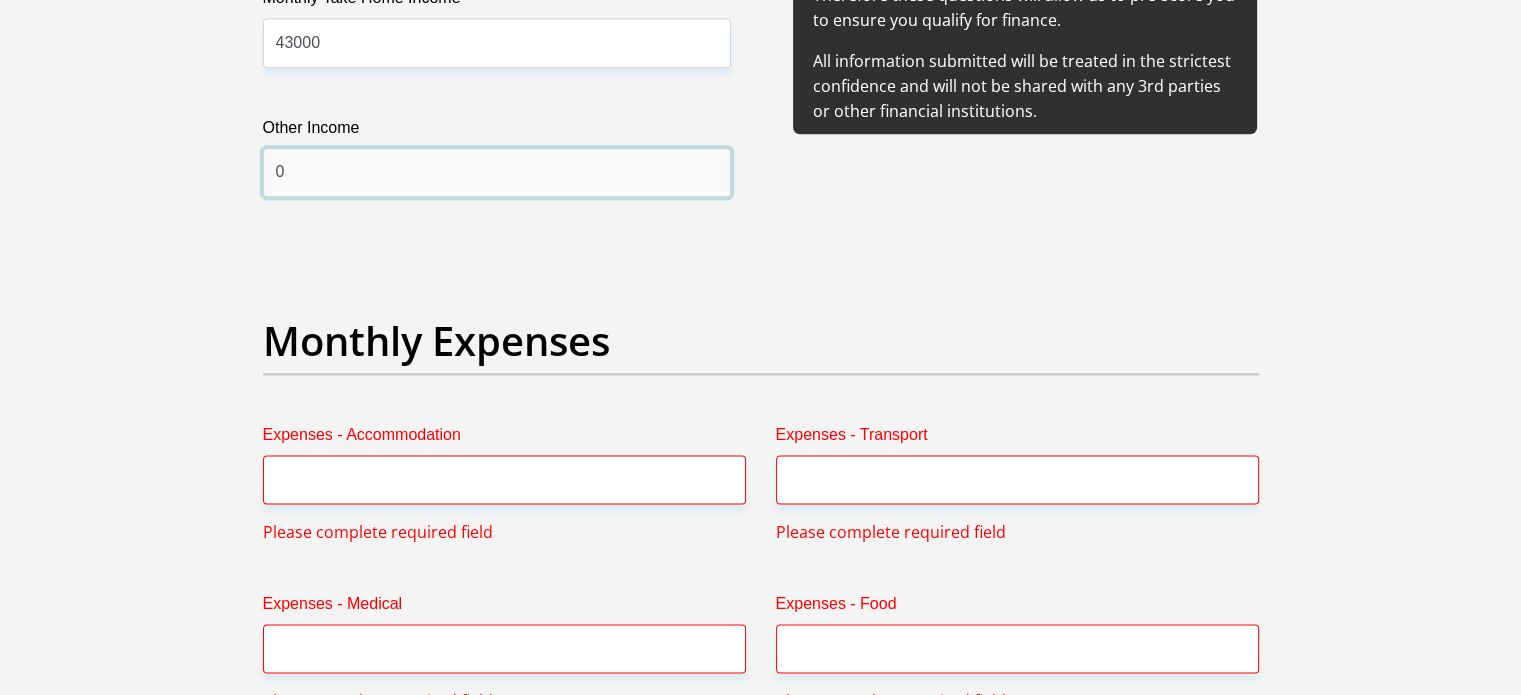 scroll, scrollTop: 2588, scrollLeft: 0, axis: vertical 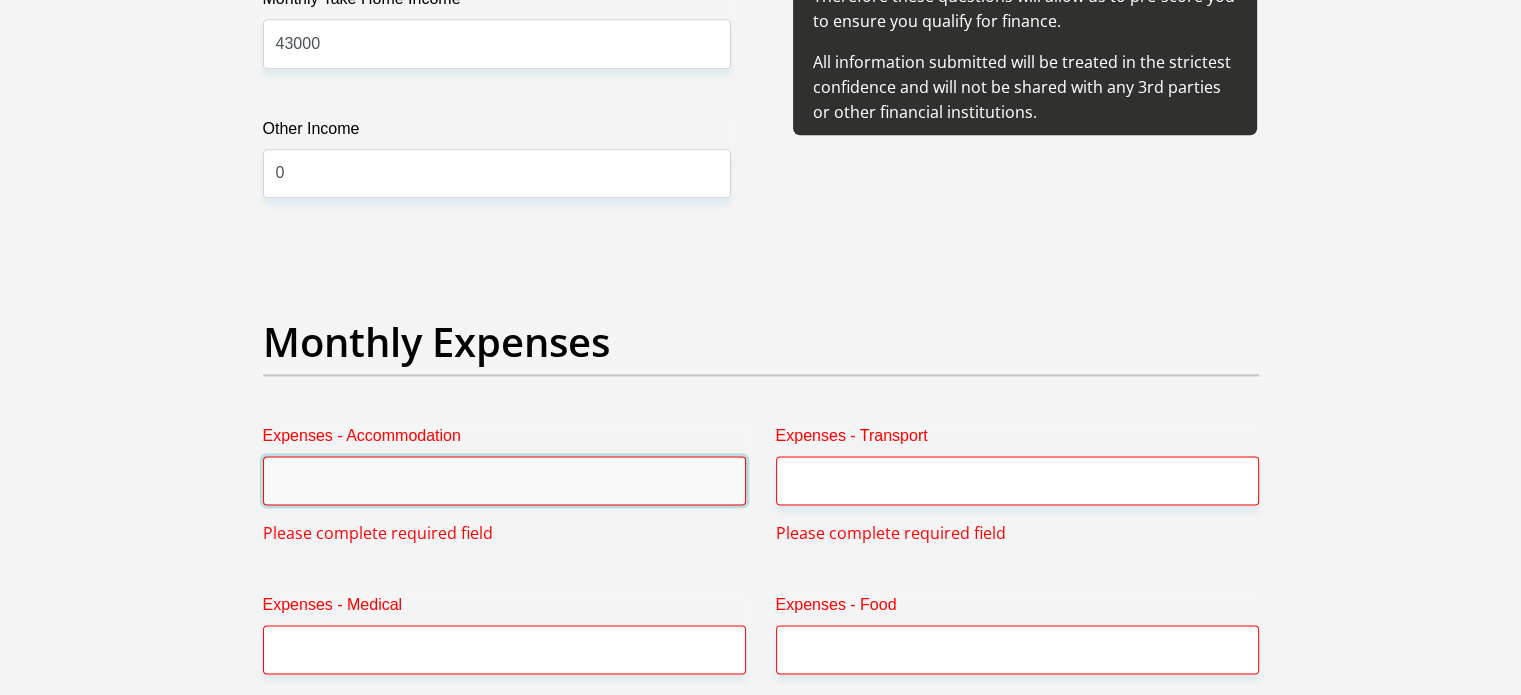 click on "Expenses - Accommodation" at bounding box center [504, 480] 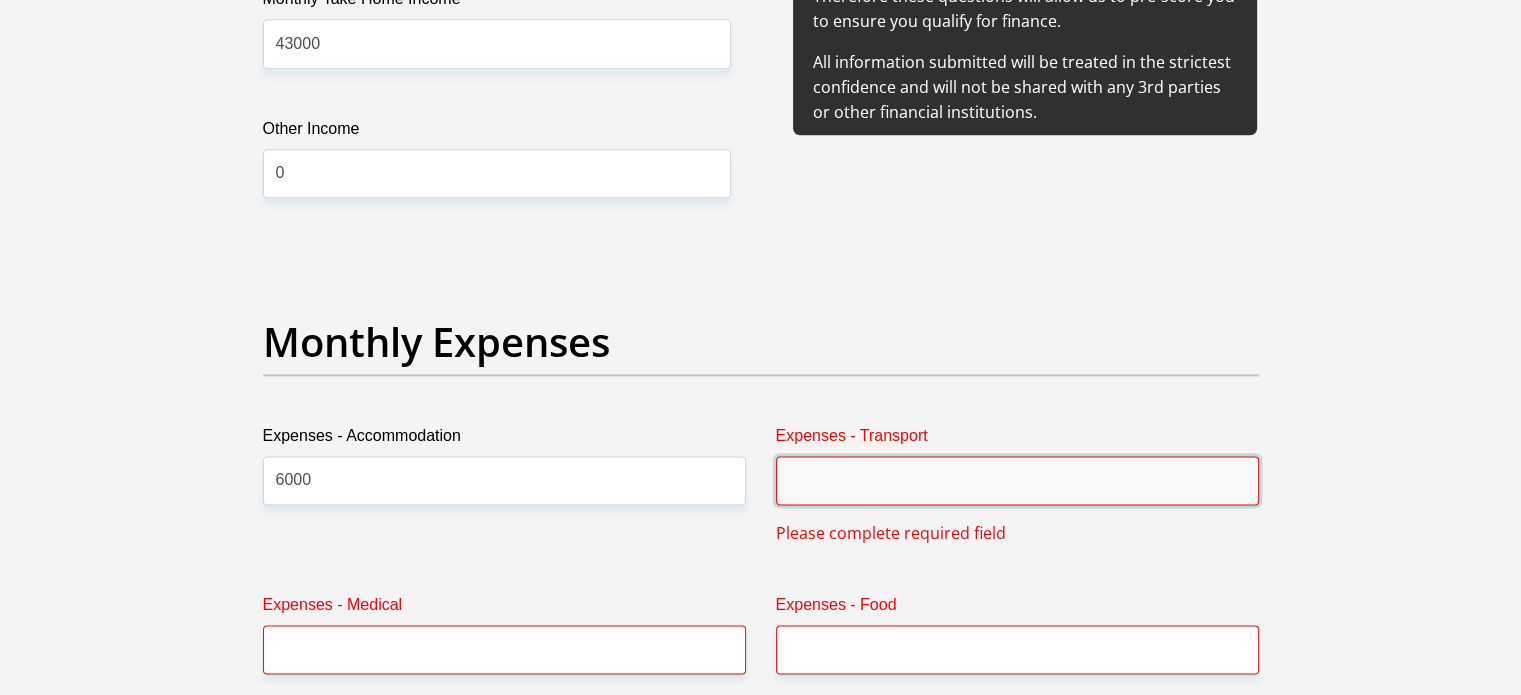 click on "Expenses - Transport" at bounding box center [1017, 480] 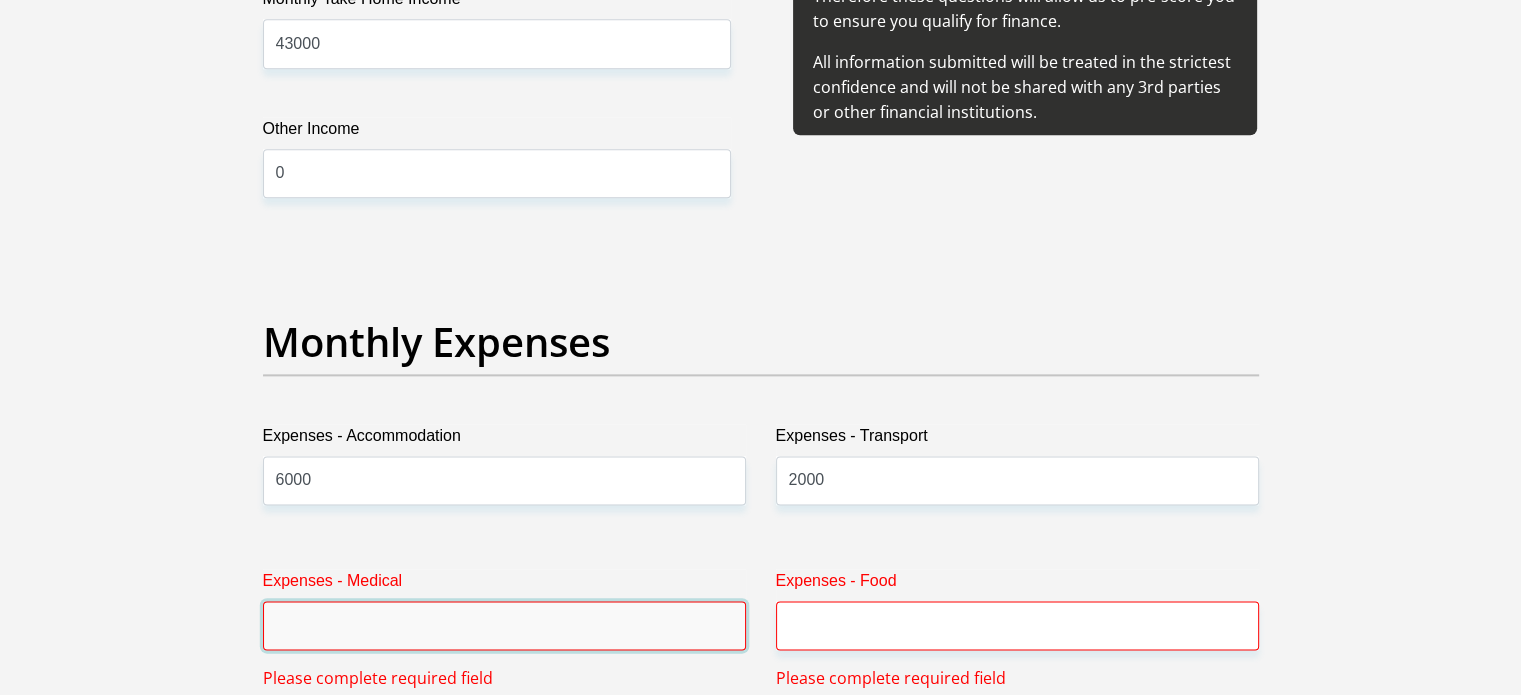 click on "Expenses - Medical" at bounding box center [504, 625] 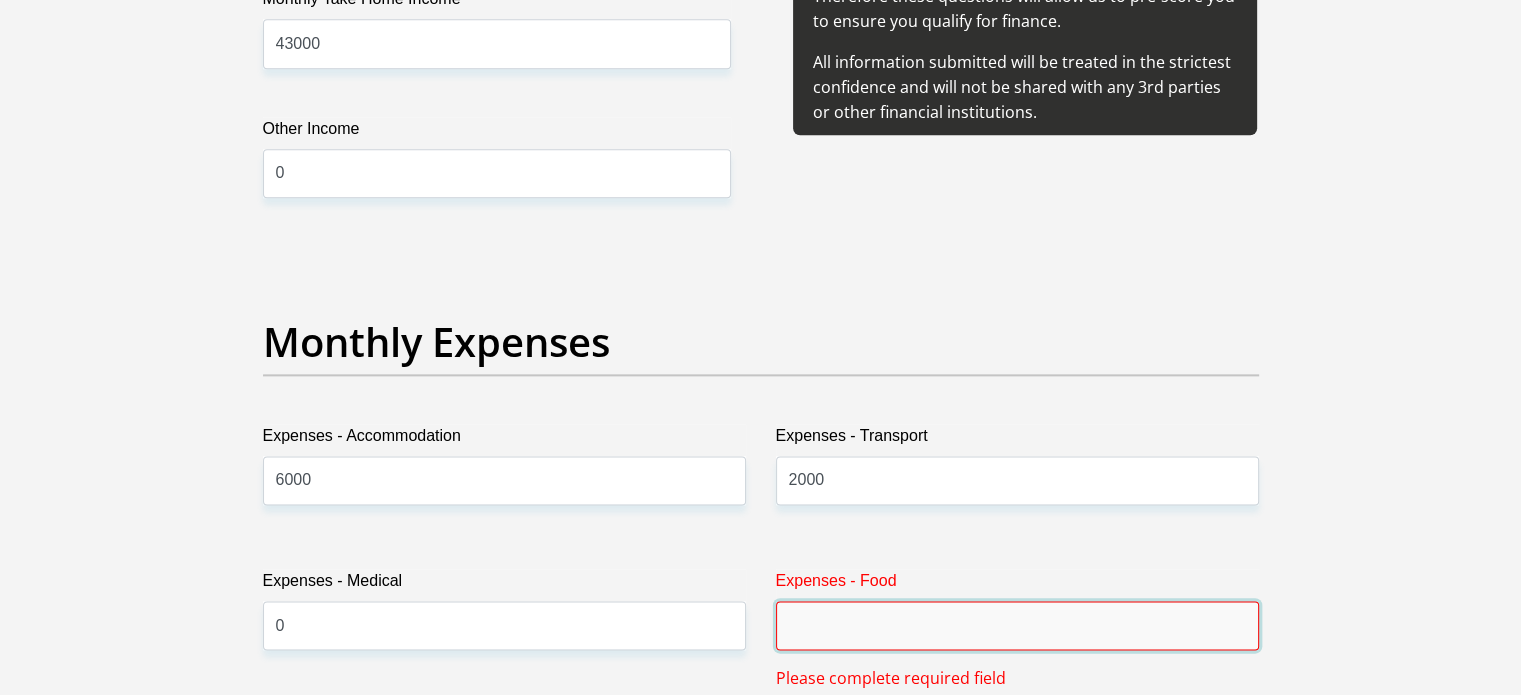 click on "Expenses - Food" at bounding box center [1017, 625] 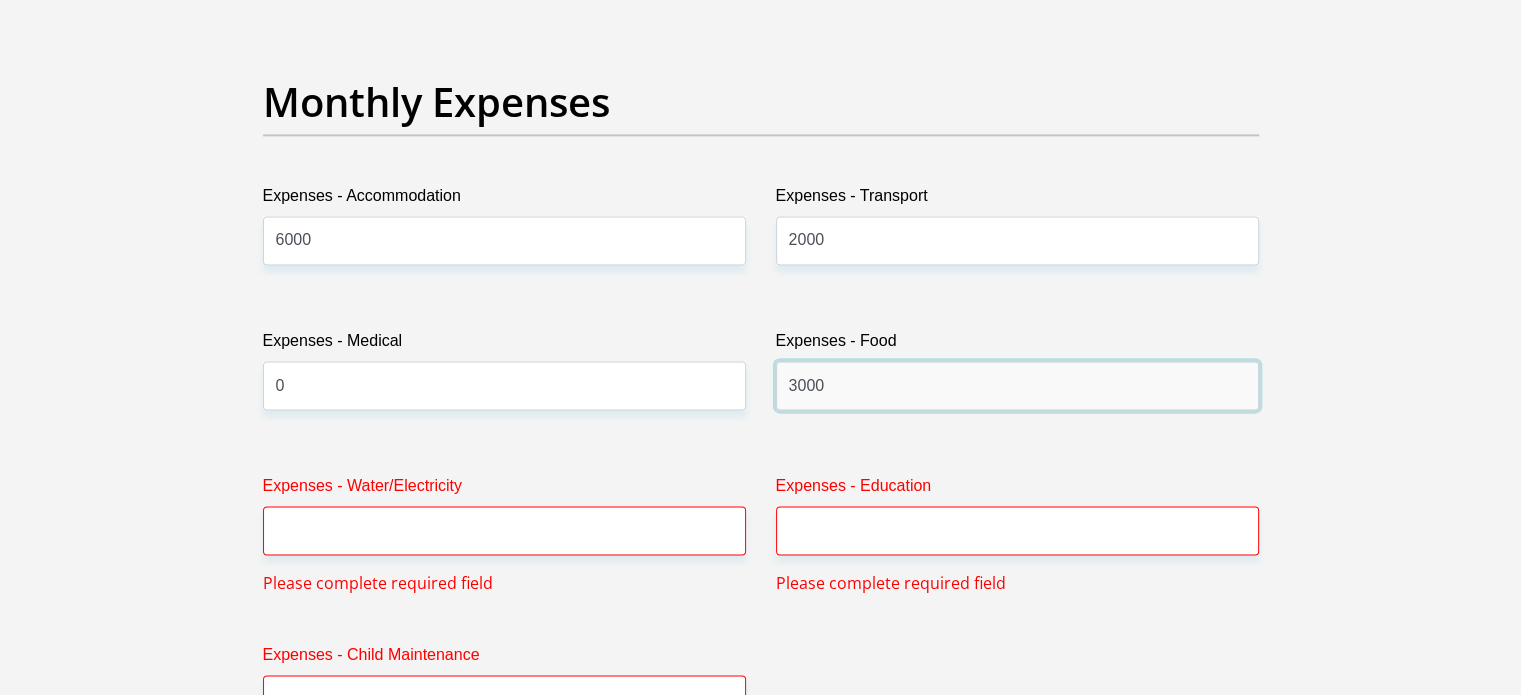 scroll, scrollTop: 2829, scrollLeft: 0, axis: vertical 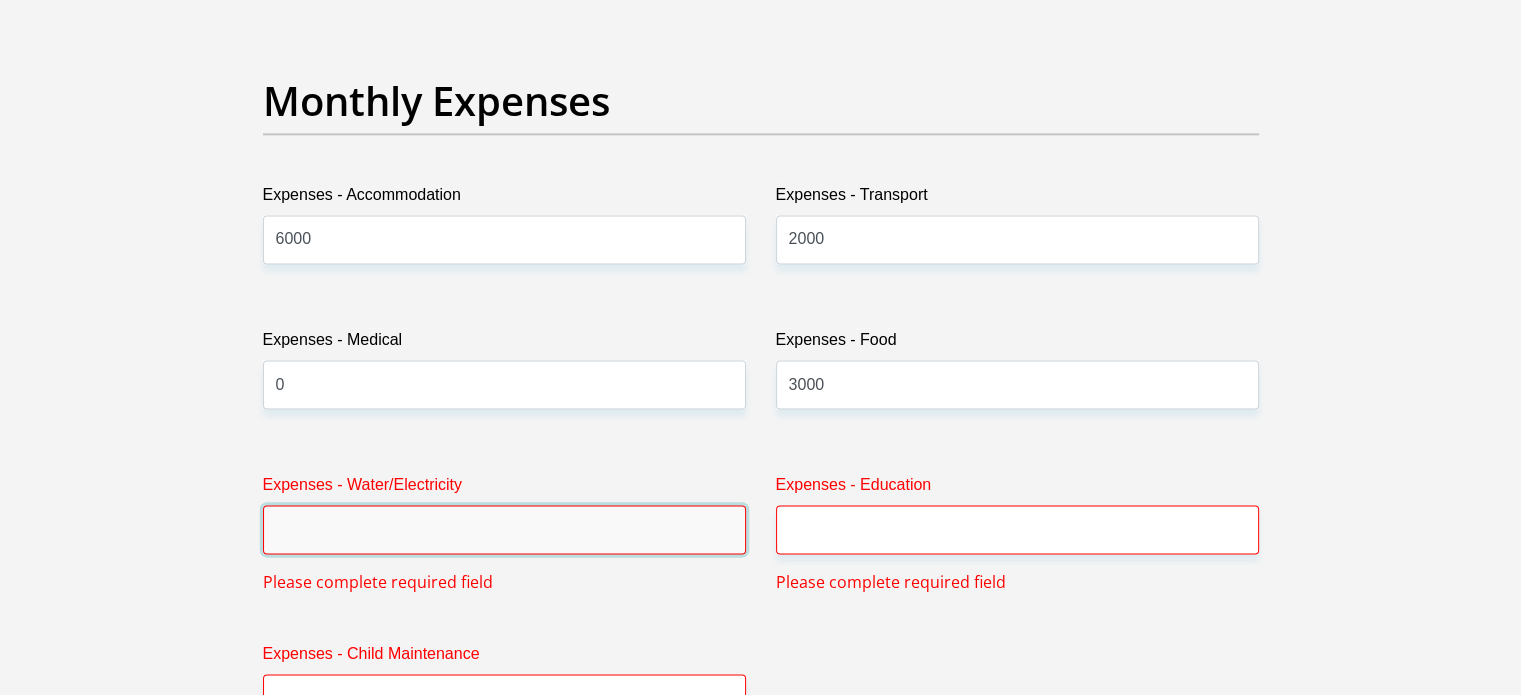 click on "Expenses - Water/Electricity" at bounding box center [504, 529] 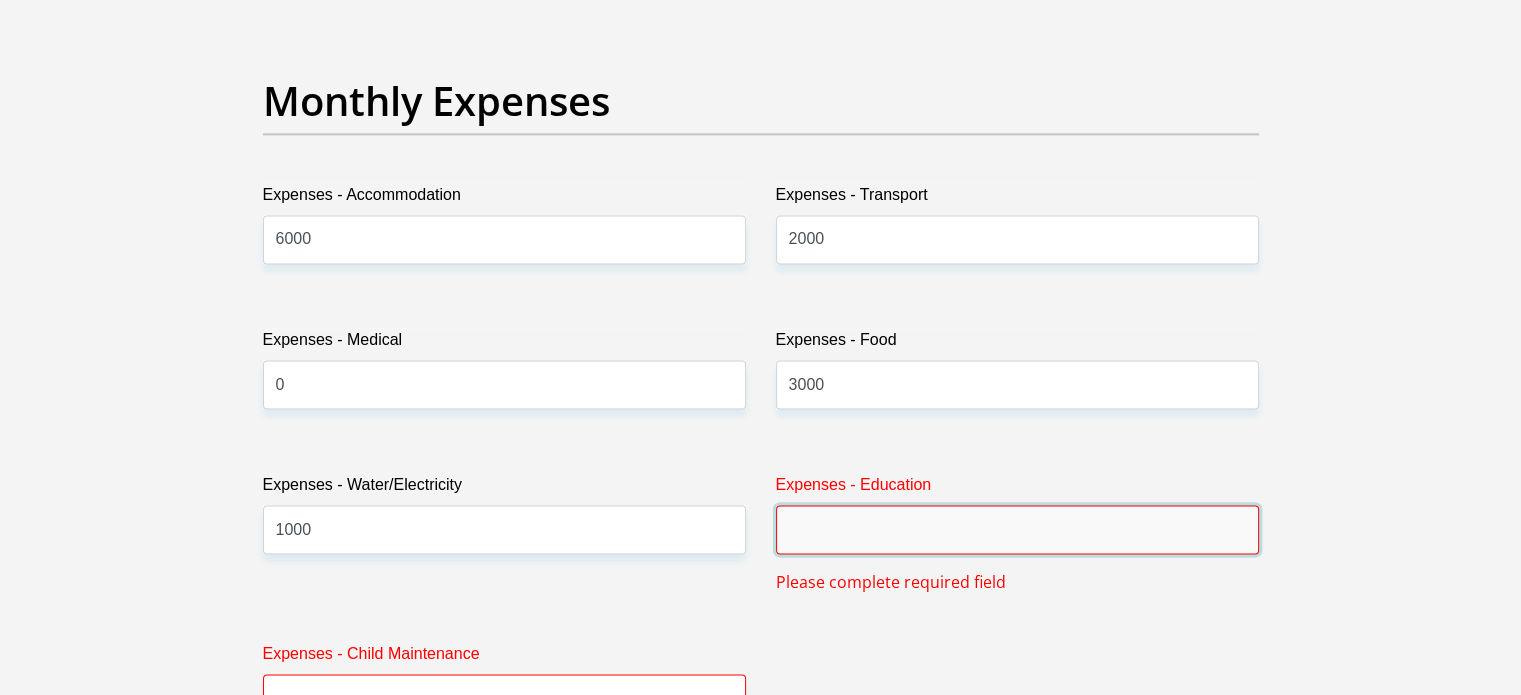 click on "Expenses - Education" at bounding box center (1017, 529) 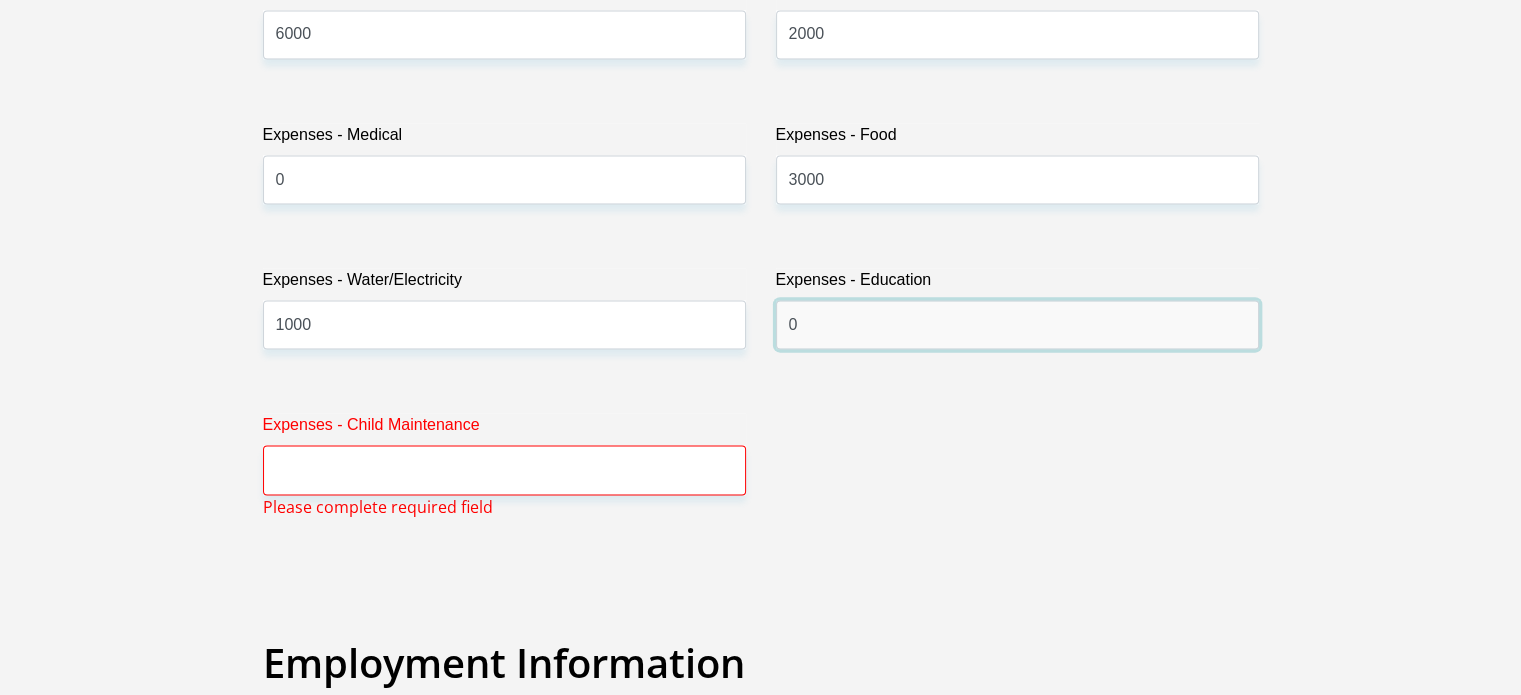 scroll, scrollTop: 3040, scrollLeft: 0, axis: vertical 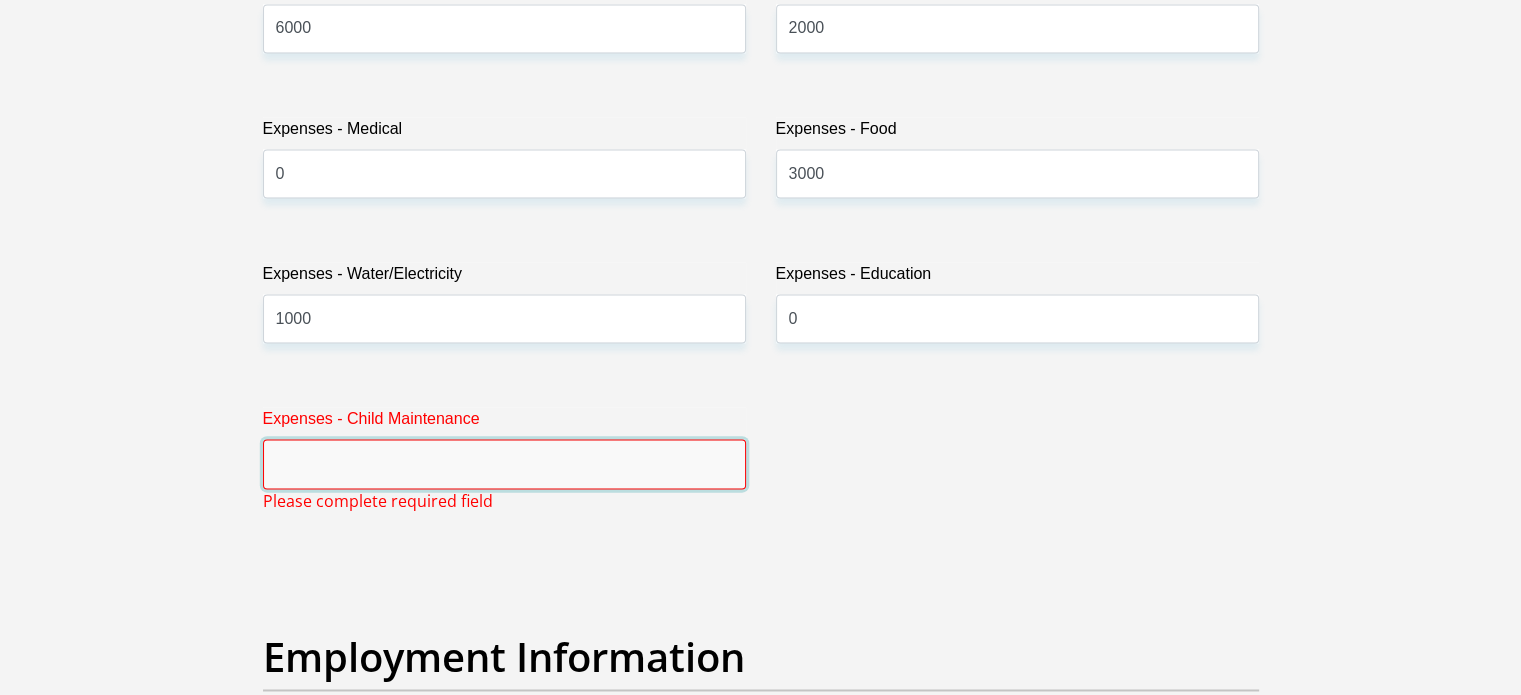 click on "Expenses - Child Maintenance" at bounding box center (504, 463) 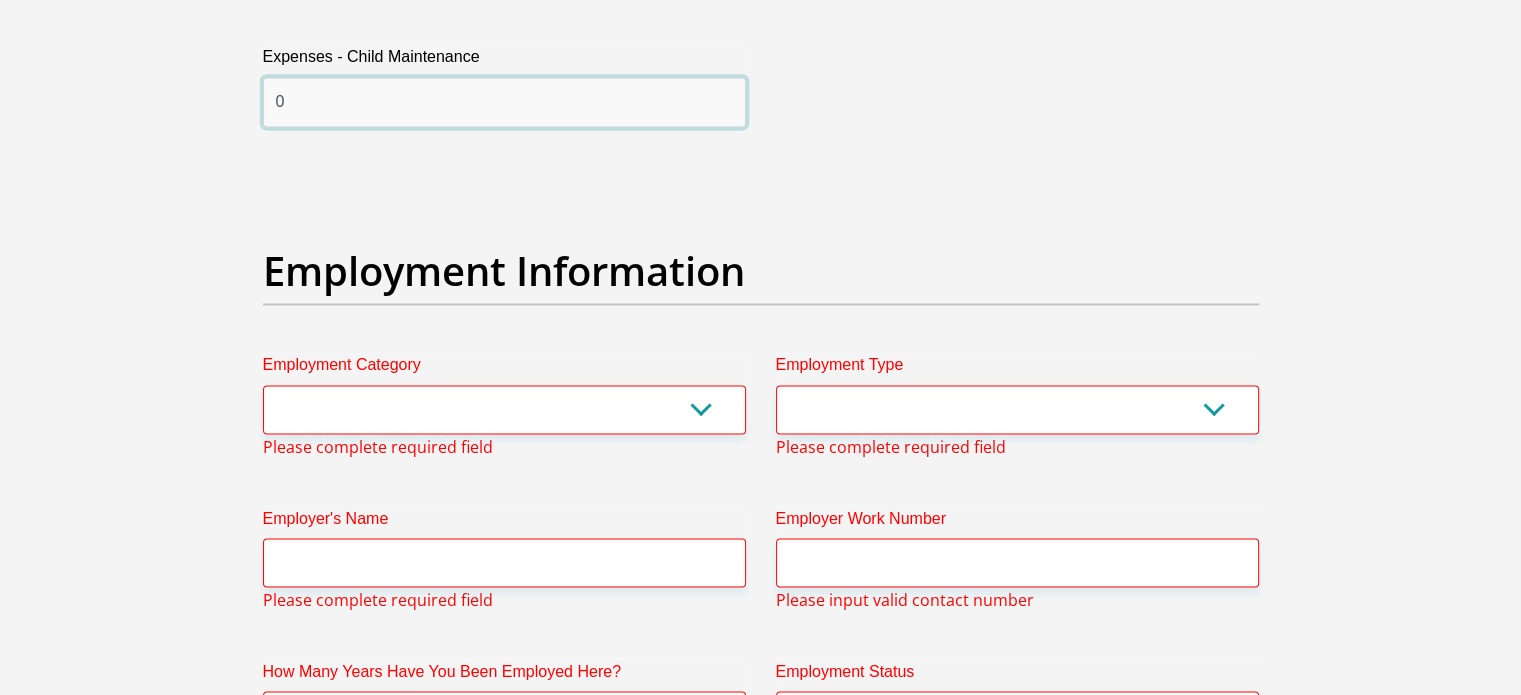 scroll, scrollTop: 3532, scrollLeft: 0, axis: vertical 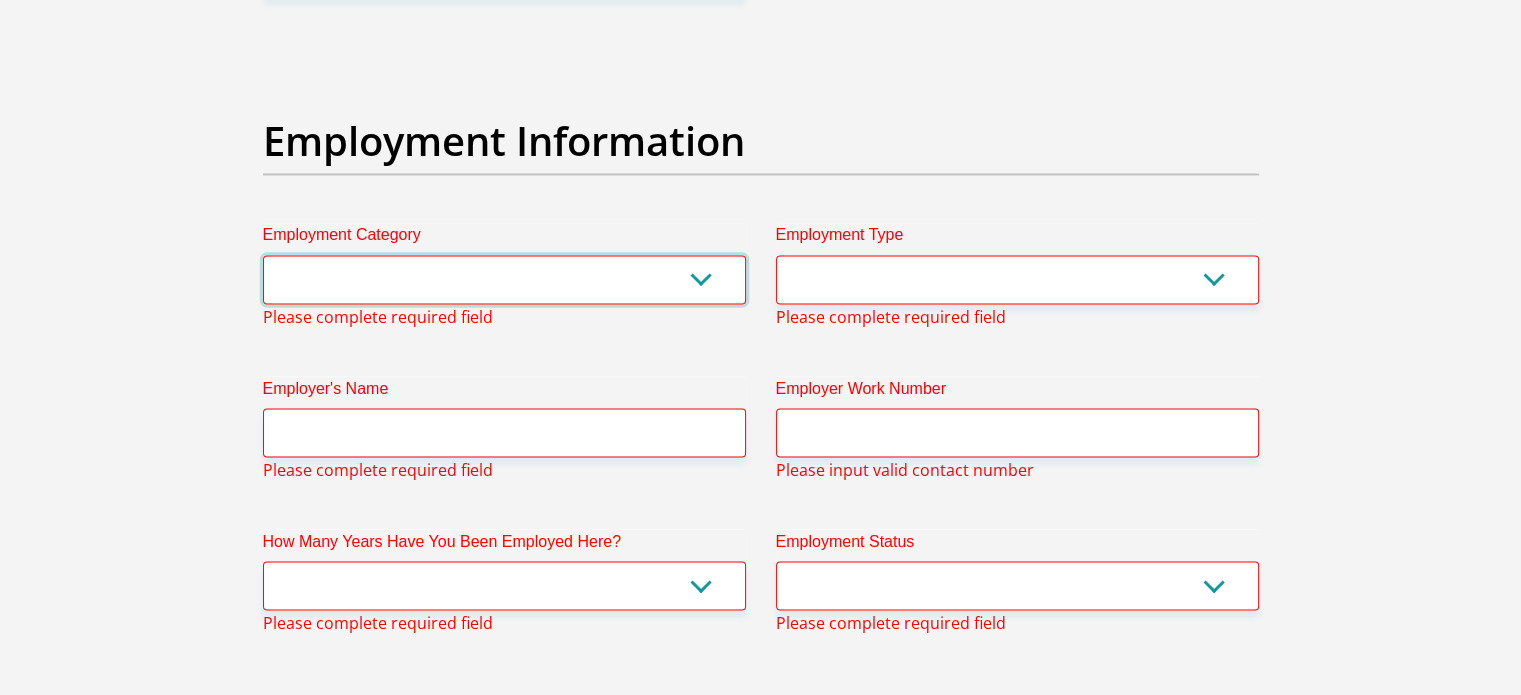 click on "AGRICULTURE
ALCOHOL & TOBACCO
CONSTRUCTION MATERIALS
METALLURGY
EQUIPMENT FOR RENEWABLE ENERGY
SPECIALIZED CONTRACTORS
CAR
GAMING (INCL. INTERNET
OTHER WHOLESALE
UNLICENSED PHARMACEUTICALS
CURRENCY EXCHANGE HOUSES
OTHER FINANCIAL INSTITUTIONS & INSURANCE
REAL ESTATE AGENTS
OIL & GAS
OTHER MATERIALS (E.G. IRON ORE)
PRECIOUS STONES & PRECIOUS METALS
POLITICAL ORGANIZATIONS
RELIGIOUS ORGANIZATIONS(NOT SECTS)
ACTI. HAVING BUSINESS DEAL WITH PUBLIC ADMINISTRATION
LAUNDROMATS" at bounding box center [504, 279] 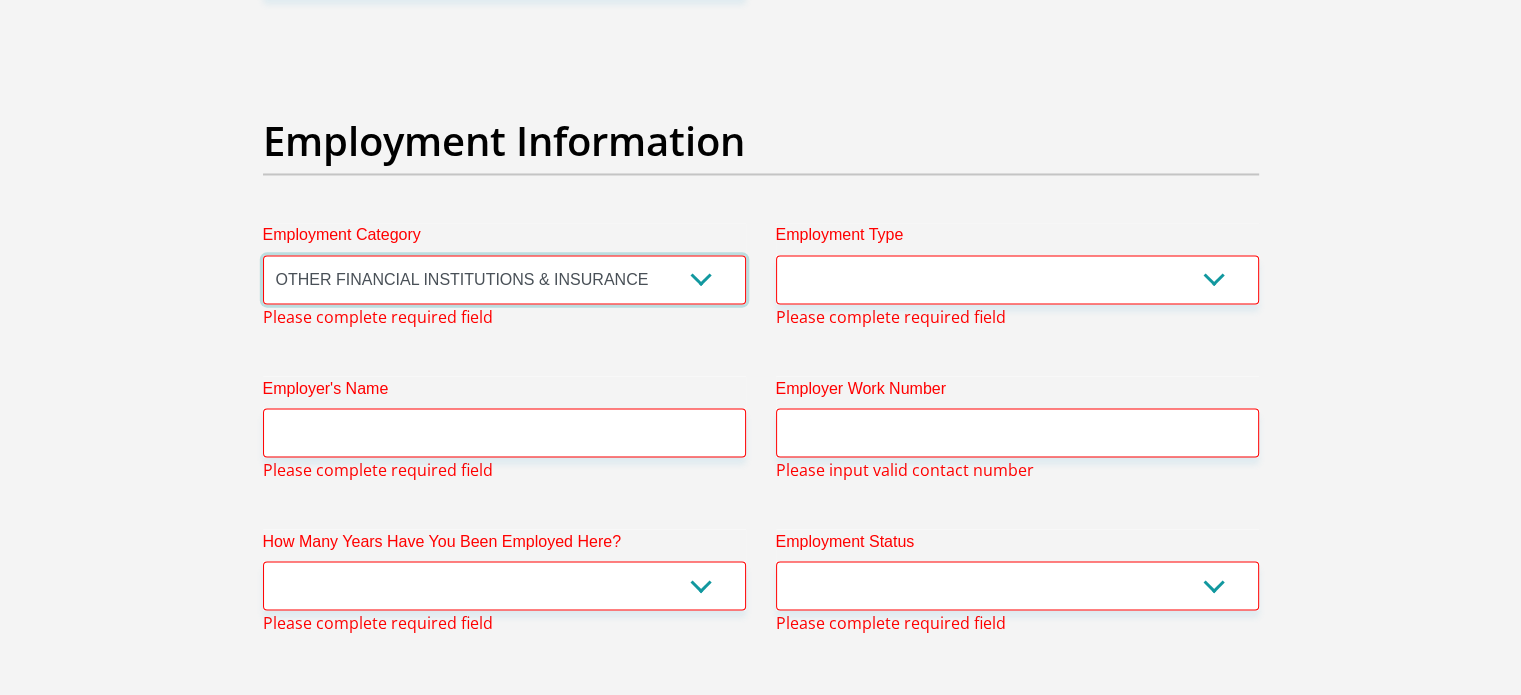 click on "AGRICULTURE
ALCOHOL & TOBACCO
CONSTRUCTION MATERIALS
METALLURGY
EQUIPMENT FOR RENEWABLE ENERGY
SPECIALIZED CONTRACTORS
CAR
GAMING (INCL. INTERNET
OTHER WHOLESALE
UNLICENSED PHARMACEUTICALS
CURRENCY EXCHANGE HOUSES
OTHER FINANCIAL INSTITUTIONS & INSURANCE
REAL ESTATE AGENTS
OIL & GAS
OTHER MATERIALS (E.G. IRON ORE)
PRECIOUS STONES & PRECIOUS METALS
POLITICAL ORGANIZATIONS
RELIGIOUS ORGANIZATIONS(NOT SECTS)
ACTI. HAVING BUSINESS DEAL WITH PUBLIC ADMINISTRATION
LAUNDROMATS" at bounding box center [504, 279] 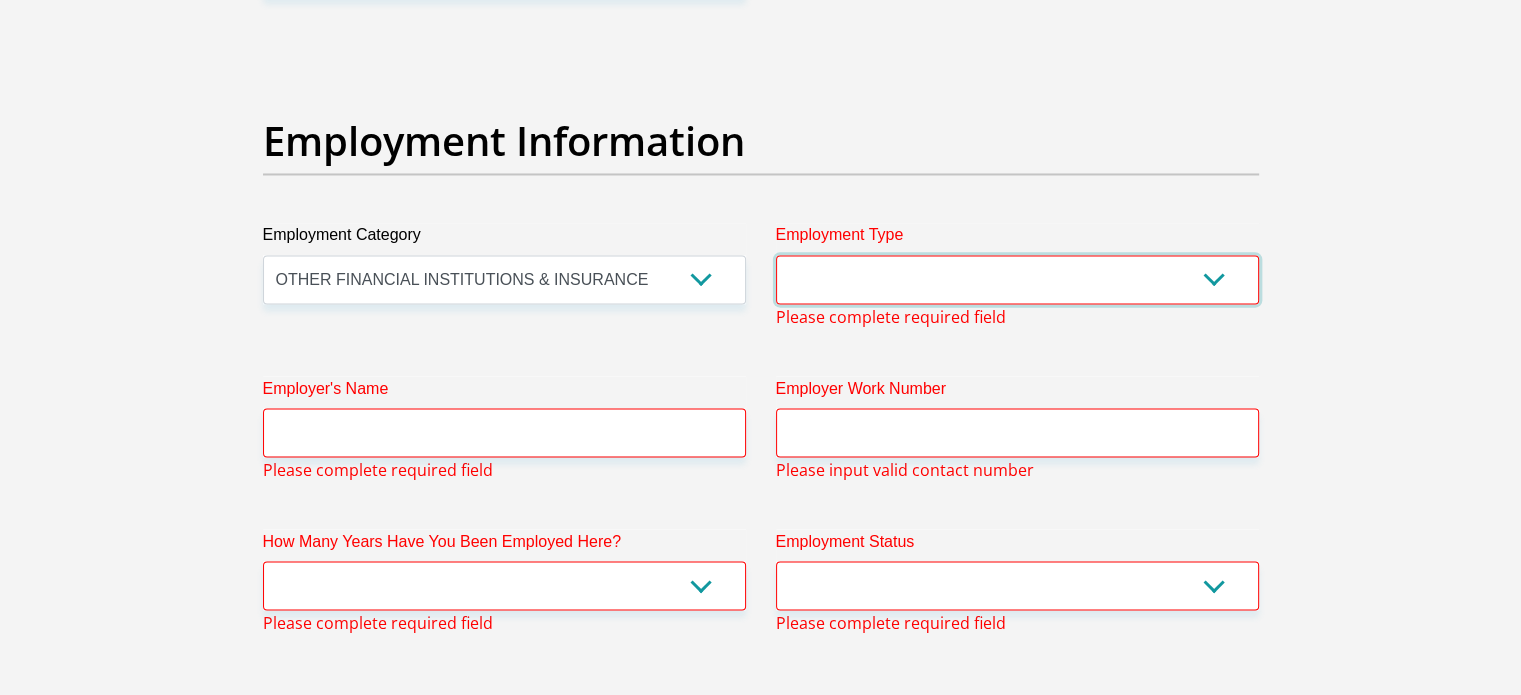 click on "College/Lecturer
Craft Seller
Creative
Driver
Executive
Farmer
Forces - Non Commissioned
Forces - Officer
Hawker
Housewife
Labourer
Licenced Professional
Manager
Miner
Non Licenced Professional
Office Staff/Clerk
Outside Worker
Pensioner
Permanent Teacher
Production/Manufacturing
Sales
Self-Employed
Semi-Professional Worker
Service Industry  Social Worker  Student" at bounding box center (1017, 279) 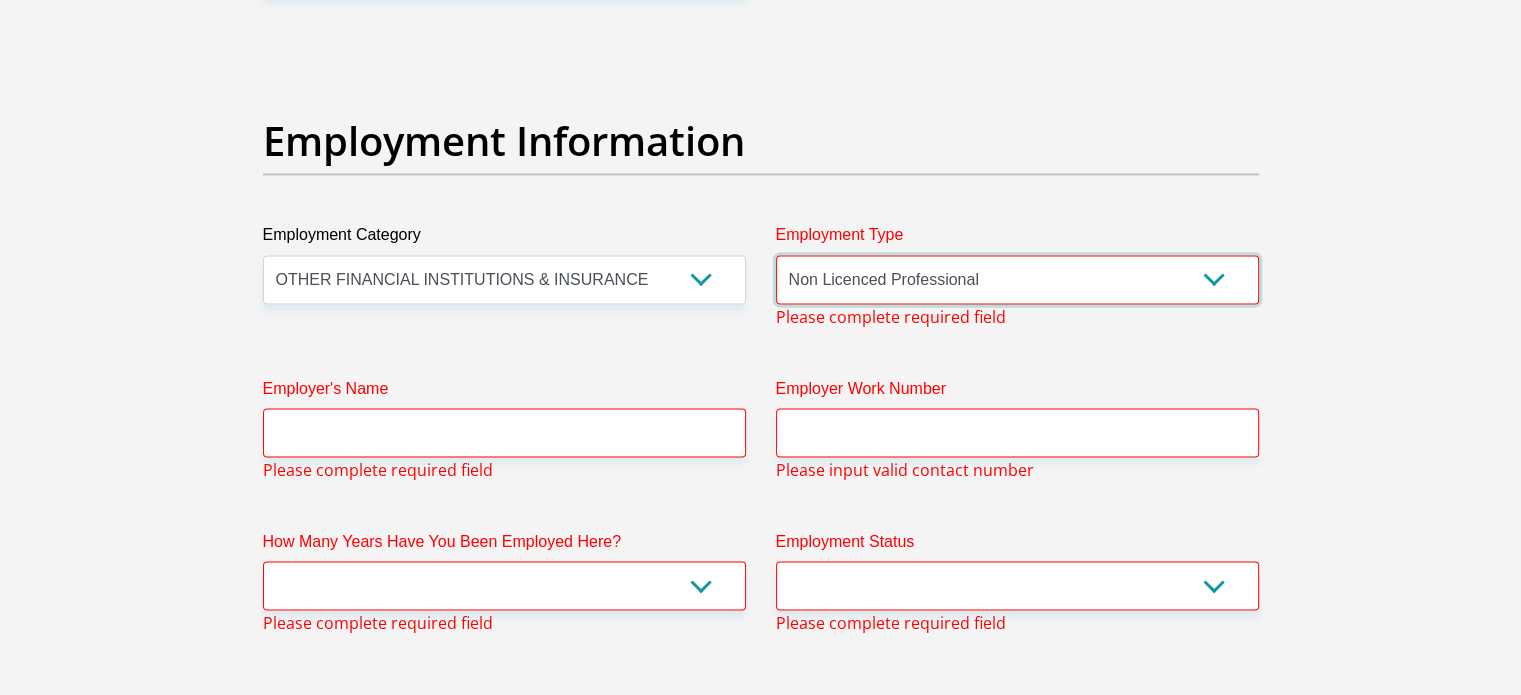 click on "College/Lecturer
Craft Seller
Creative
Driver
Executive
Farmer
Forces - Non Commissioned
Forces - Officer
Hawker
Housewife
Labourer
Licenced Professional
Manager
Miner
Non Licenced Professional
Office Staff/Clerk
Outside Worker
Pensioner
Permanent Teacher
Production/Manufacturing
Sales
Self-Employed
Semi-Professional Worker
Service Industry  Social Worker  Student" at bounding box center (1017, 279) 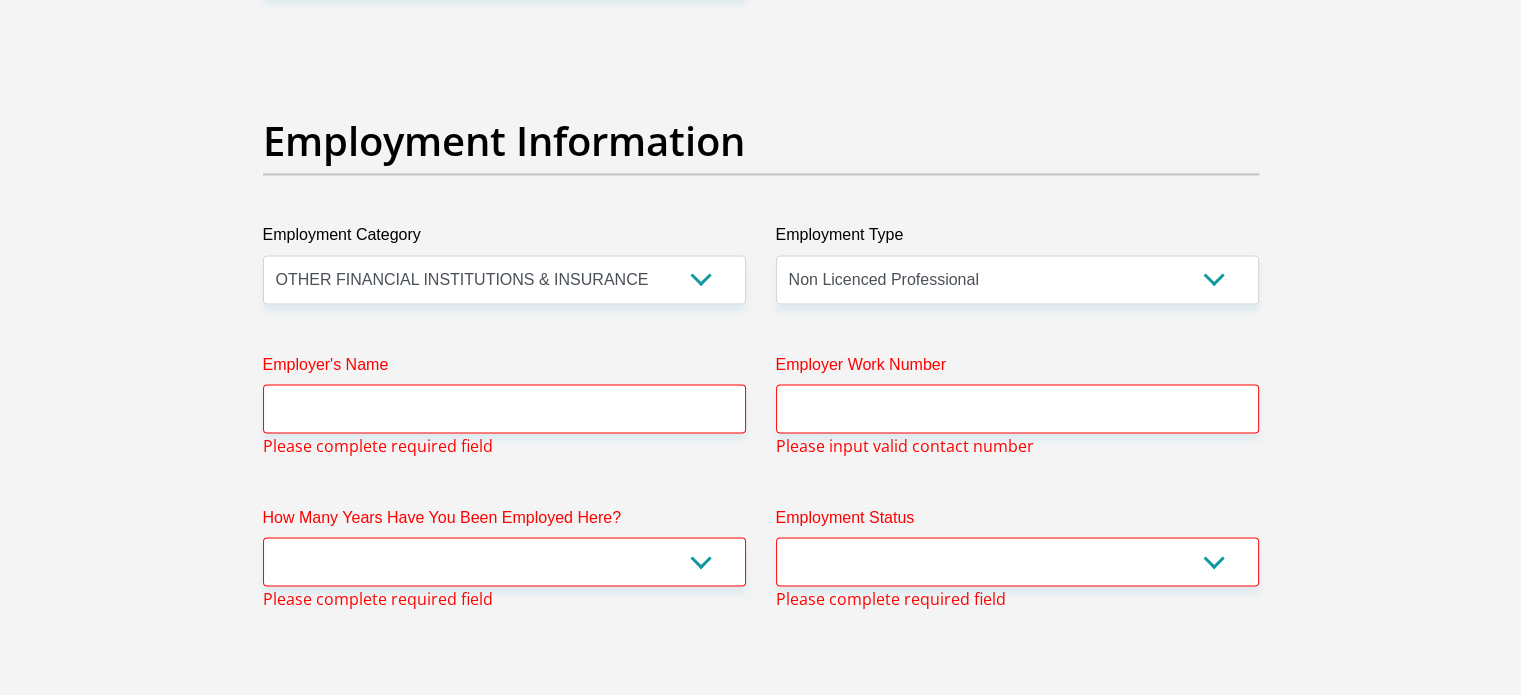 click on "Please complete required field" at bounding box center (378, 445) 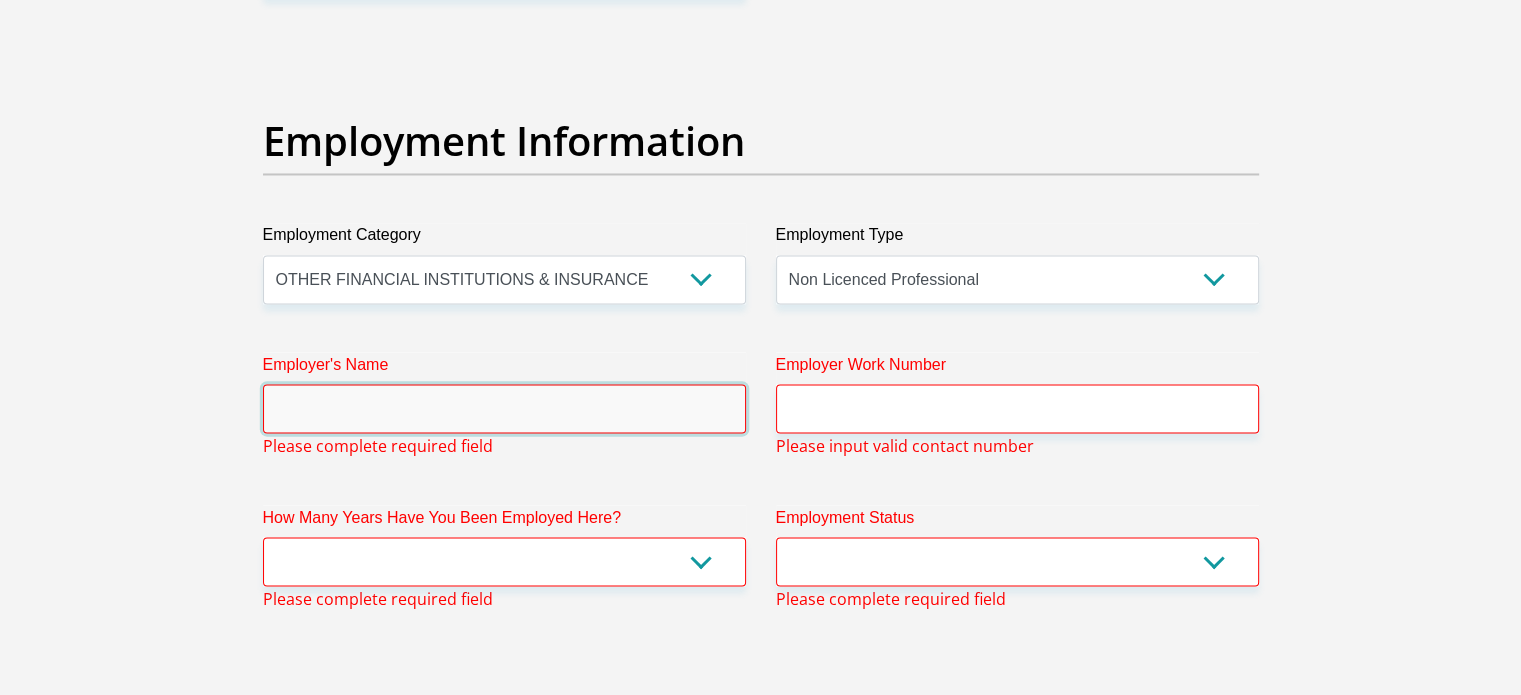 click on "Employer's Name" at bounding box center [504, 408] 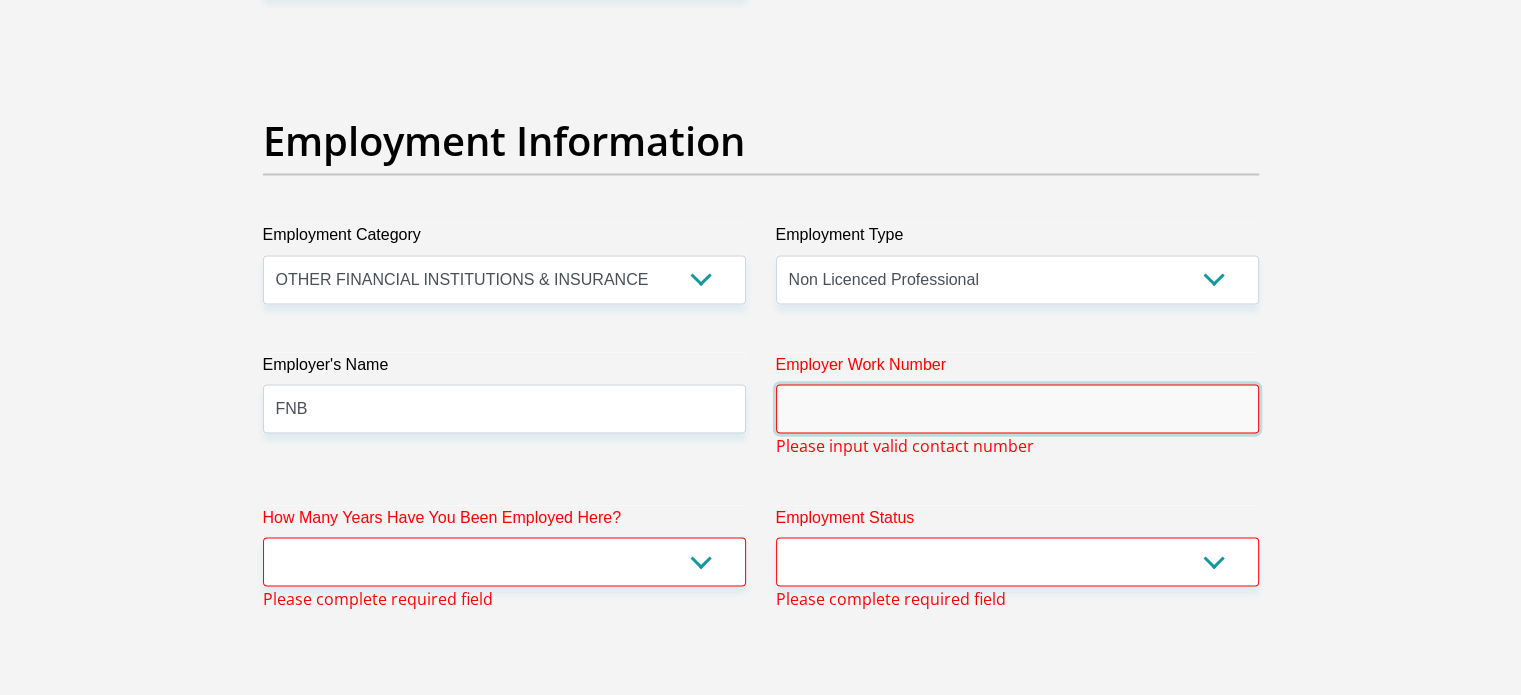 click on "Employer Work Number" at bounding box center (1017, 408) 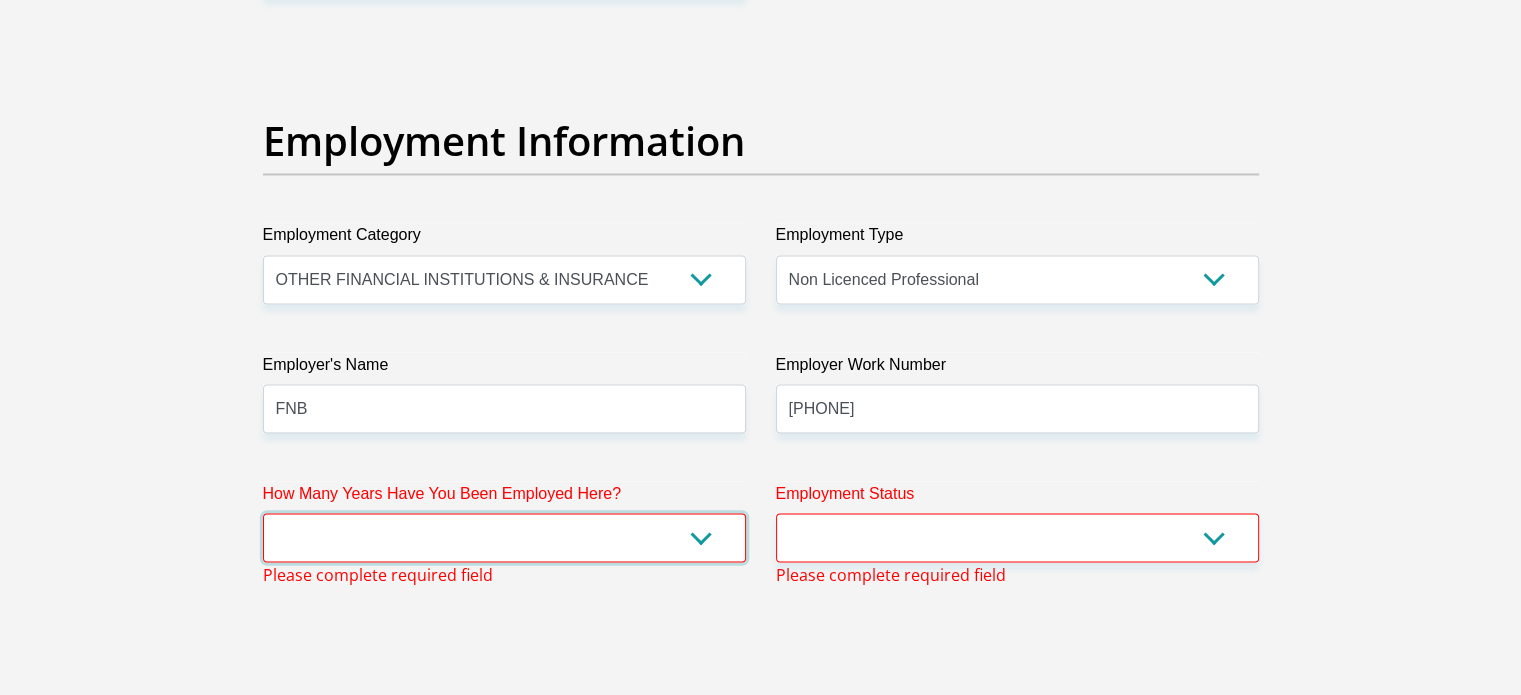 click on "less than 1 year
1-3 years
3-5 years
5+ years" at bounding box center [504, 537] 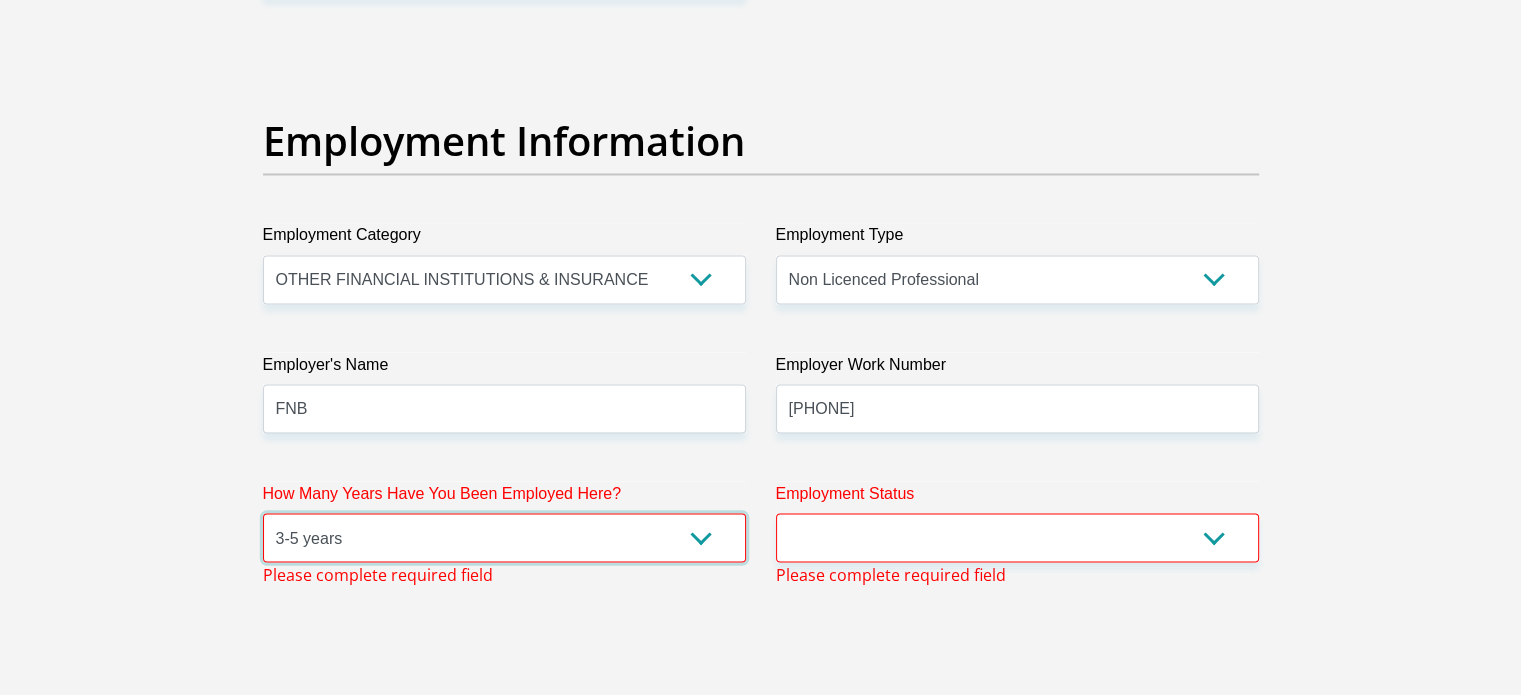 click on "less than 1 year
1-3 years
3-5 years
5+ years" at bounding box center [504, 537] 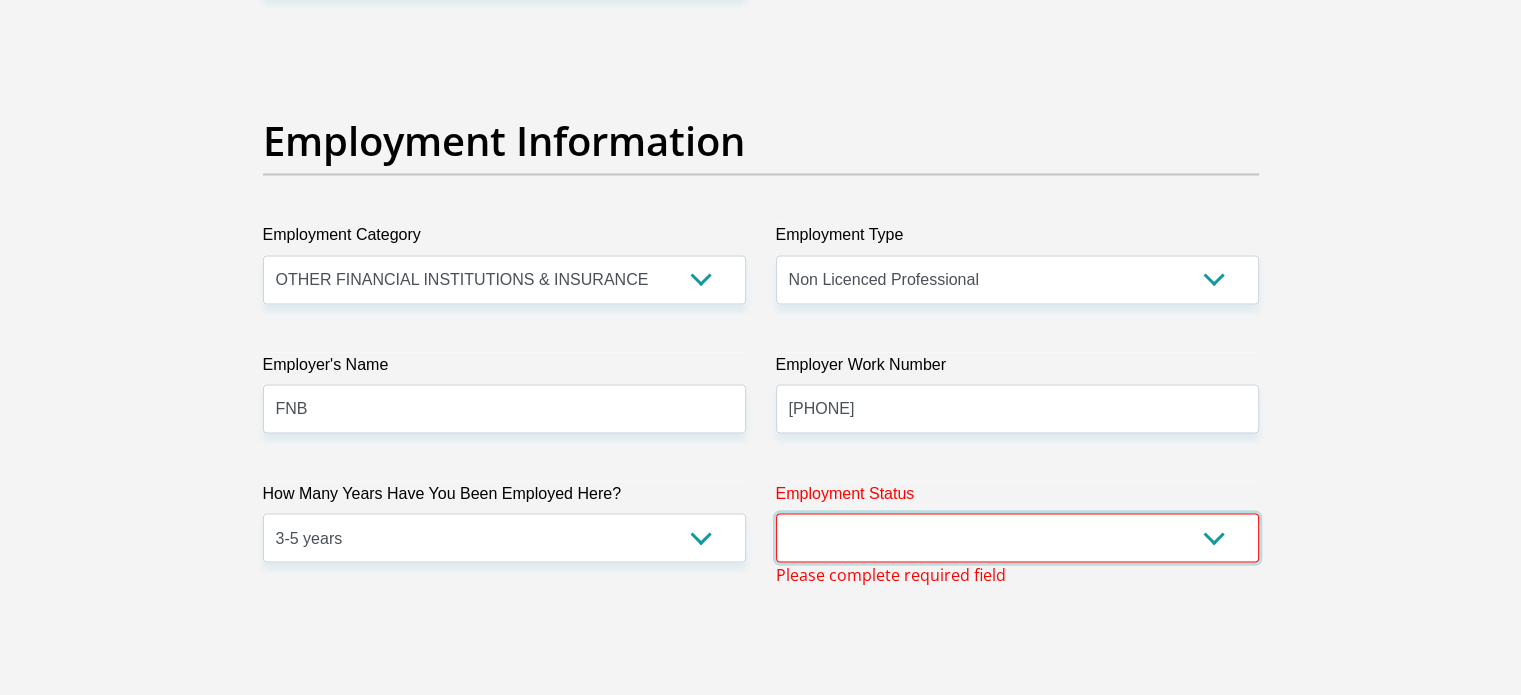 click on "Permanent/Full-time
Part-time/Casual
Contract Worker
Self-Employed
Housewife
Retired
Student
Medically Boarded
Disability
Unemployed" at bounding box center [1017, 537] 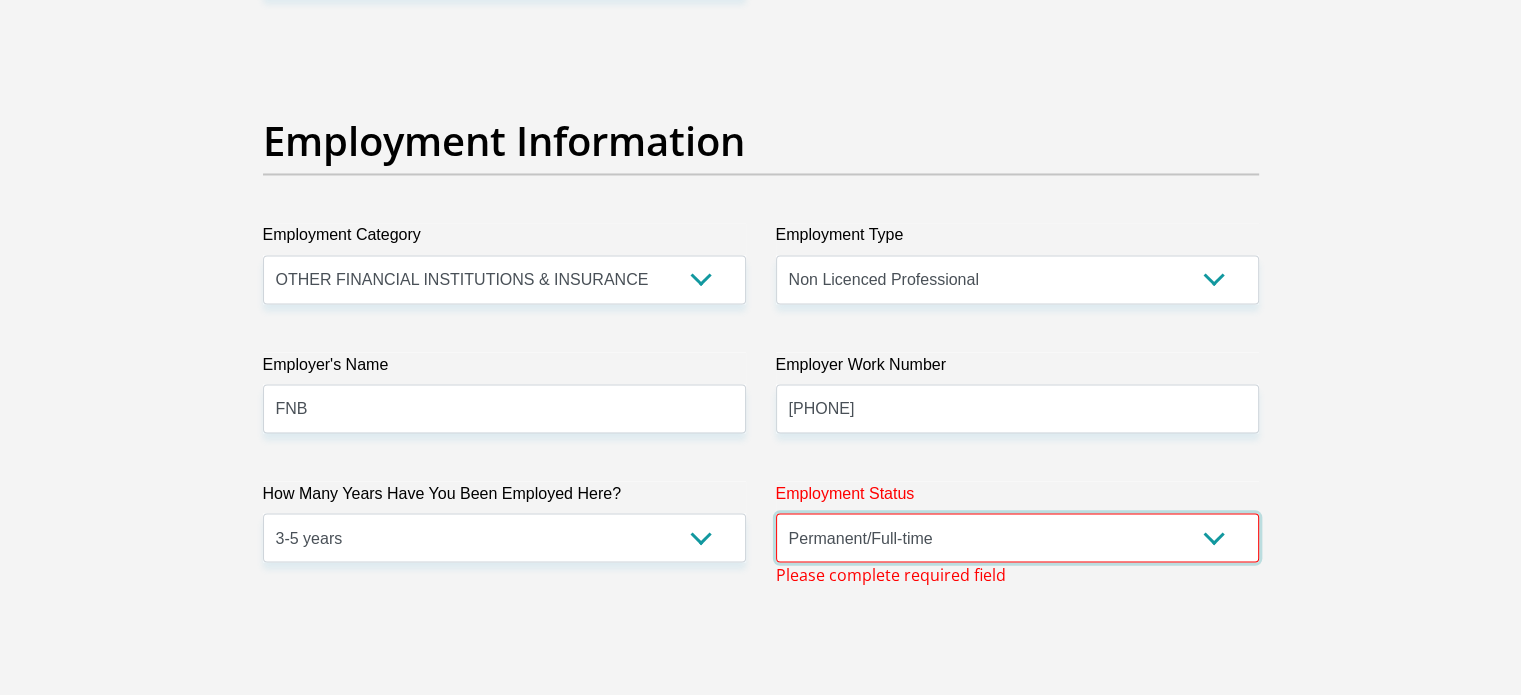 click on "Permanent/Full-time
Part-time/Casual
Contract Worker
Self-Employed
Housewife
Retired
Student
Medically Boarded
Disability
Unemployed" at bounding box center (1017, 537) 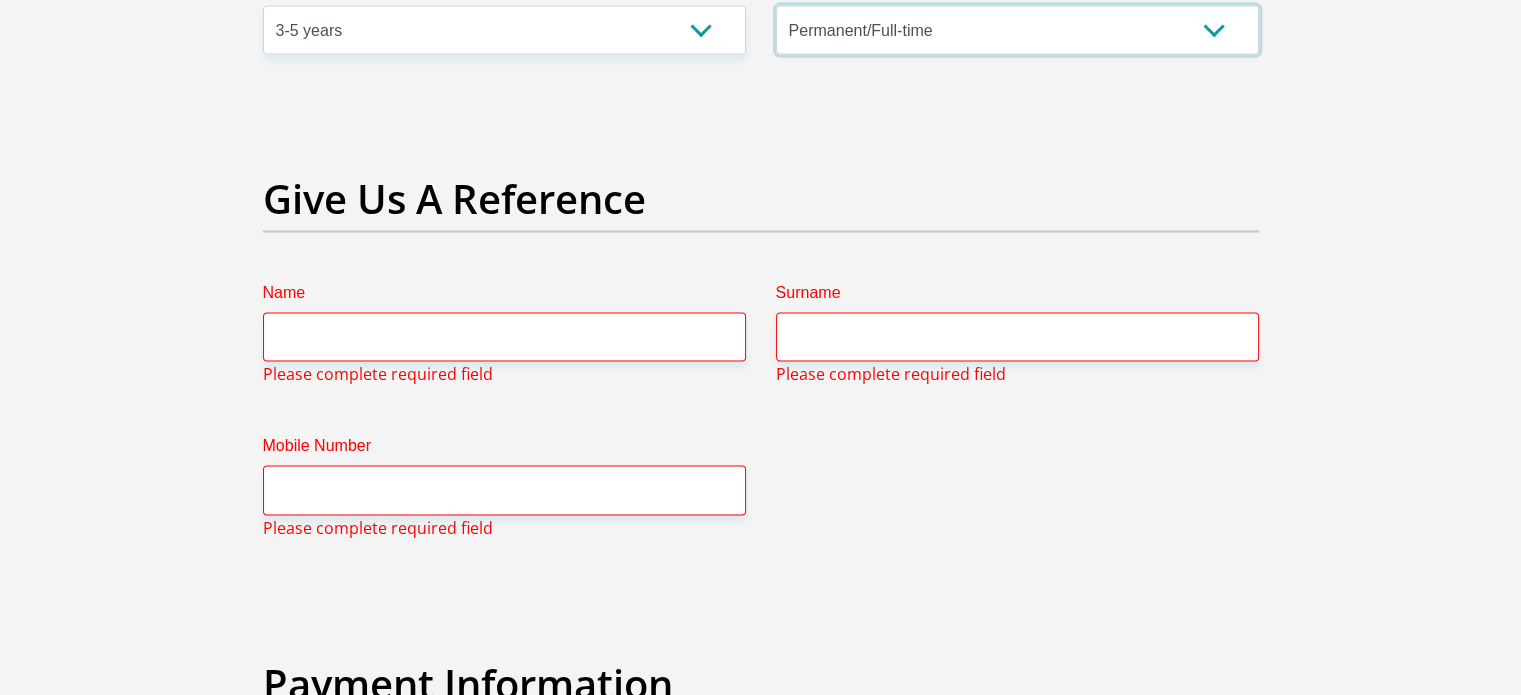 scroll, scrollTop: 4041, scrollLeft: 0, axis: vertical 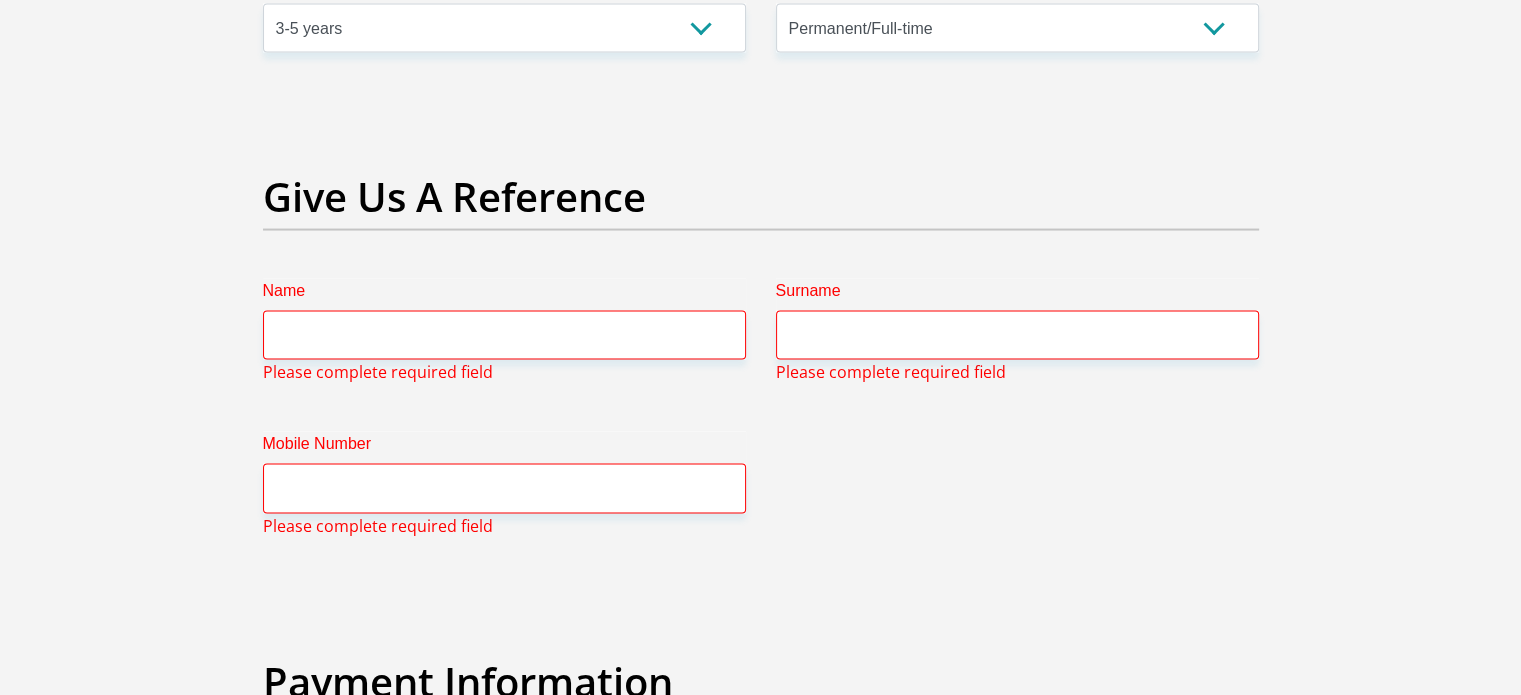 drag, startPoint x: 501, startPoint y: 292, endPoint x: 454, endPoint y: 356, distance: 79.40403 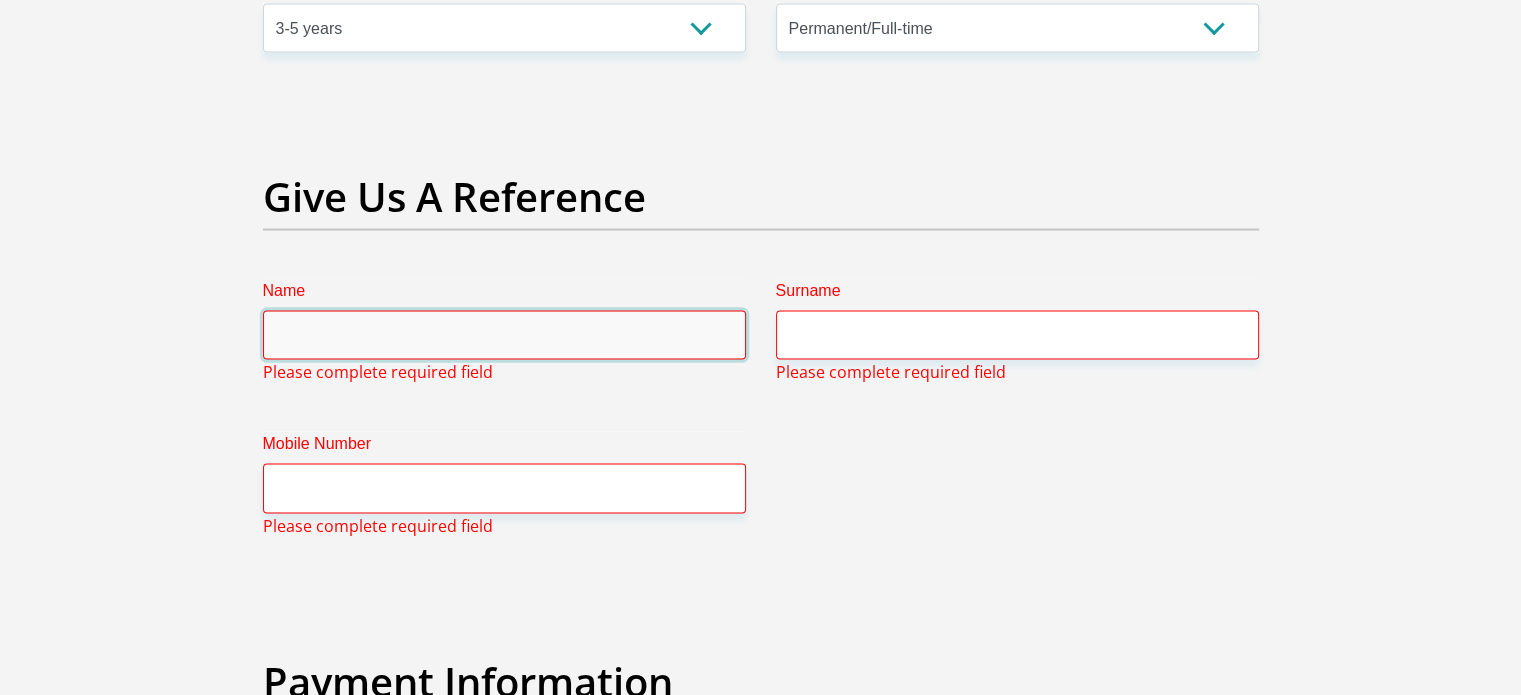 click on "Name" at bounding box center (504, 335) 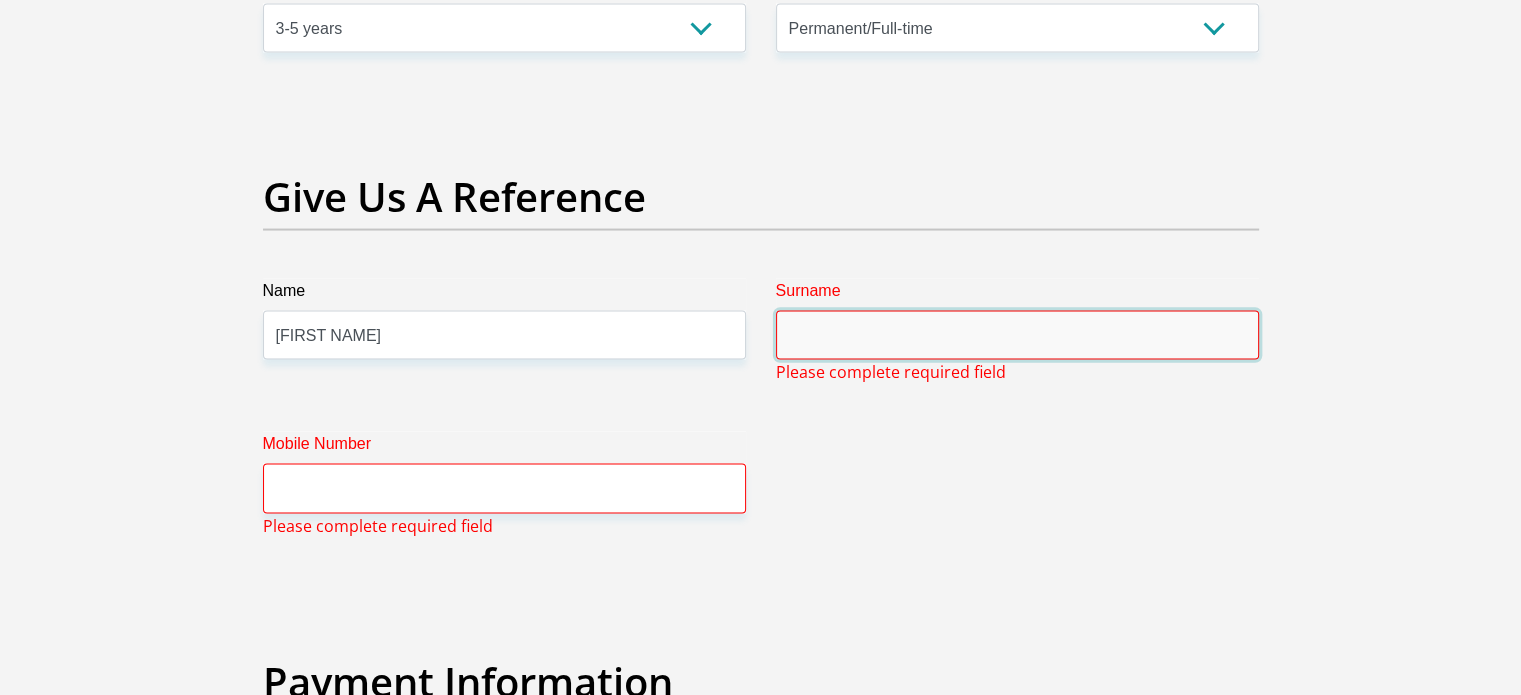 click on "Surname" at bounding box center [1017, 335] 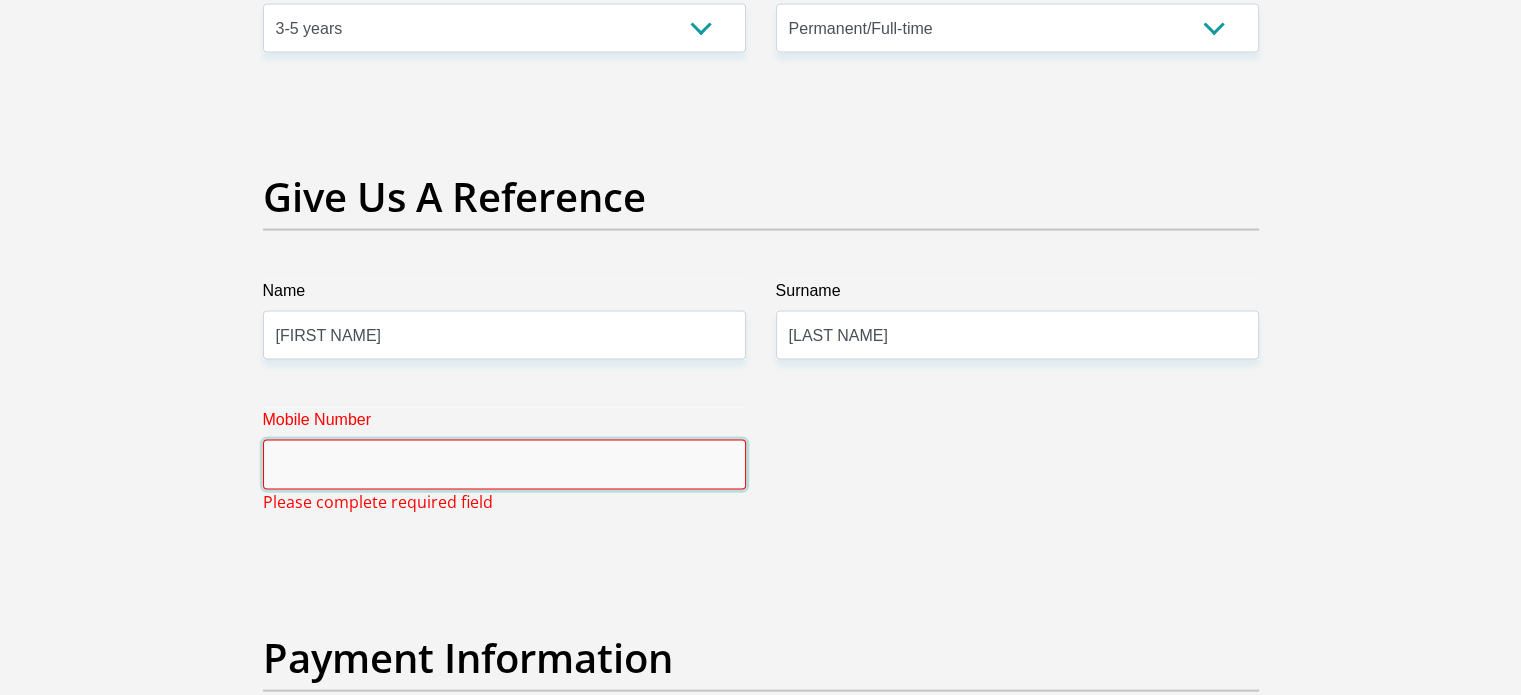click on "Mobile Number" at bounding box center (504, 464) 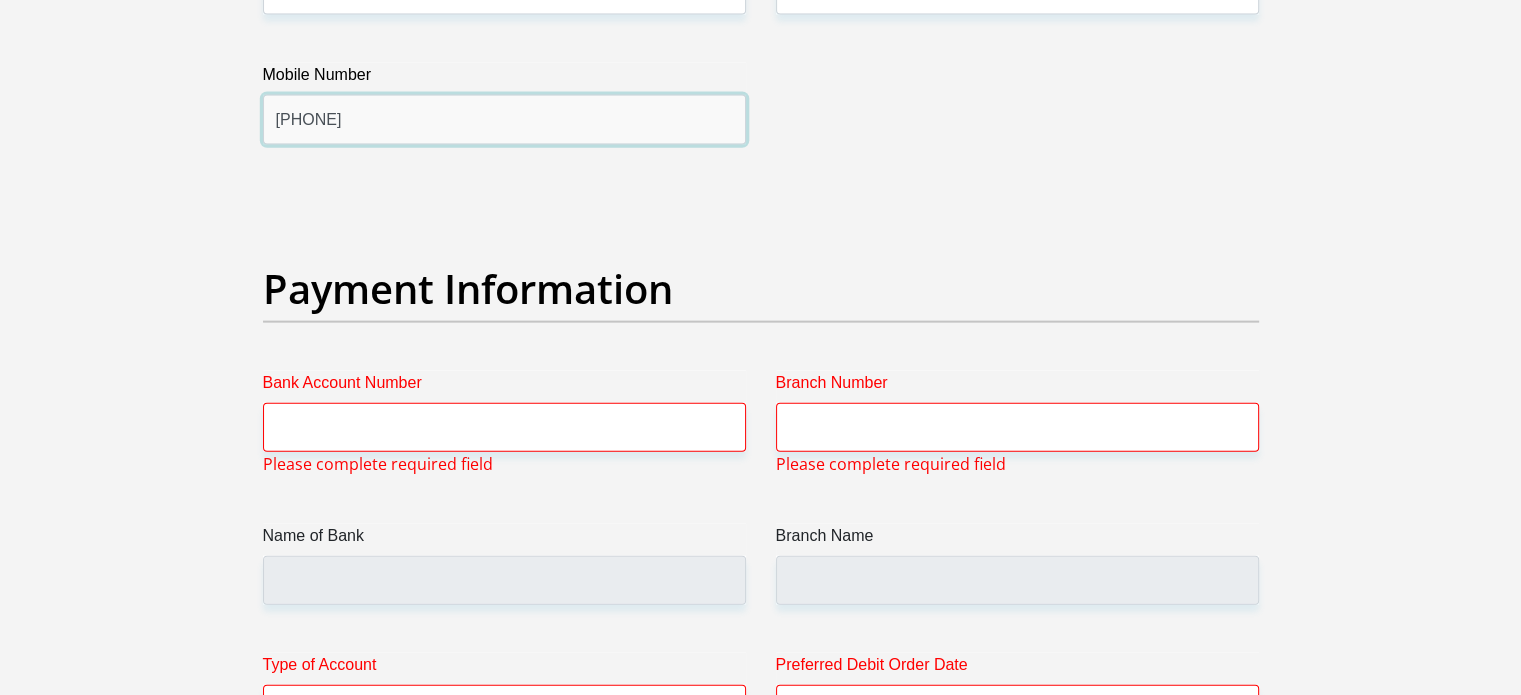 scroll, scrollTop: 4390, scrollLeft: 0, axis: vertical 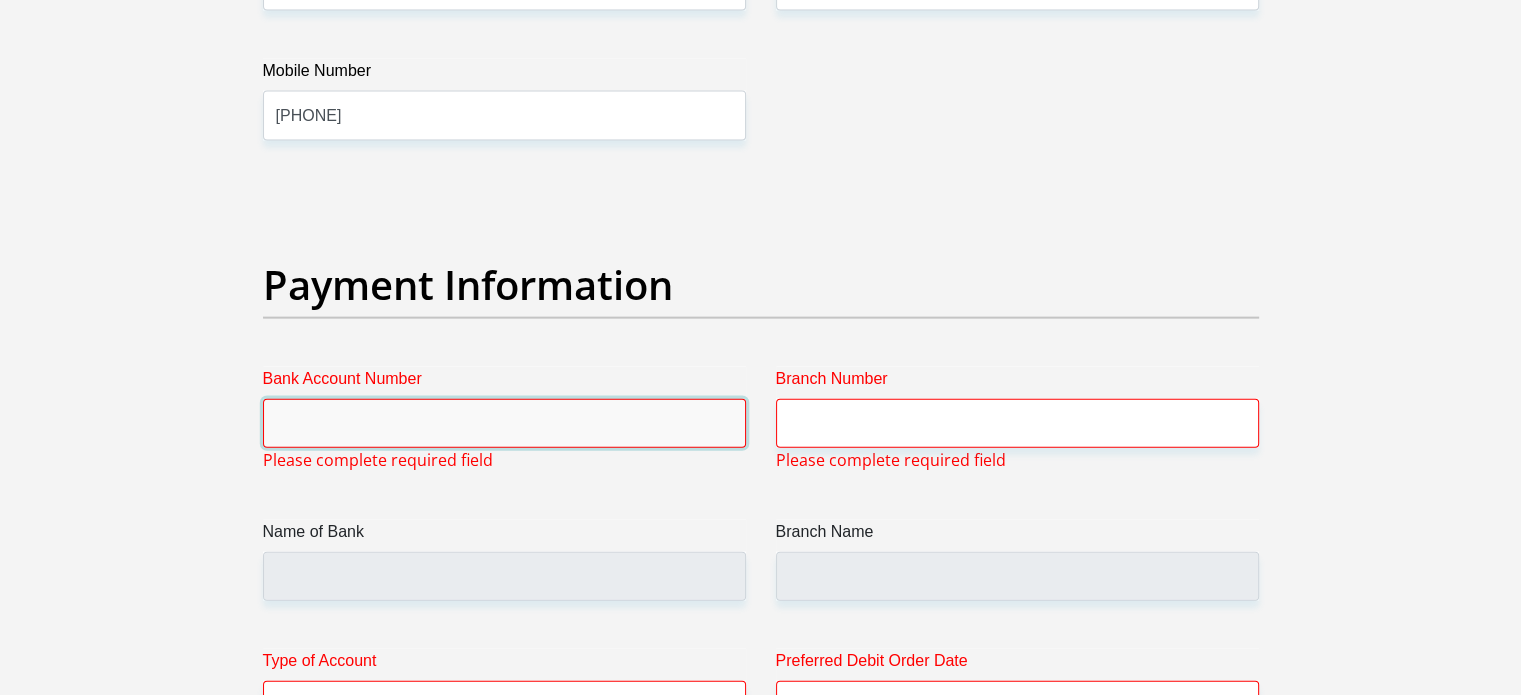 click on "Bank Account Number" at bounding box center (504, 423) 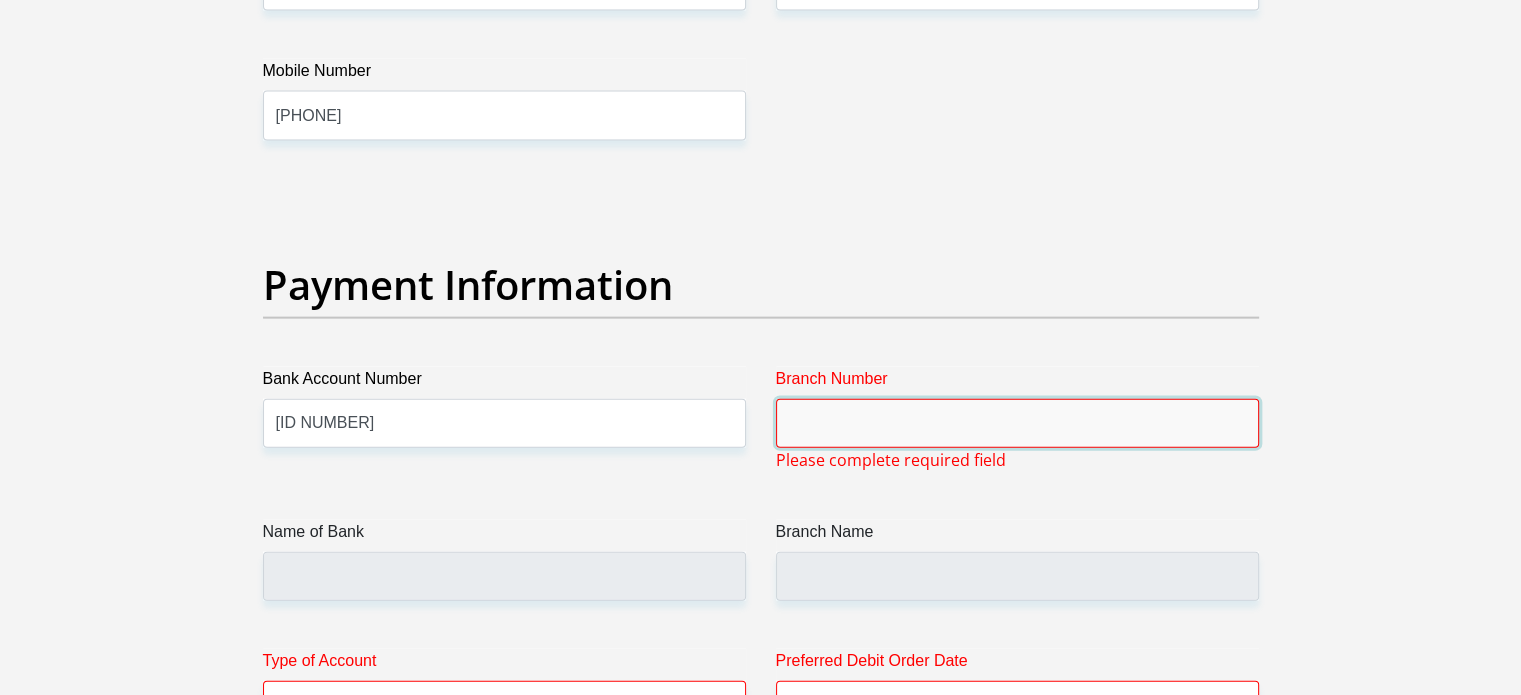 click on "Branch Number" at bounding box center [1017, 423] 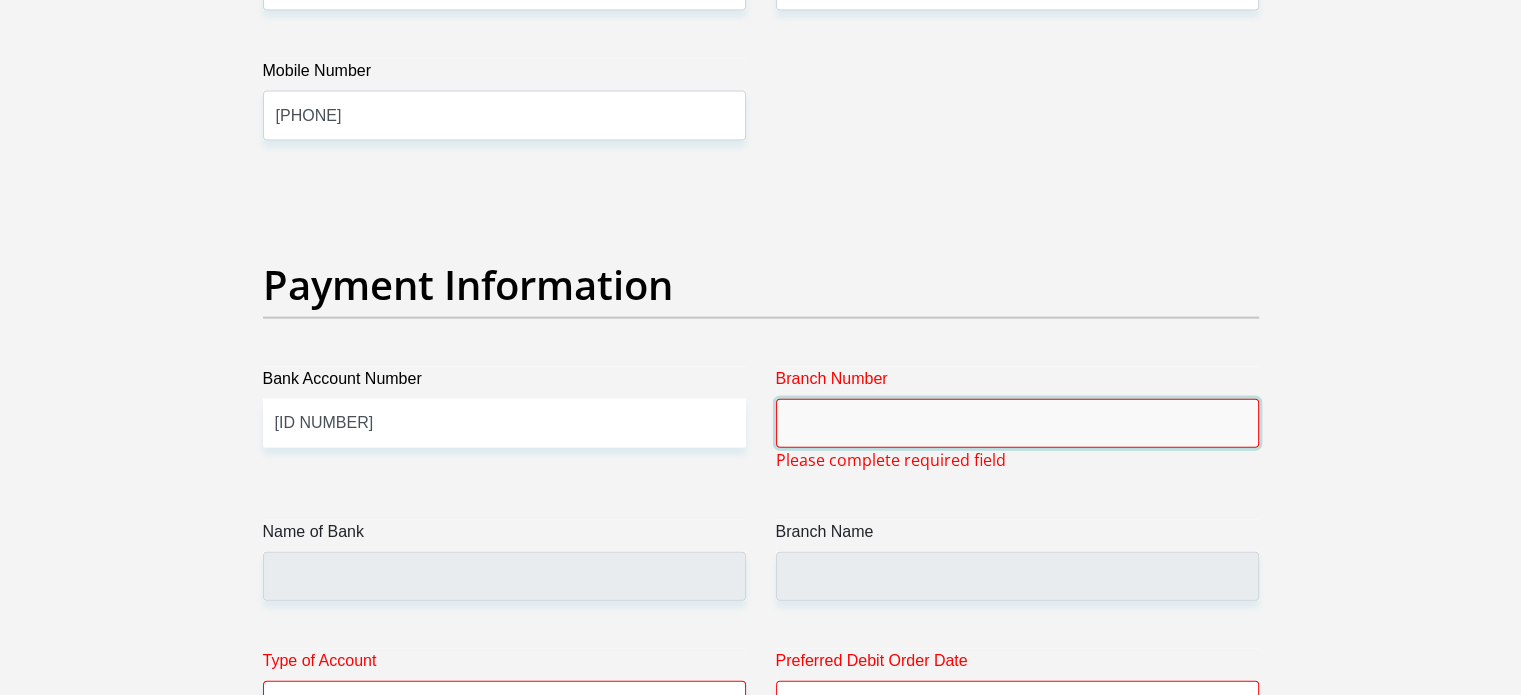 type on "250655" 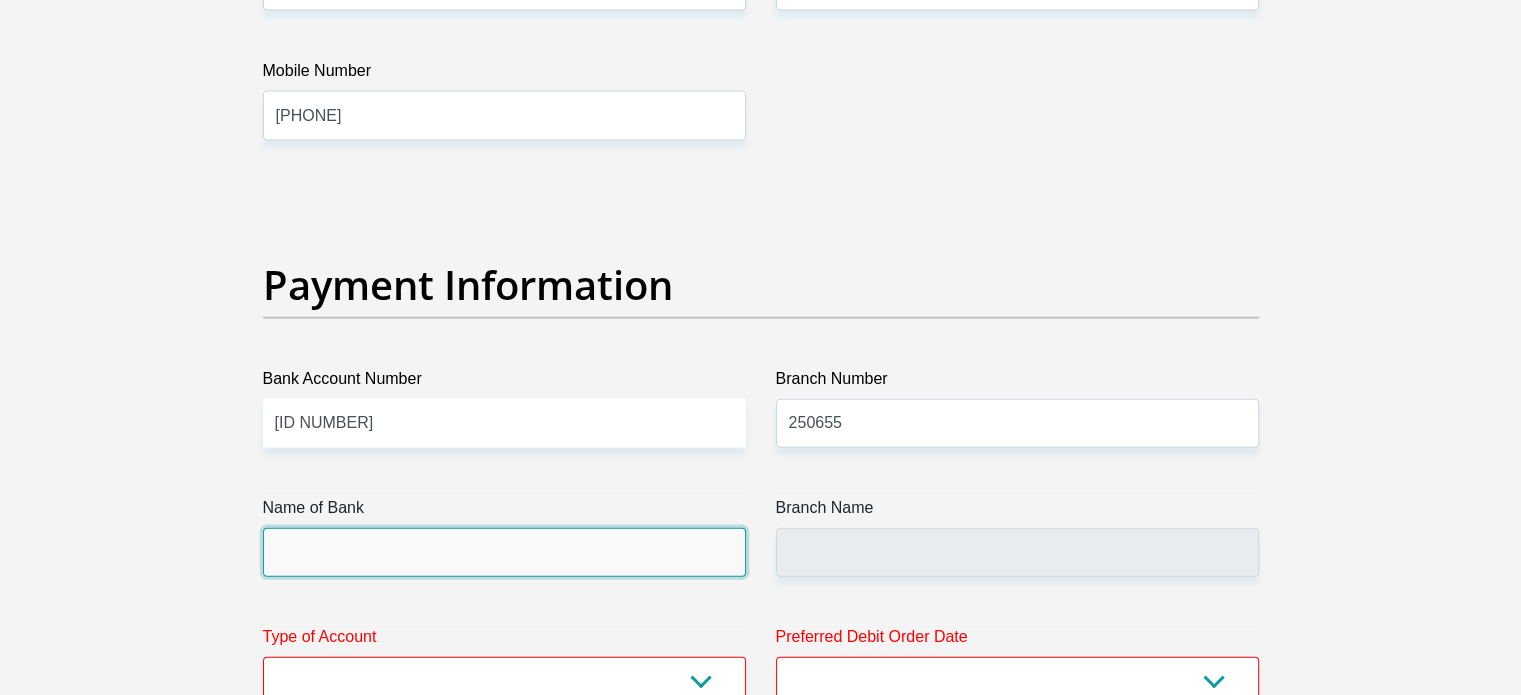 click on "Name of Bank" at bounding box center [504, 552] 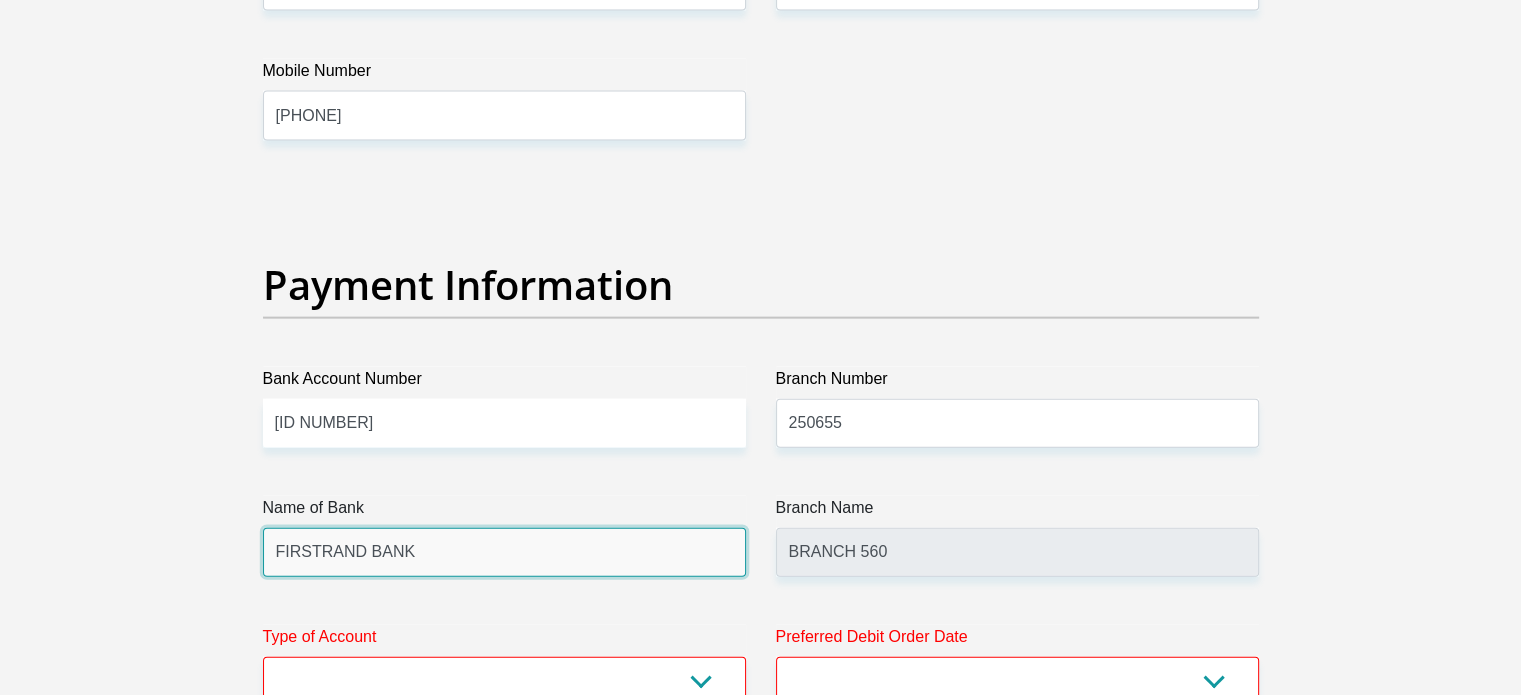 click on "FIRSTRAND BANK" at bounding box center [504, 552] 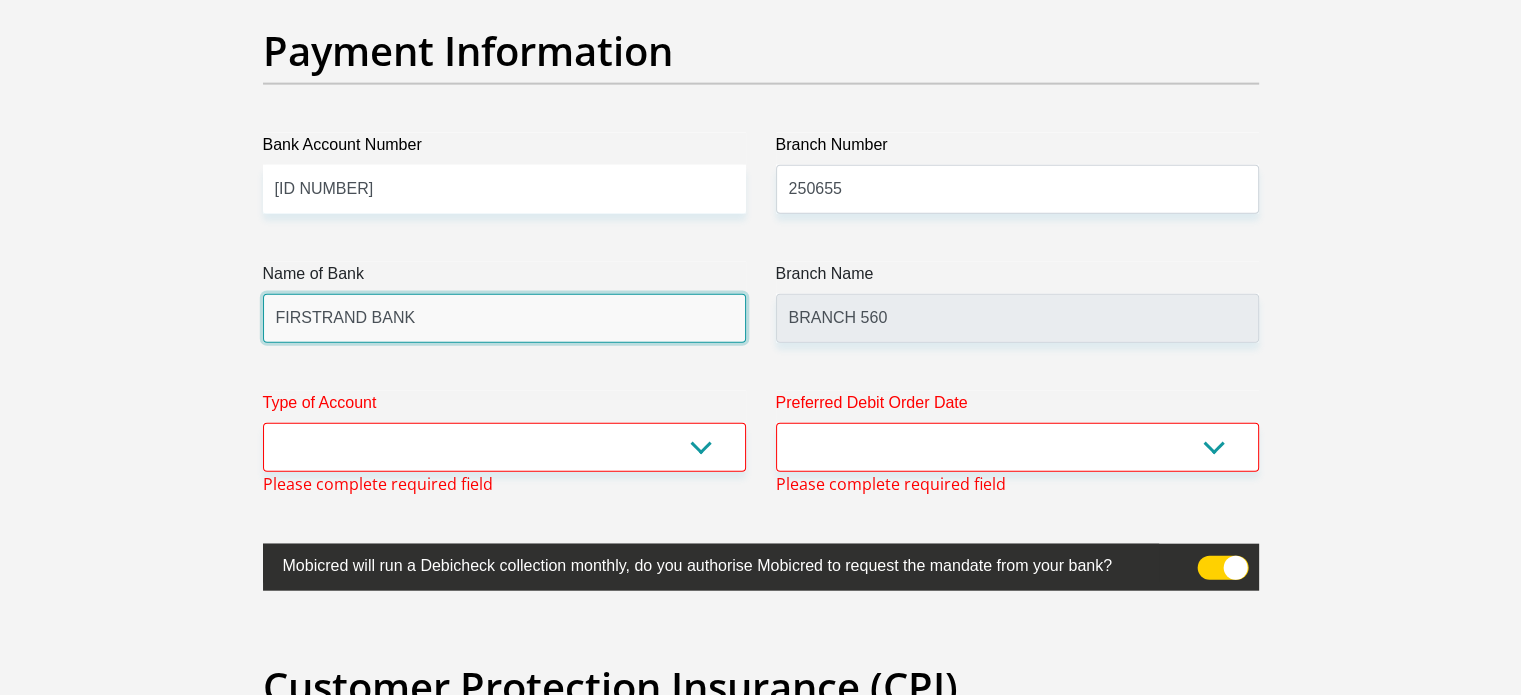 scroll, scrollTop: 4625, scrollLeft: 0, axis: vertical 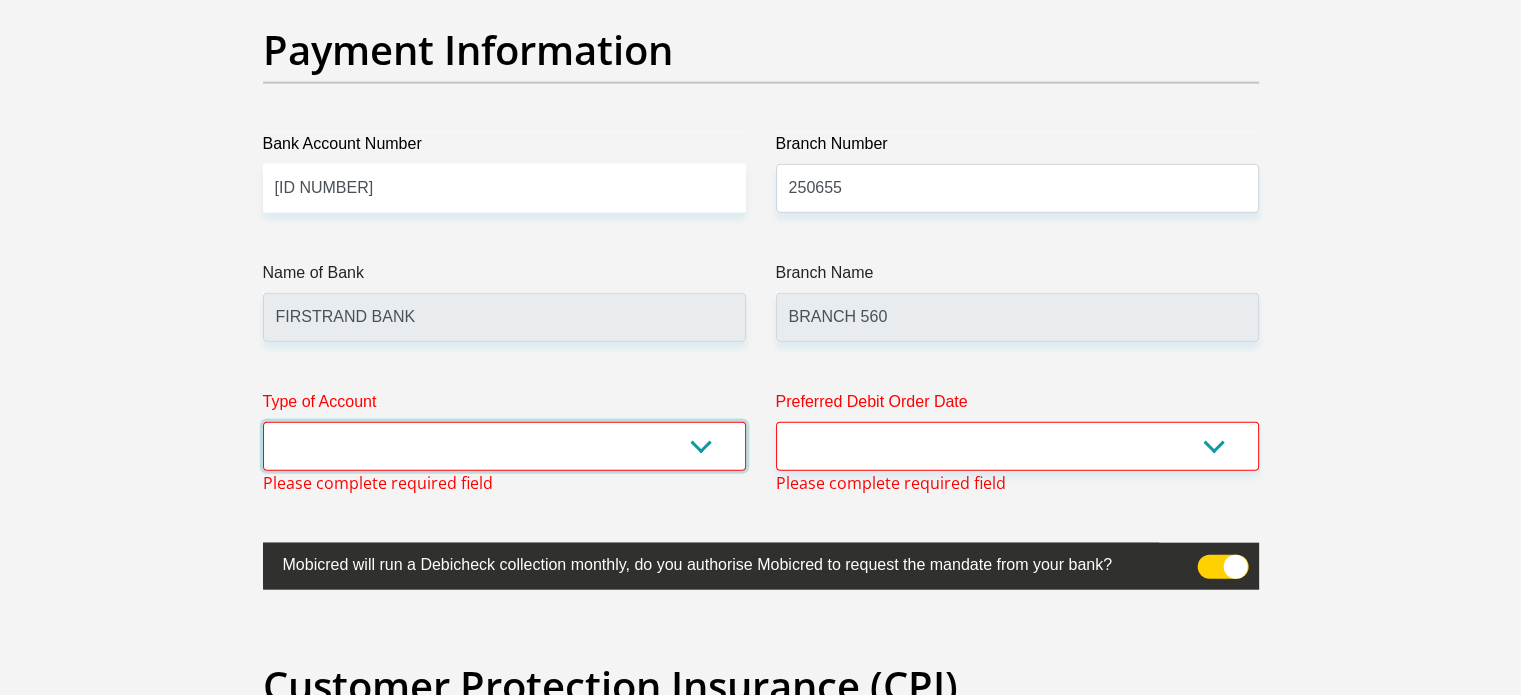 click on "Cheque
Savings" at bounding box center [504, 446] 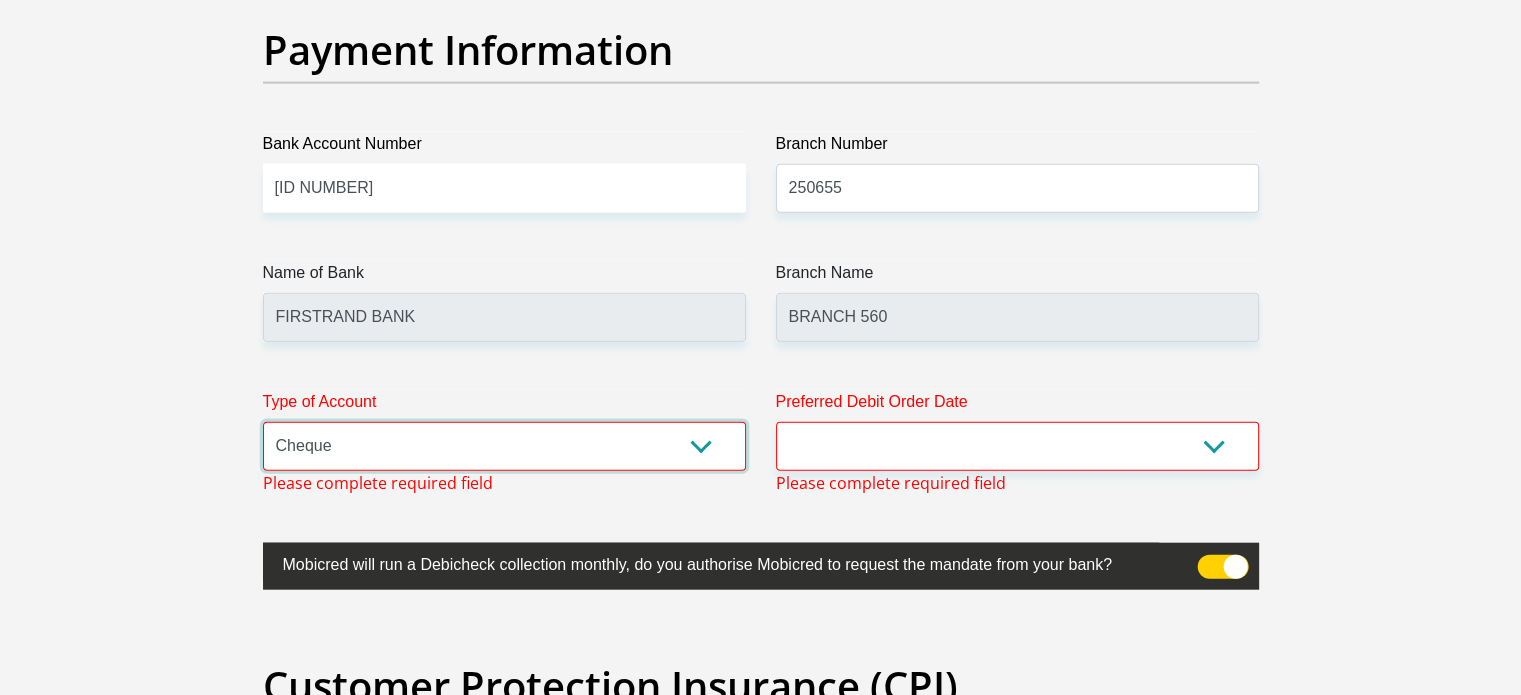 click on "Cheque
Savings" at bounding box center (504, 446) 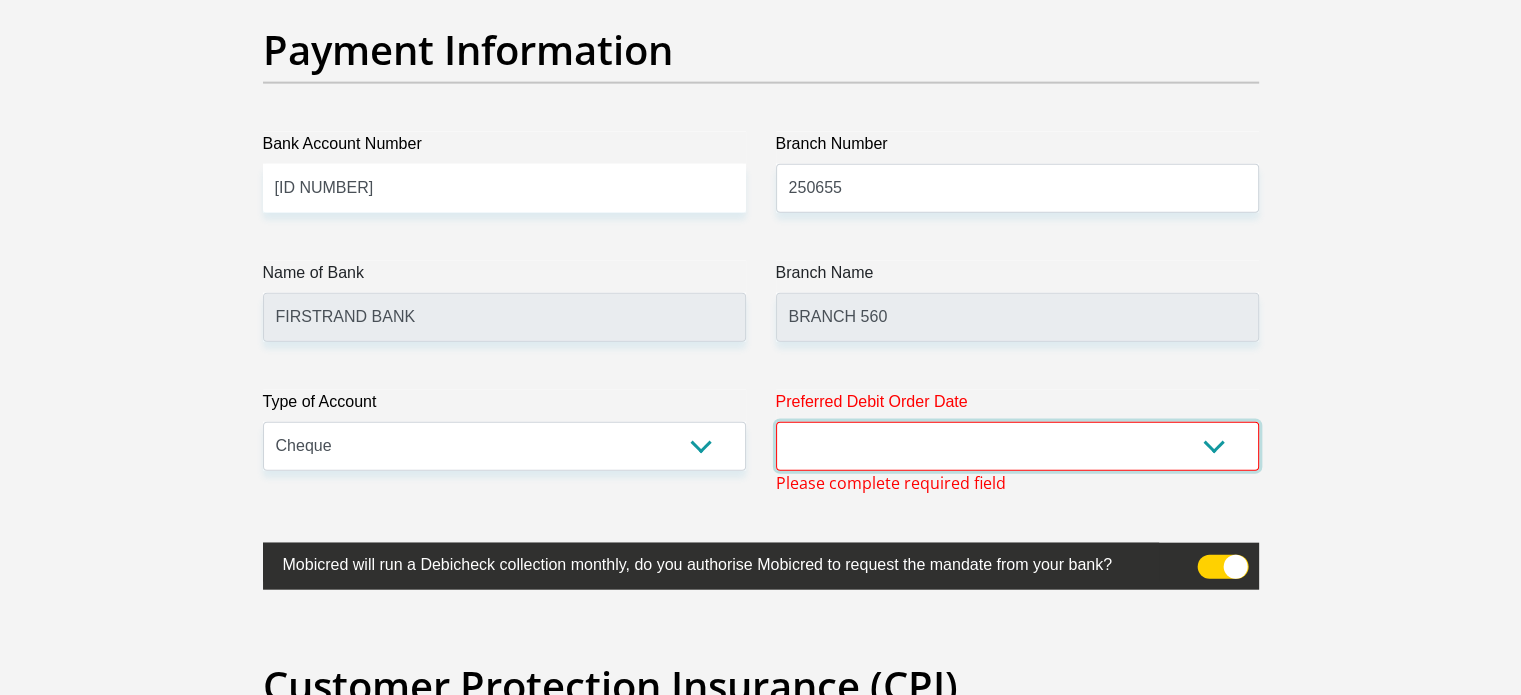 click on "1st
2nd
3rd
4th
5th
7th
18th
19th
20th
21st
22nd
23rd
24th
25th
26th
27th
28th
29th
30th" at bounding box center (1017, 446) 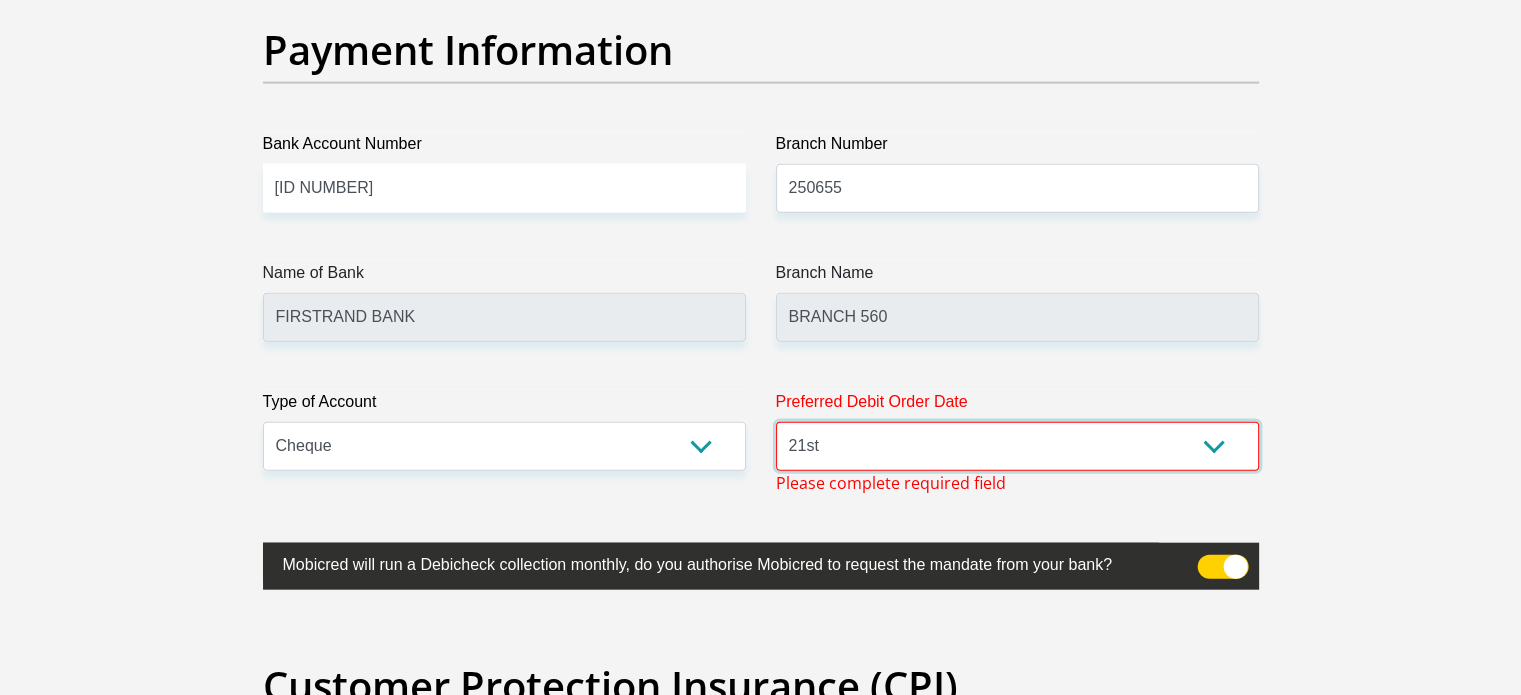 click on "1st
2nd
3rd
4th
5th
7th
18th
19th
20th
21st
22nd
23rd
24th
25th
26th
27th
28th
29th
30th" at bounding box center (1017, 446) 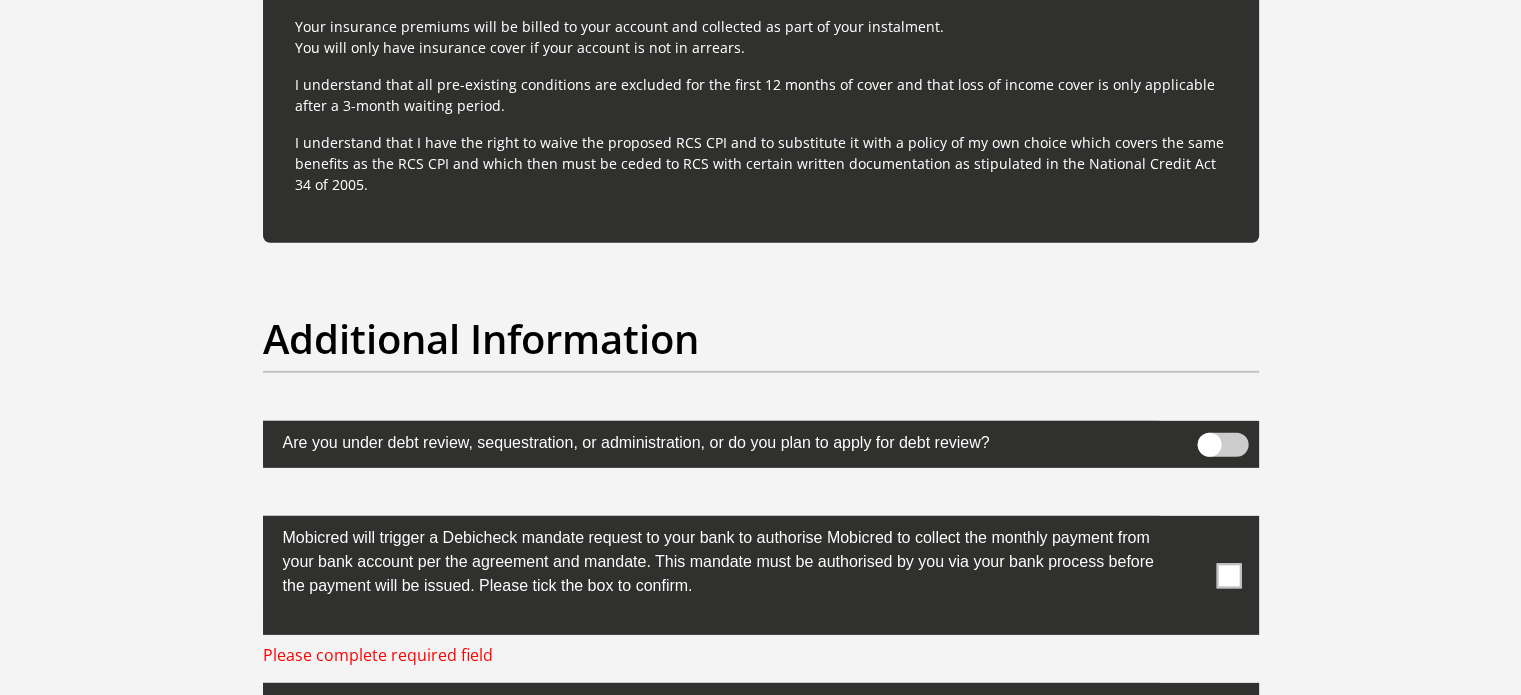 scroll, scrollTop: 5964, scrollLeft: 0, axis: vertical 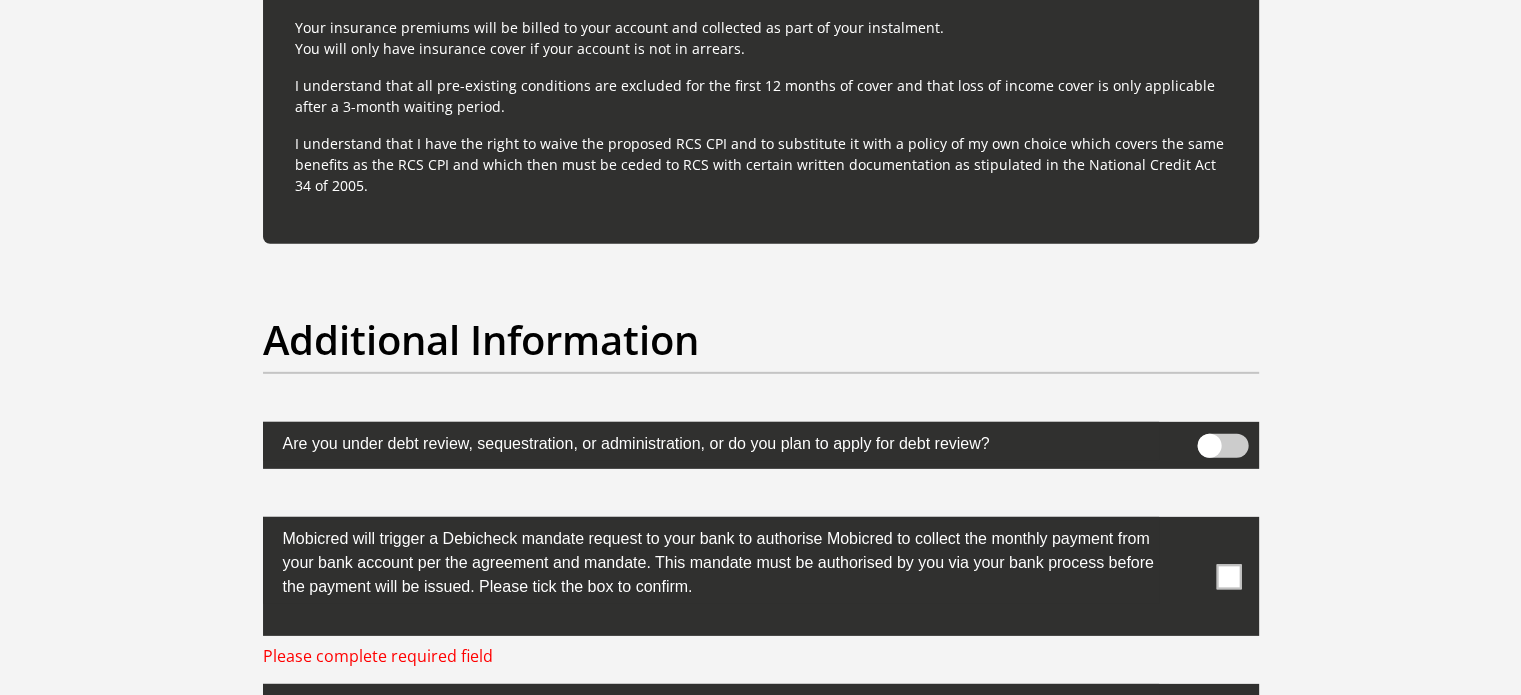 click at bounding box center [761, 445] 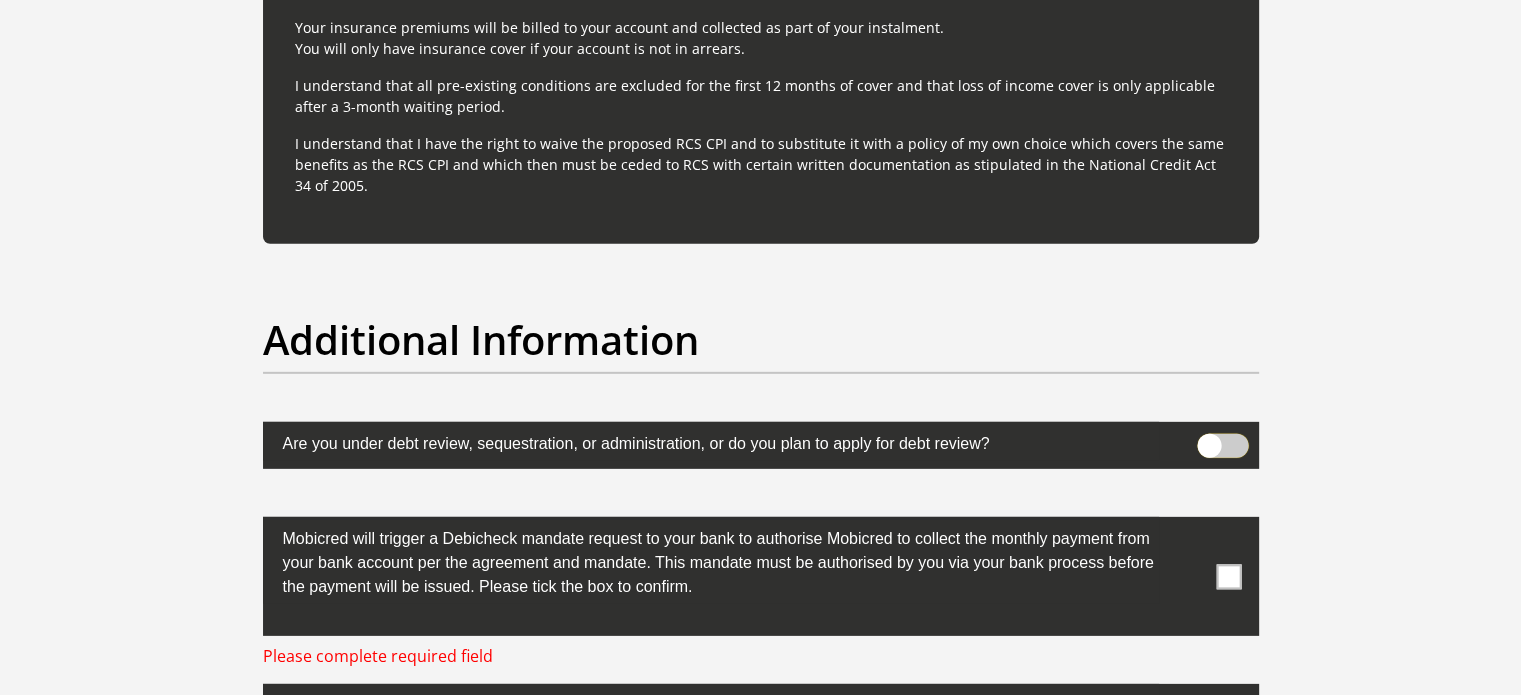 click at bounding box center (1209, 439) 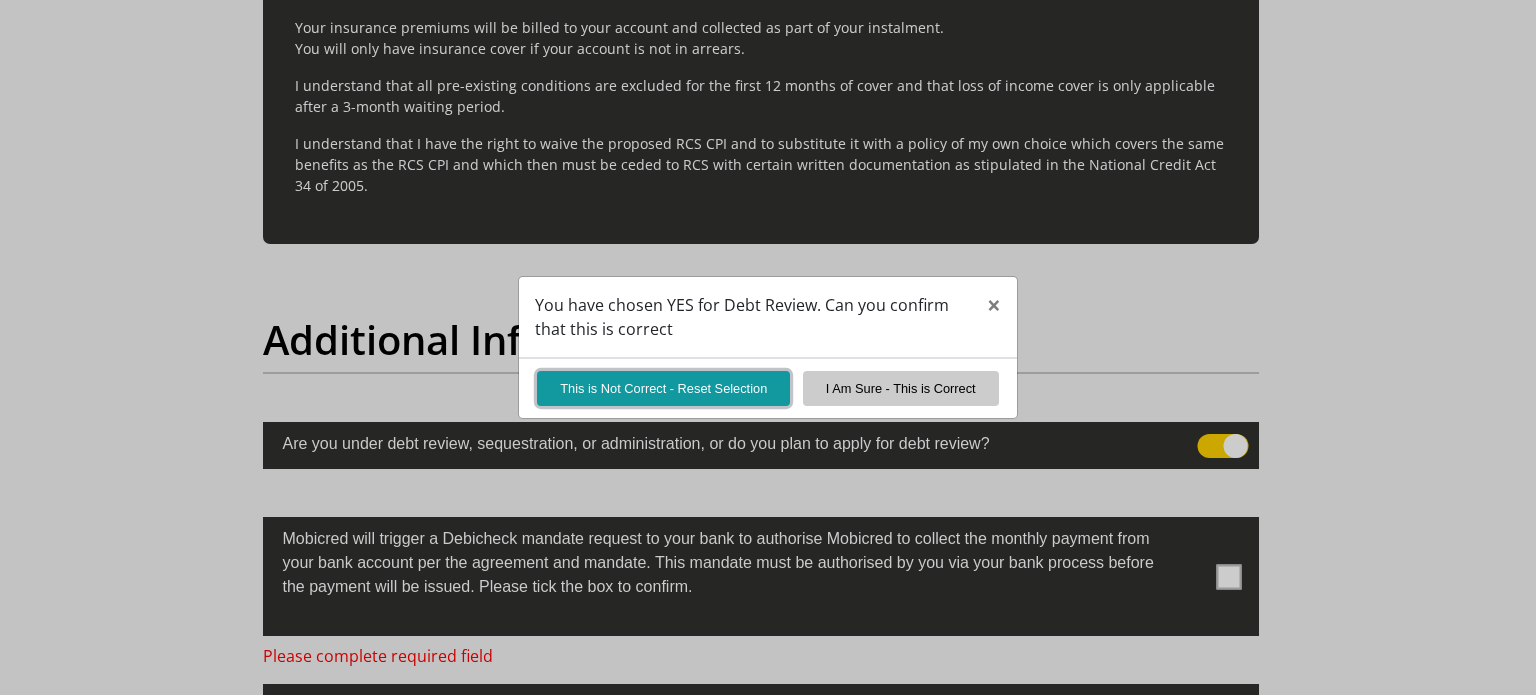 click on "This is Not Correct - Reset Selection" at bounding box center [663, 388] 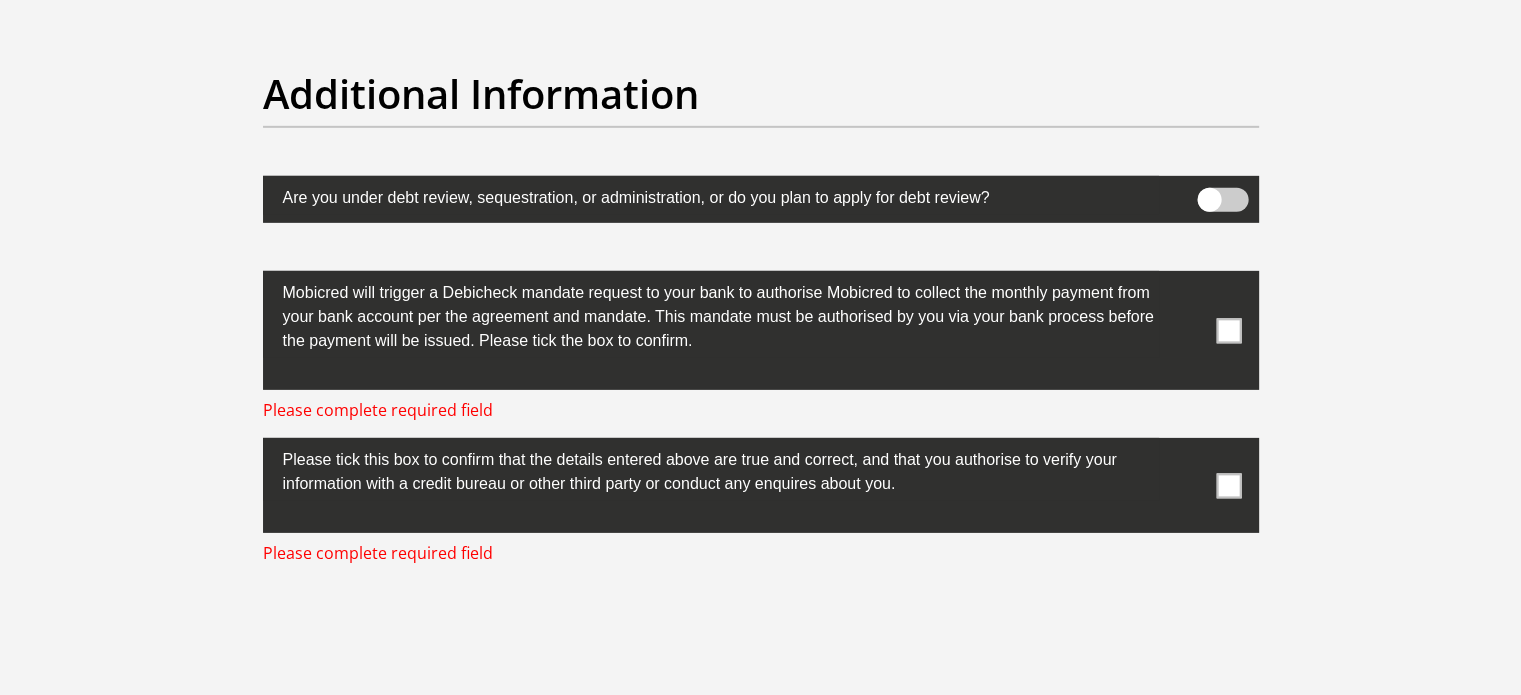 scroll, scrollTop: 6240, scrollLeft: 0, axis: vertical 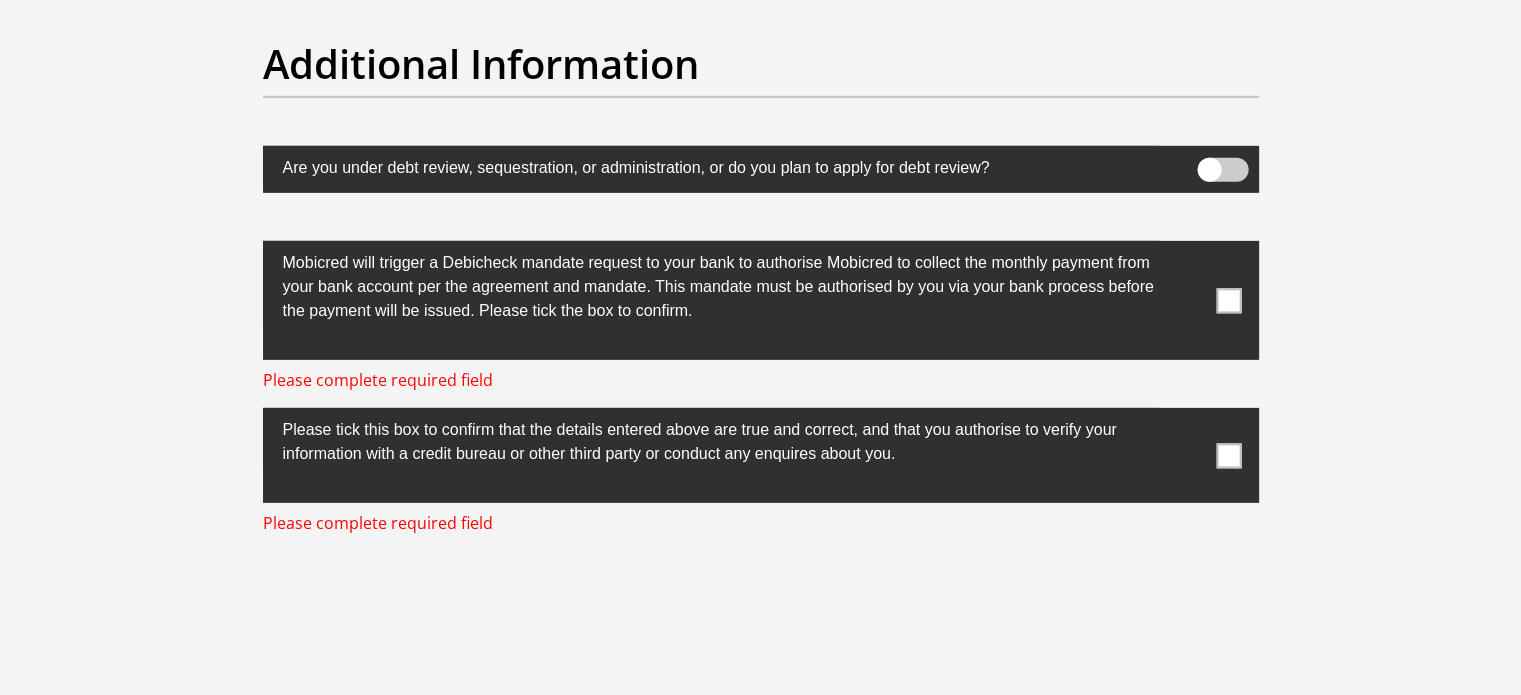 click at bounding box center [1228, 300] 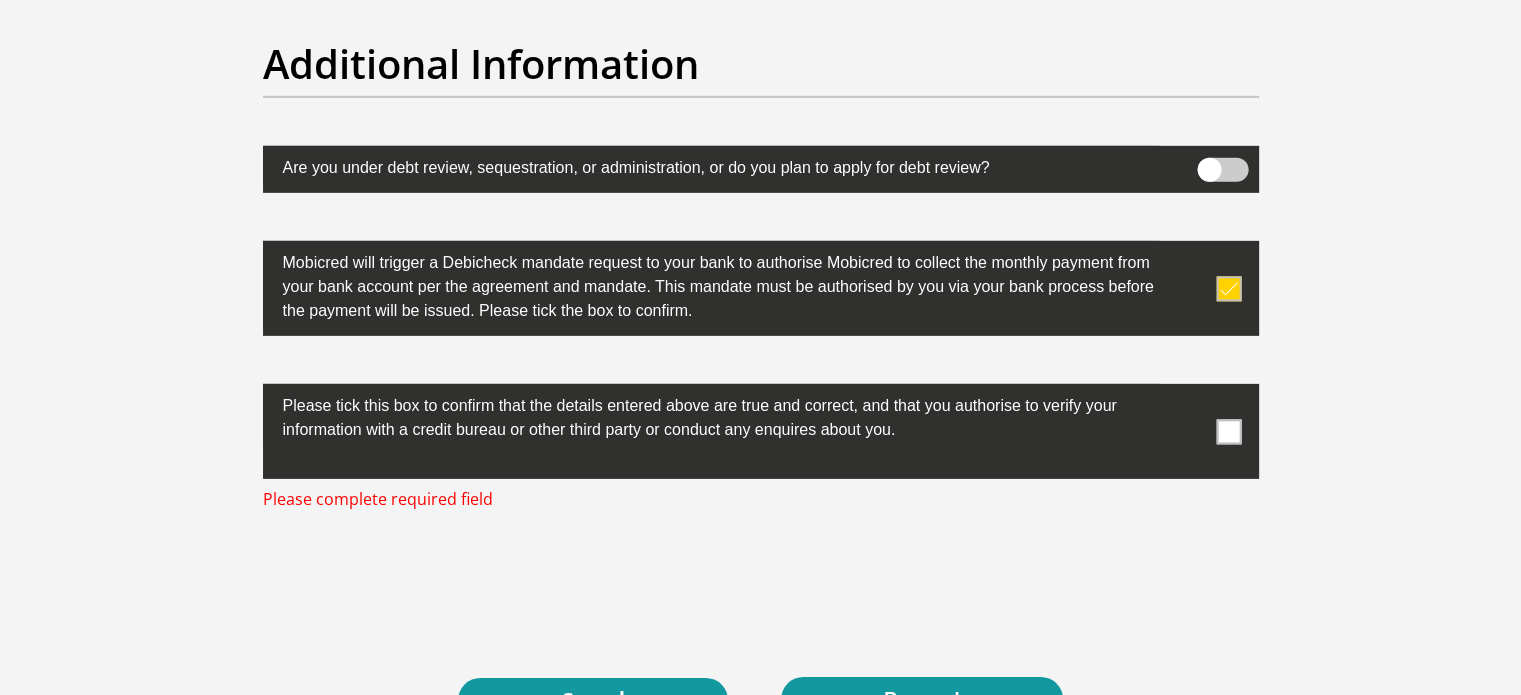 click at bounding box center [1228, 431] 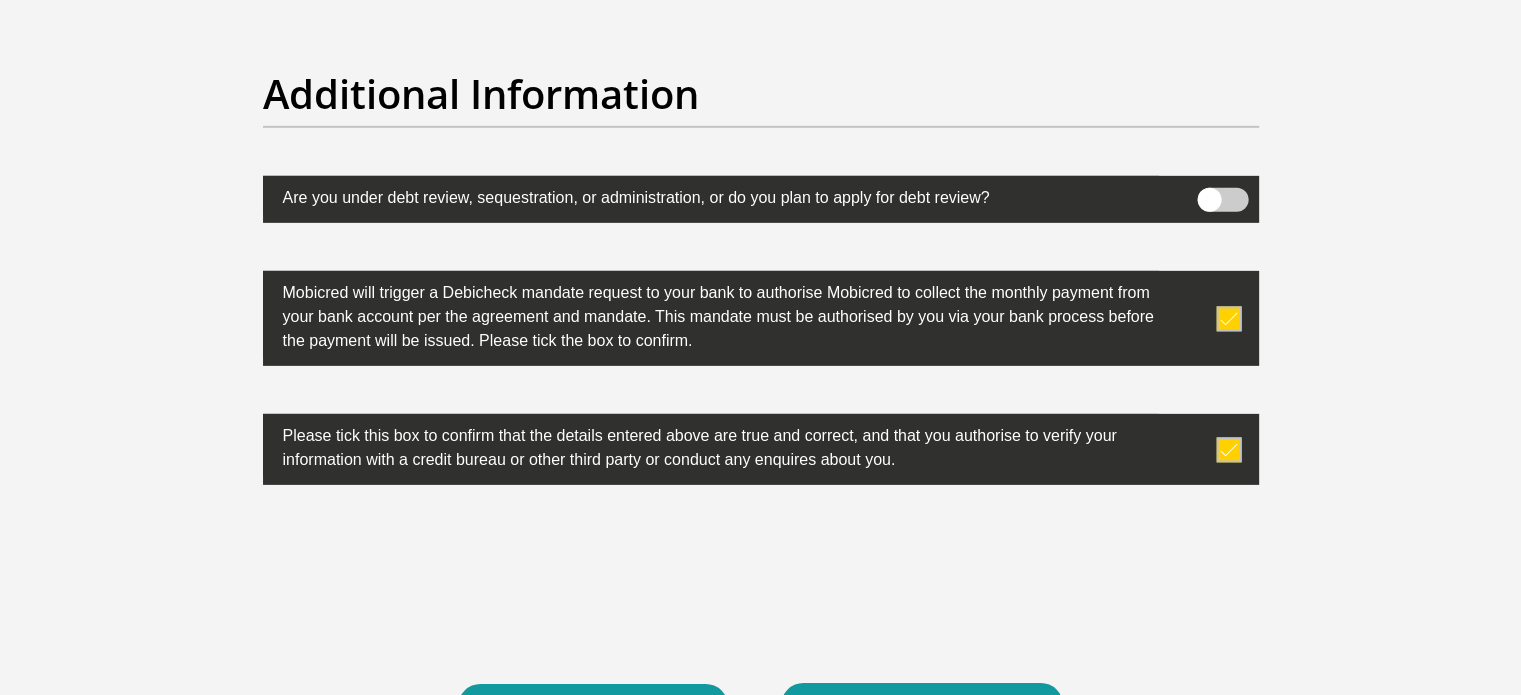 scroll, scrollTop: 6476, scrollLeft: 0, axis: vertical 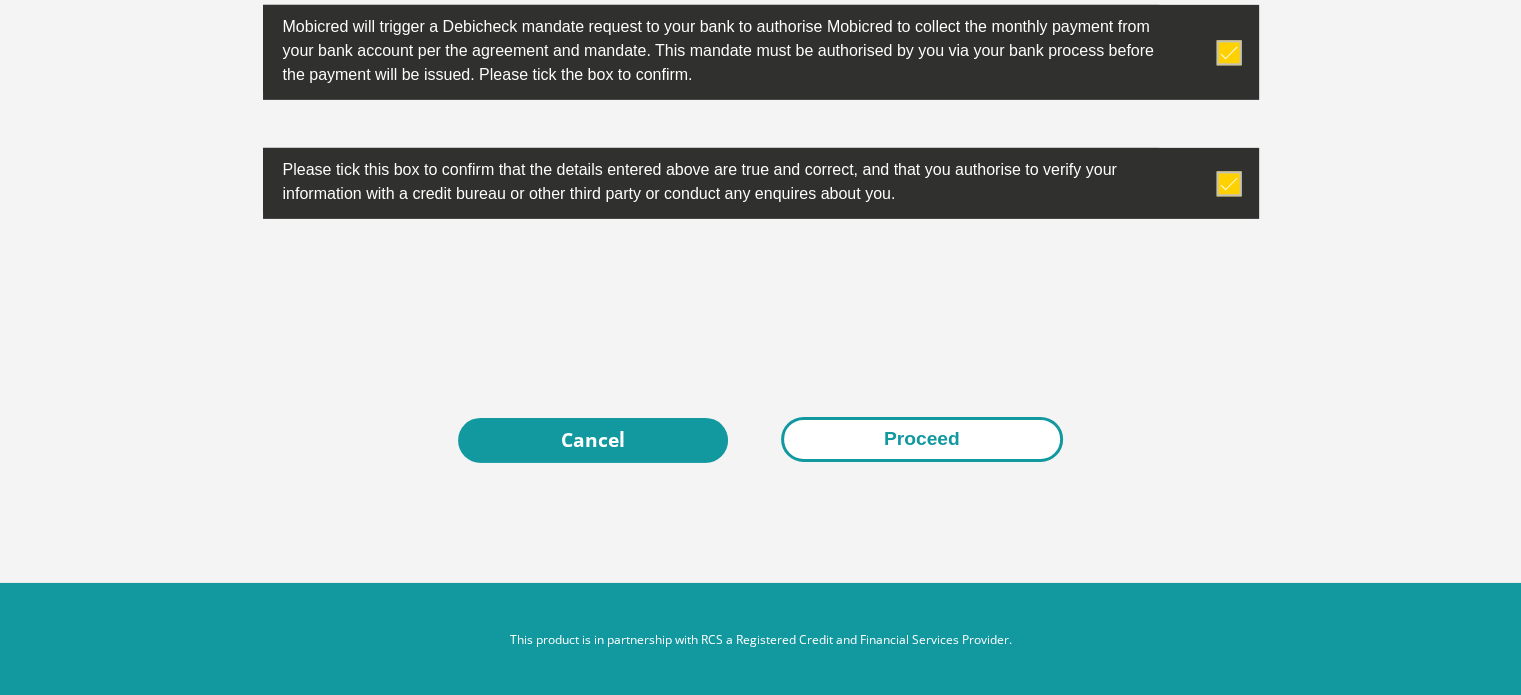 click on "Proceed" at bounding box center [922, 439] 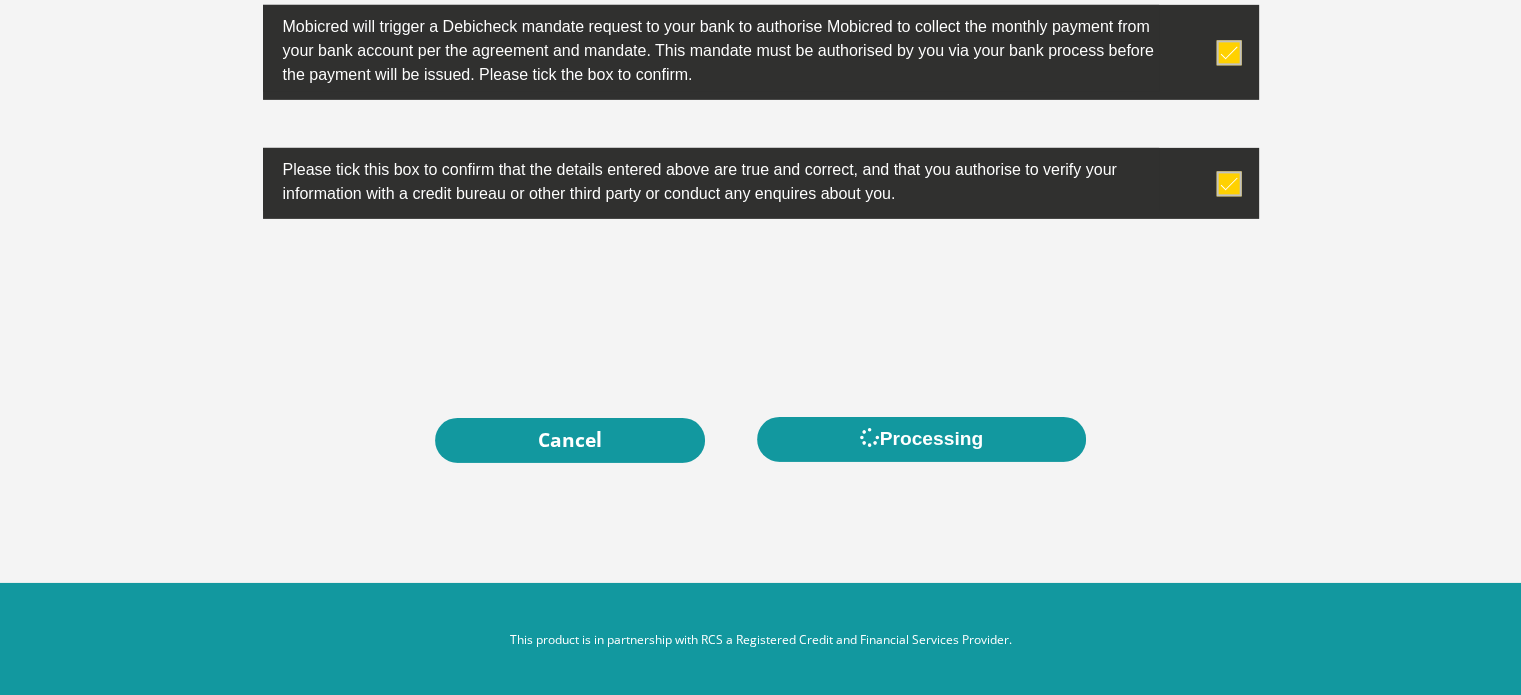 scroll, scrollTop: 0, scrollLeft: 0, axis: both 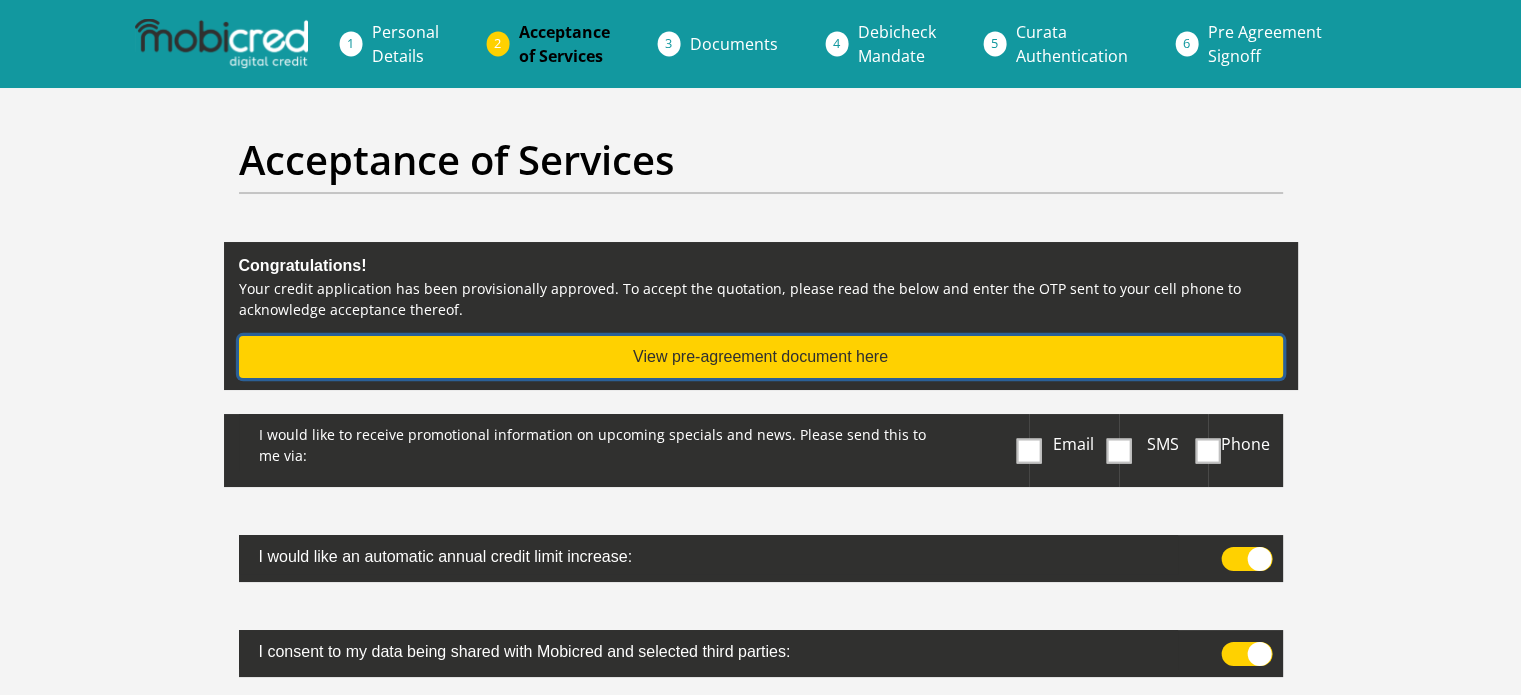 click on "View pre-agreement document here" at bounding box center [761, 357] 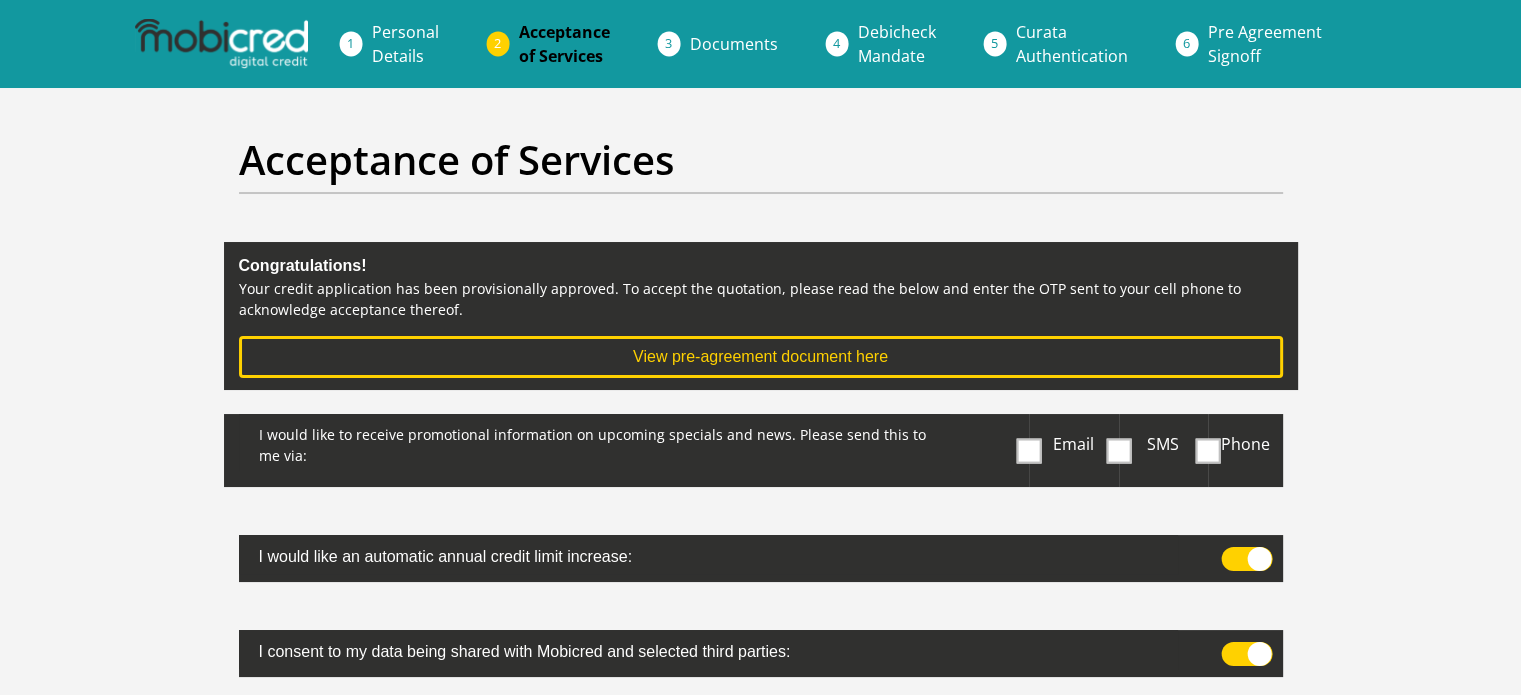 click at bounding box center (1029, 450) 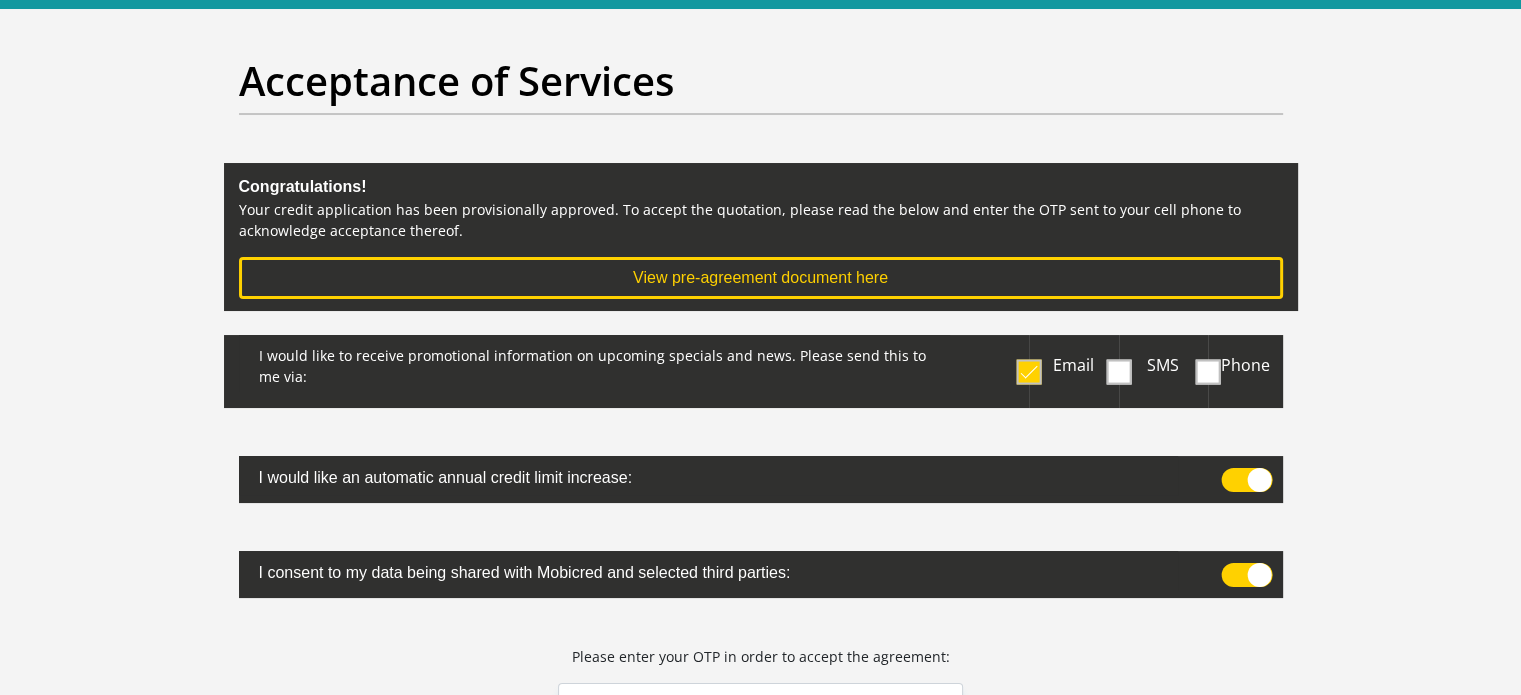 scroll, scrollTop: 80, scrollLeft: 0, axis: vertical 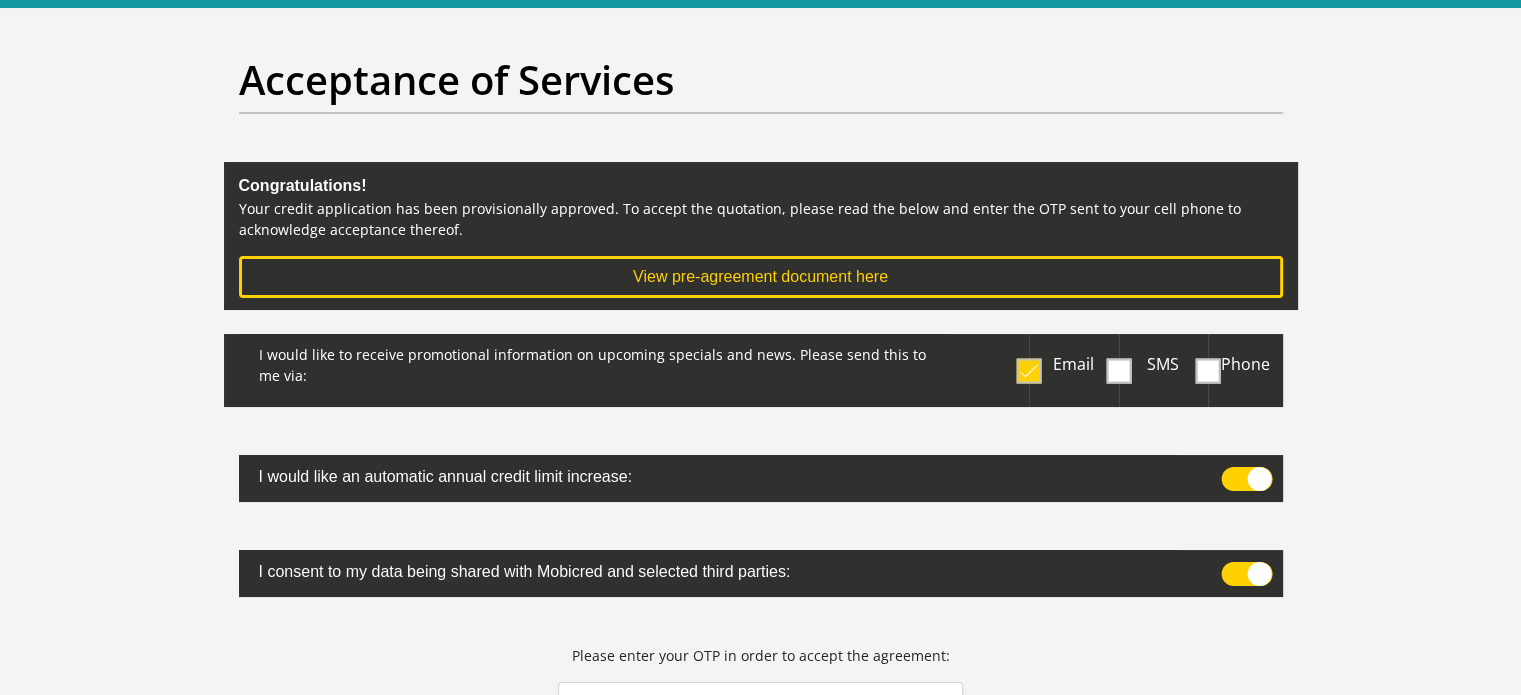 click at bounding box center (1246, 479) 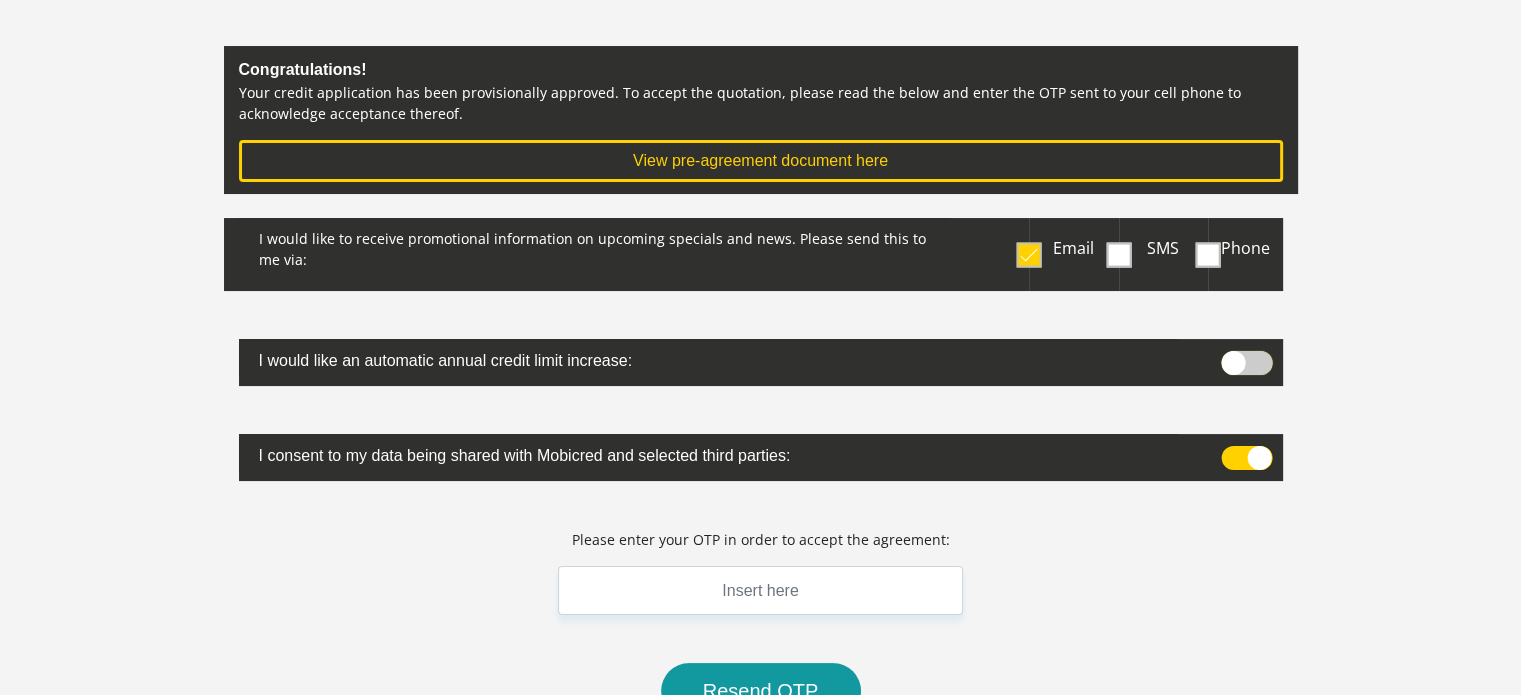 scroll, scrollTop: 198, scrollLeft: 0, axis: vertical 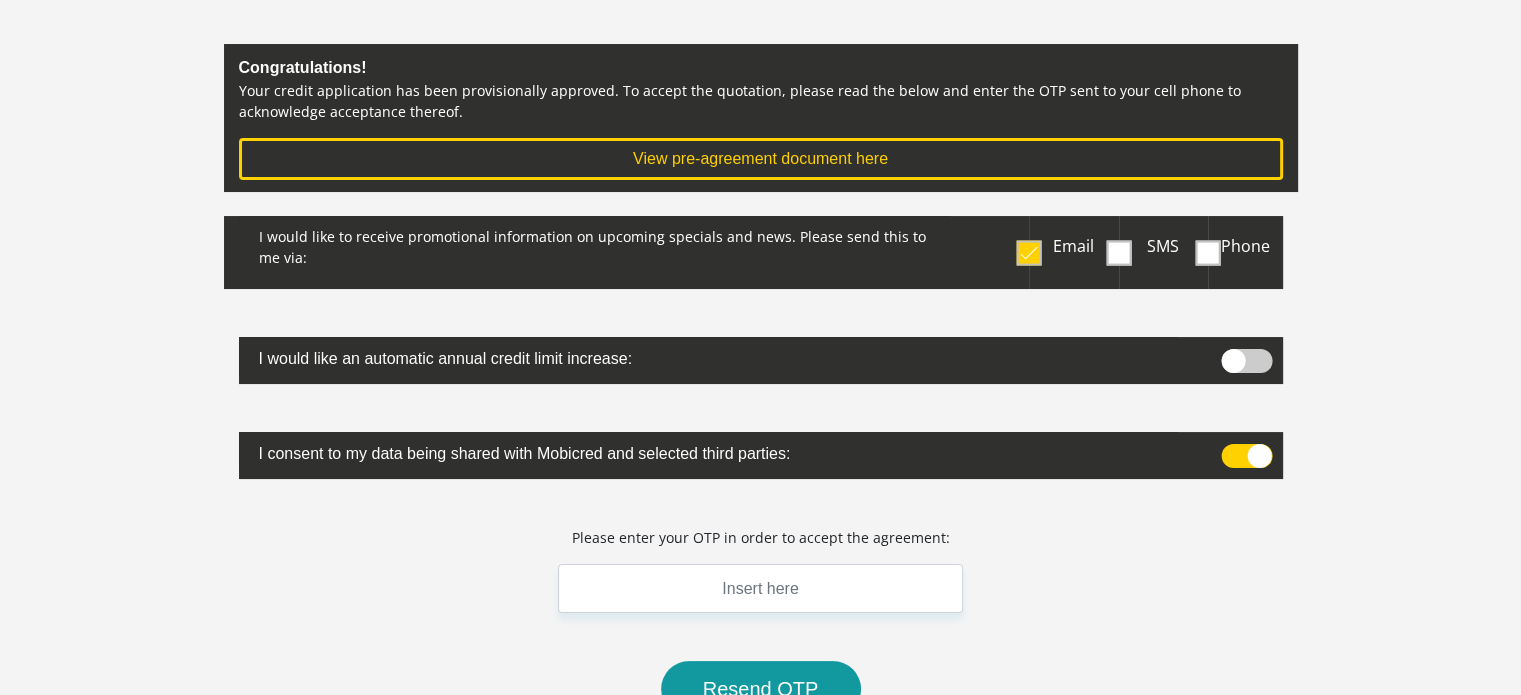 click at bounding box center (1246, 456) 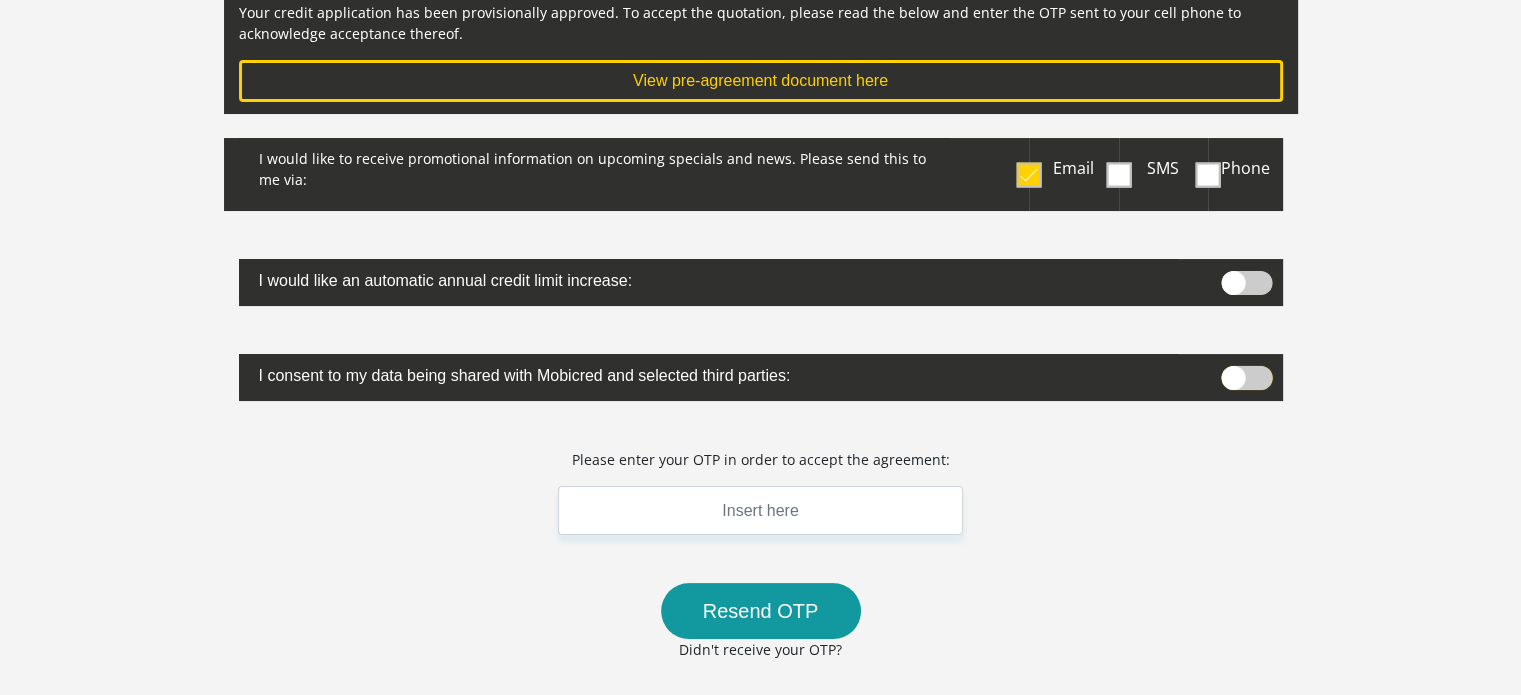 scroll, scrollTop: 282, scrollLeft: 0, axis: vertical 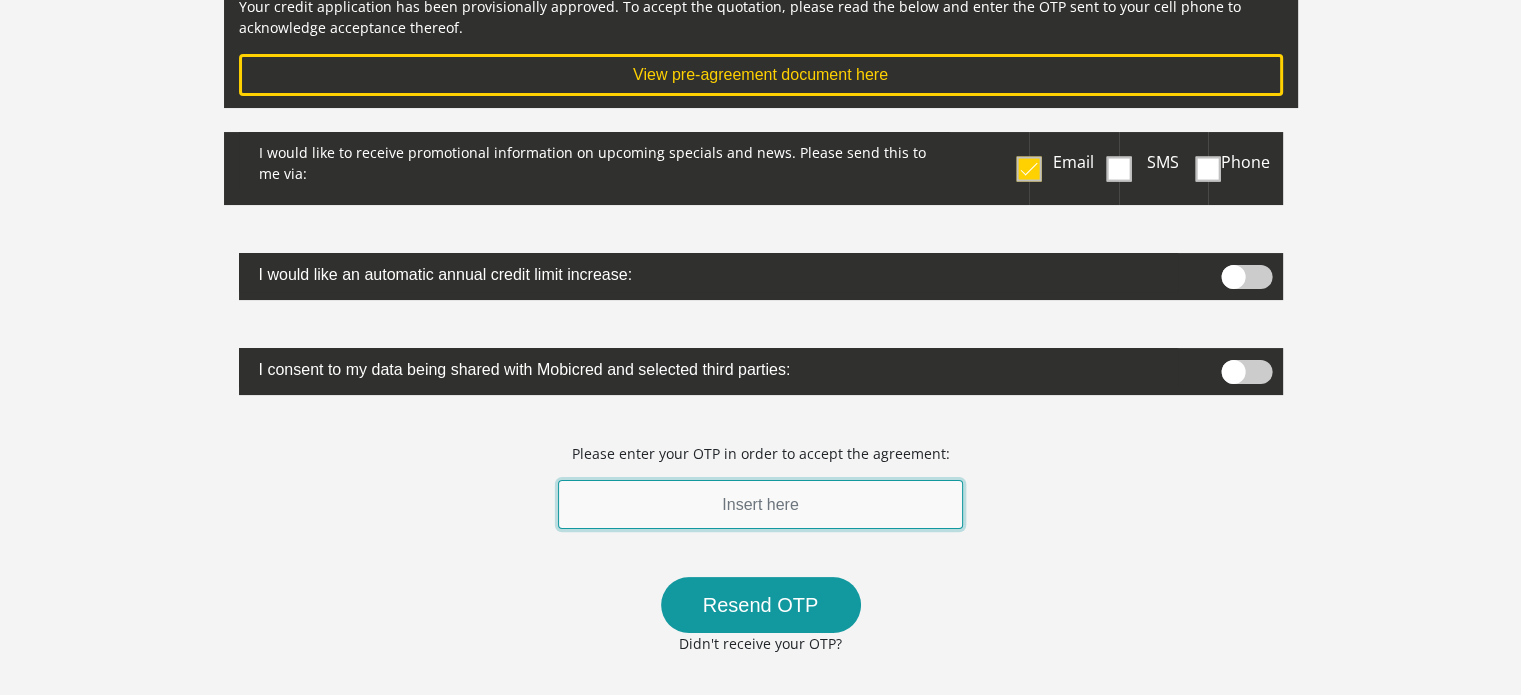 click at bounding box center [761, 504] 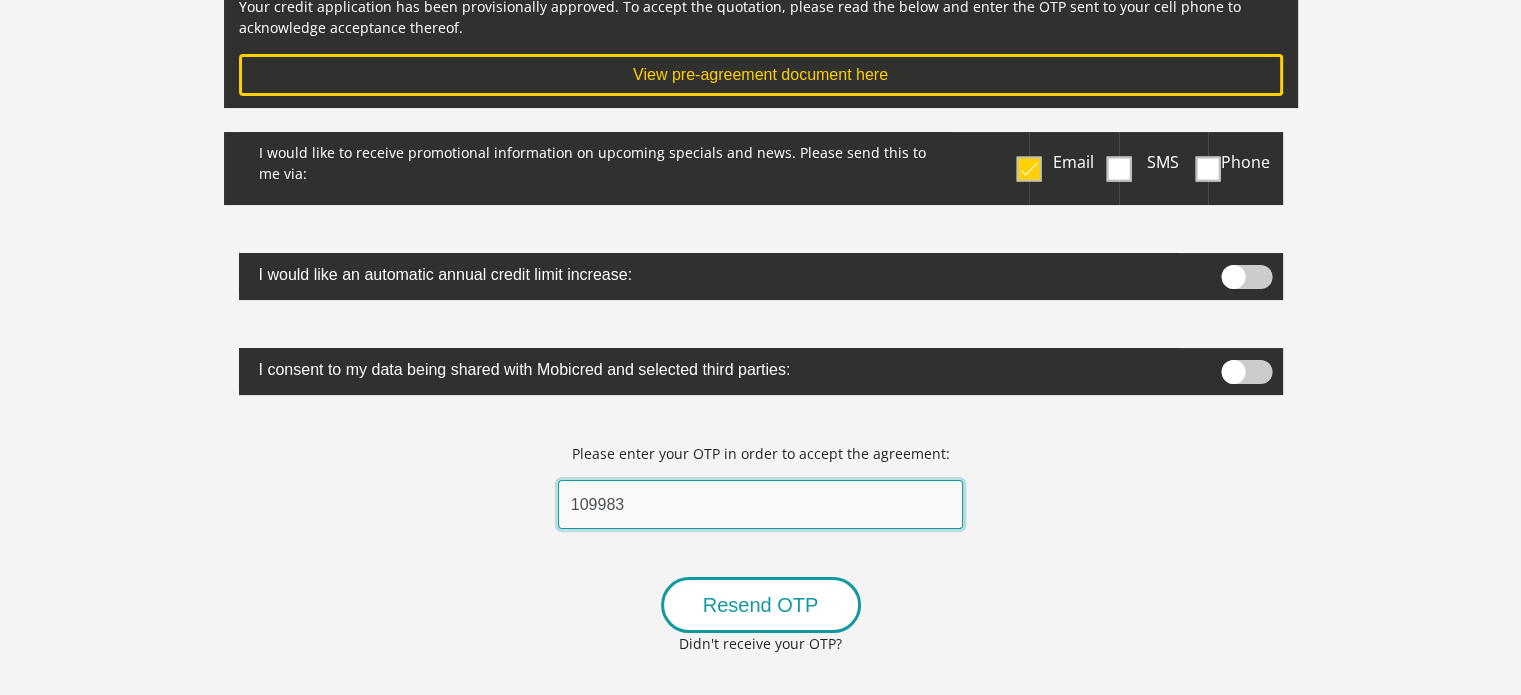 type on "109983" 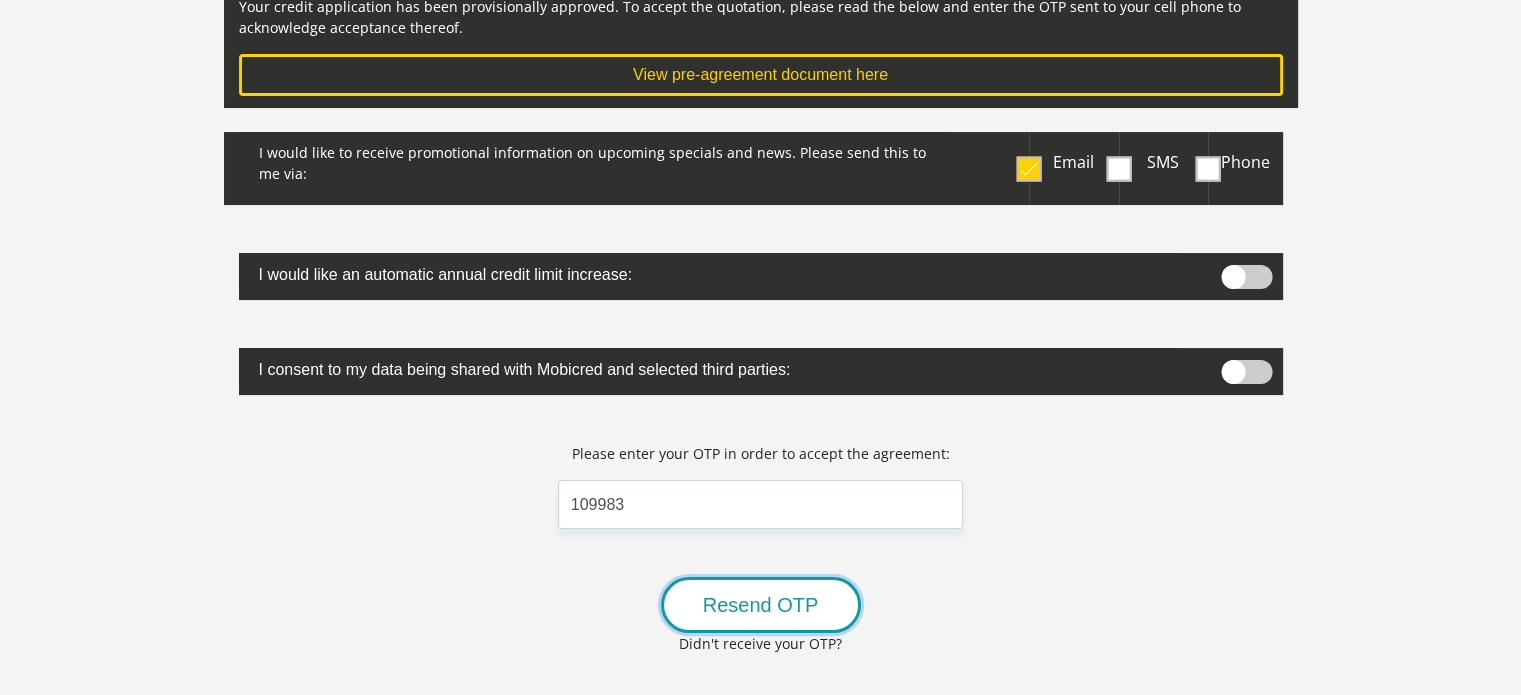 click on "Resend OTP" at bounding box center [761, 605] 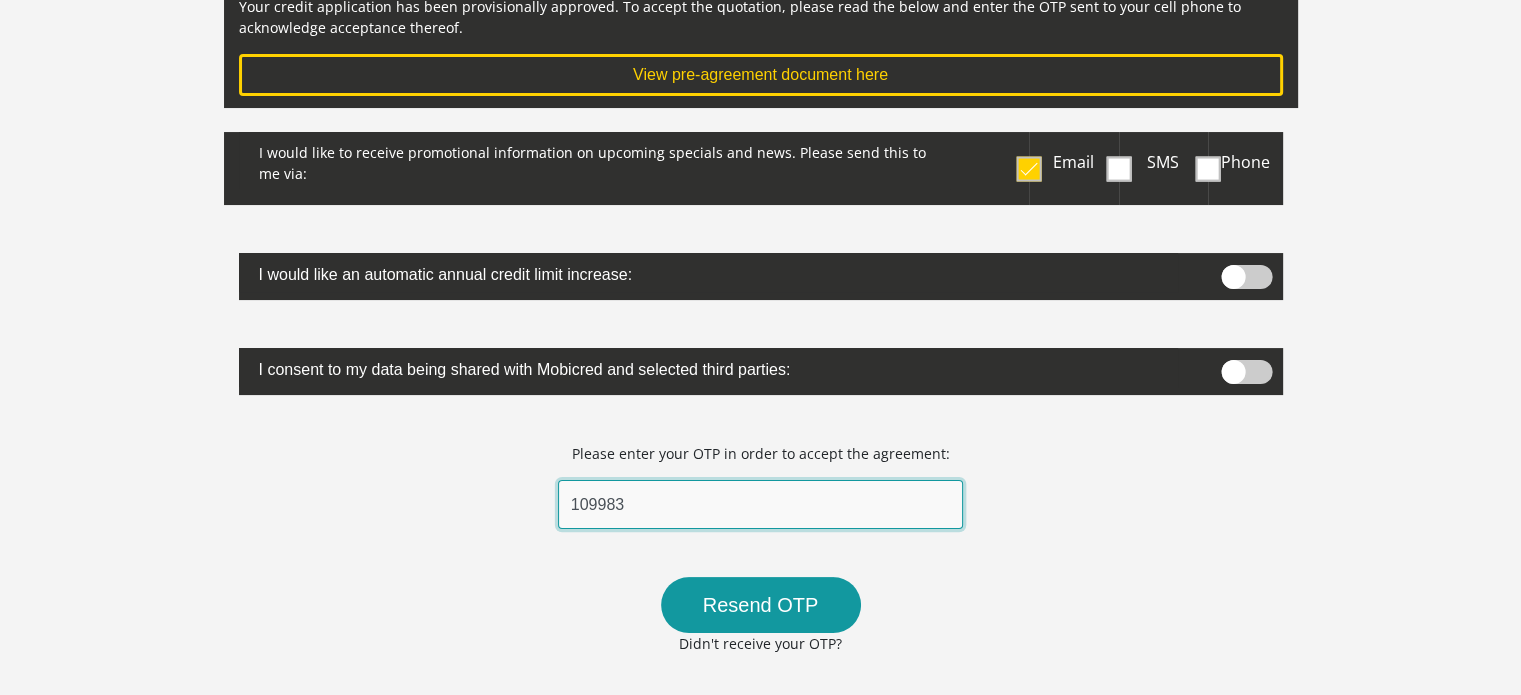 click on "109983" at bounding box center [761, 504] 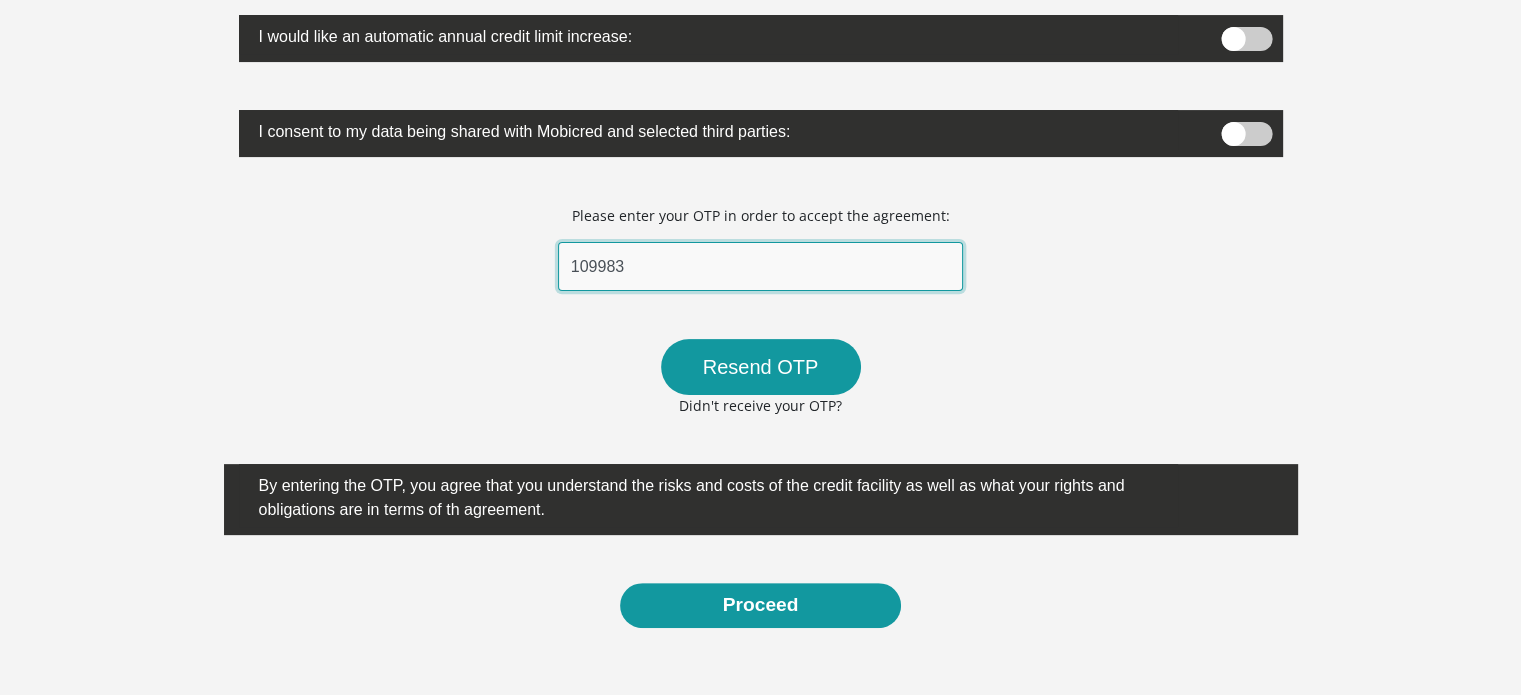 scroll, scrollTop: 635, scrollLeft: 0, axis: vertical 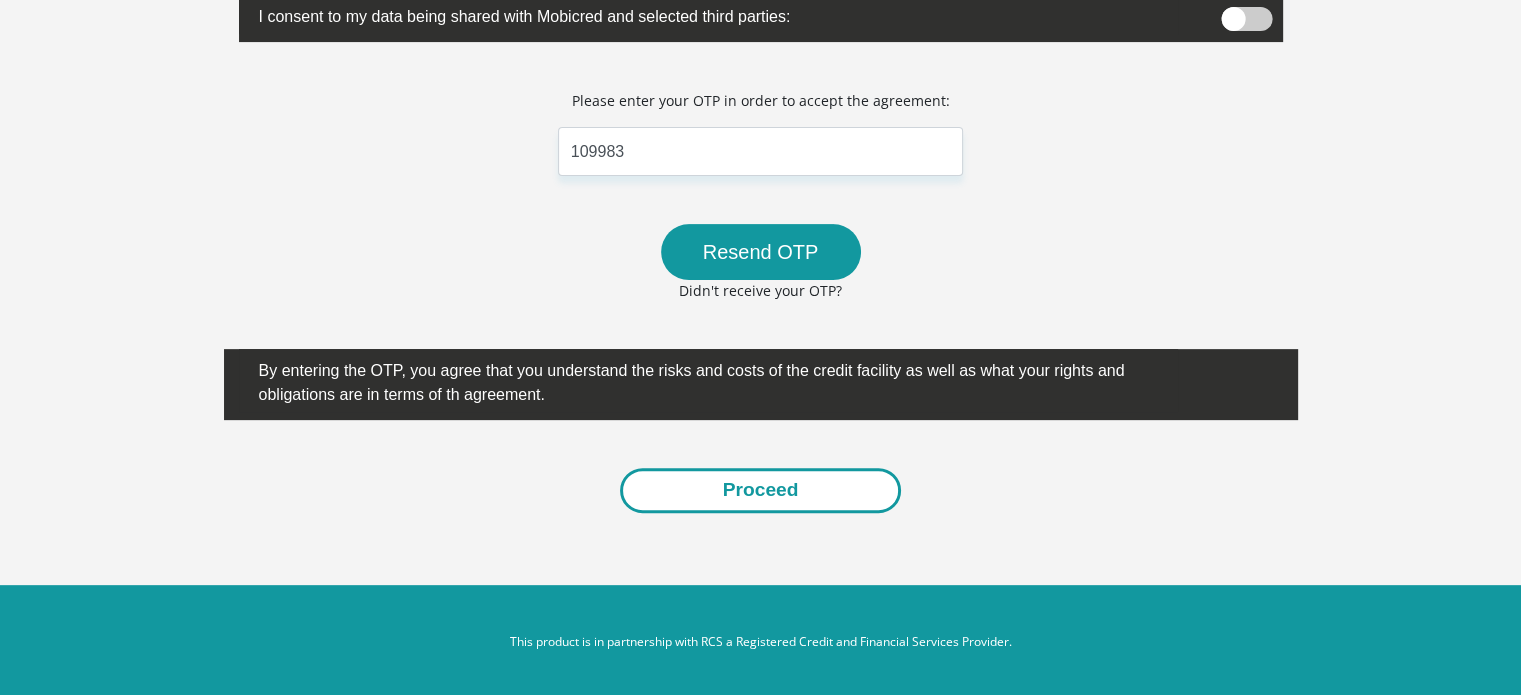 click on "Proceed" at bounding box center (761, 490) 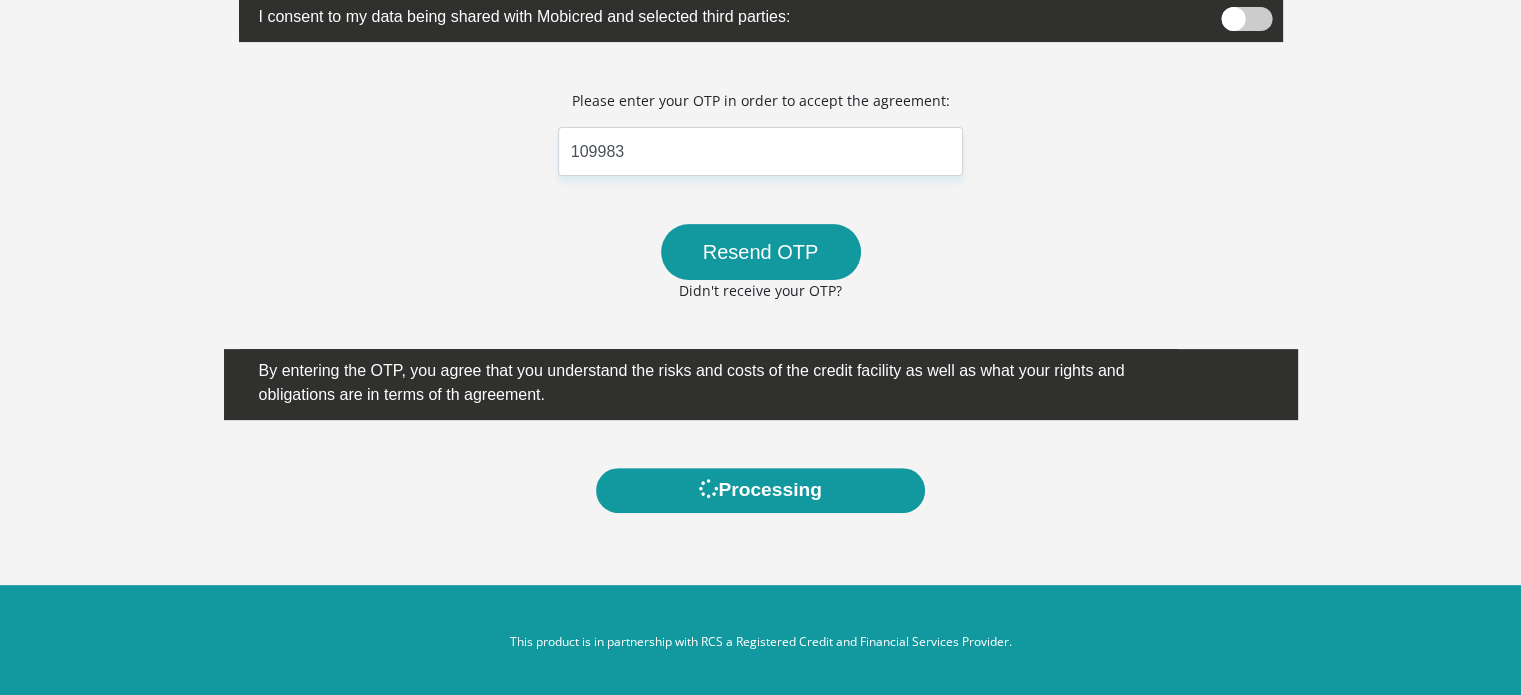 scroll, scrollTop: 0, scrollLeft: 0, axis: both 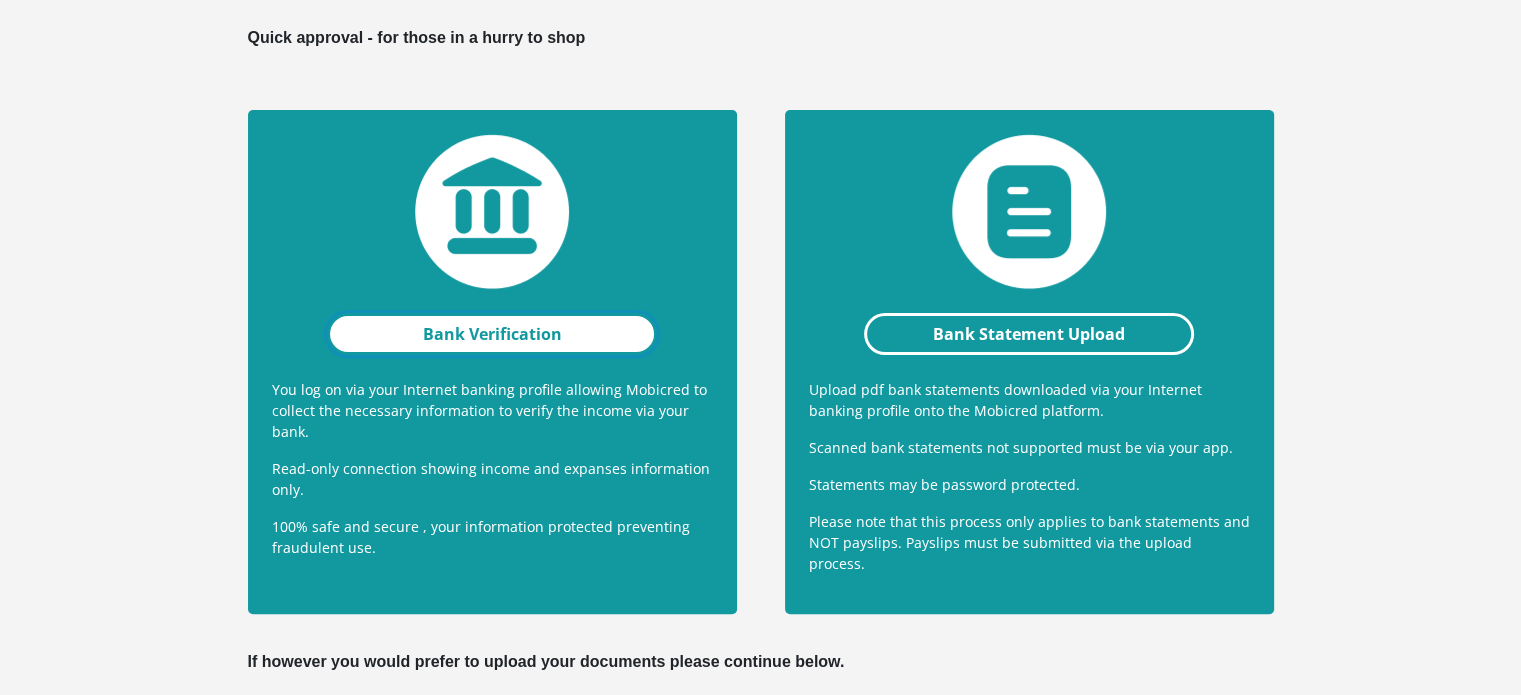click on "Bank Verification" at bounding box center [492, 334] 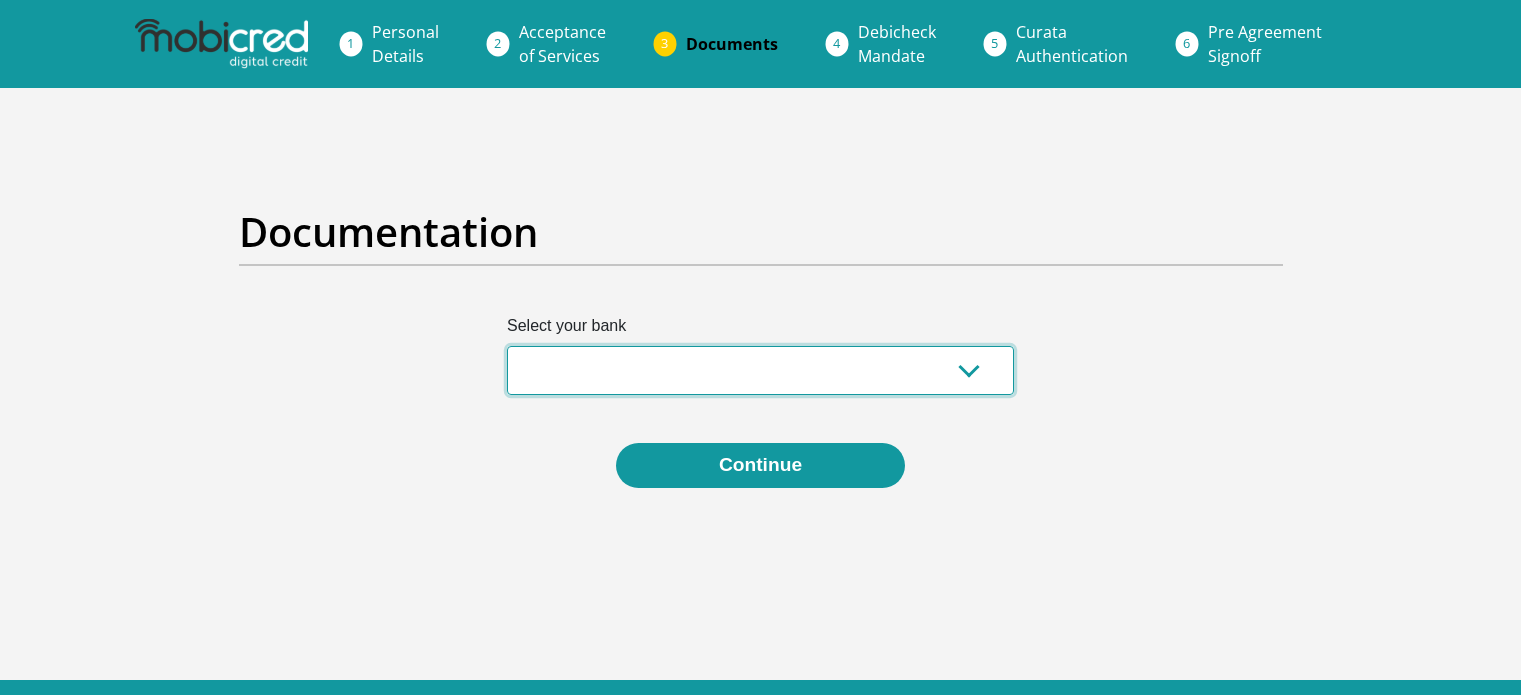 scroll, scrollTop: 0, scrollLeft: 0, axis: both 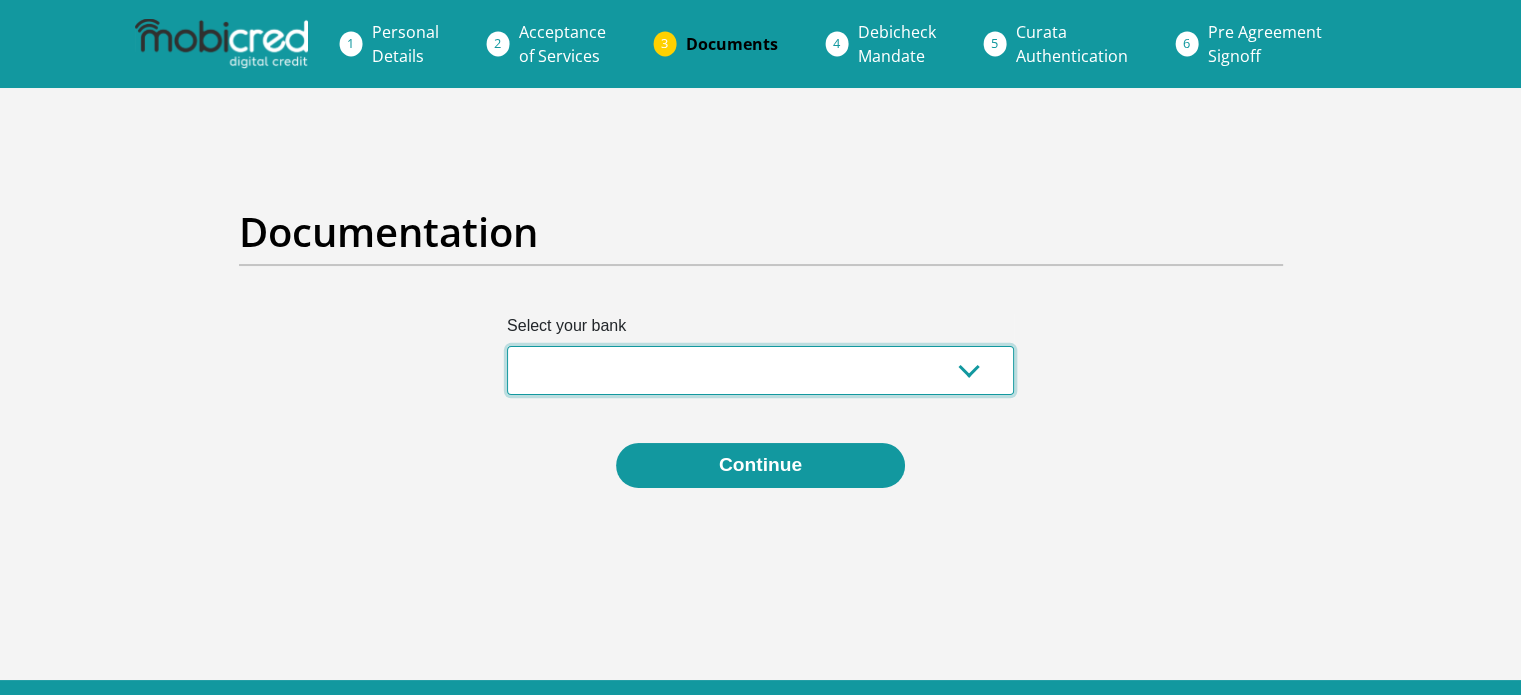drag, startPoint x: 0, startPoint y: 0, endPoint x: 816, endPoint y: 381, distance: 900.5648 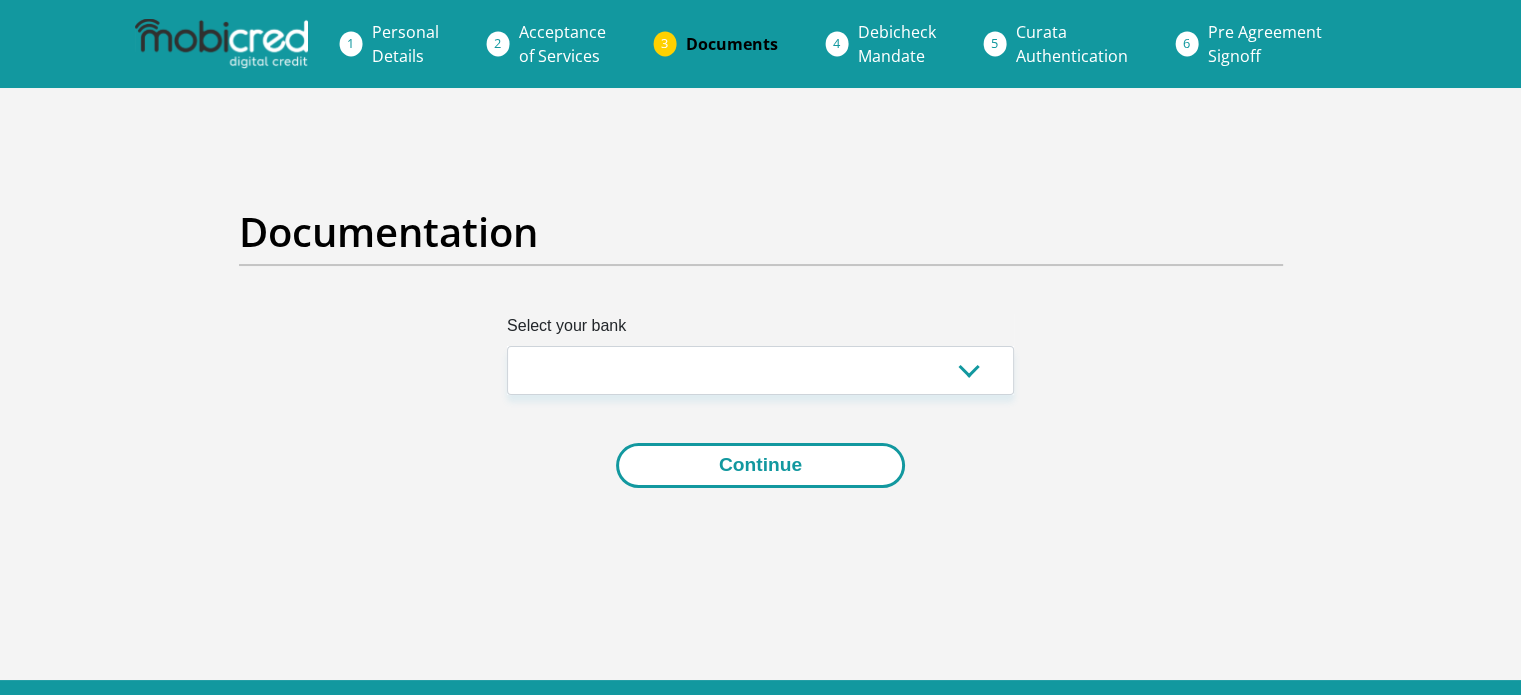 drag, startPoint x: 819, startPoint y: 488, endPoint x: 856, endPoint y: 459, distance: 47.010635 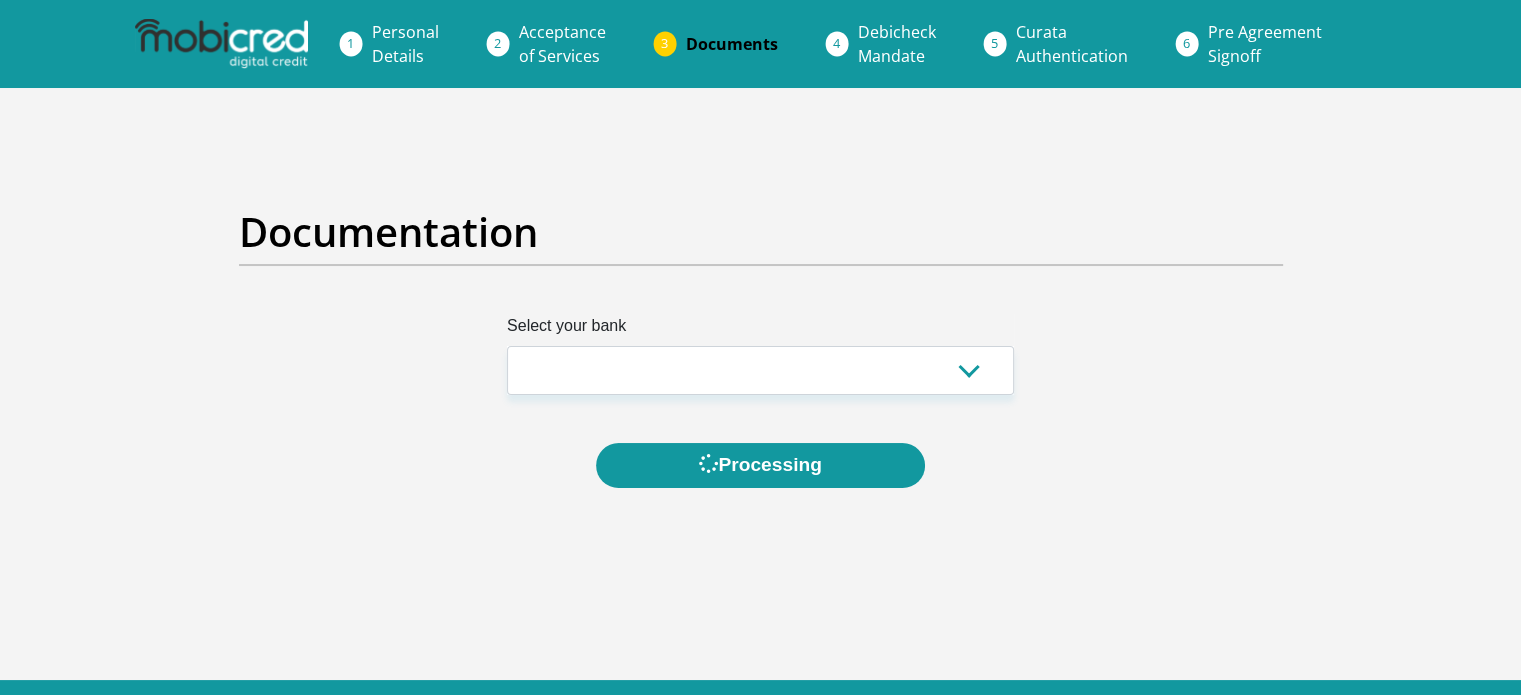 scroll, scrollTop: 0, scrollLeft: 0, axis: both 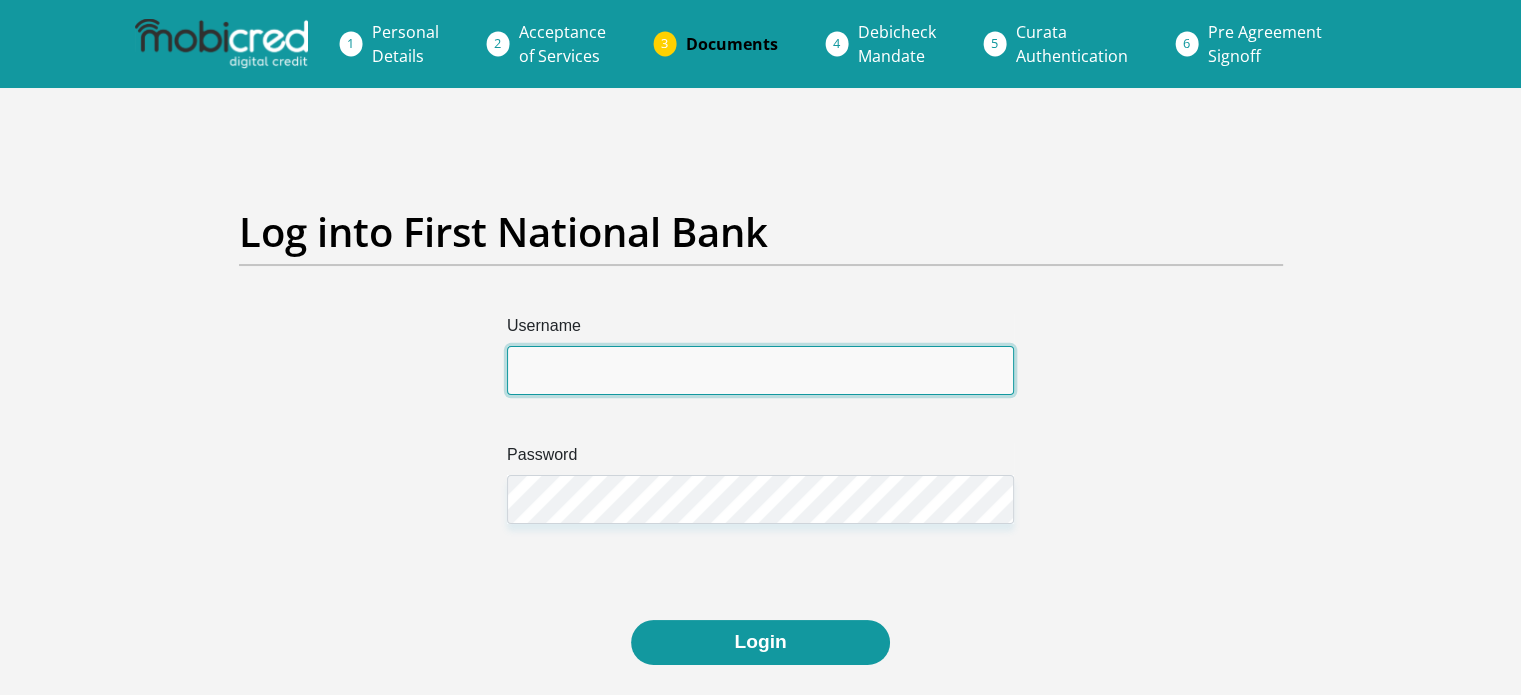 type on "[EMAIL]" 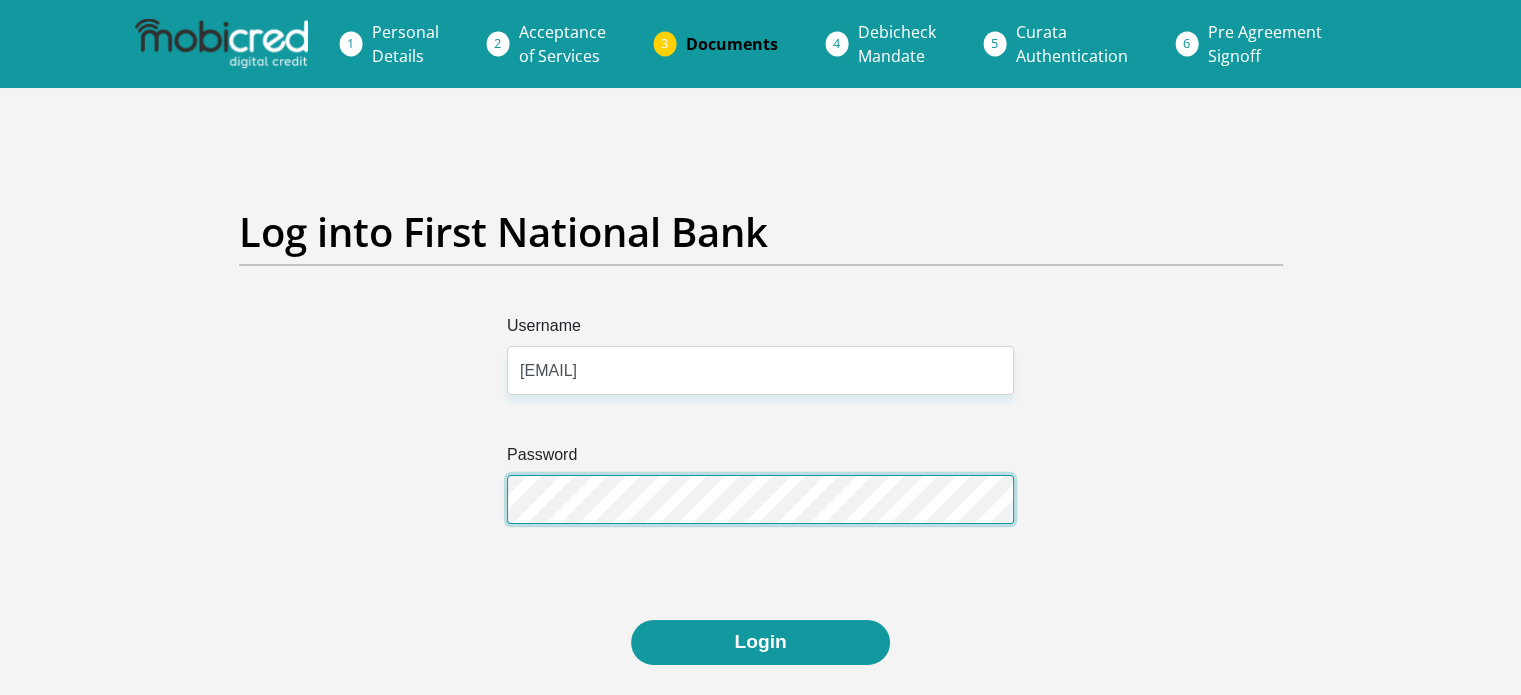 click on "Login" at bounding box center [760, 642] 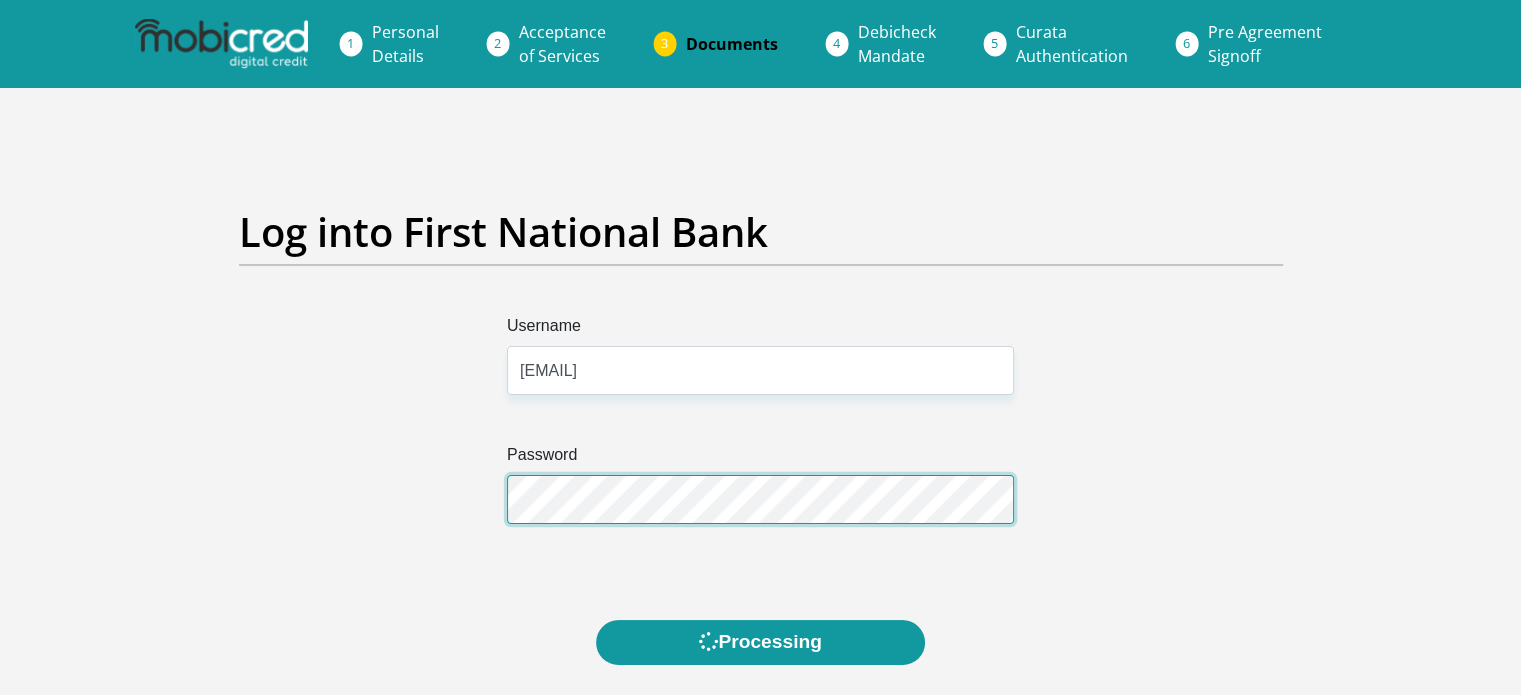 scroll, scrollTop: 0, scrollLeft: 0, axis: both 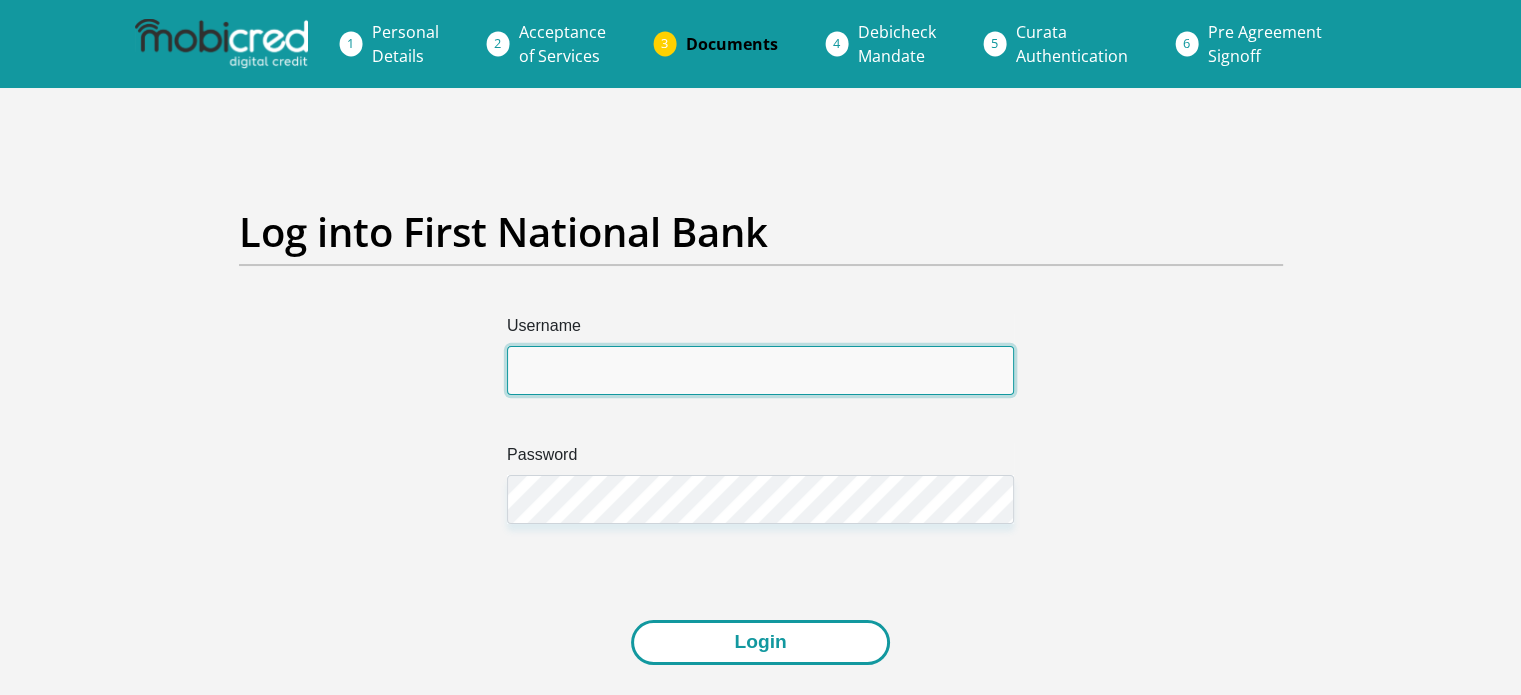 type on "[EMAIL]" 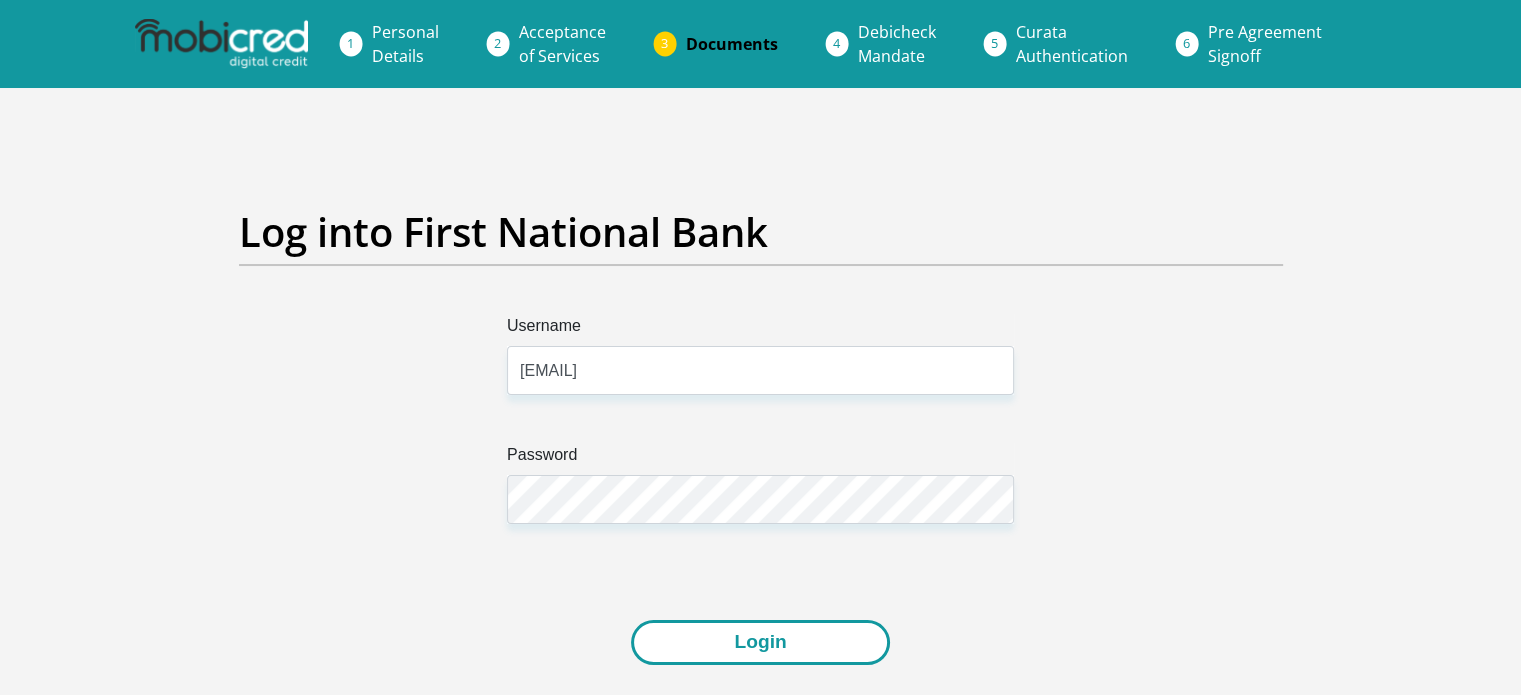 click on "Login" at bounding box center (760, 642) 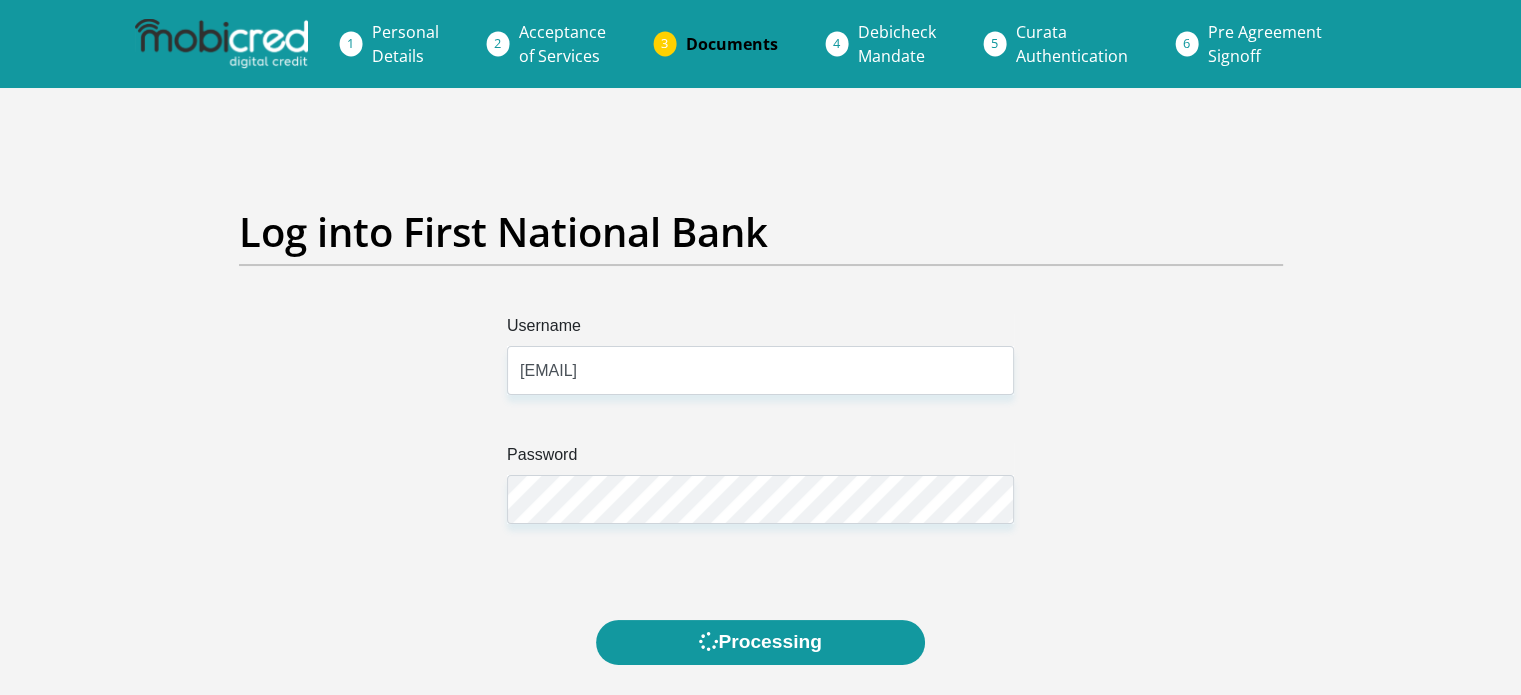 scroll, scrollTop: 0, scrollLeft: 0, axis: both 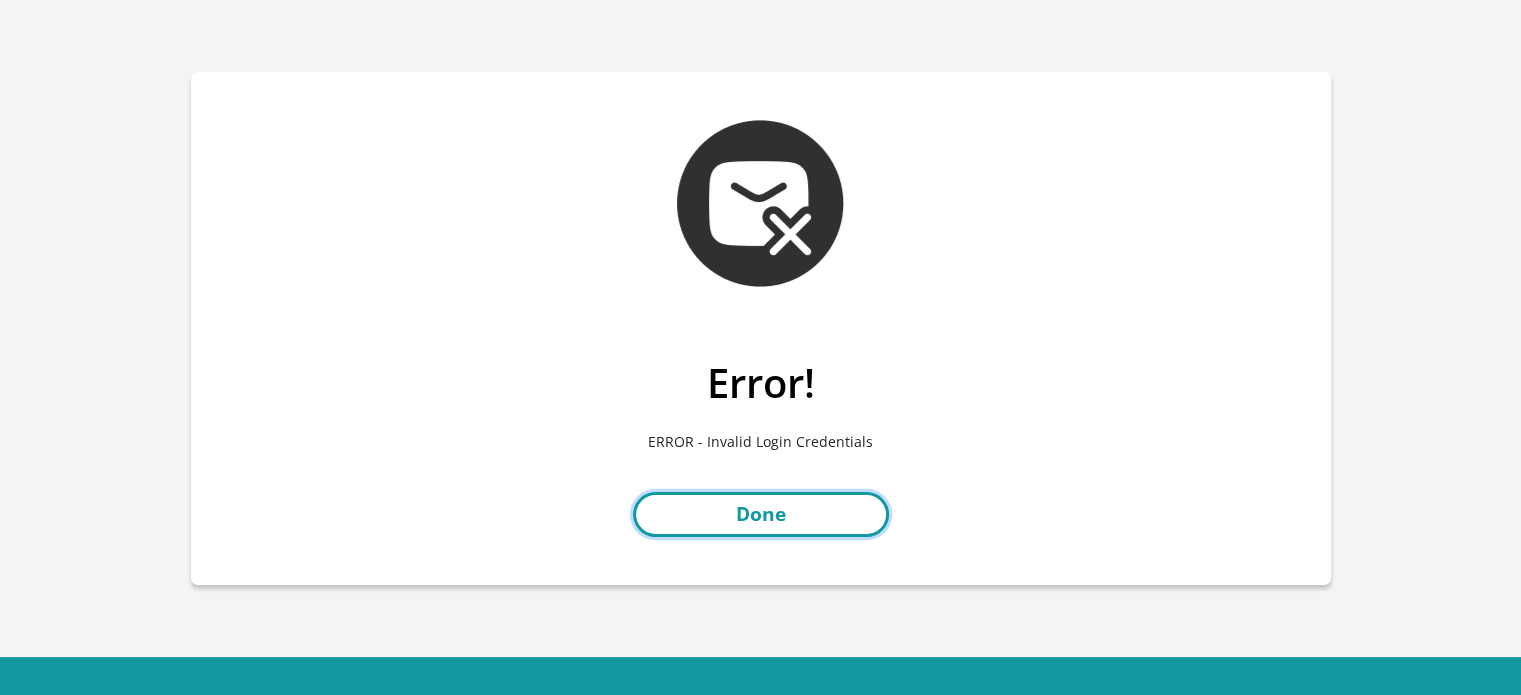 click on "Done" at bounding box center (761, 514) 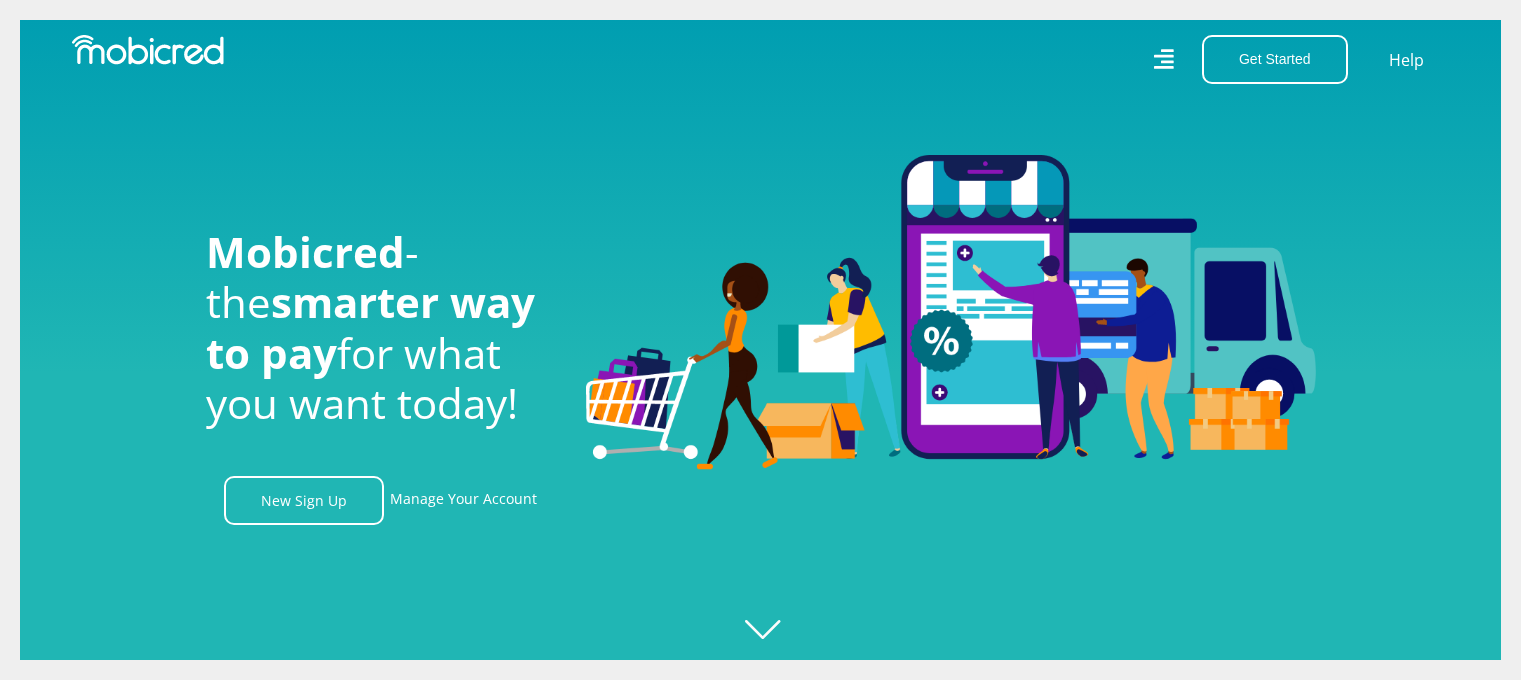 scroll, scrollTop: 0, scrollLeft: 0, axis: both 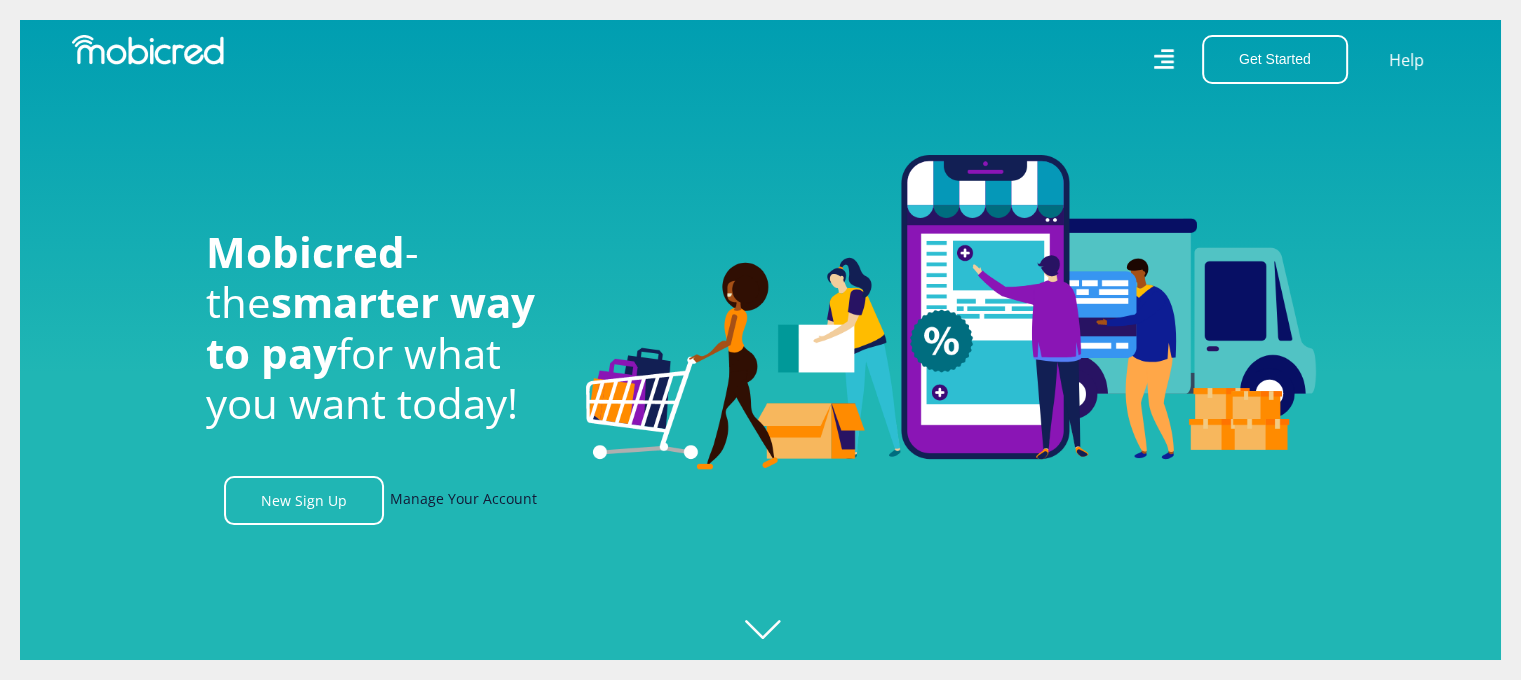 click on "Manage Your Account" at bounding box center (463, 500) 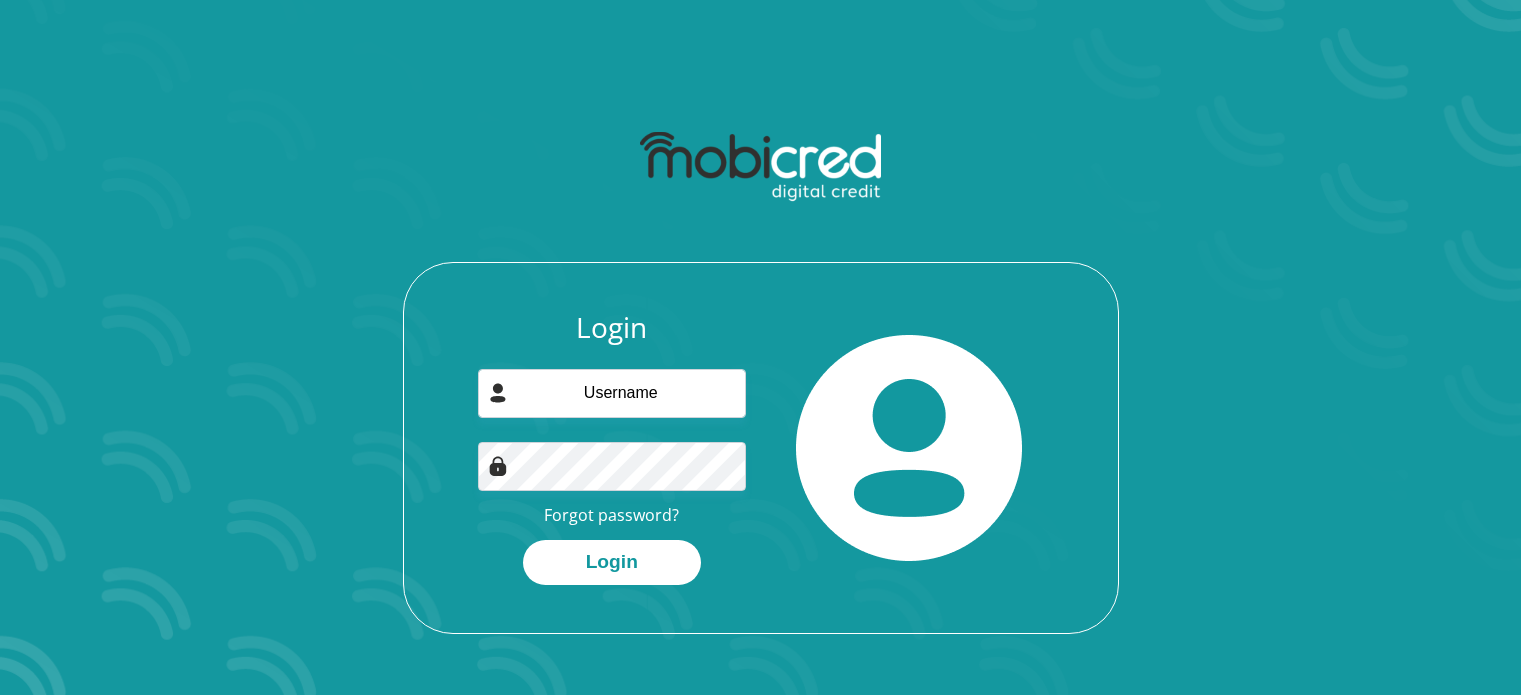 scroll, scrollTop: 0, scrollLeft: 0, axis: both 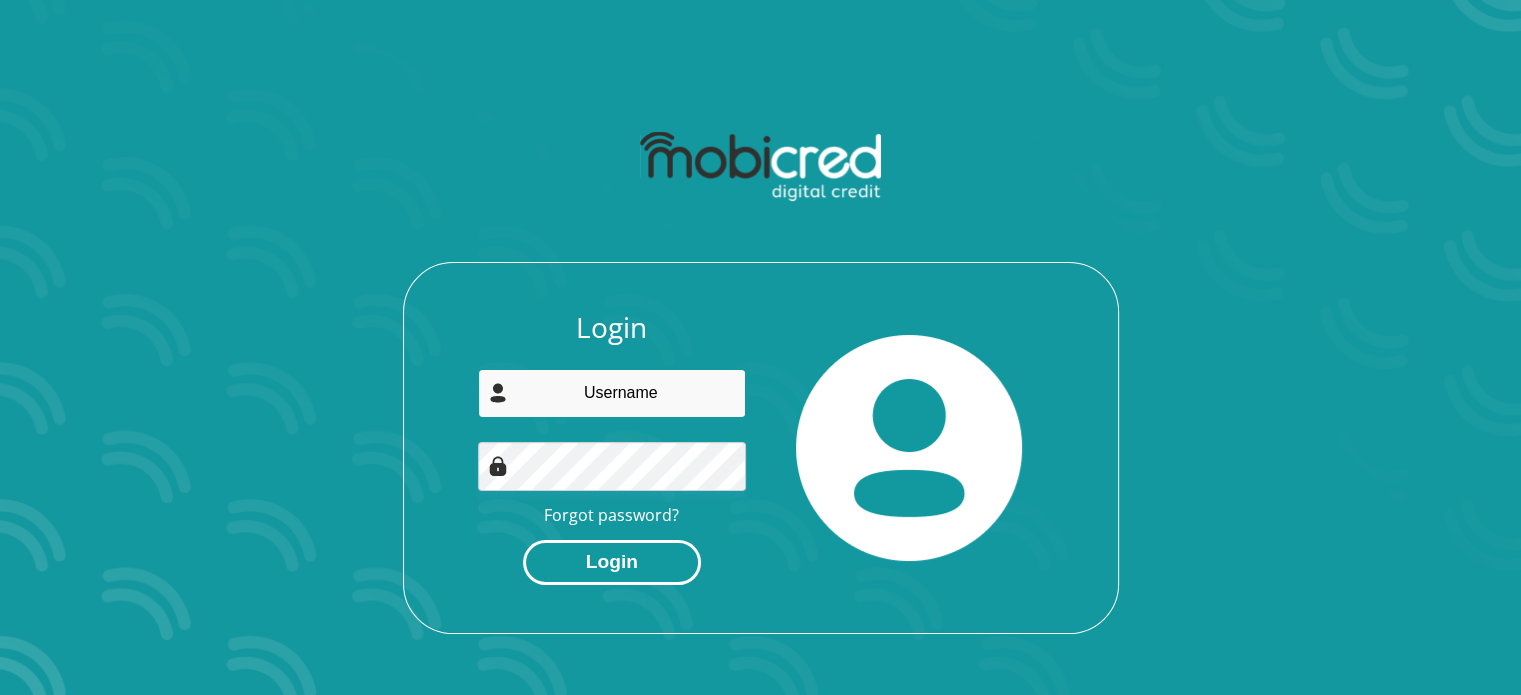 type on "selaelos@gmail.com" 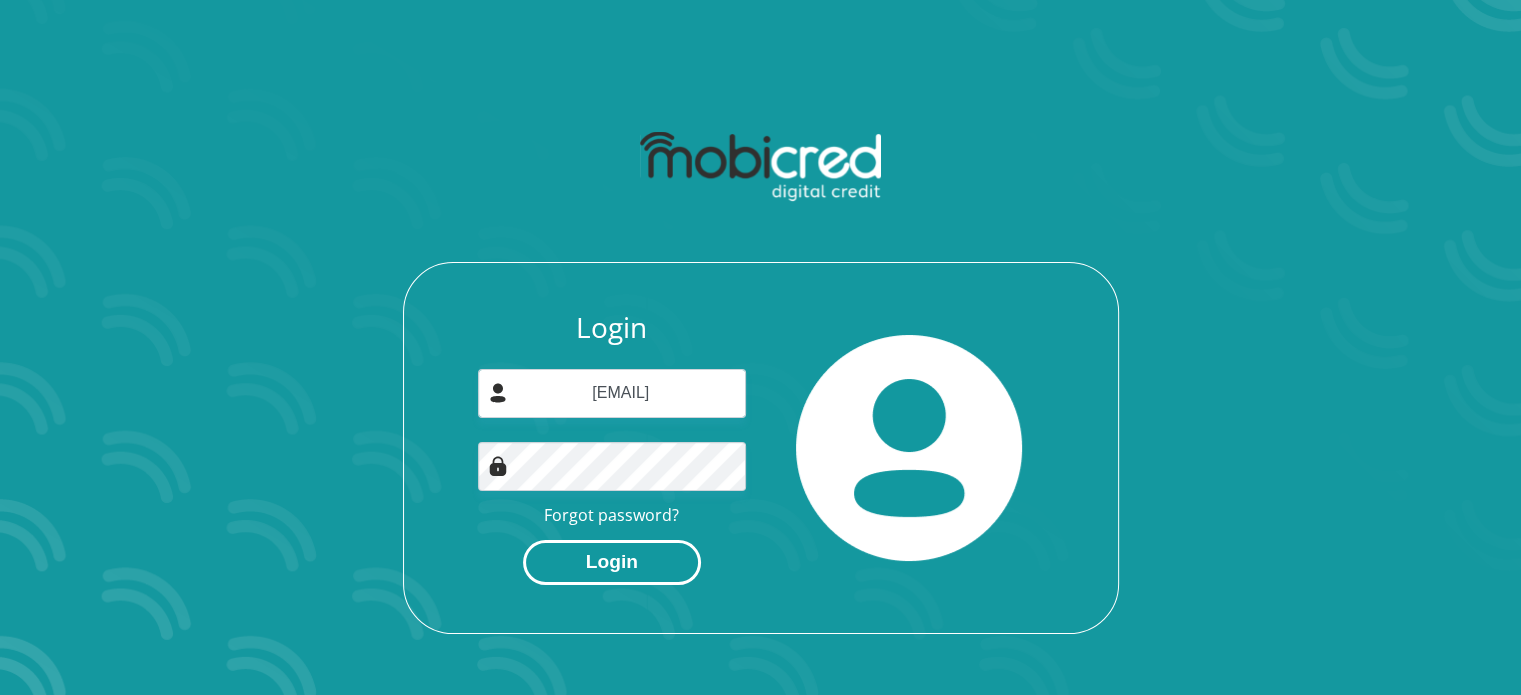 click on "Login" at bounding box center [612, 562] 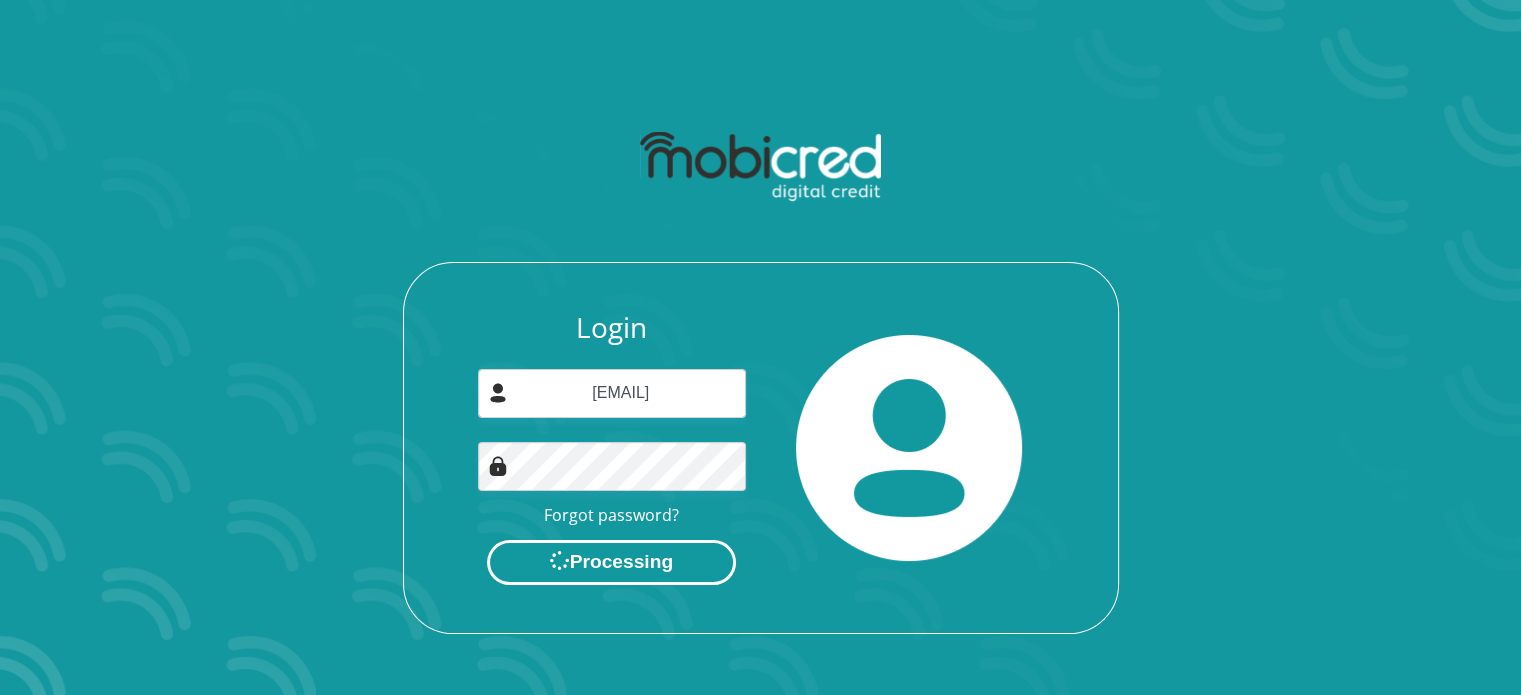 scroll, scrollTop: 0, scrollLeft: 0, axis: both 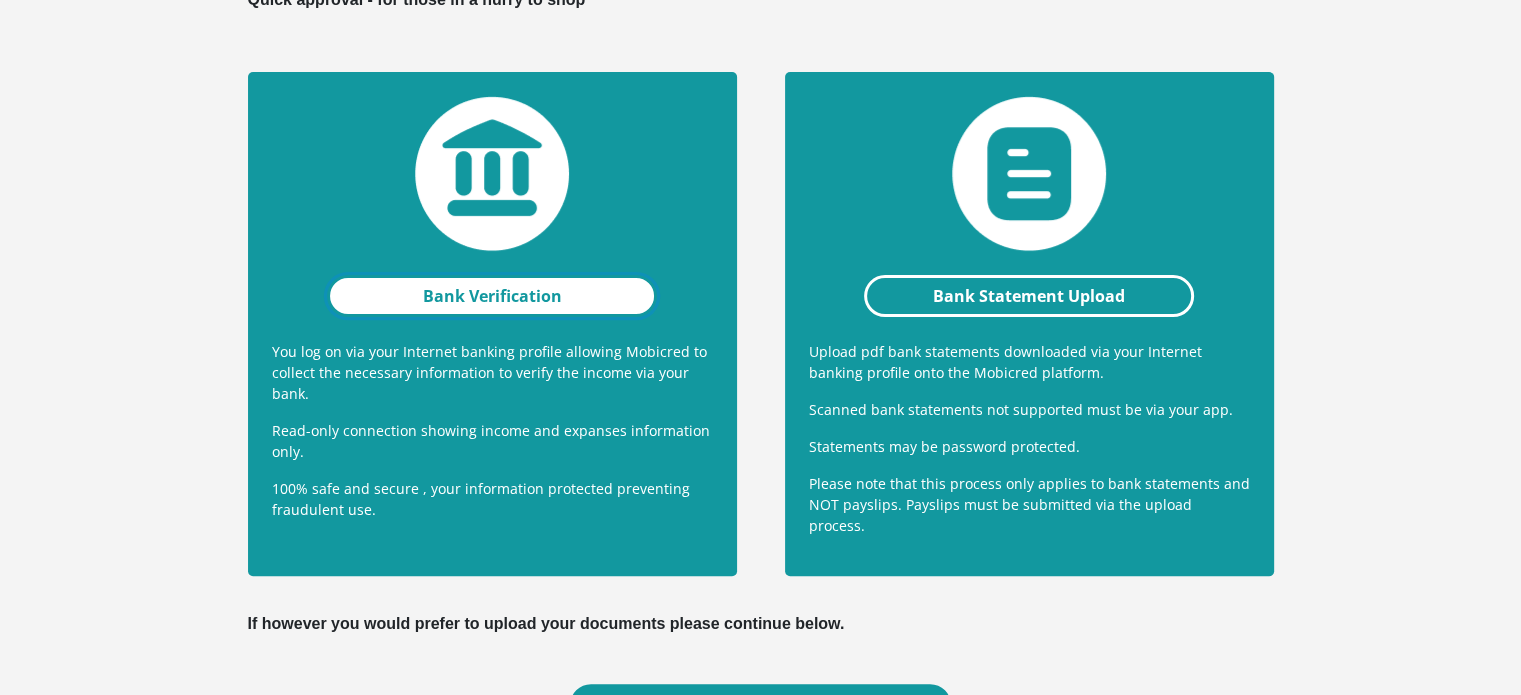 click on "Bank Verification" at bounding box center [492, 296] 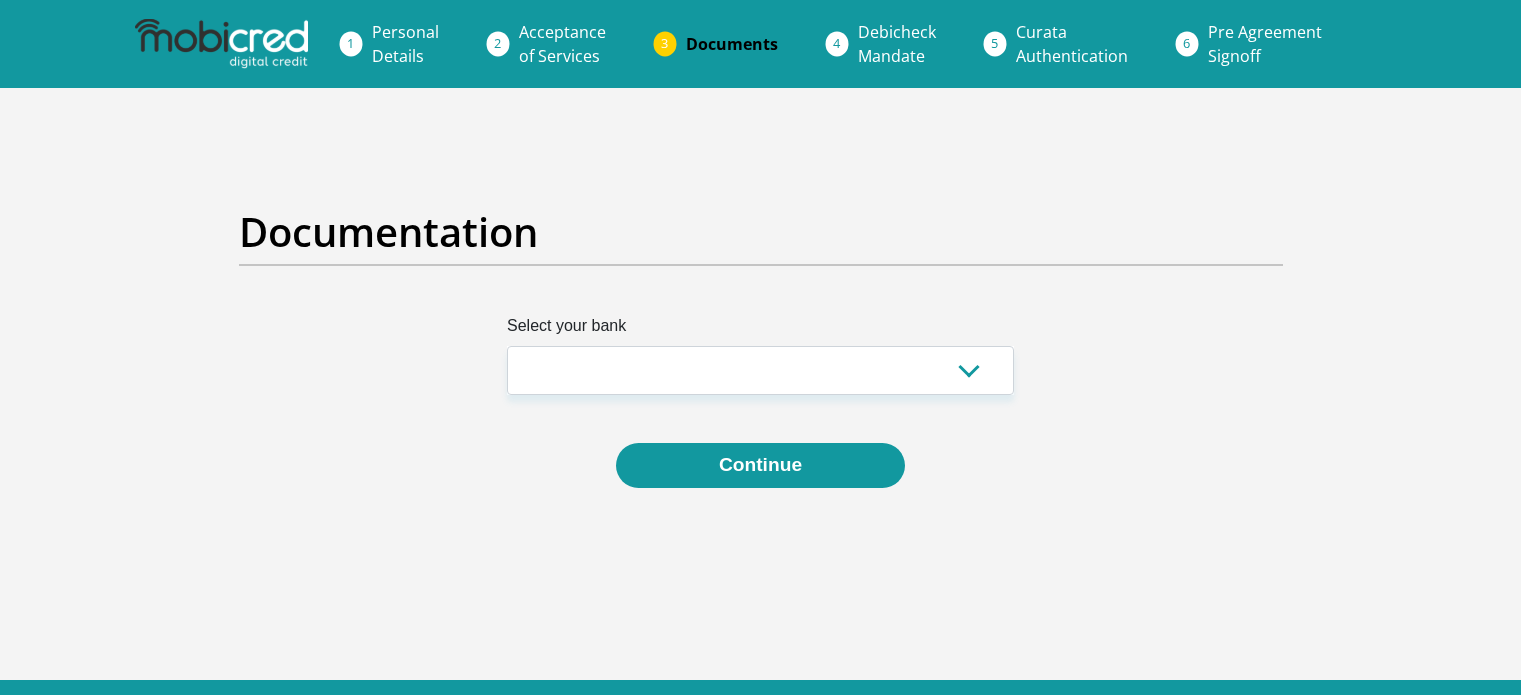 scroll, scrollTop: 0, scrollLeft: 0, axis: both 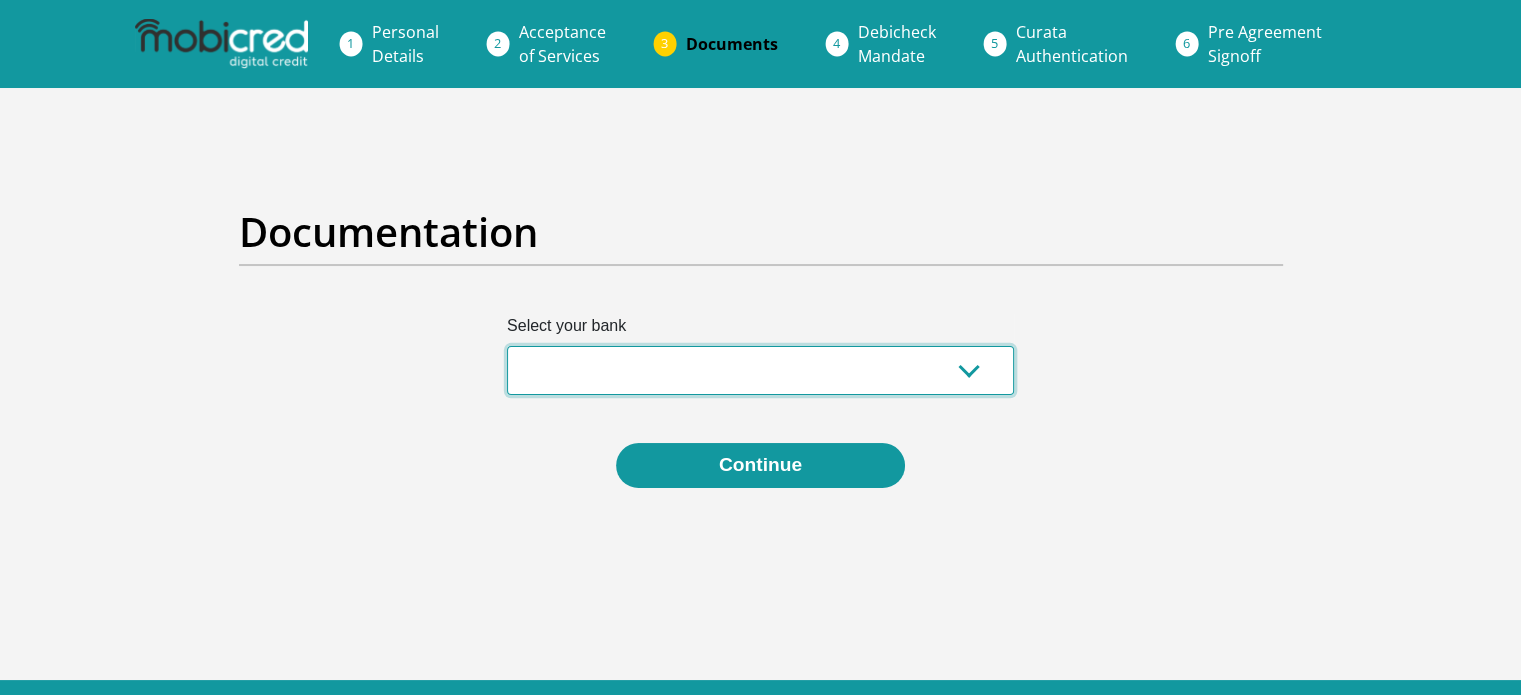 click on "Absa
Capitec Bank
Discovery Bank
First National Bank
Nedbank
Standard Bank
TymeBank" at bounding box center (760, 370) 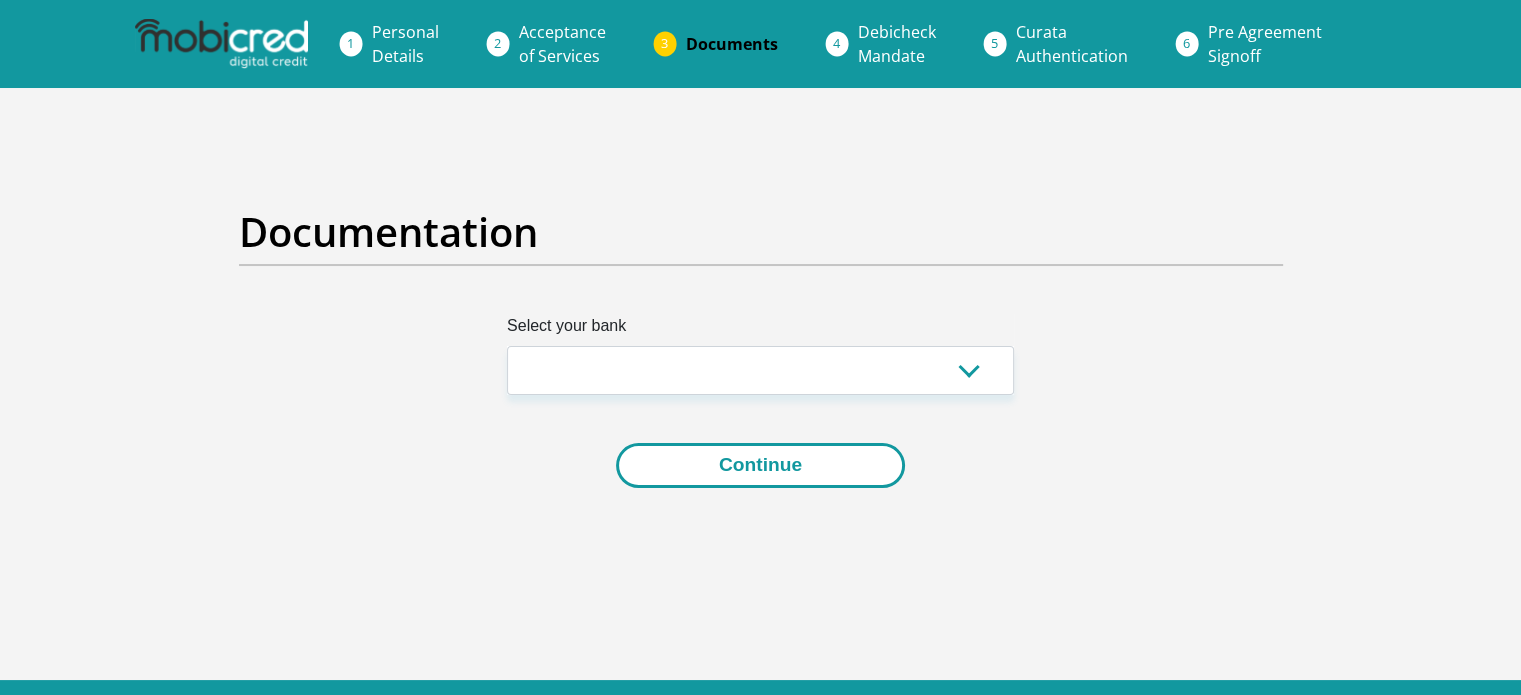 click on "Continue" at bounding box center [760, 465] 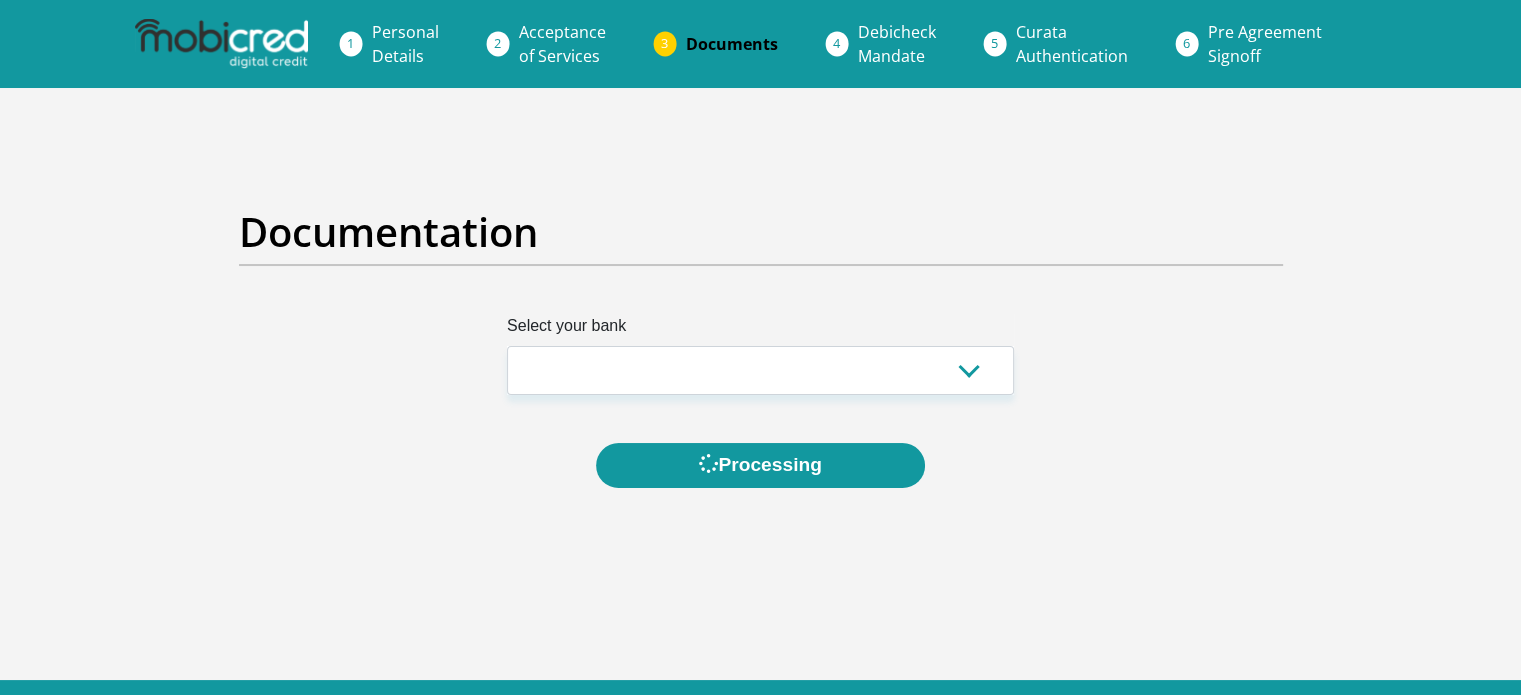 scroll, scrollTop: 0, scrollLeft: 0, axis: both 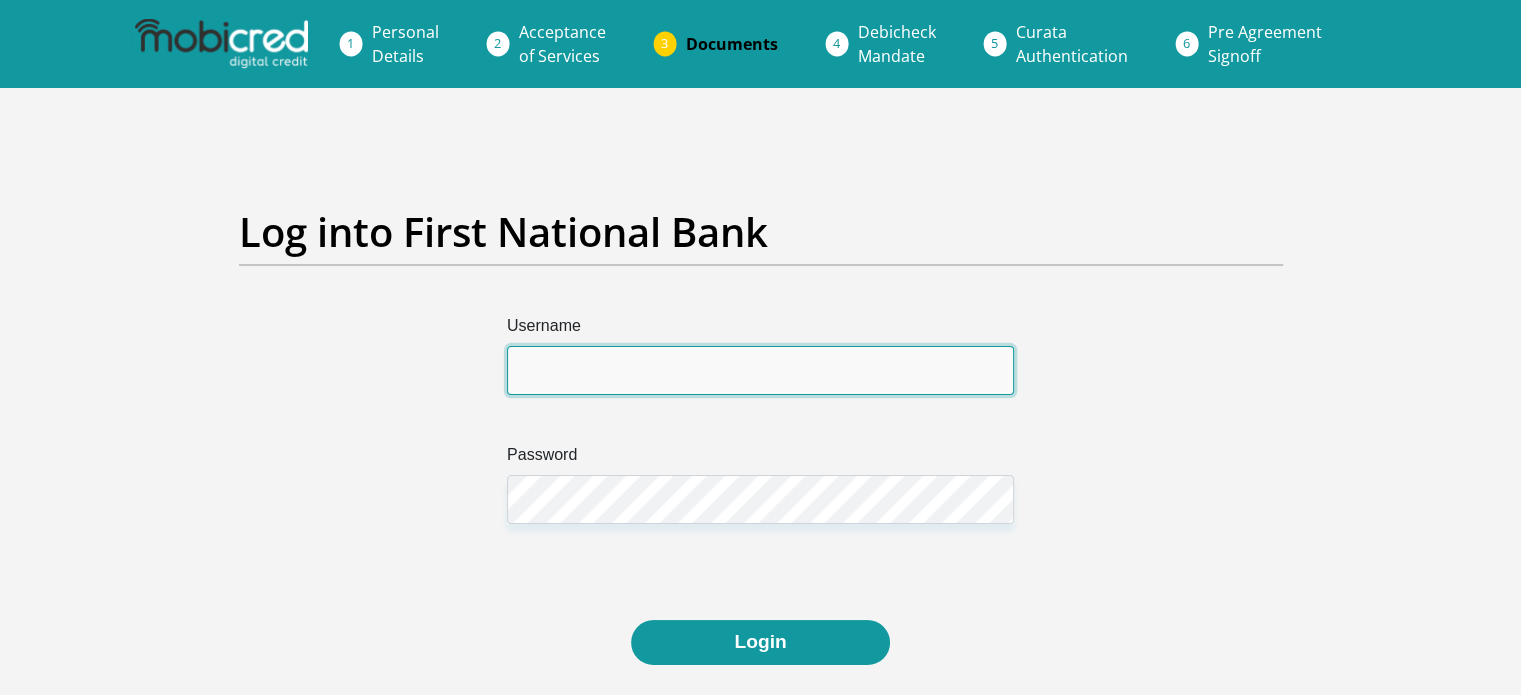 type on "[EMAIL]" 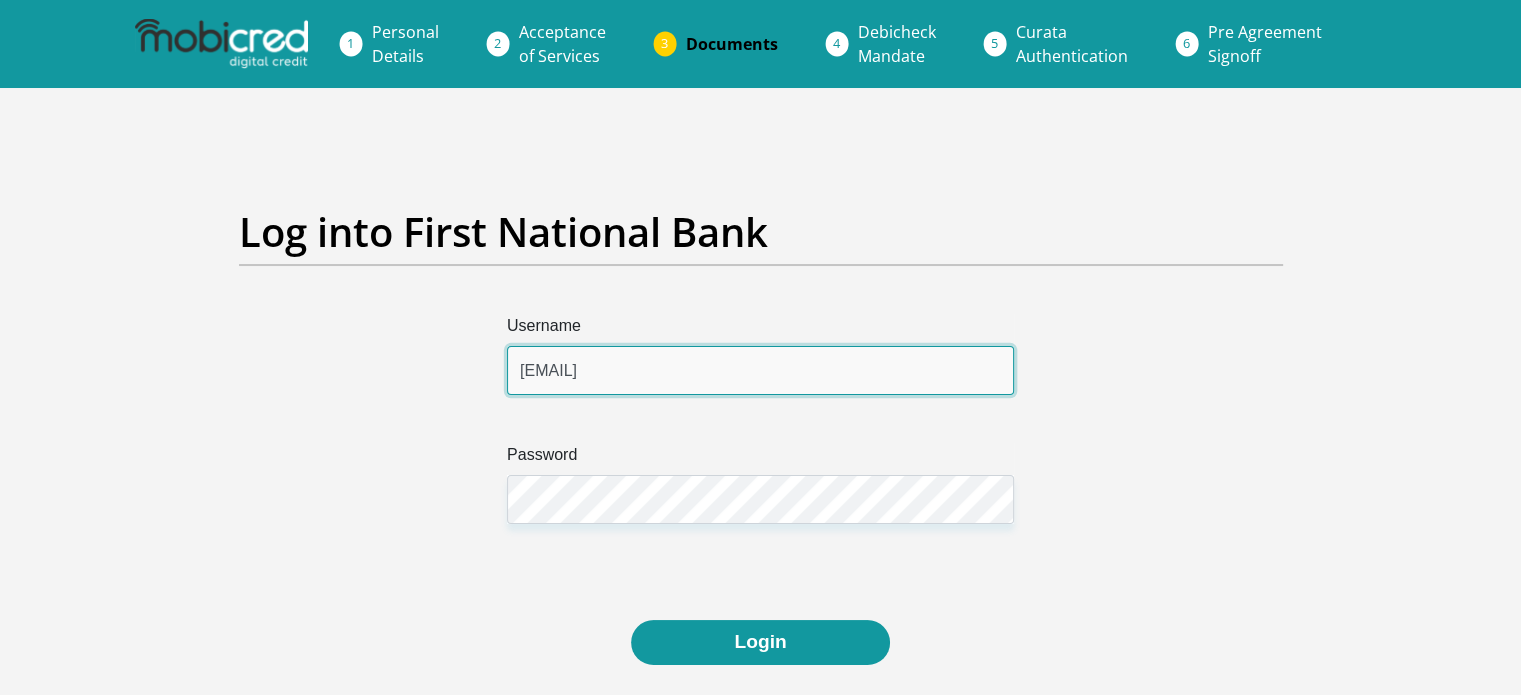 click on "[EMAIL]" at bounding box center (760, 370) 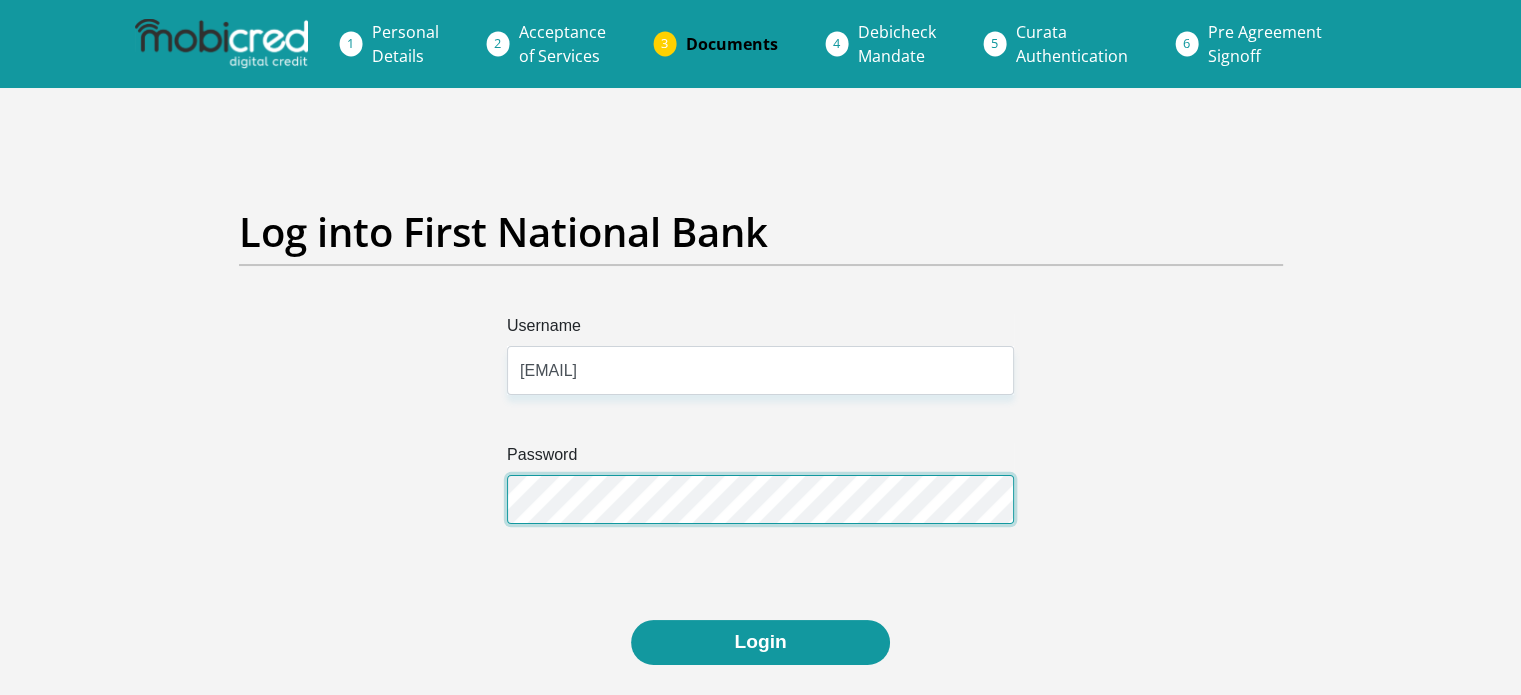 click on "Login" at bounding box center (760, 642) 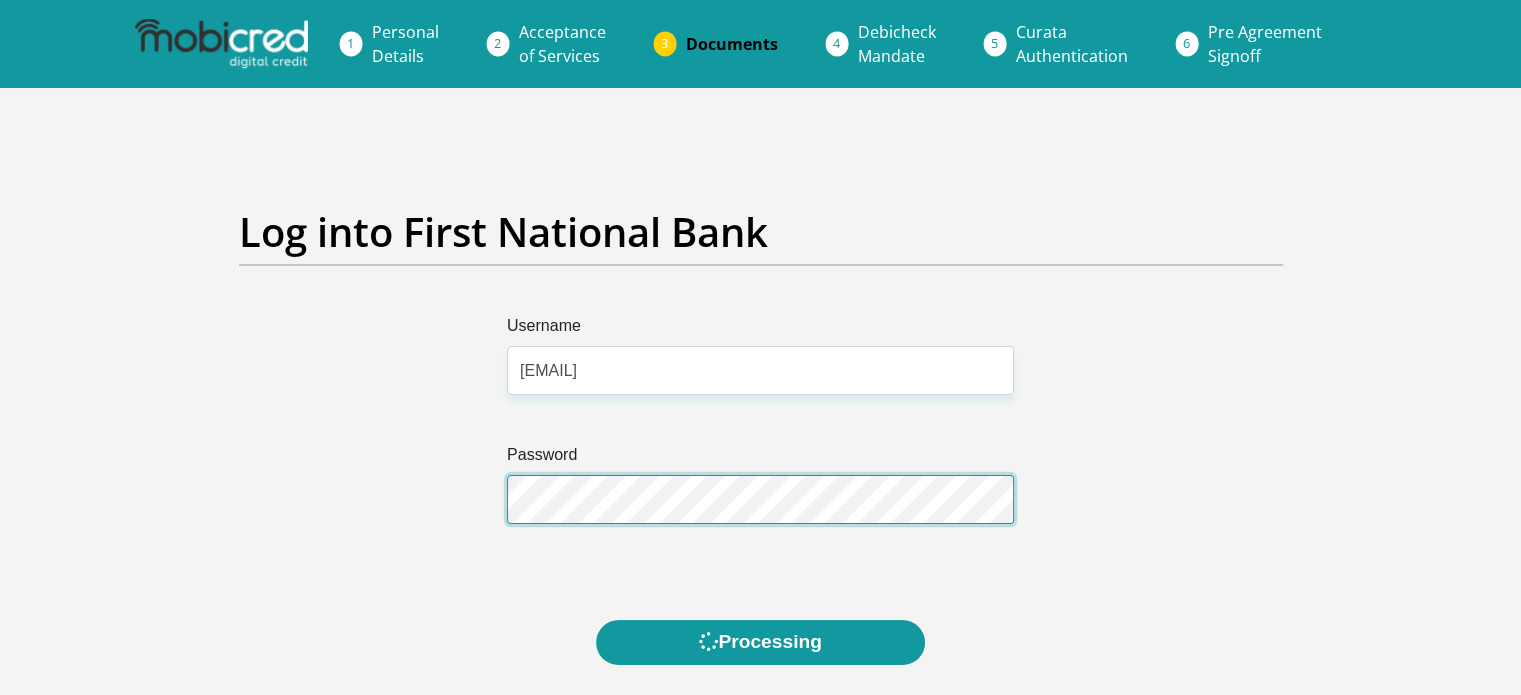 scroll, scrollTop: 0, scrollLeft: 0, axis: both 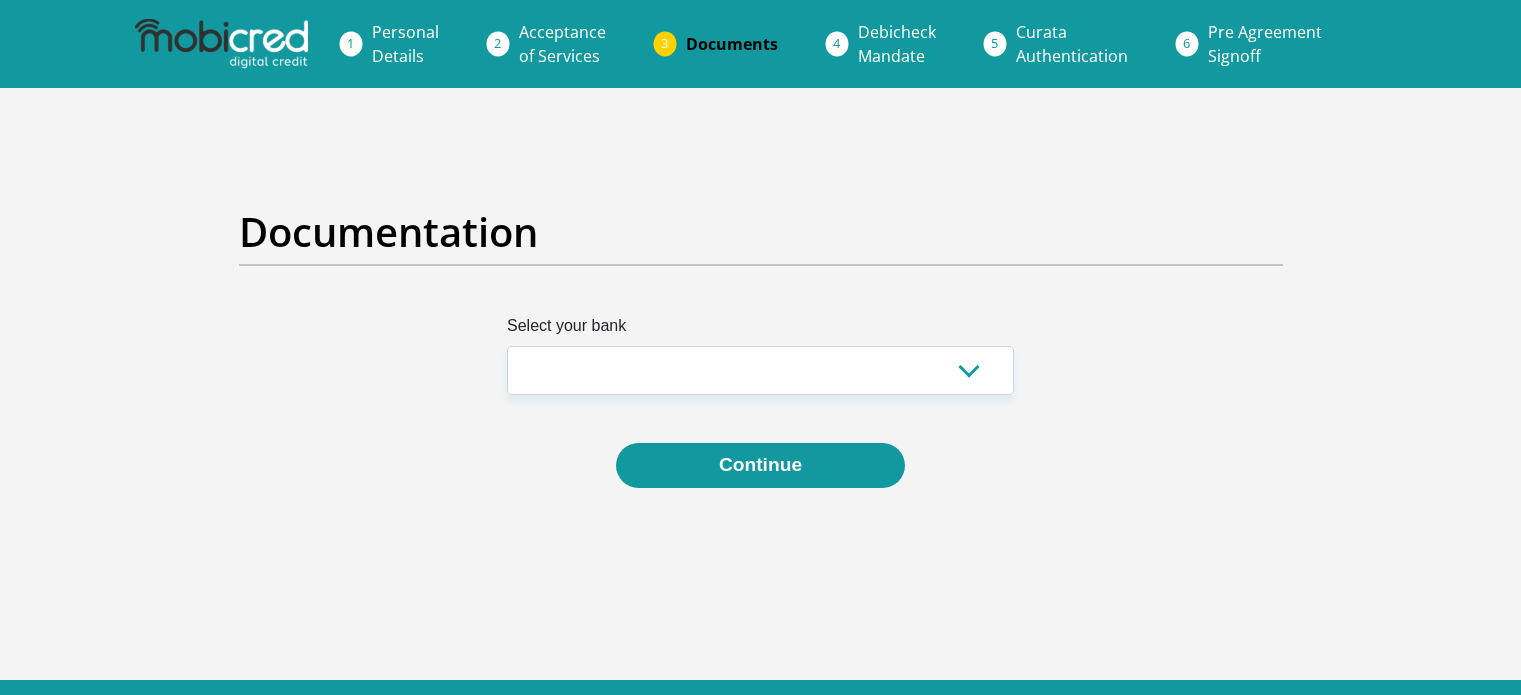 select on "{"id":"1","title":"First National Bank","institution":"Rand Merchant Bank","alias":"fnb","country":"[COUNTRY]","branch_code":250655,"login_fields":[{"title":"Username","name":"field1","placeholder":"[USERNAME]"},{"title":"Password","name":"field2","placeholder":"[PASSWORD]"}]}" 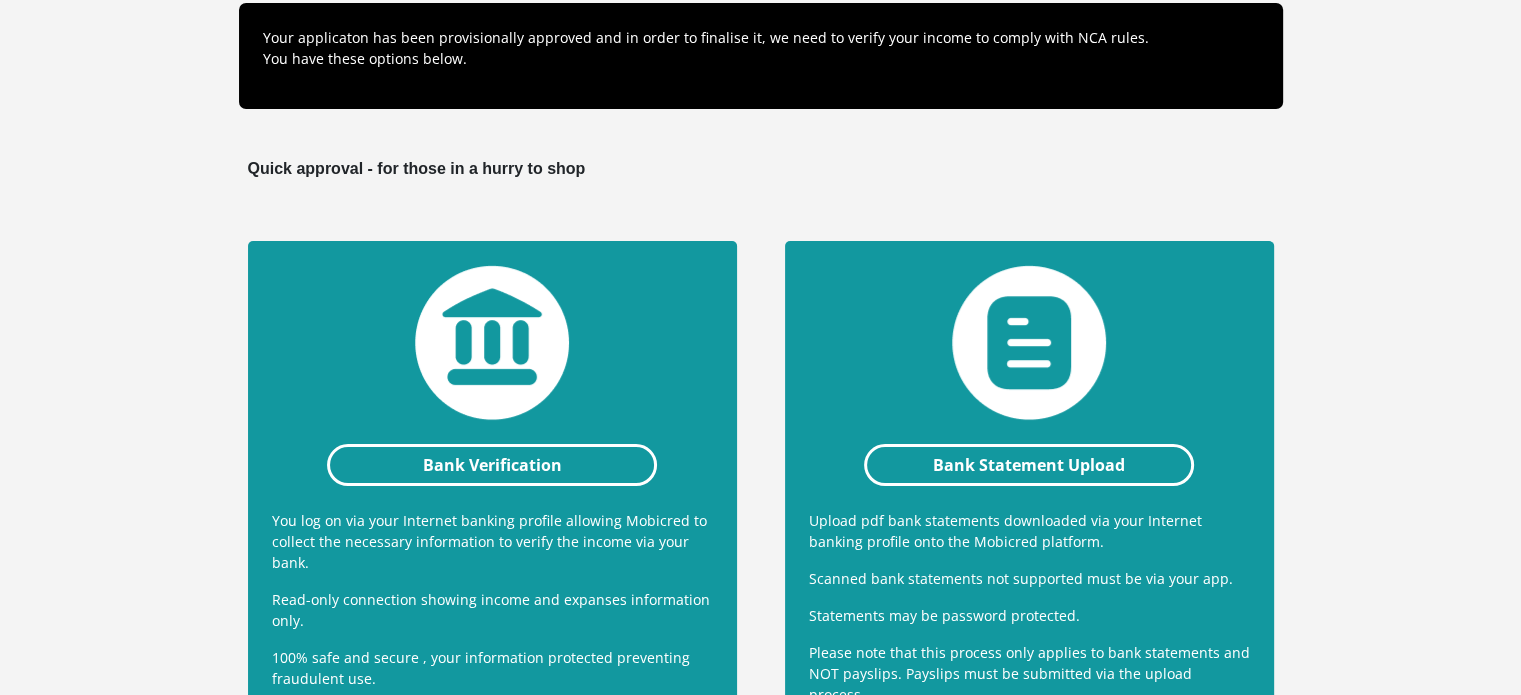 scroll, scrollTop: 0, scrollLeft: 0, axis: both 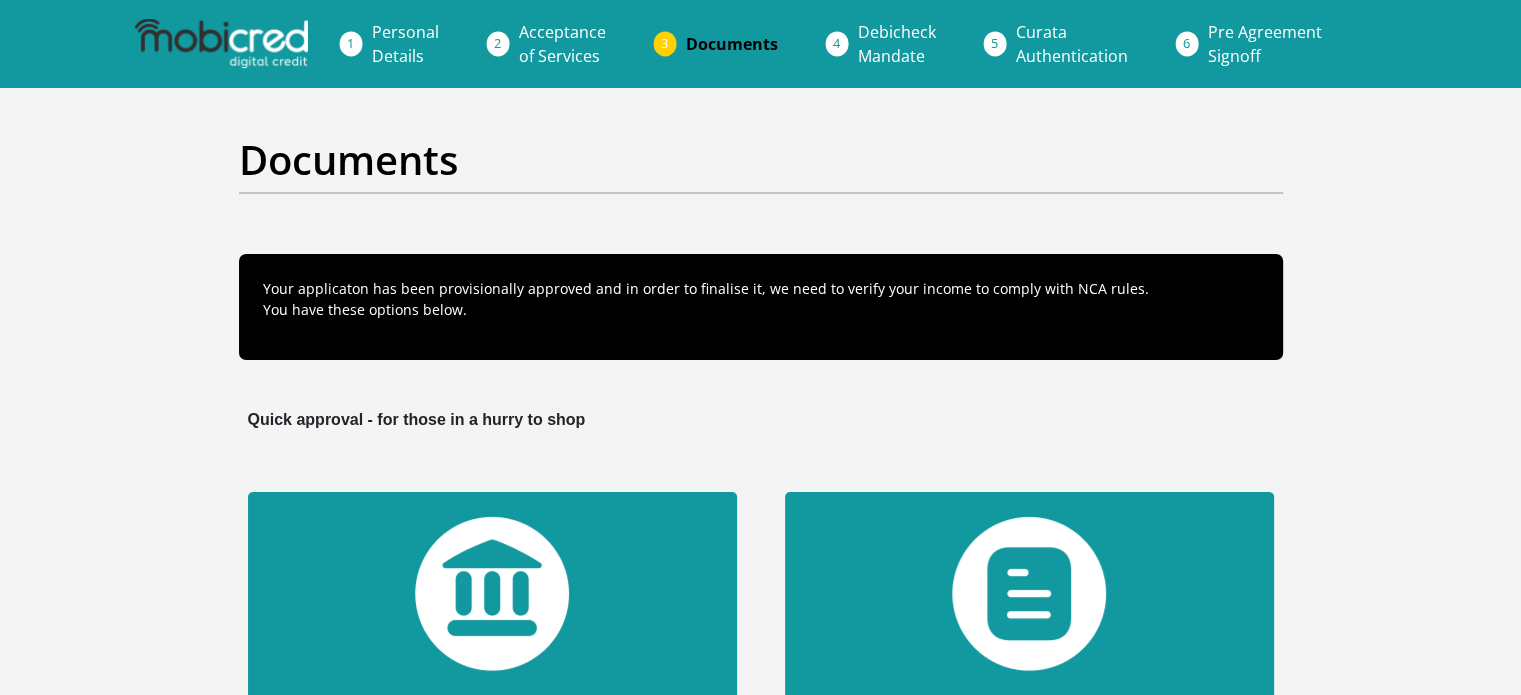 click at bounding box center (221, 44) 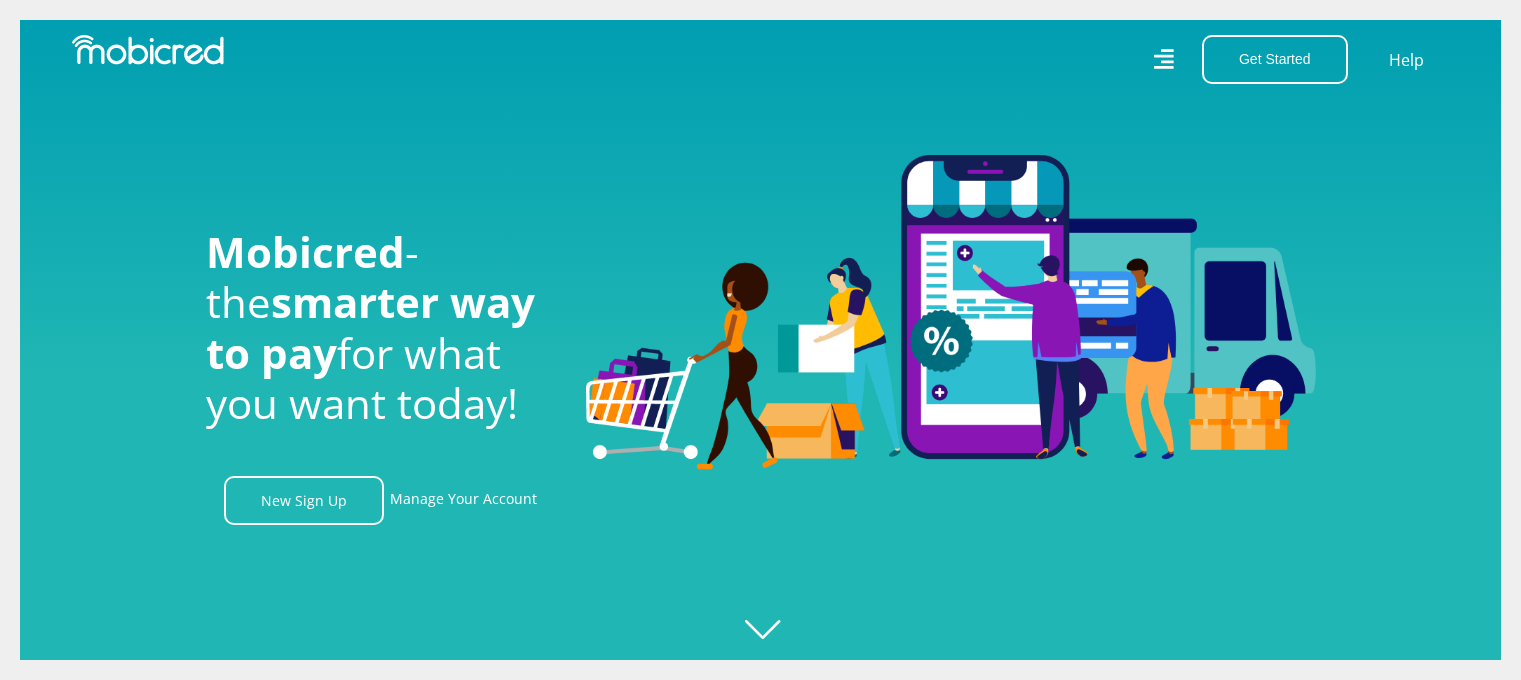 scroll, scrollTop: 0, scrollLeft: 0, axis: both 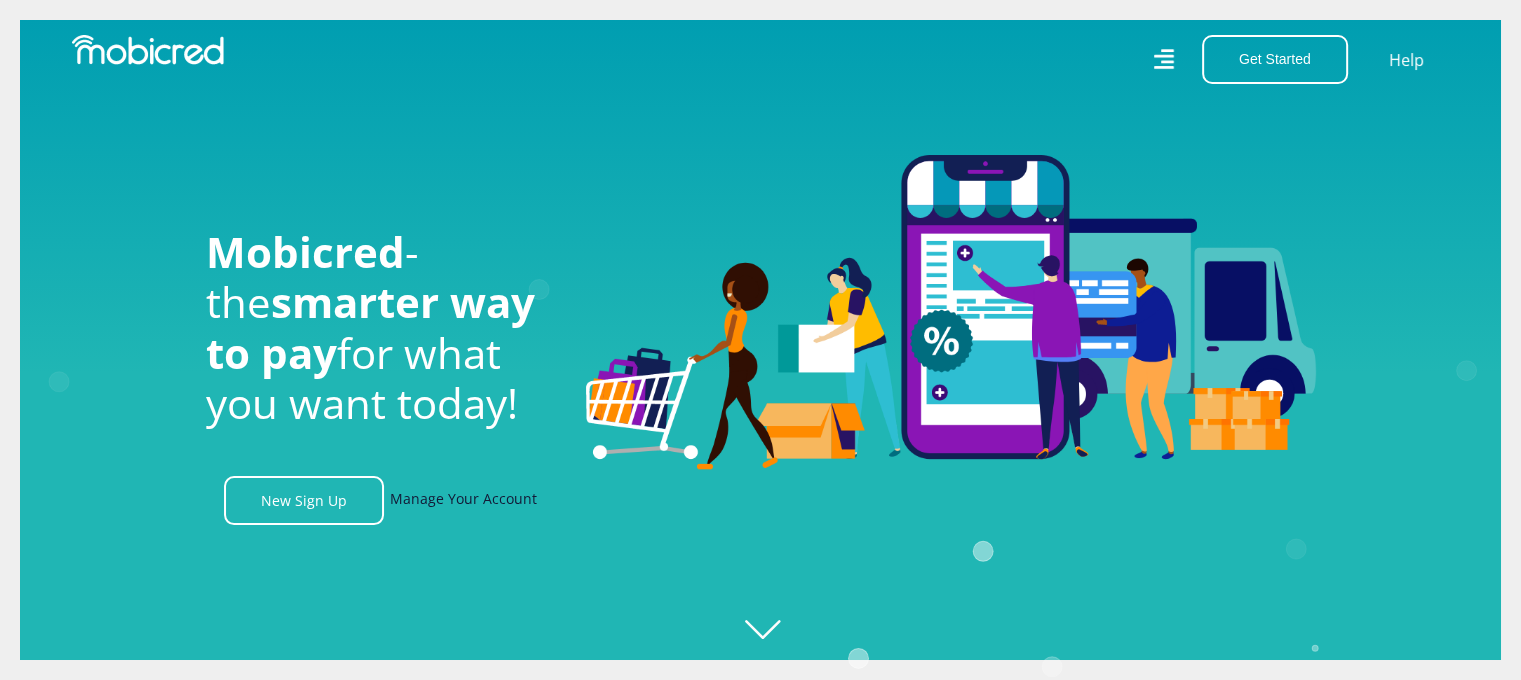 click on "Manage Your Account" at bounding box center (463, 500) 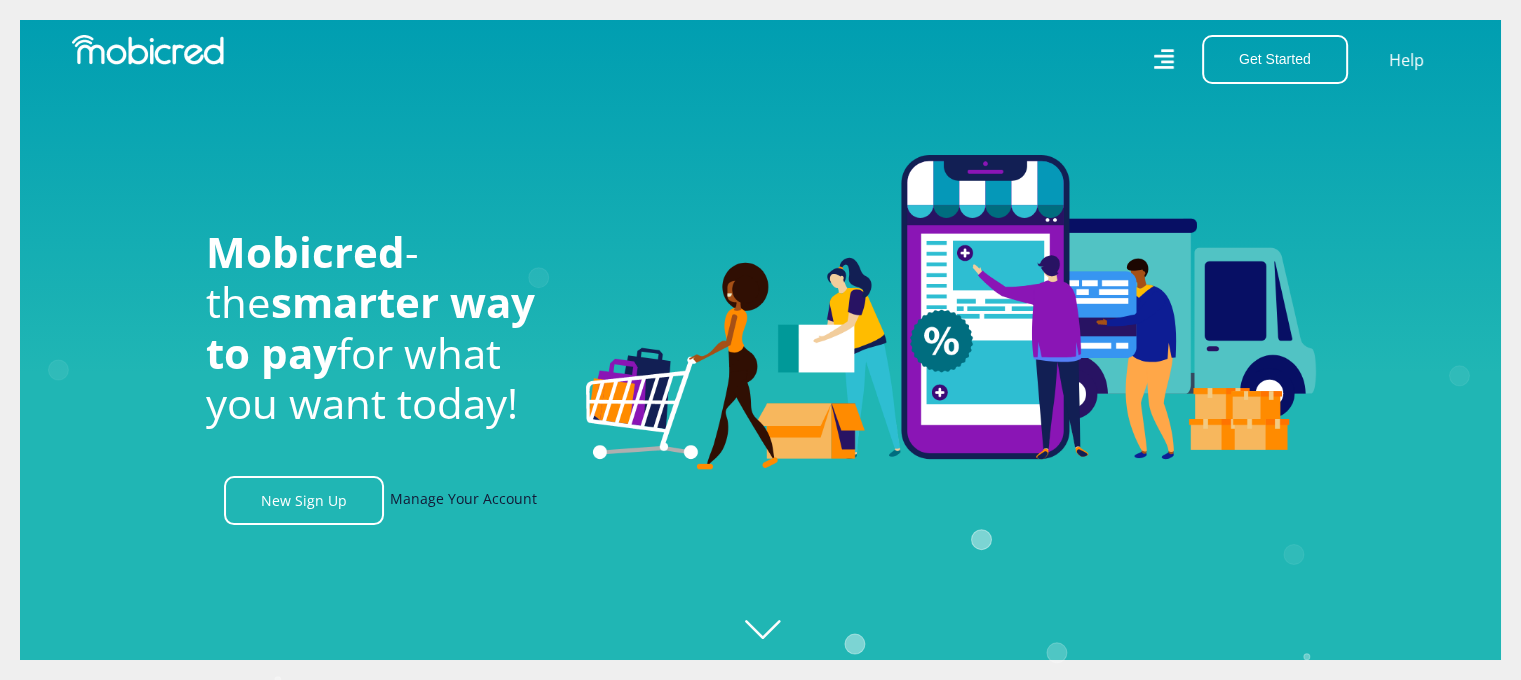 scroll, scrollTop: 0, scrollLeft: 4560, axis: horizontal 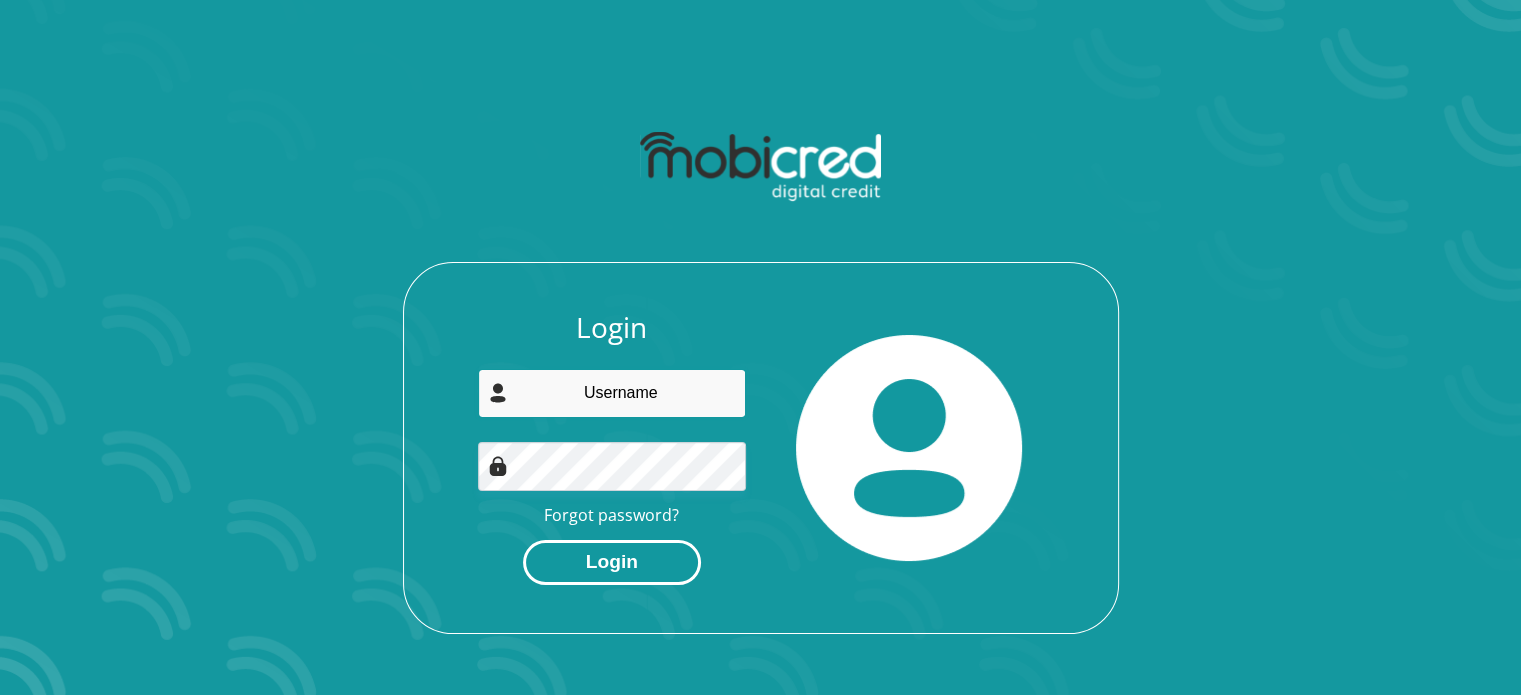 type on "[EMAIL]" 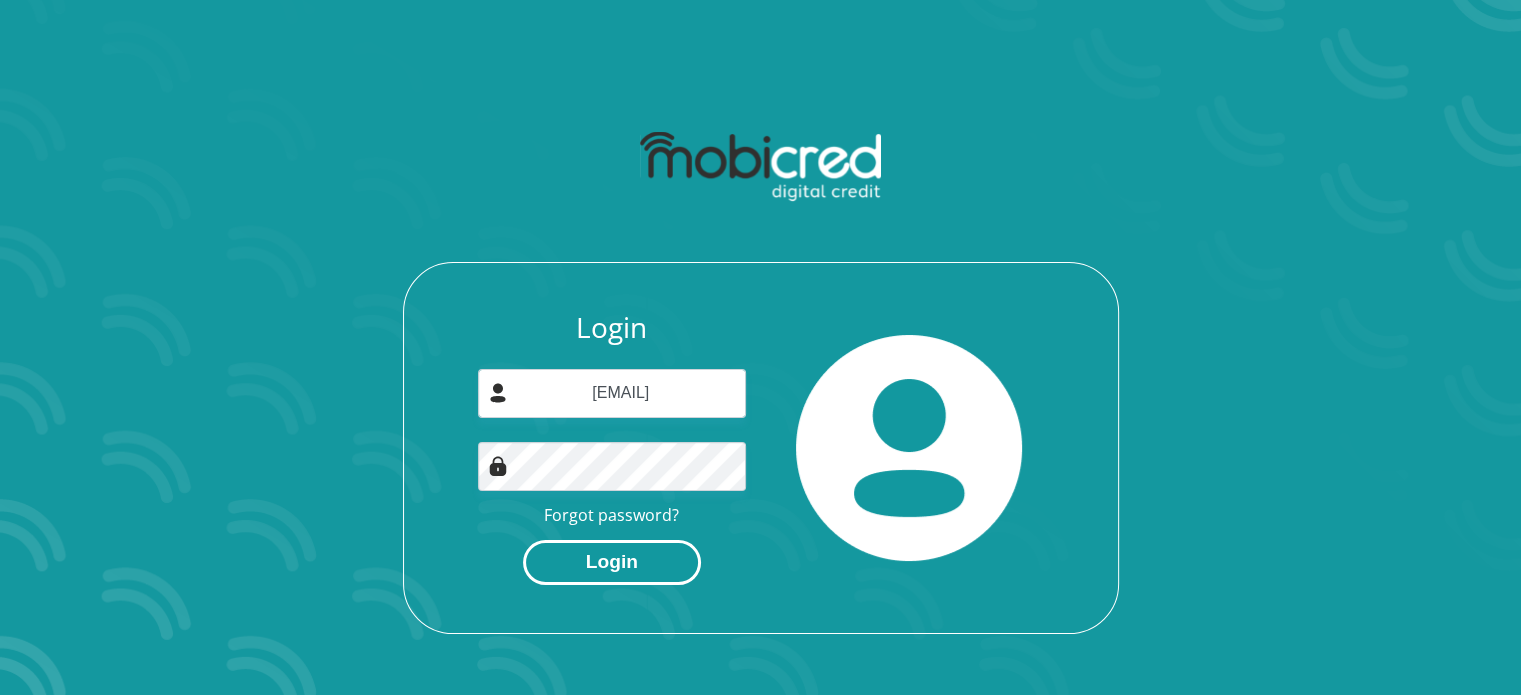 click on "Login" at bounding box center [612, 562] 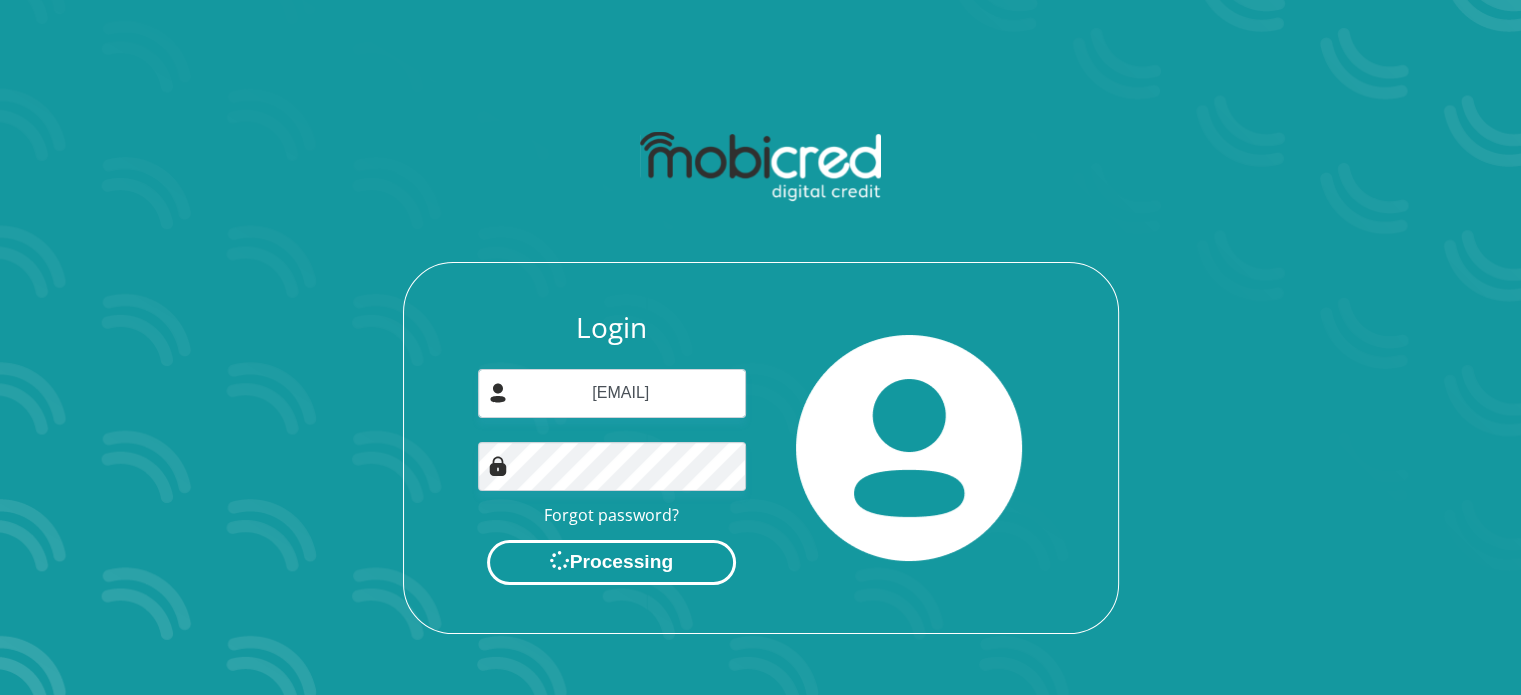 scroll, scrollTop: 0, scrollLeft: 0, axis: both 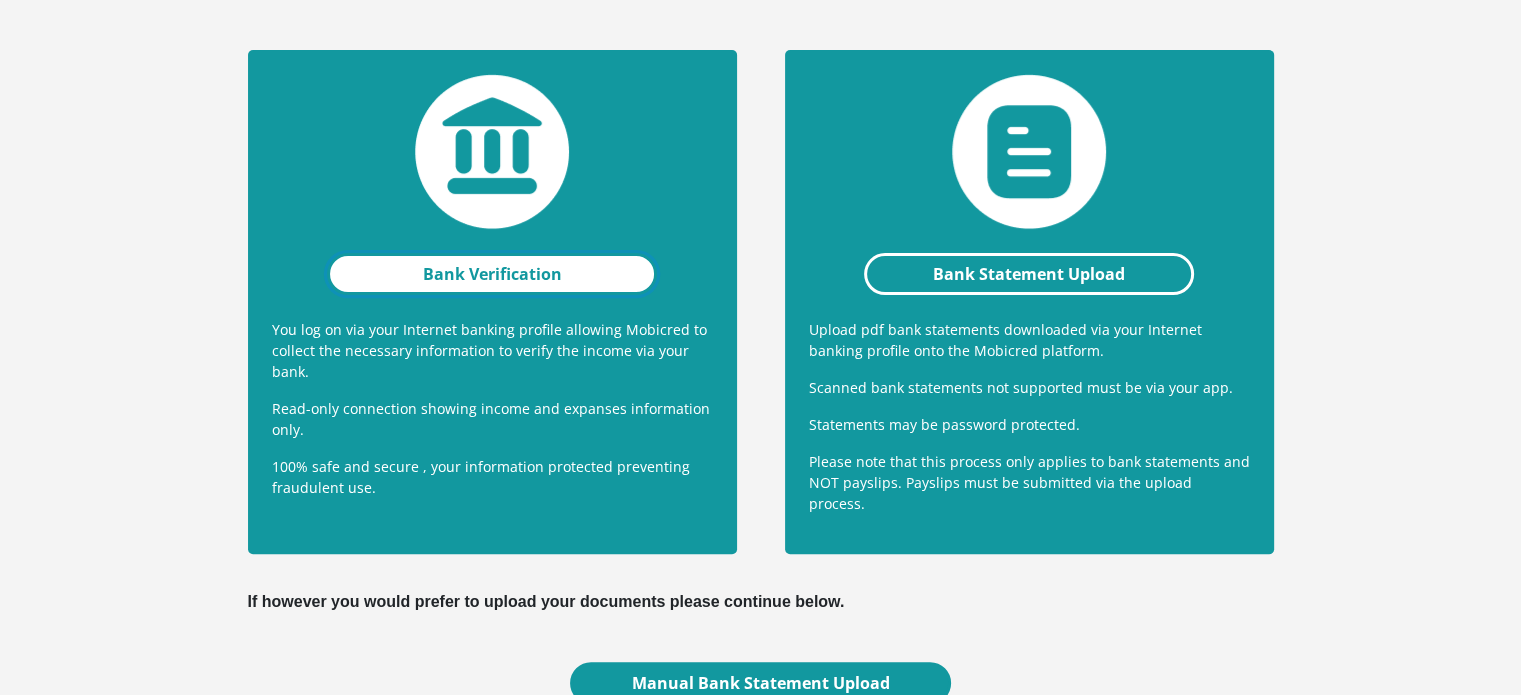 click on "Bank Verification" at bounding box center (492, 274) 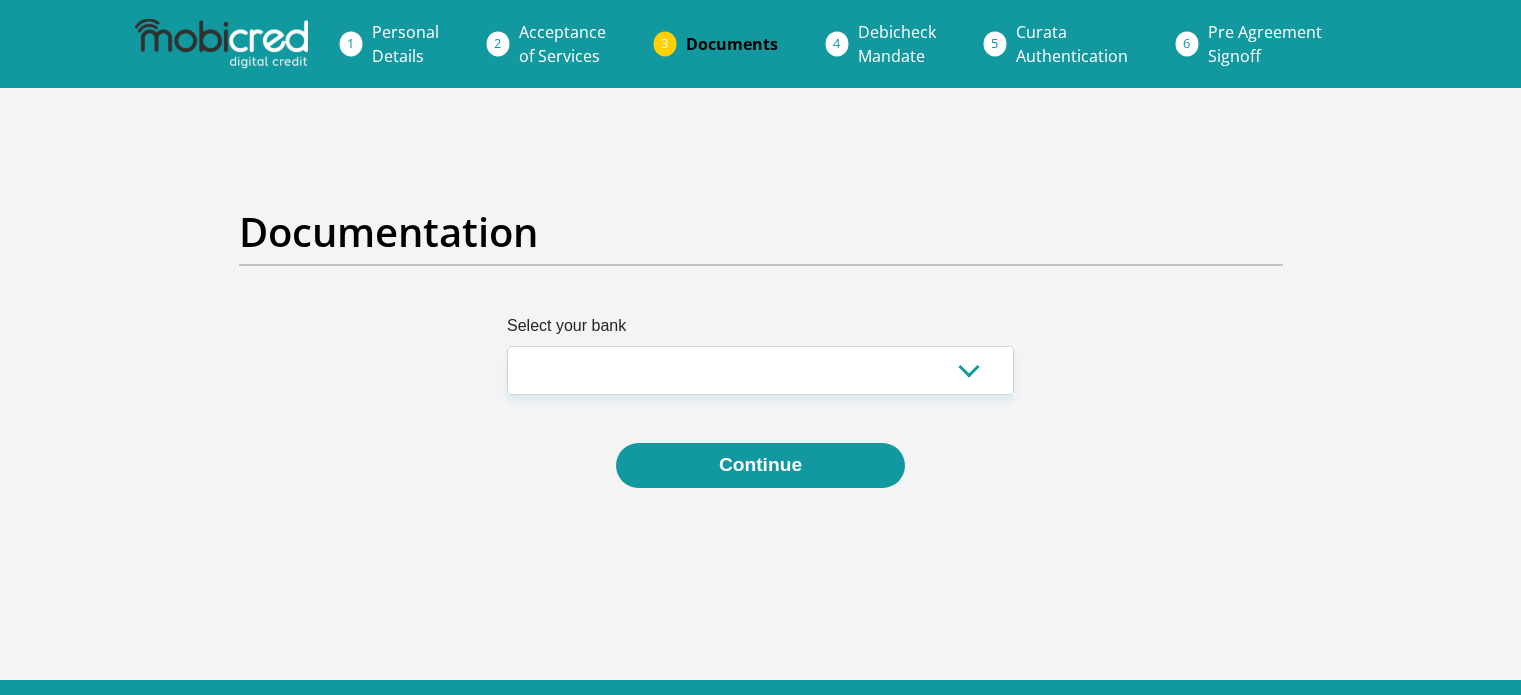 scroll, scrollTop: 0, scrollLeft: 0, axis: both 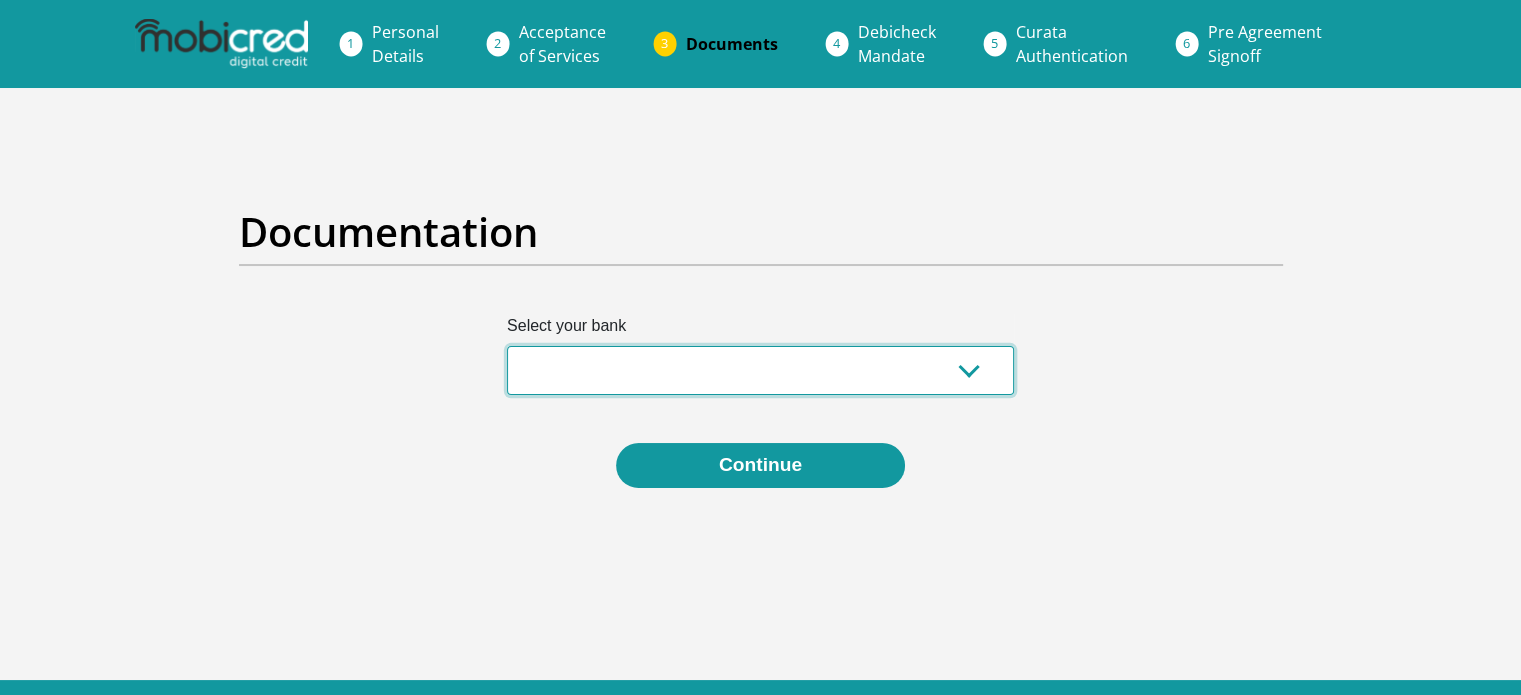 click on "Absa
Capitec Bank
Discovery Bank
First National Bank
Nedbank
Standard Bank
TymeBank" at bounding box center [760, 370] 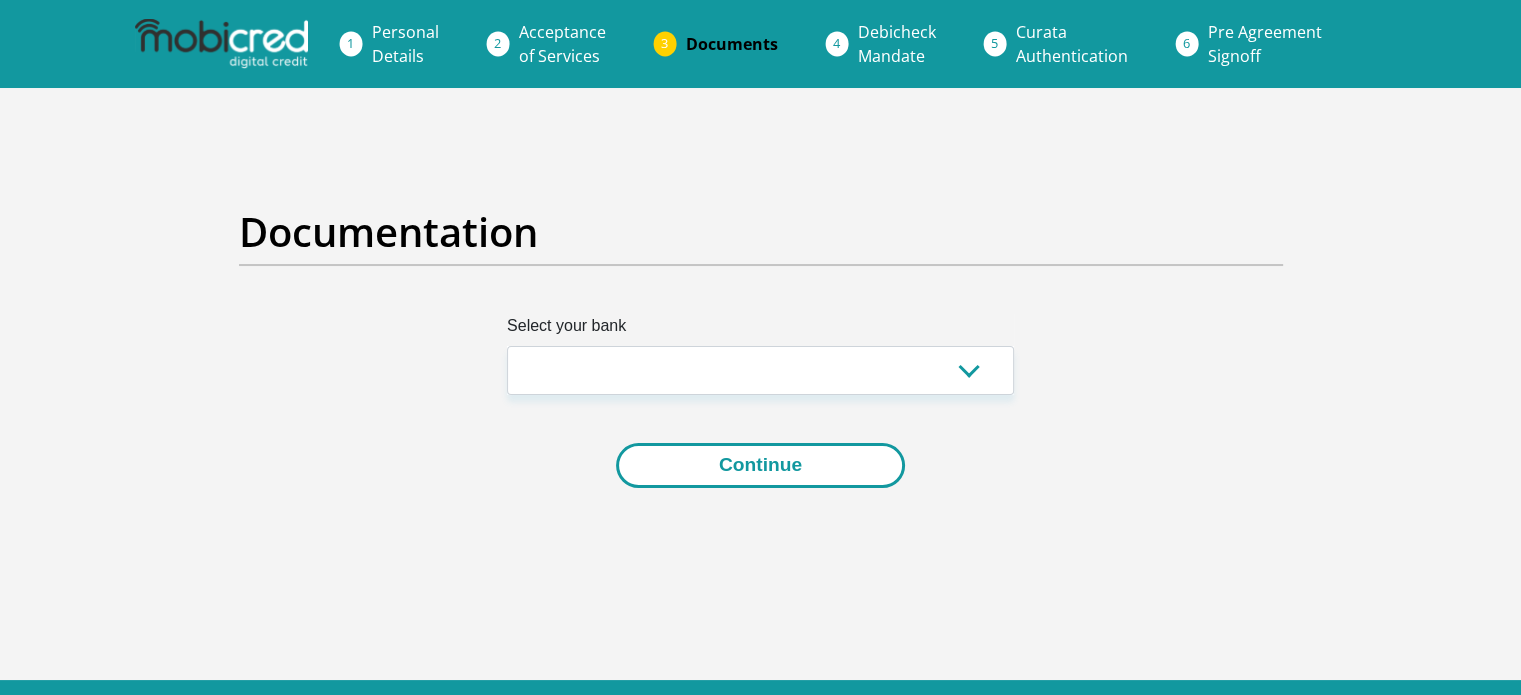 click on "Continue" at bounding box center (760, 465) 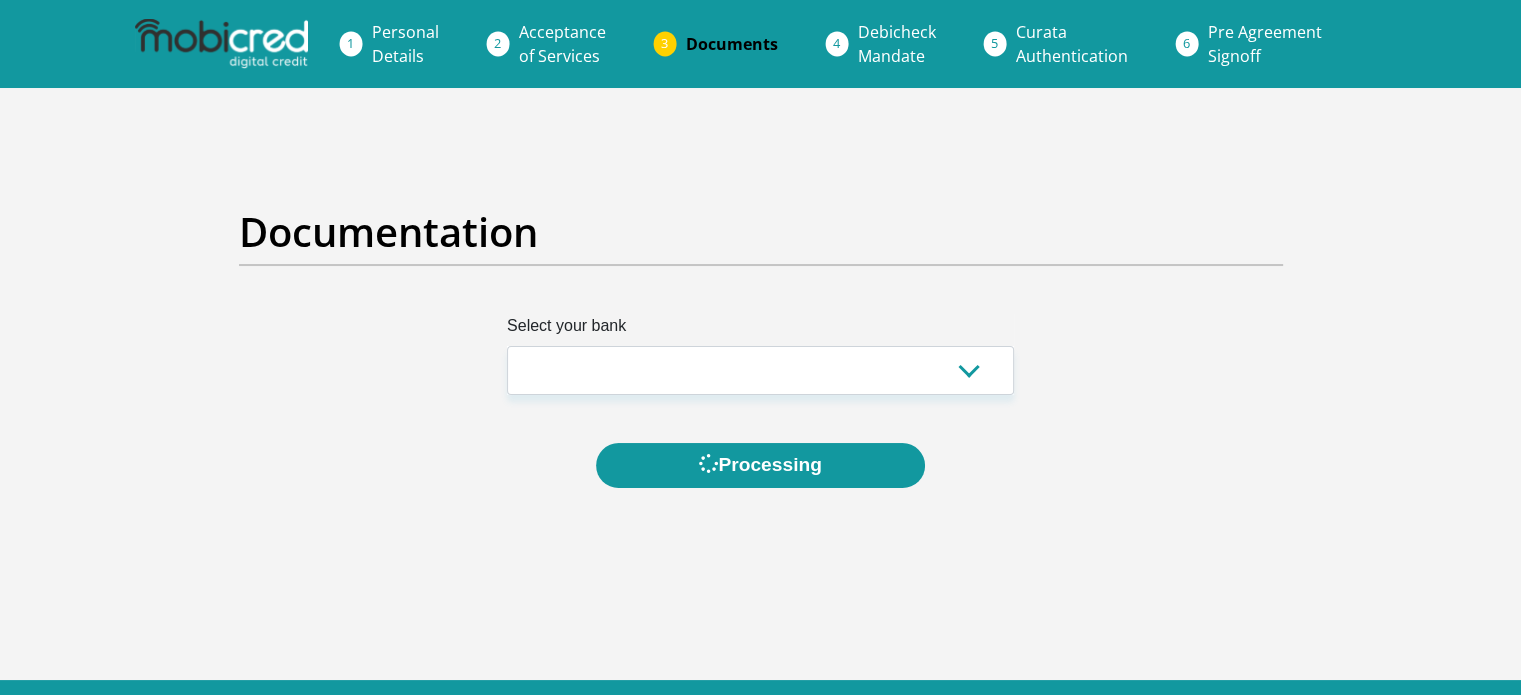 scroll, scrollTop: 0, scrollLeft: 0, axis: both 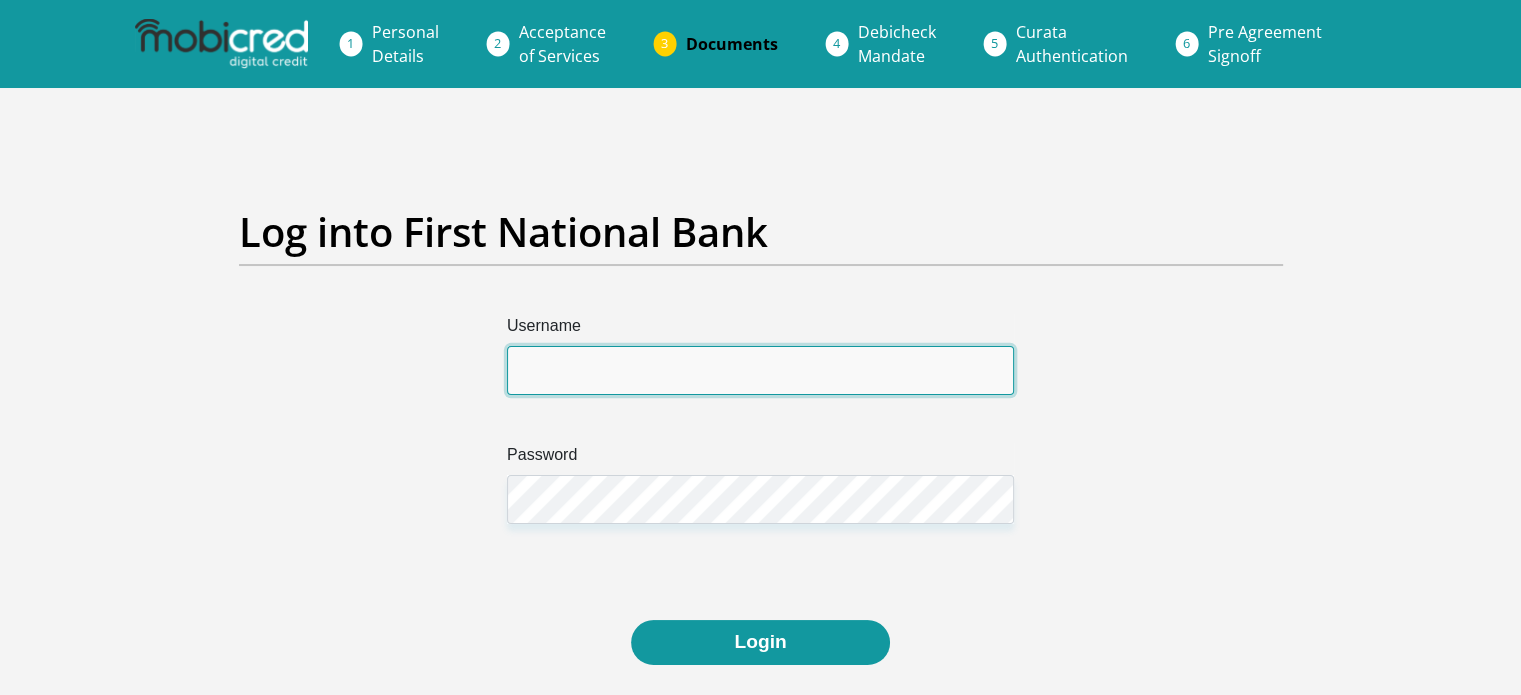 type on "selaelos@gmail.com" 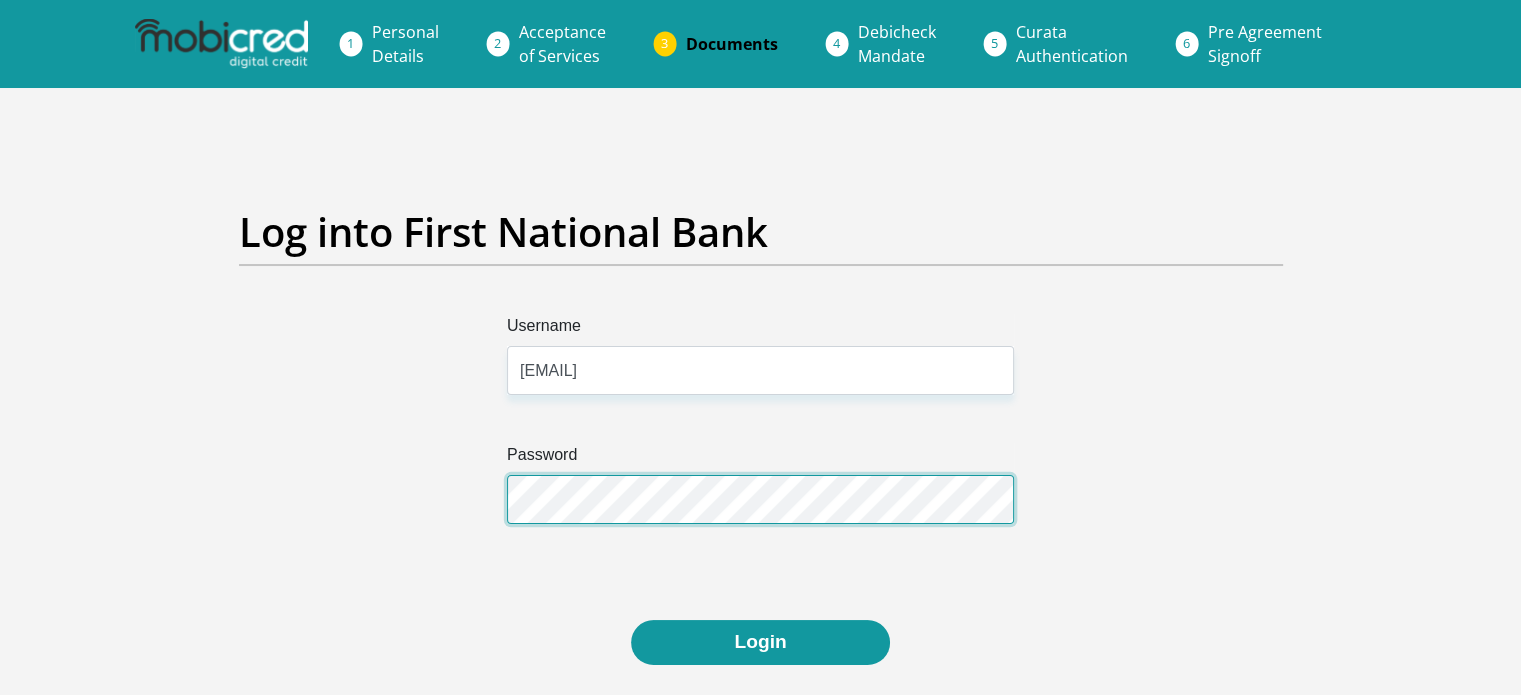 click on "Login" at bounding box center (760, 642) 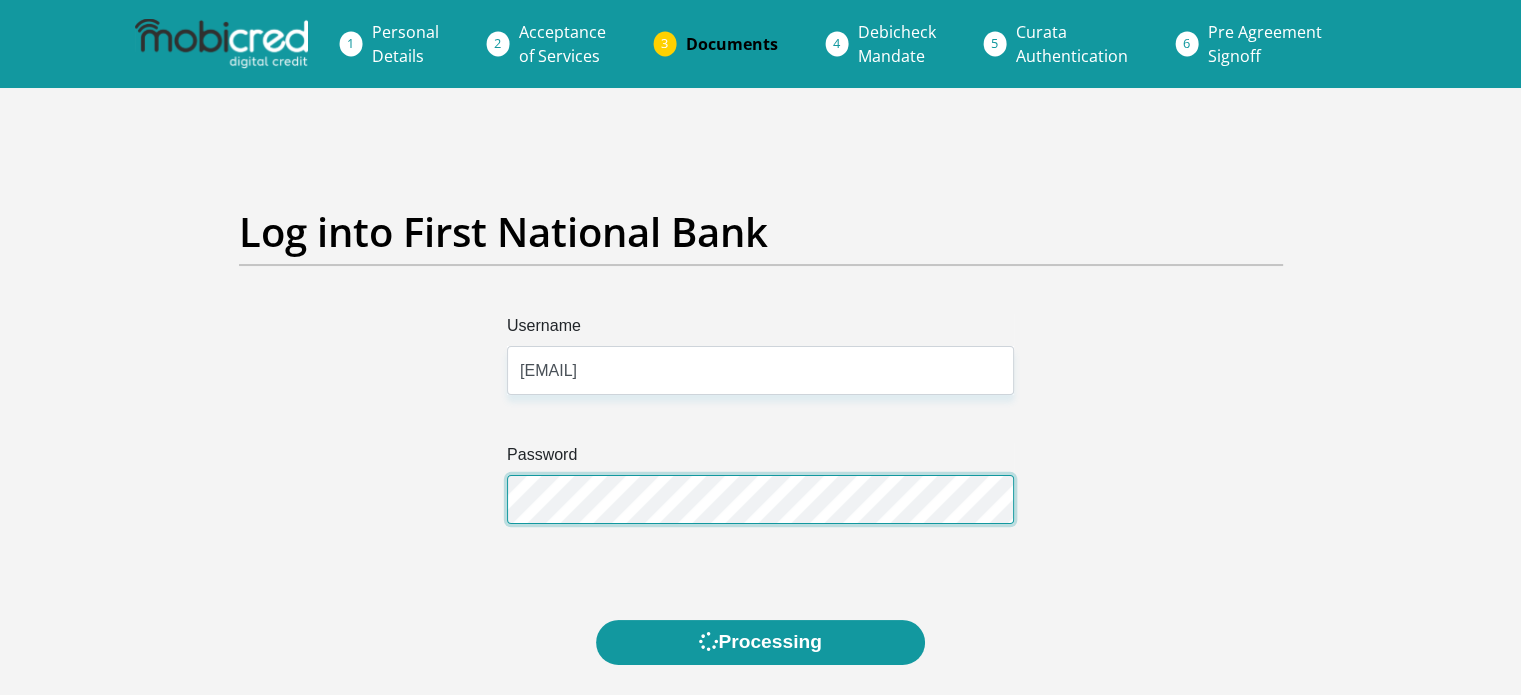 scroll, scrollTop: 0, scrollLeft: 0, axis: both 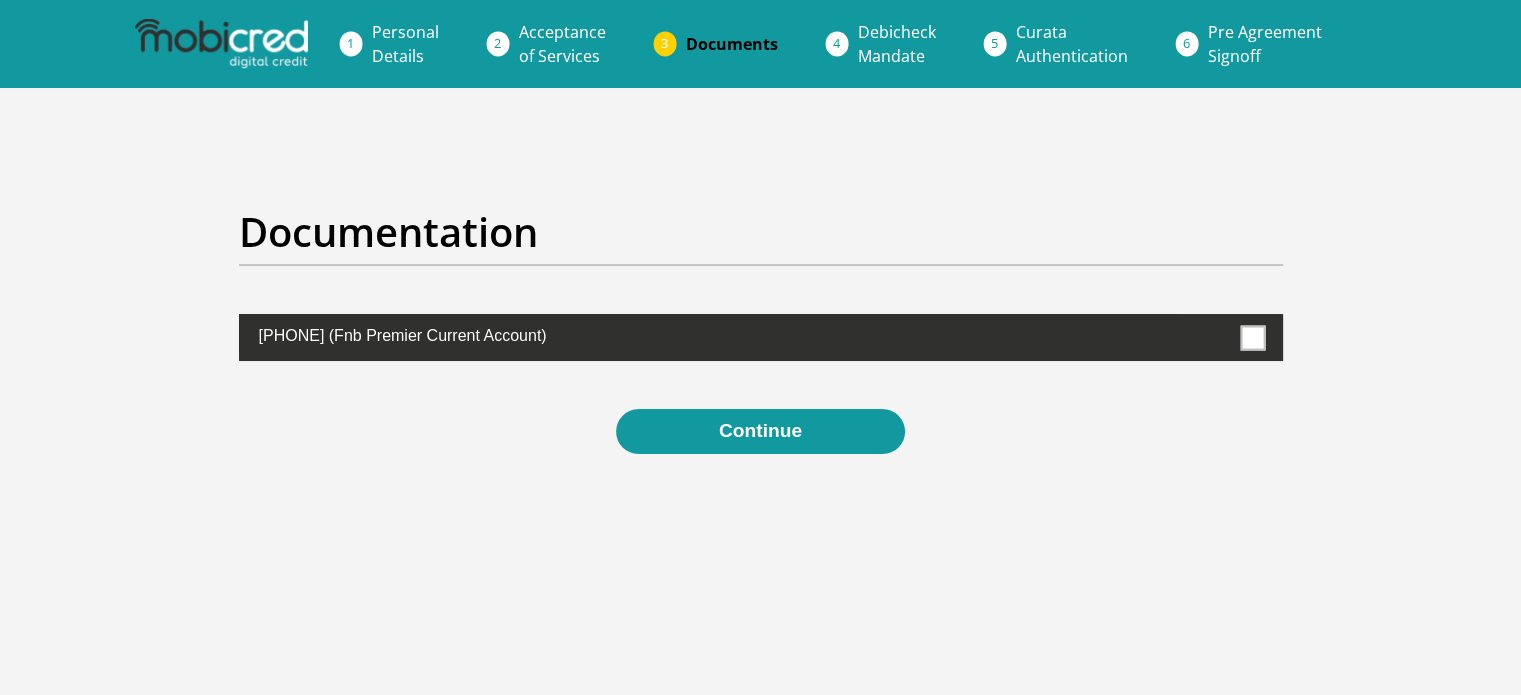 click at bounding box center (1252, 337) 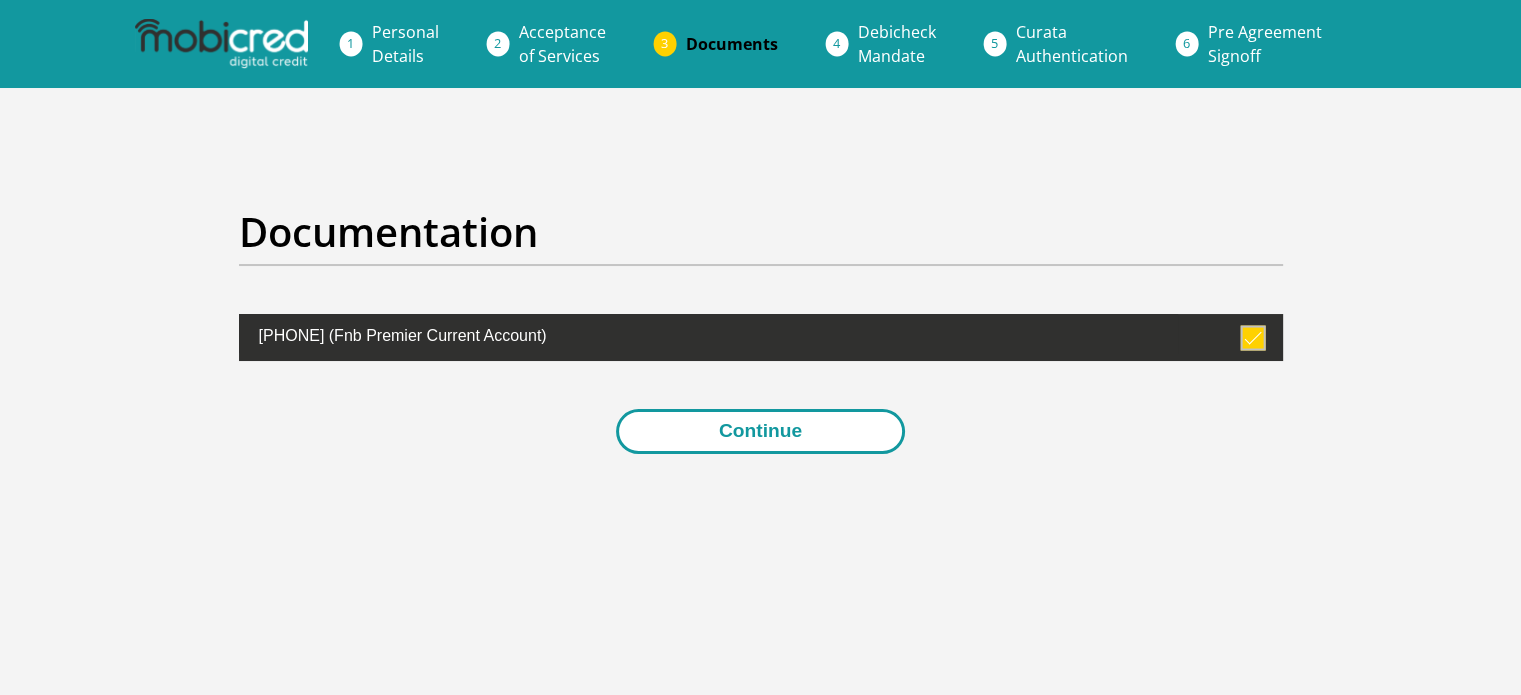 click on "Continue" at bounding box center (760, 431) 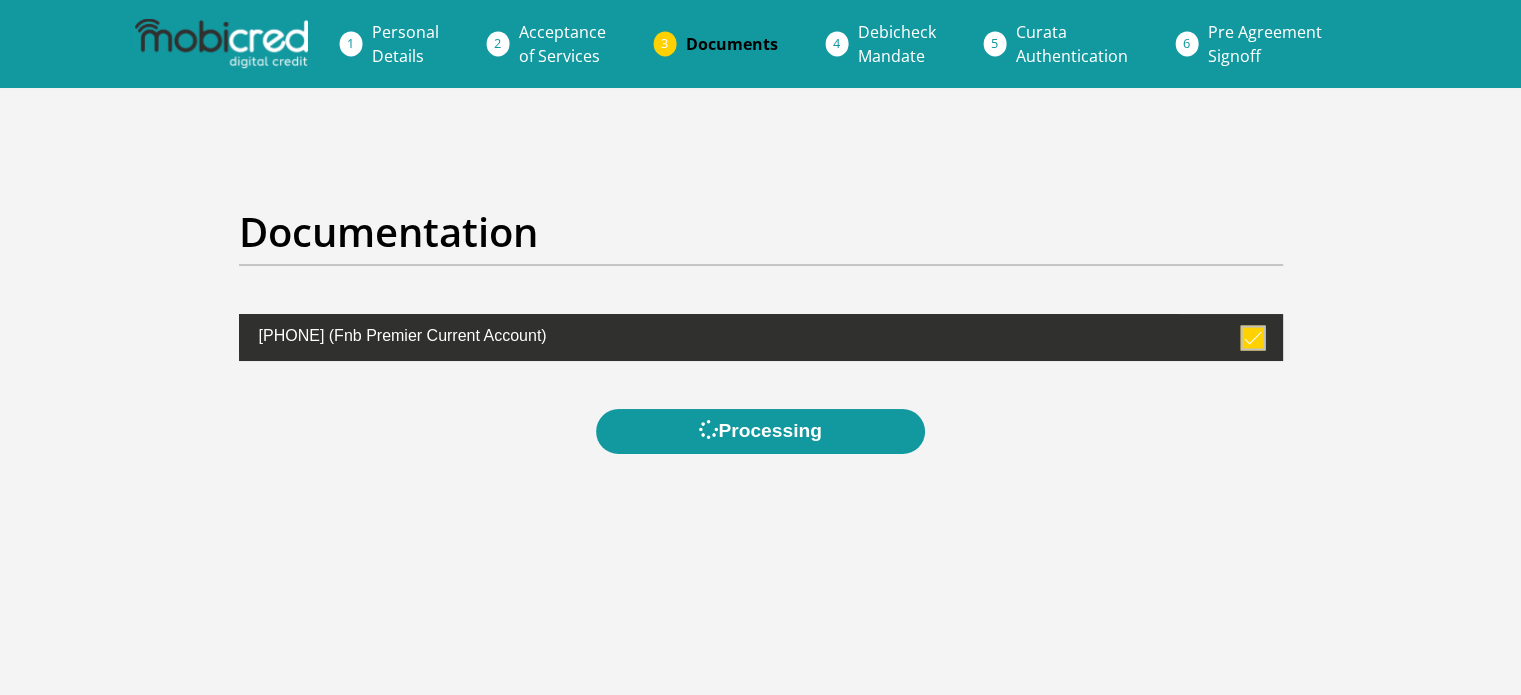scroll, scrollTop: 0, scrollLeft: 0, axis: both 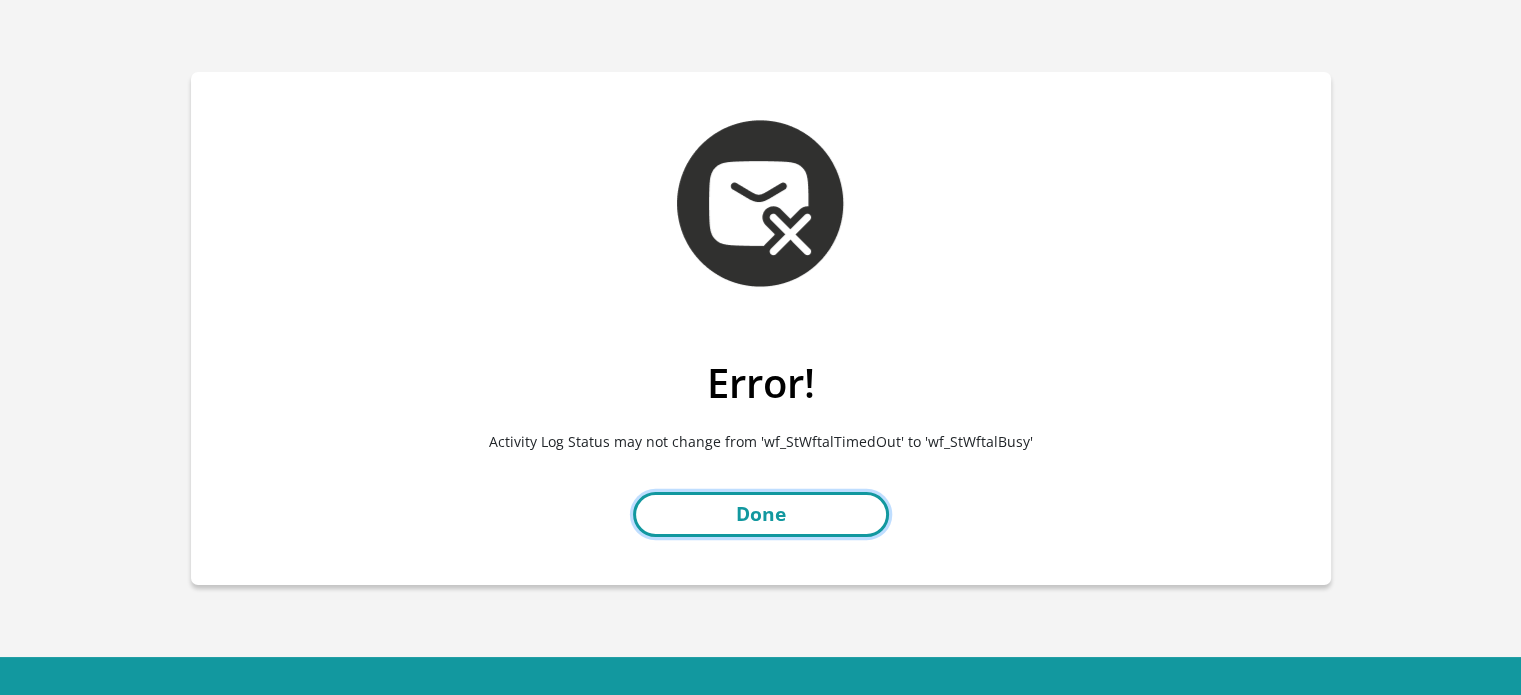 click on "Done" at bounding box center (761, 514) 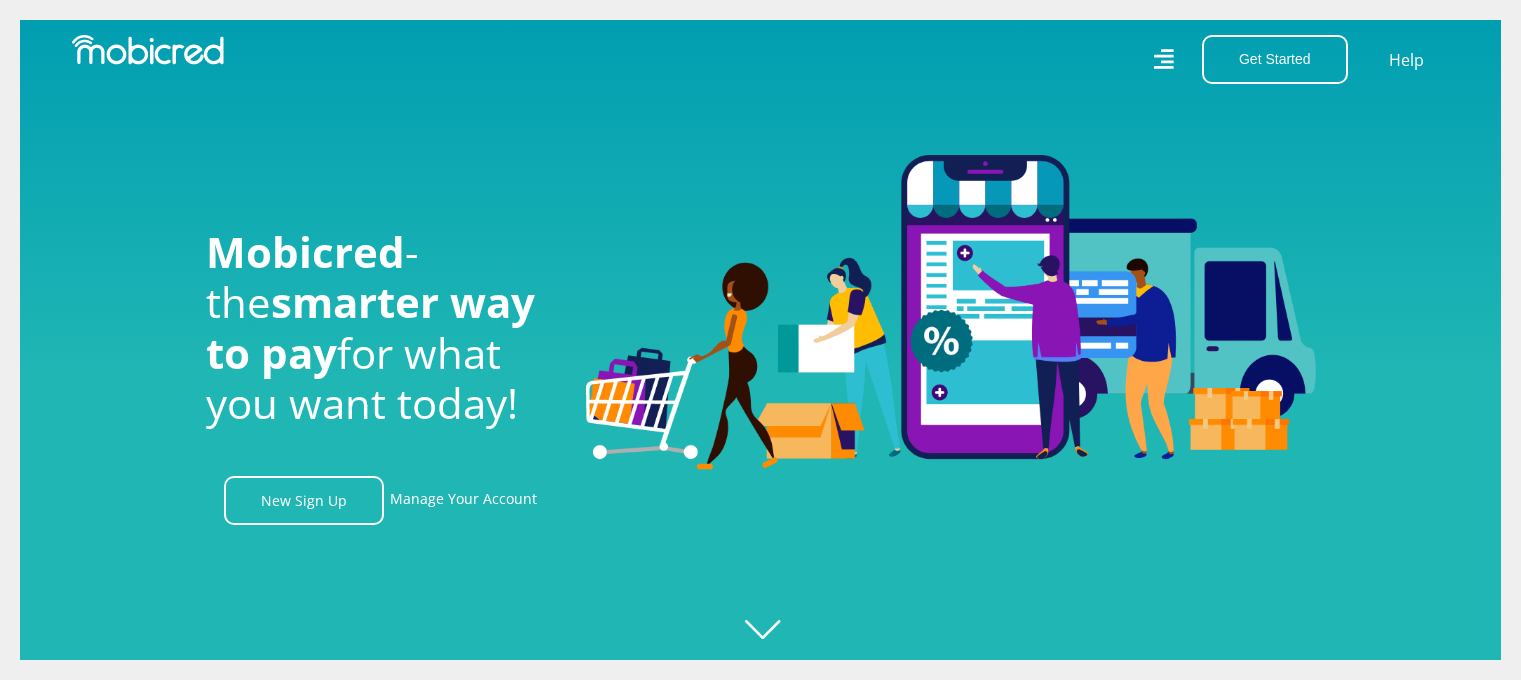 scroll, scrollTop: 0, scrollLeft: 0, axis: both 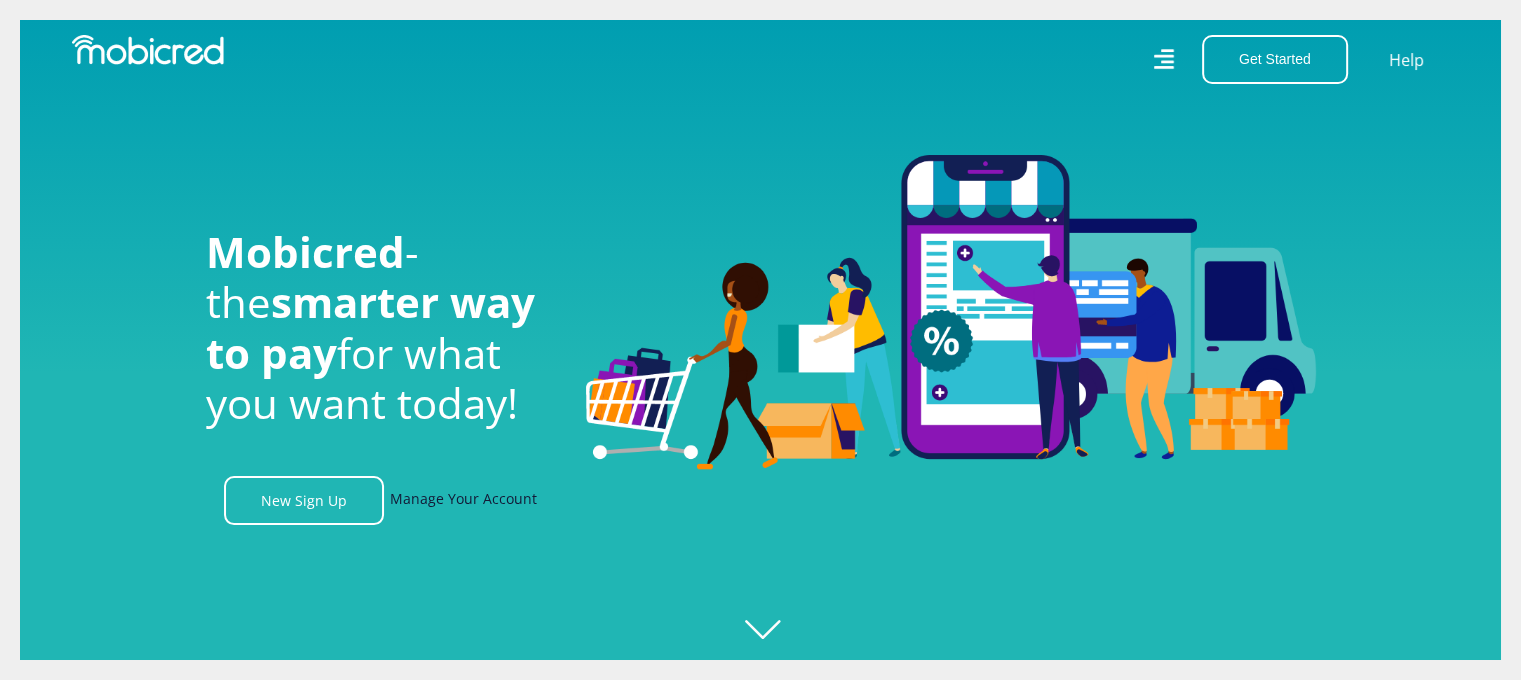 click on "Manage Your Account" at bounding box center [463, 500] 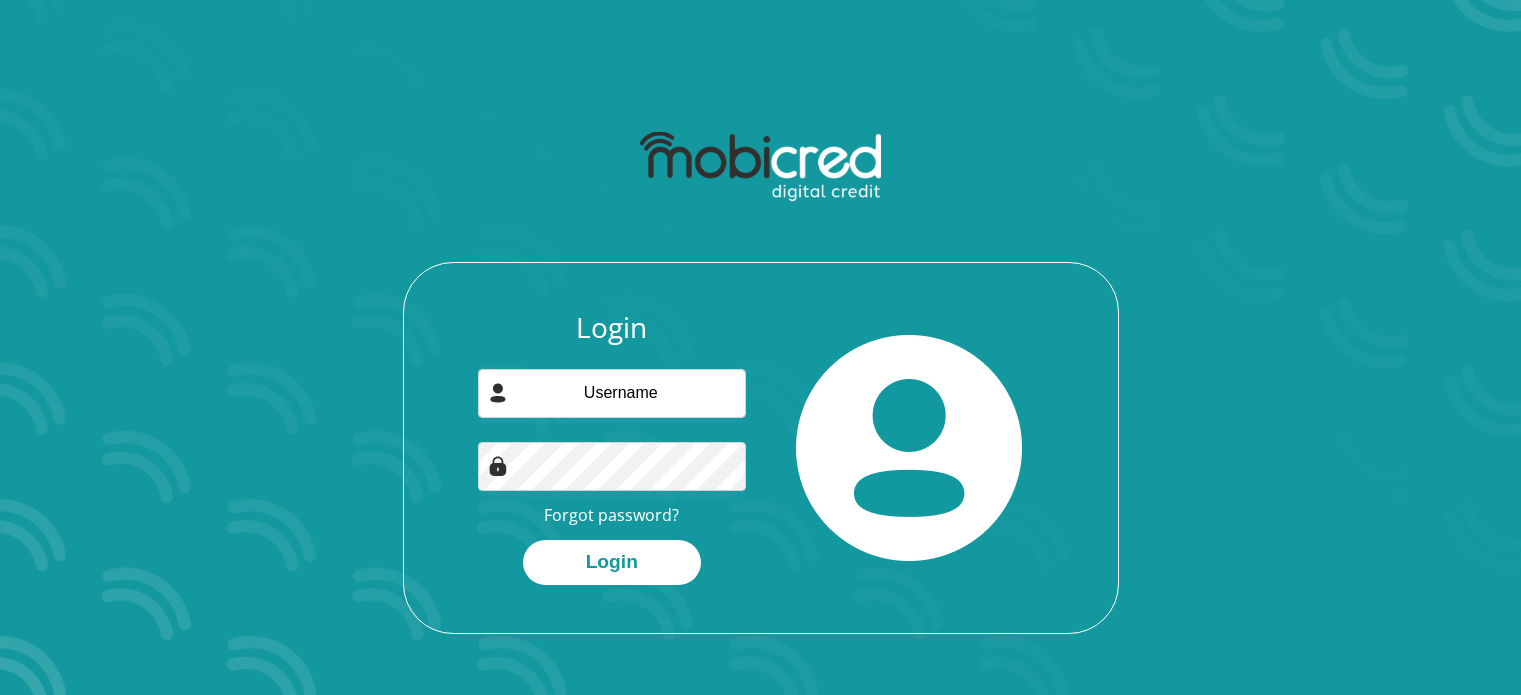 scroll, scrollTop: 0, scrollLeft: 0, axis: both 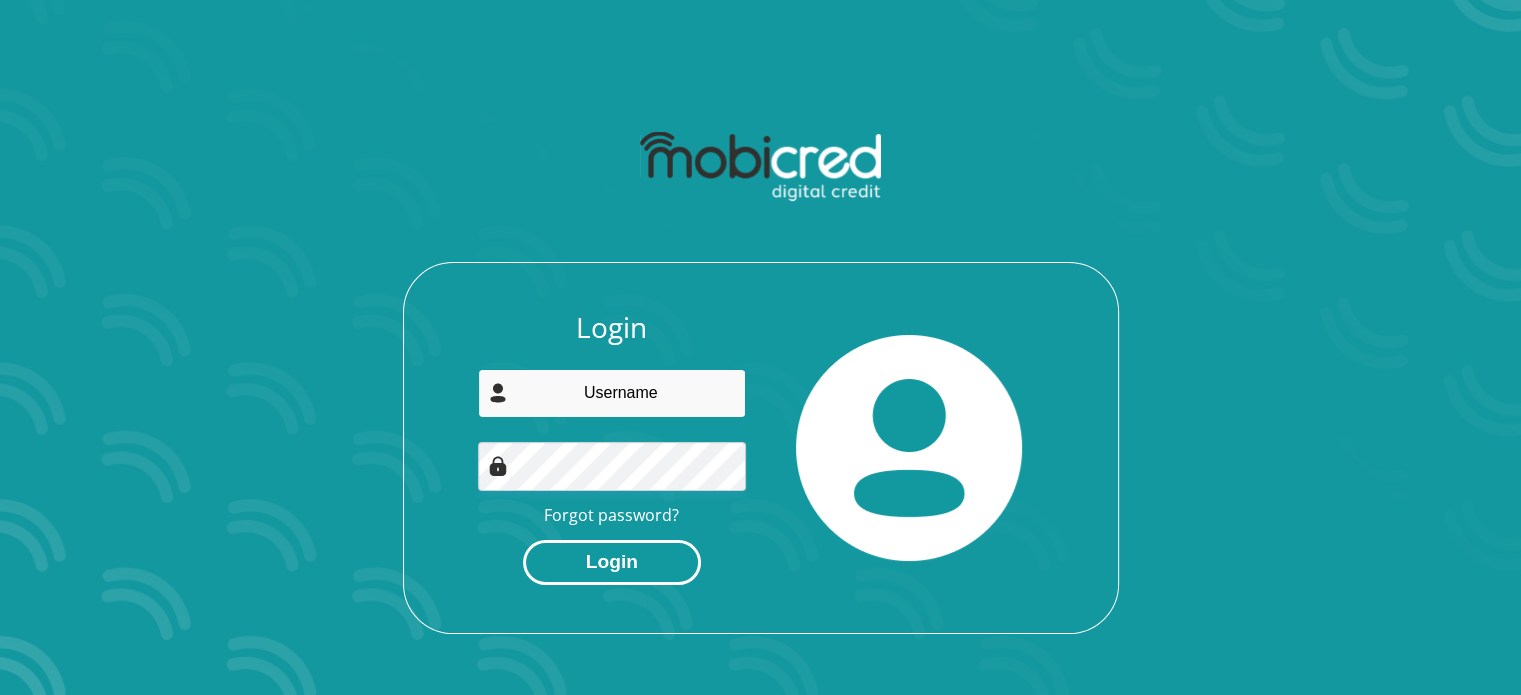 type on "[EMAIL]" 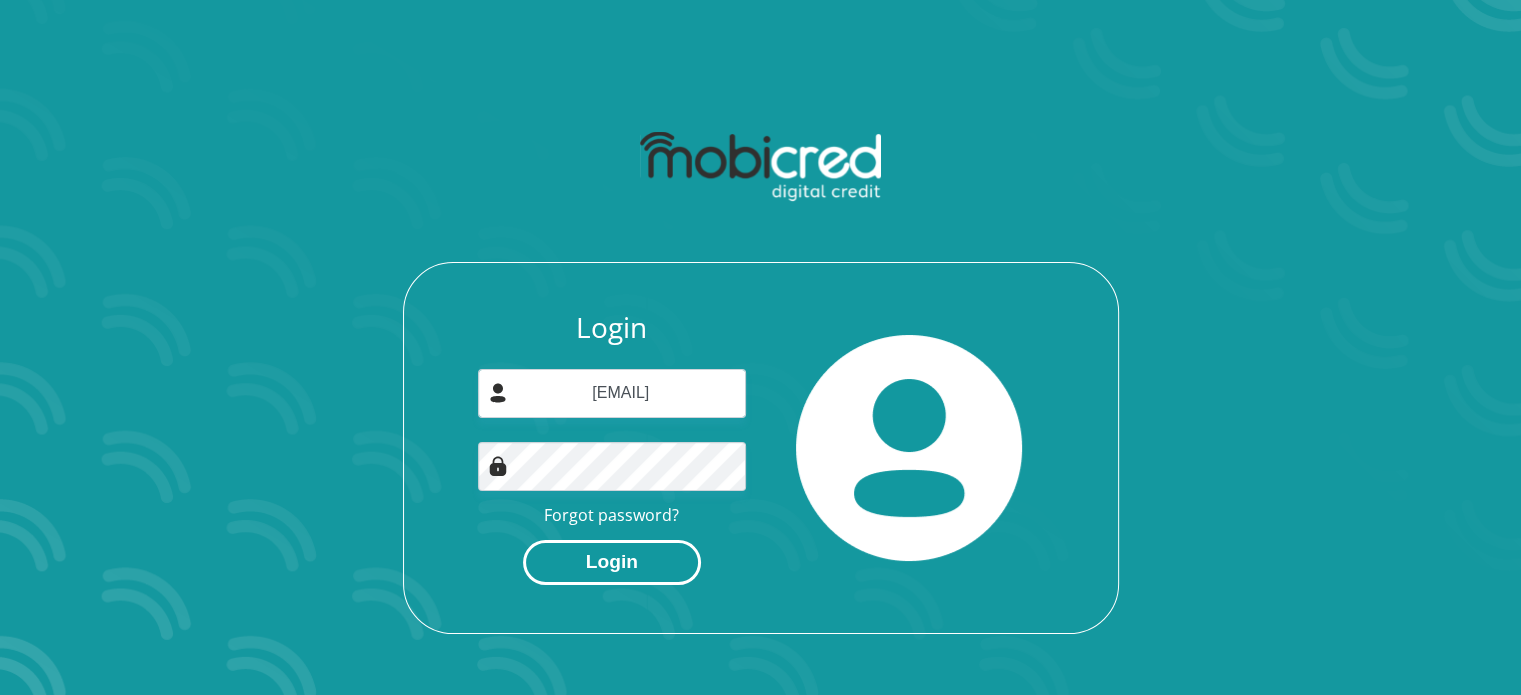 click on "Login" at bounding box center (612, 562) 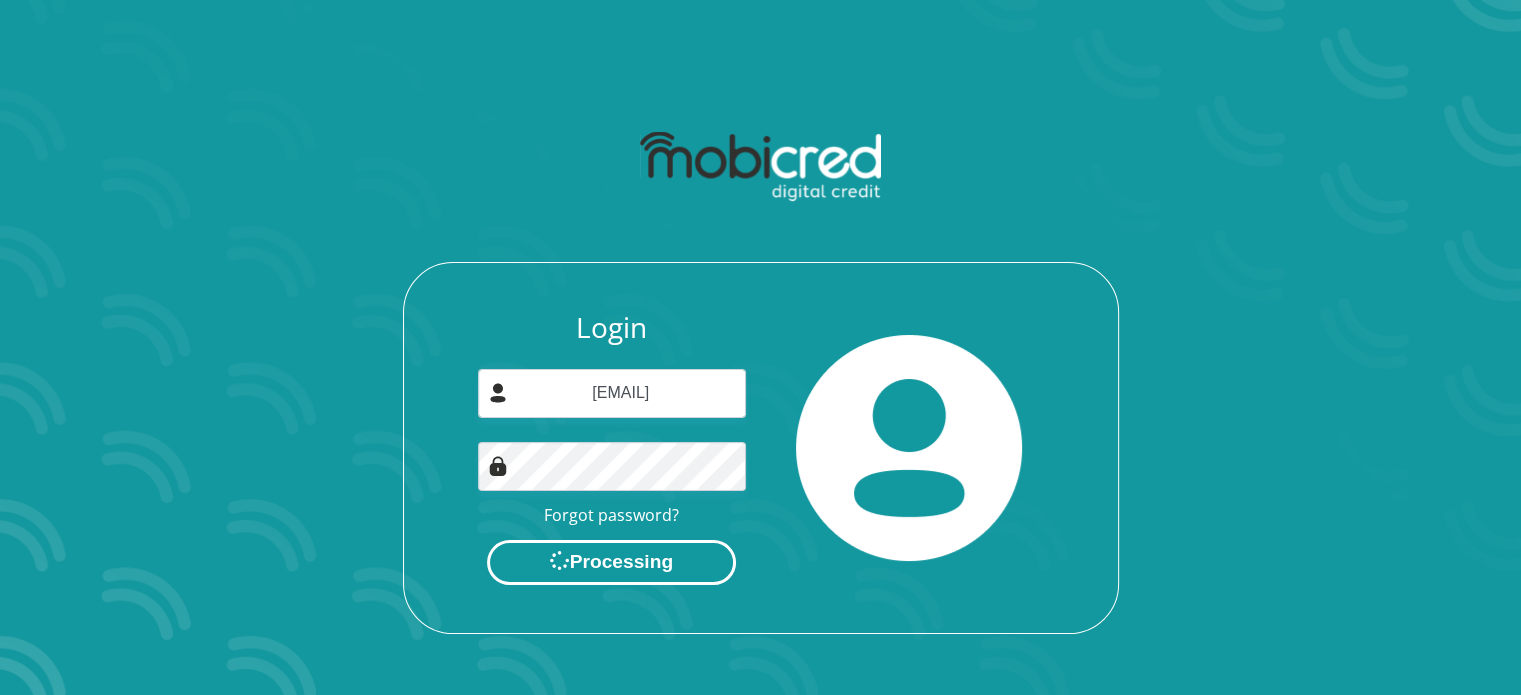 scroll, scrollTop: 0, scrollLeft: 0, axis: both 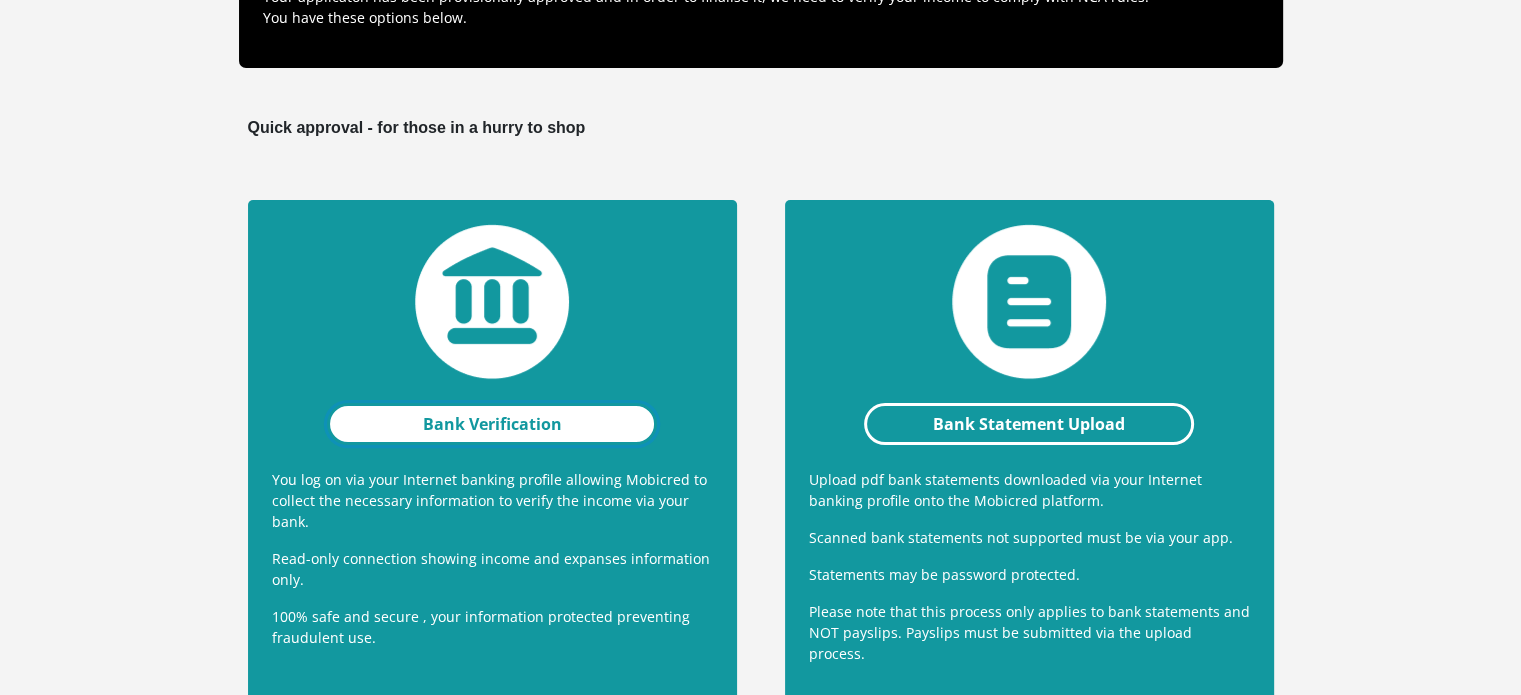 click on "Bank Verification" at bounding box center [492, 424] 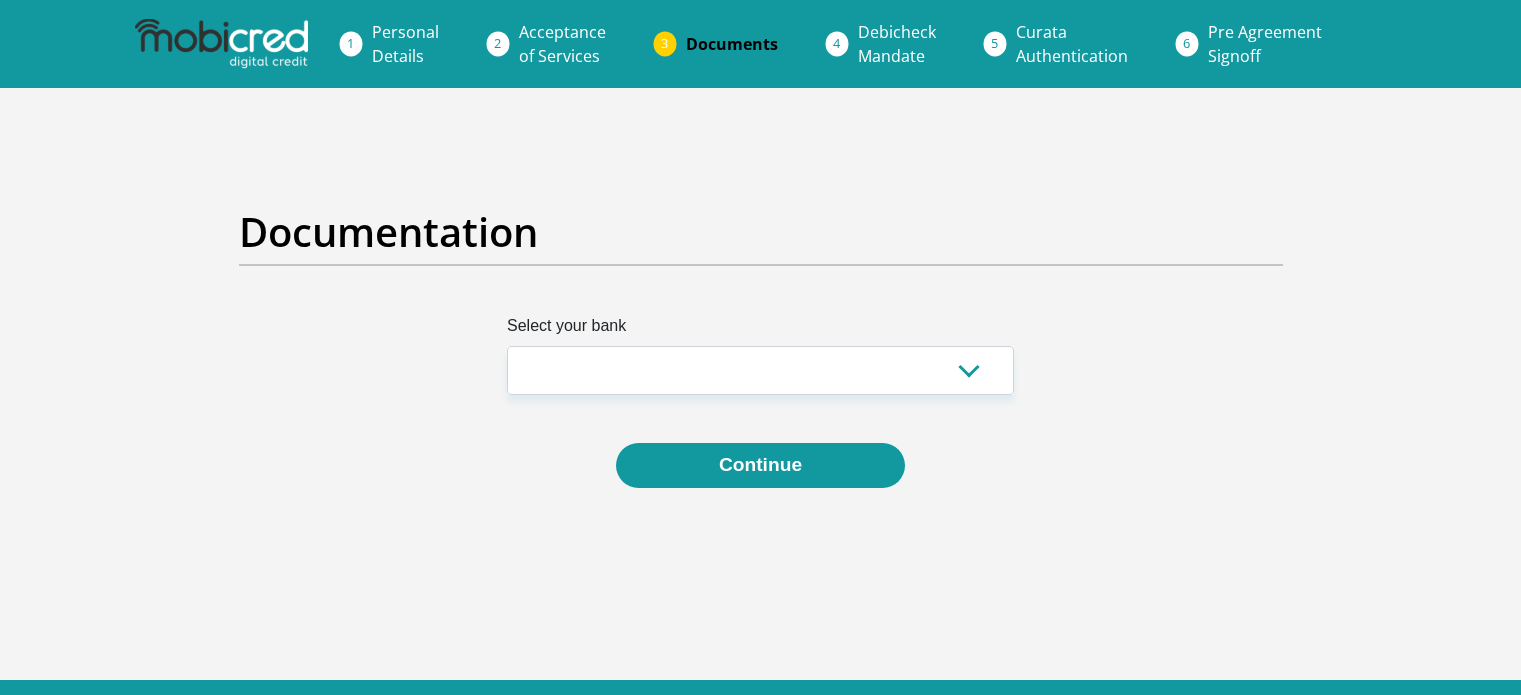 scroll, scrollTop: 0, scrollLeft: 0, axis: both 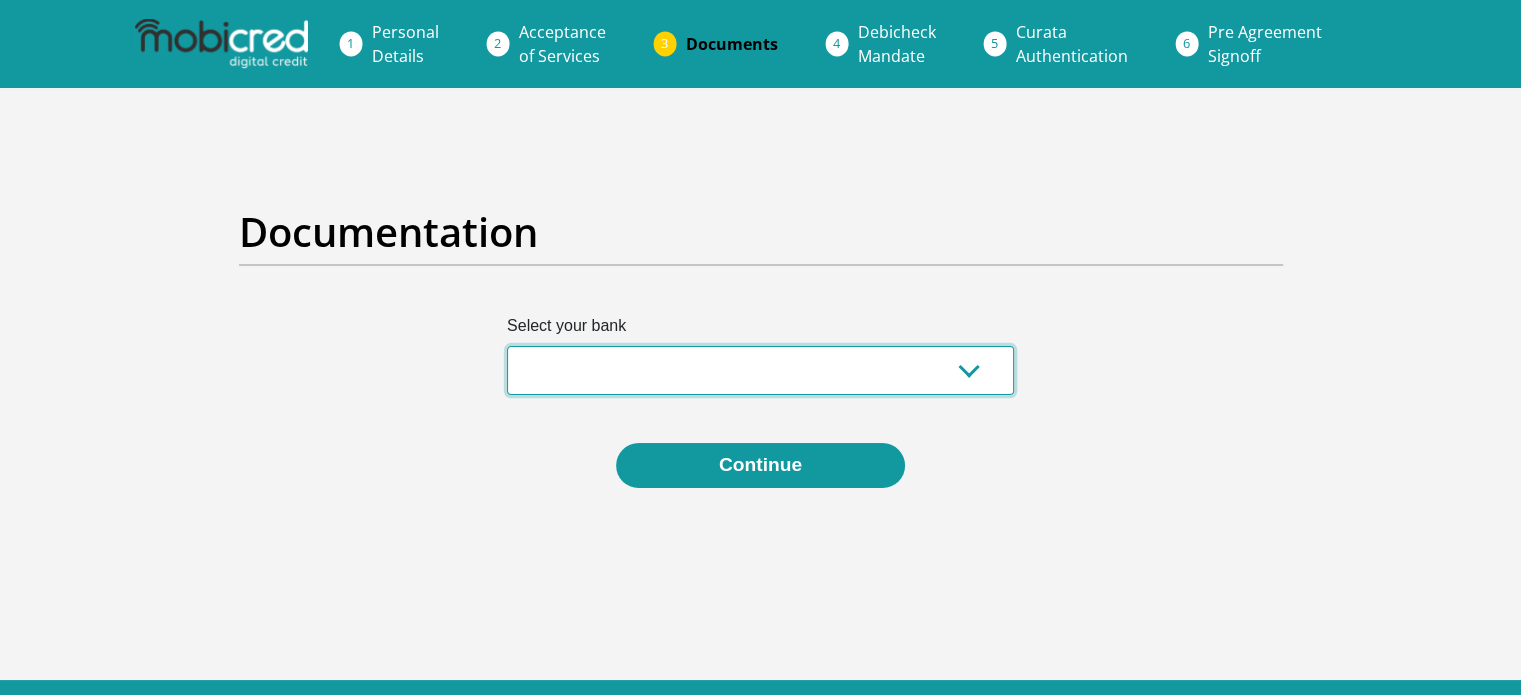 click on "Absa
Capitec Bank
Discovery Bank
First National Bank
Nedbank
Standard Bank
TymeBank" at bounding box center (760, 370) 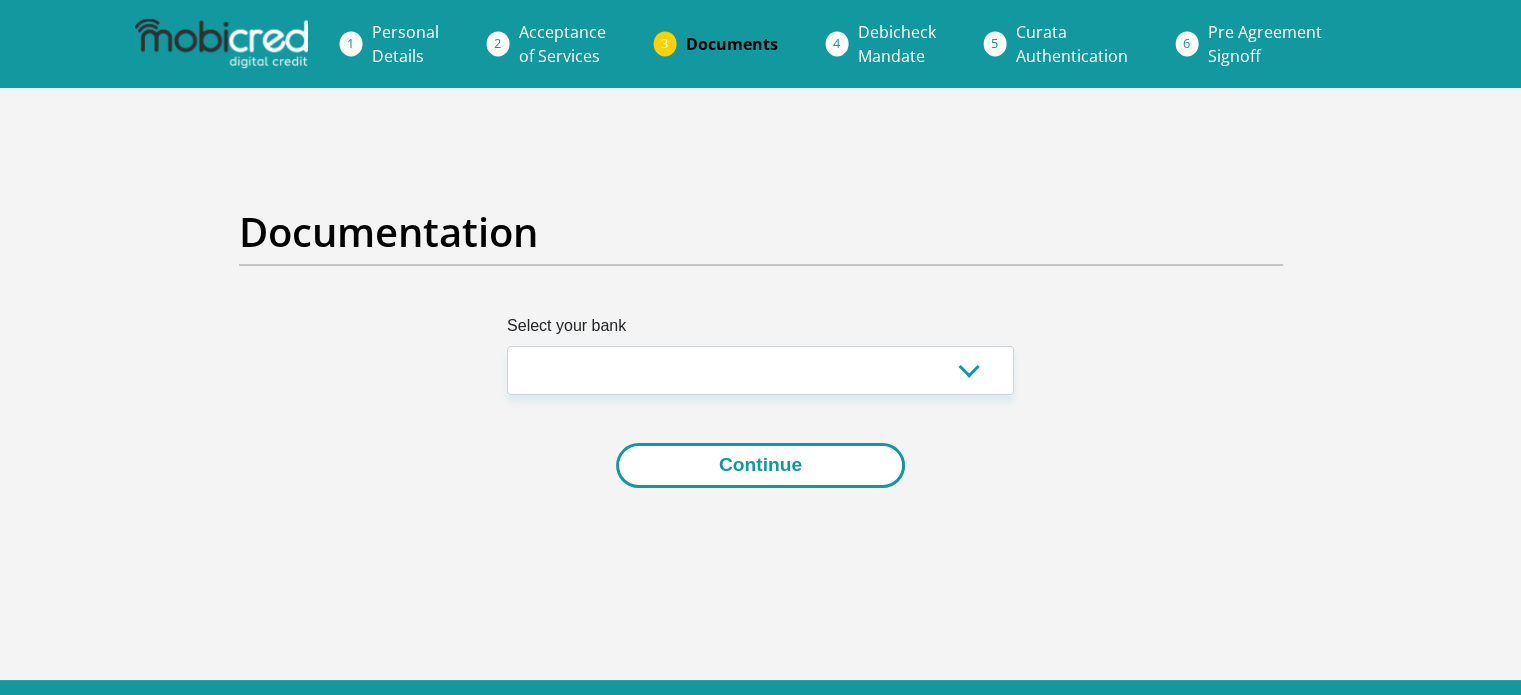 click on "Continue" at bounding box center [760, 465] 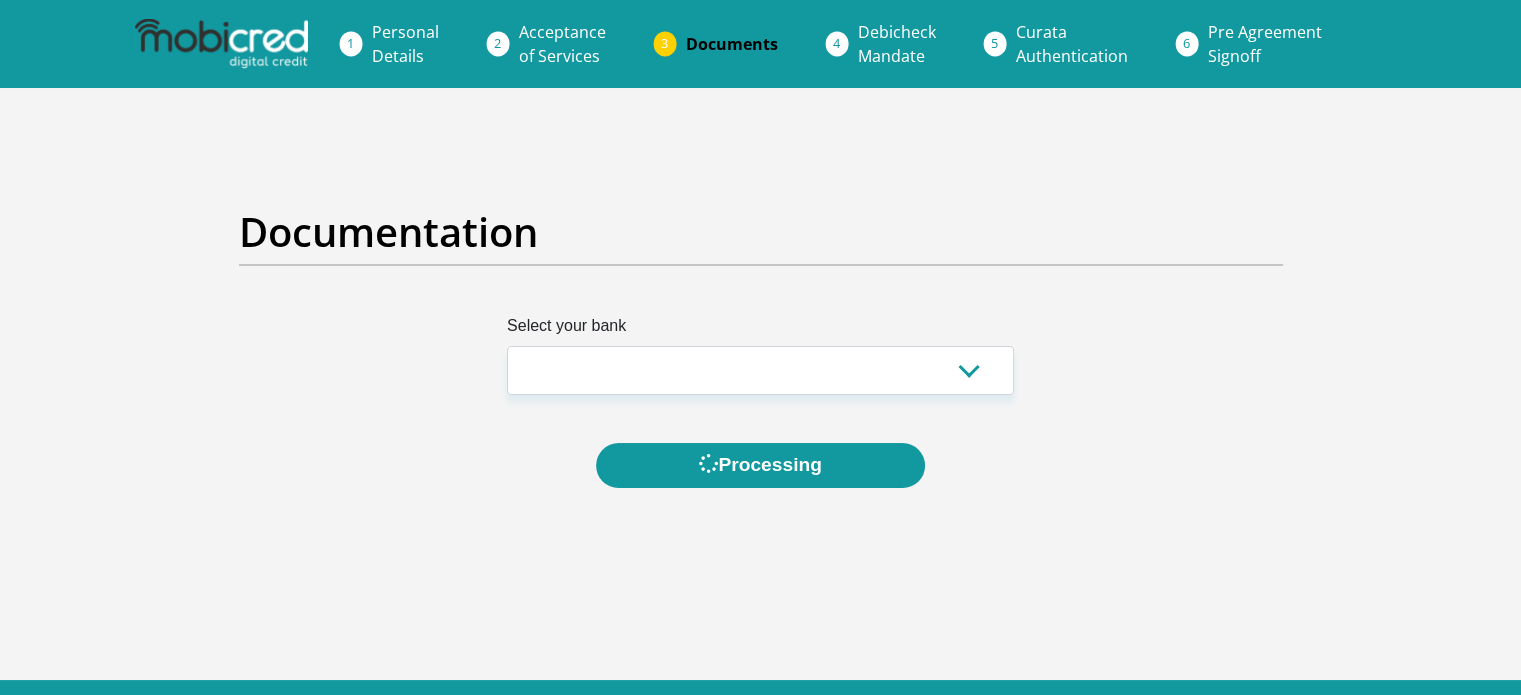scroll, scrollTop: 0, scrollLeft: 0, axis: both 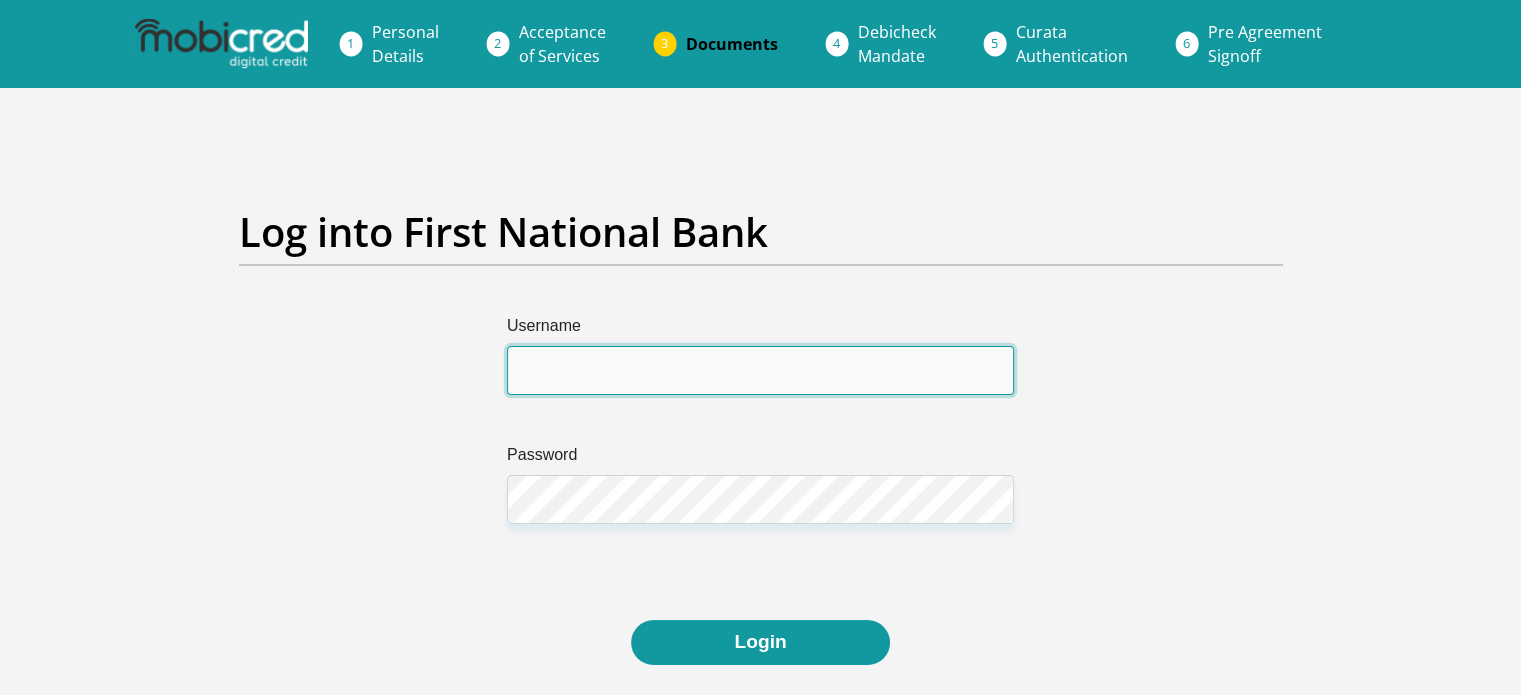 type on "[EMAIL]" 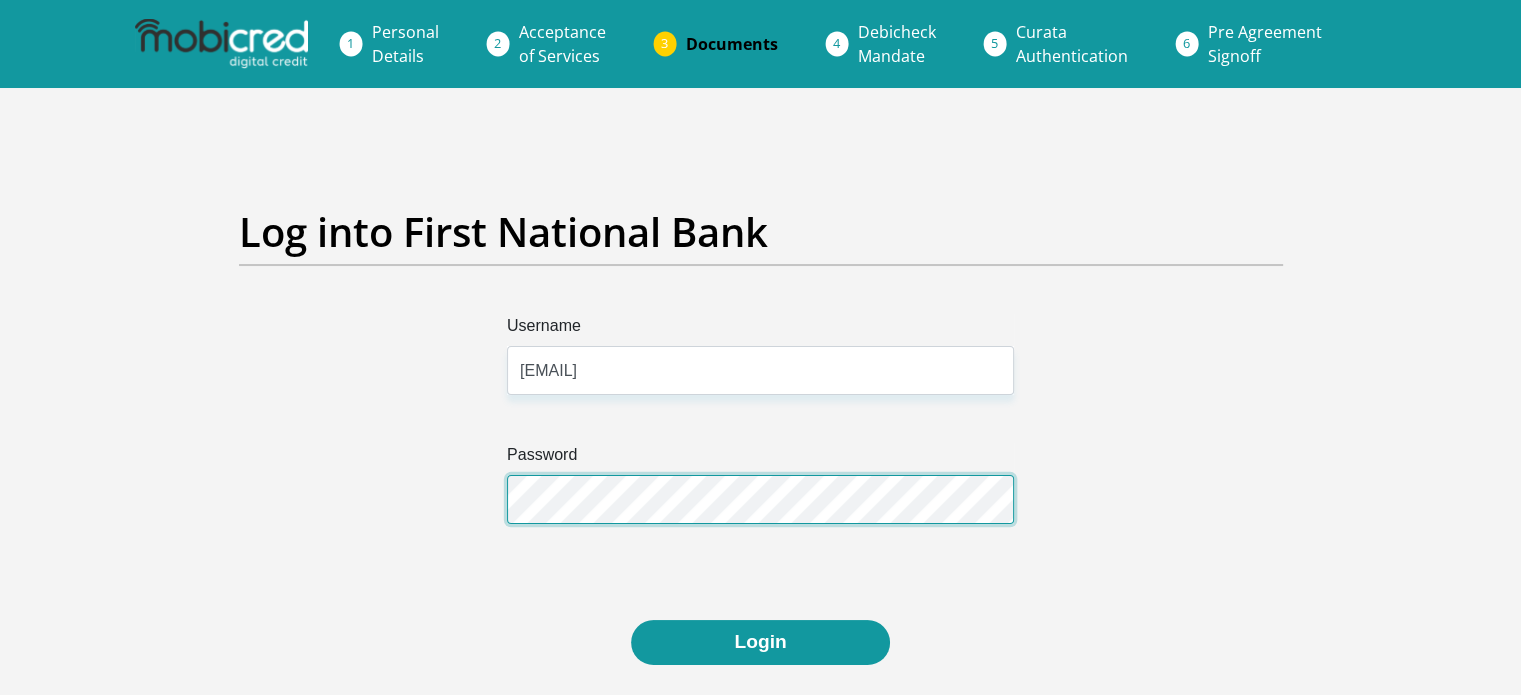 click on "Login" at bounding box center [760, 642] 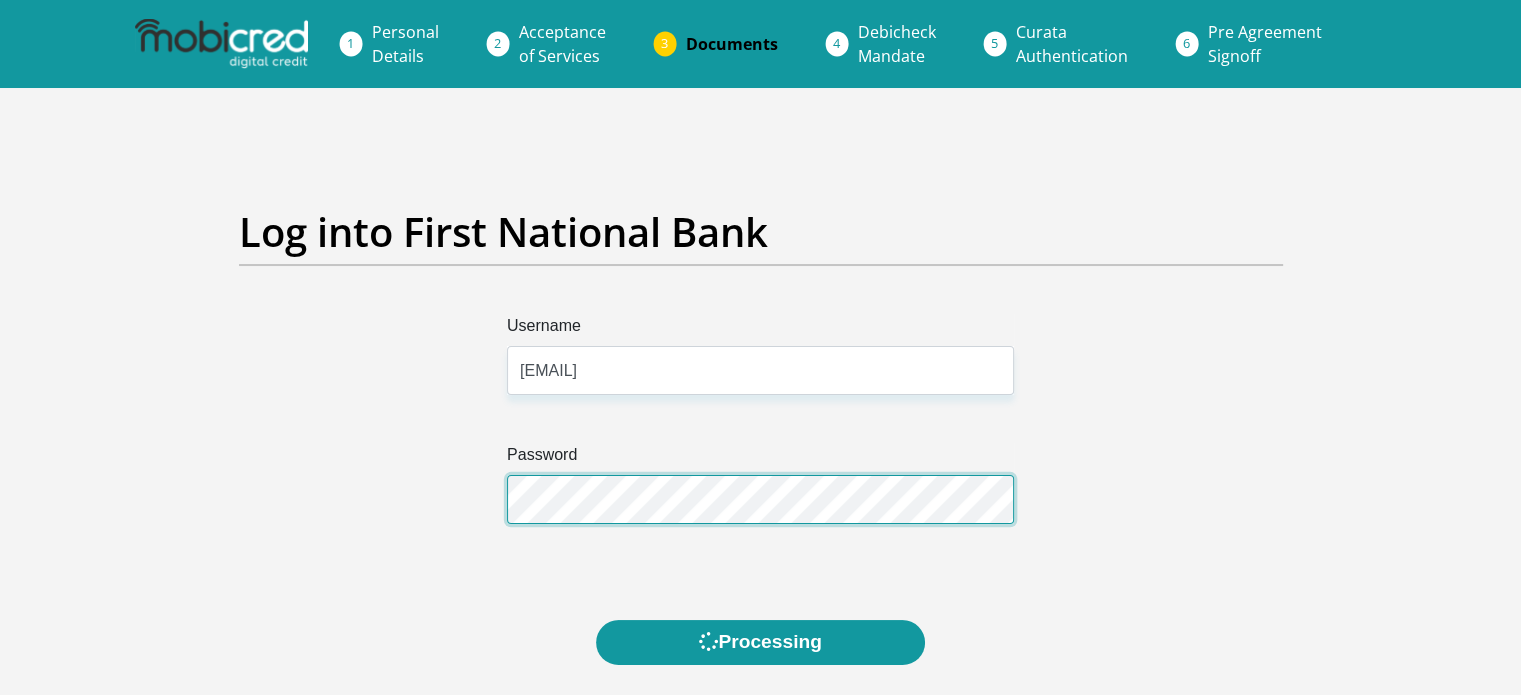 scroll, scrollTop: 0, scrollLeft: 0, axis: both 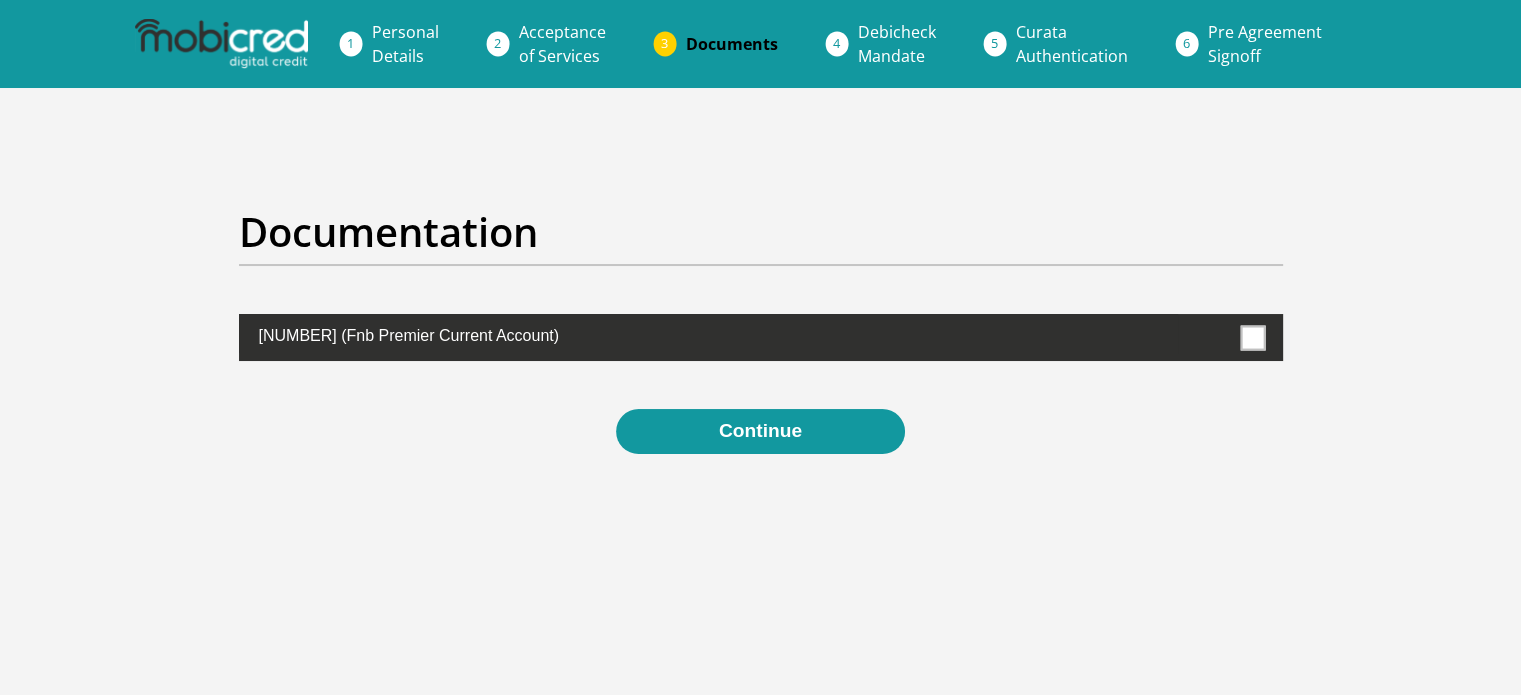 click at bounding box center (761, 337) 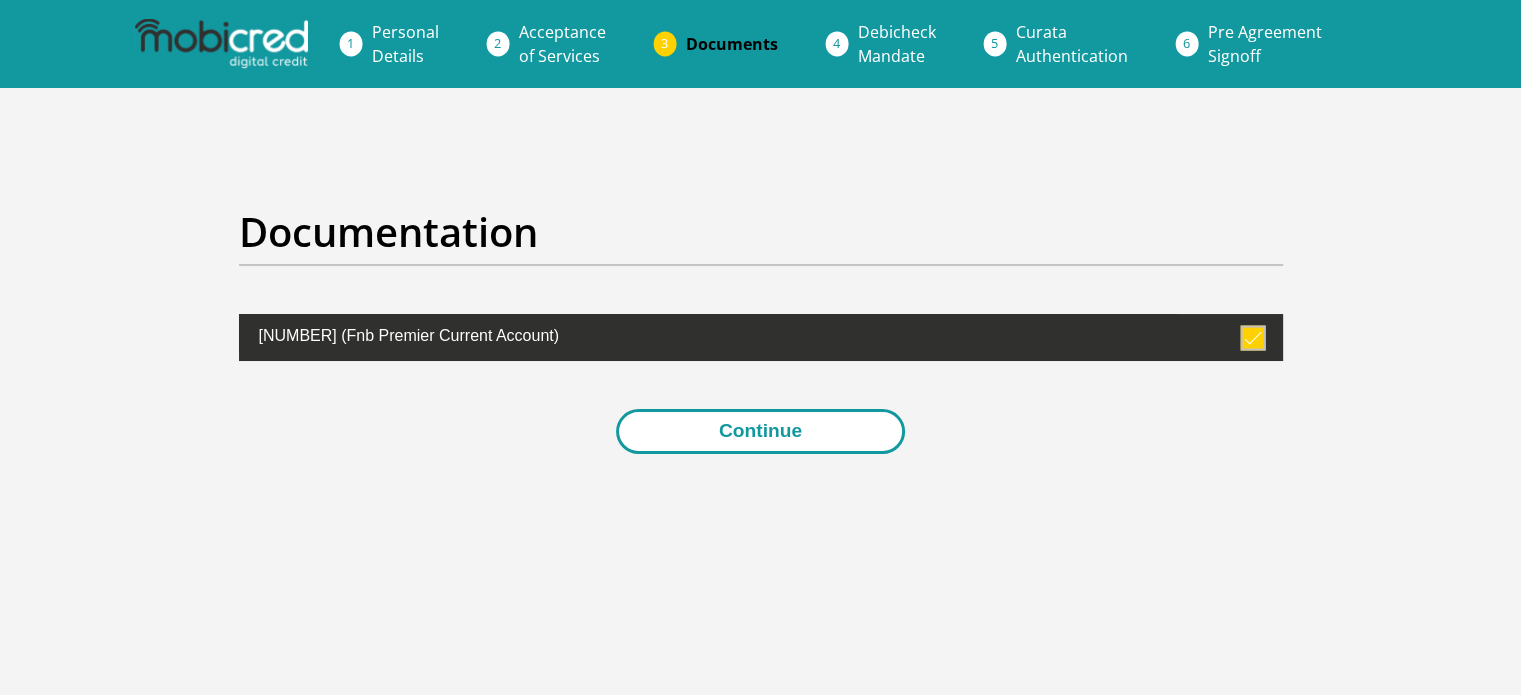 click on "Continue" at bounding box center [760, 431] 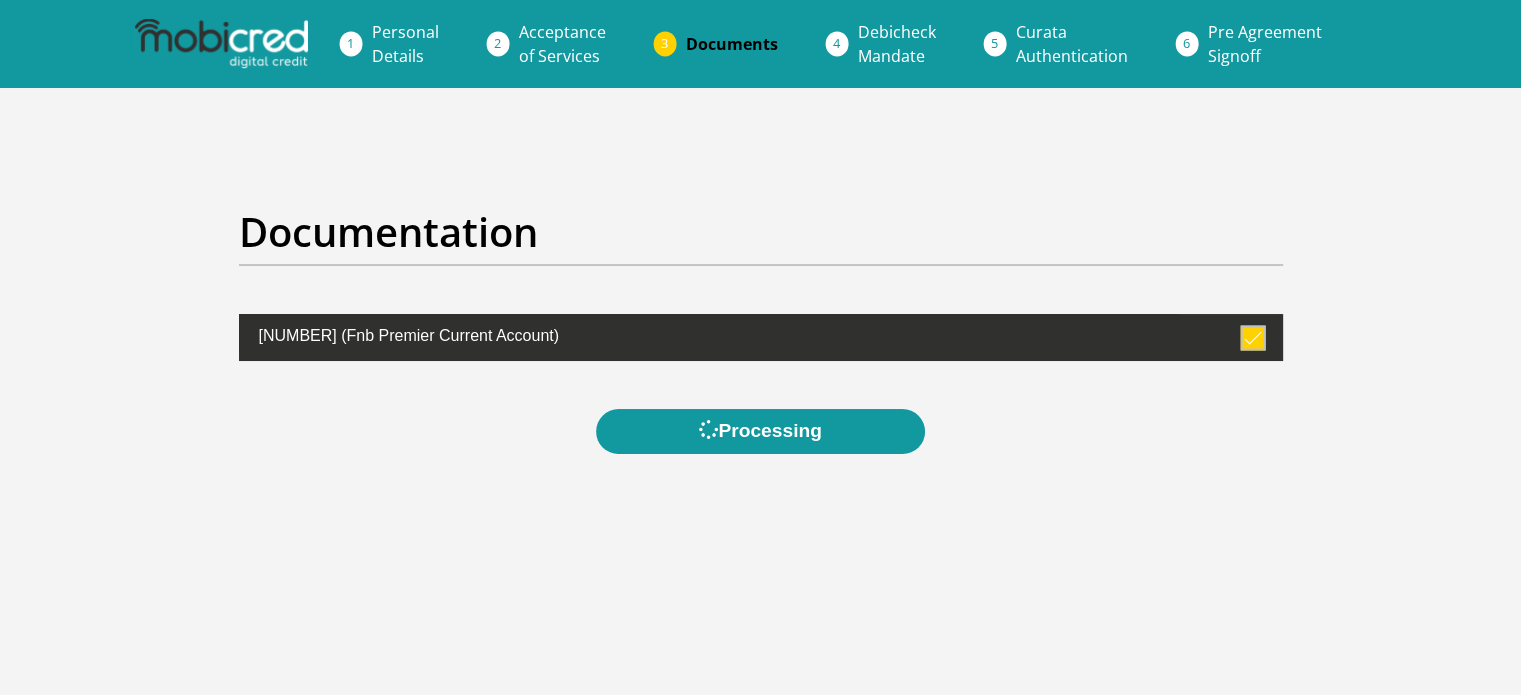 scroll, scrollTop: 0, scrollLeft: 0, axis: both 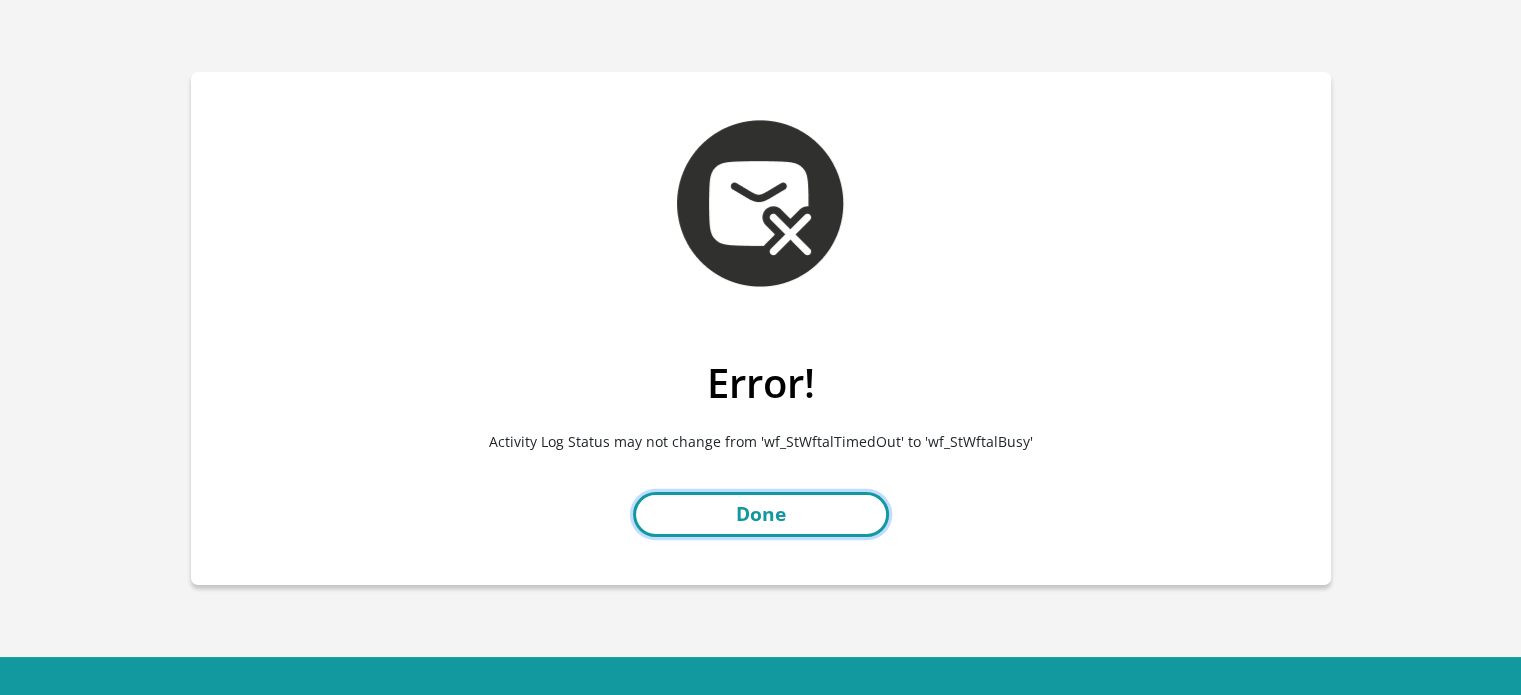 click on "Done" at bounding box center [761, 514] 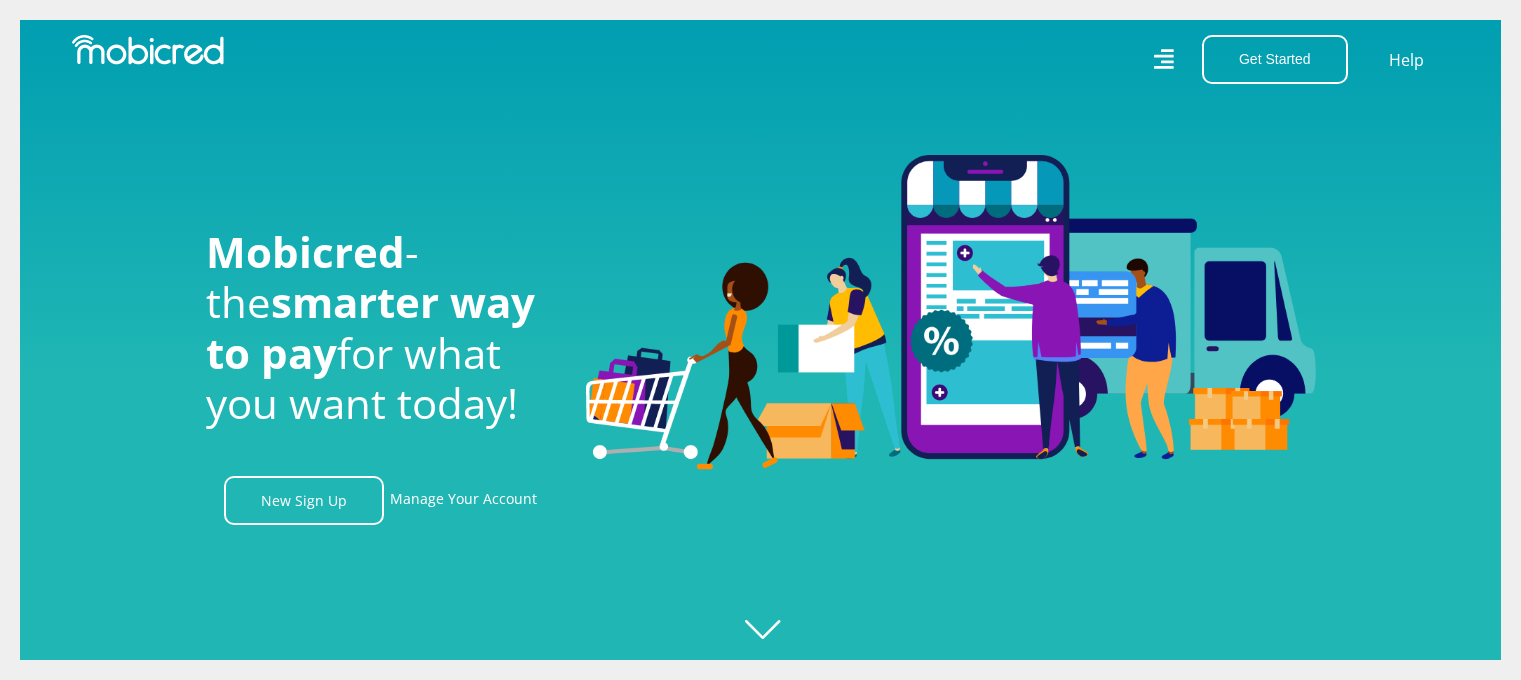 scroll, scrollTop: 0, scrollLeft: 0, axis: both 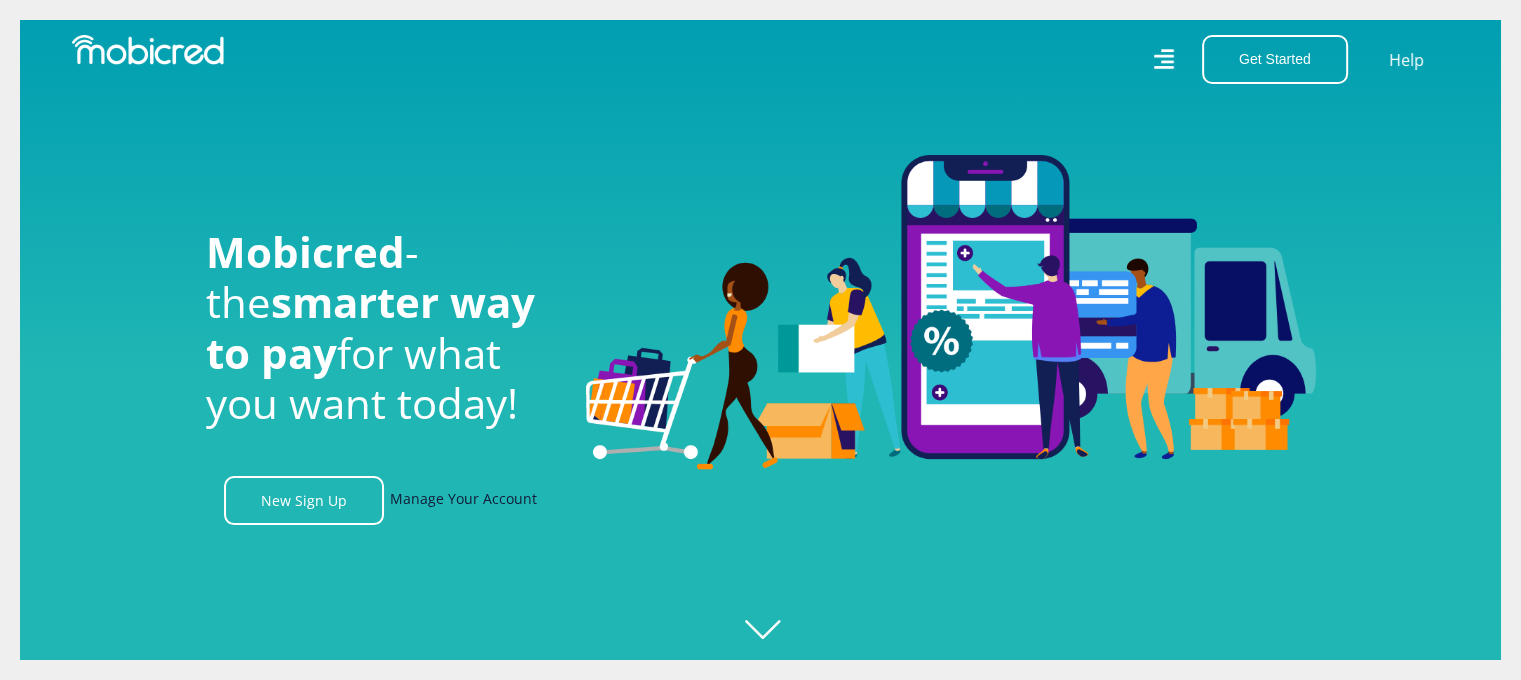 click on "Manage Your Account" at bounding box center [463, 500] 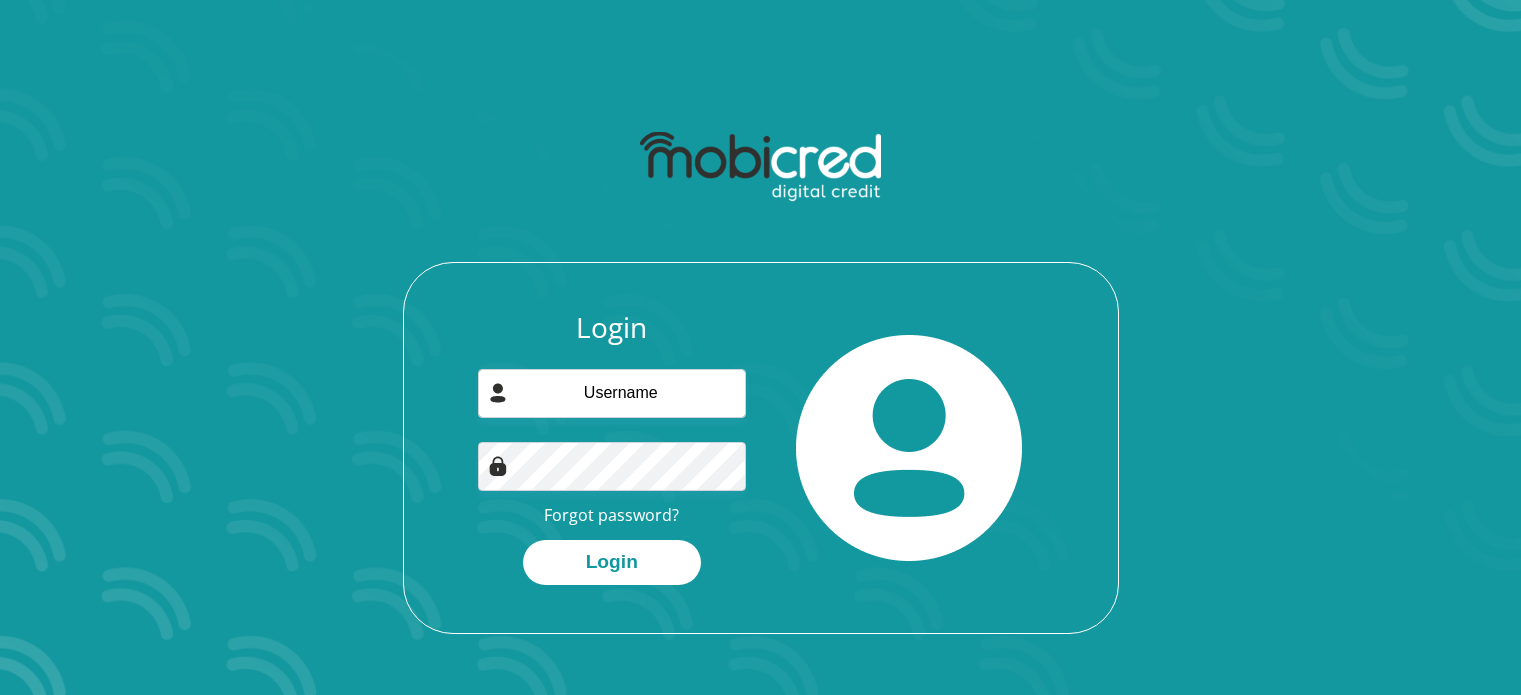 scroll, scrollTop: 0, scrollLeft: 0, axis: both 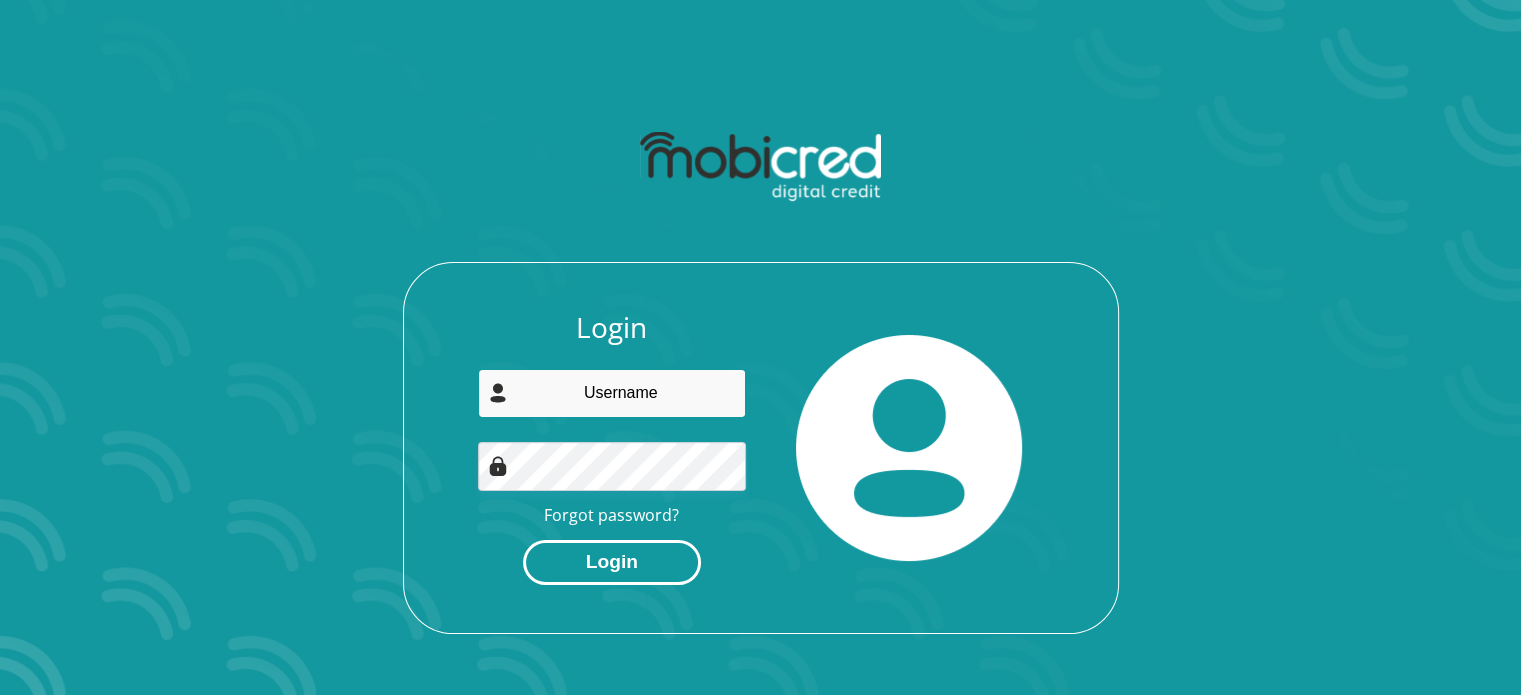 type on "[EMAIL]" 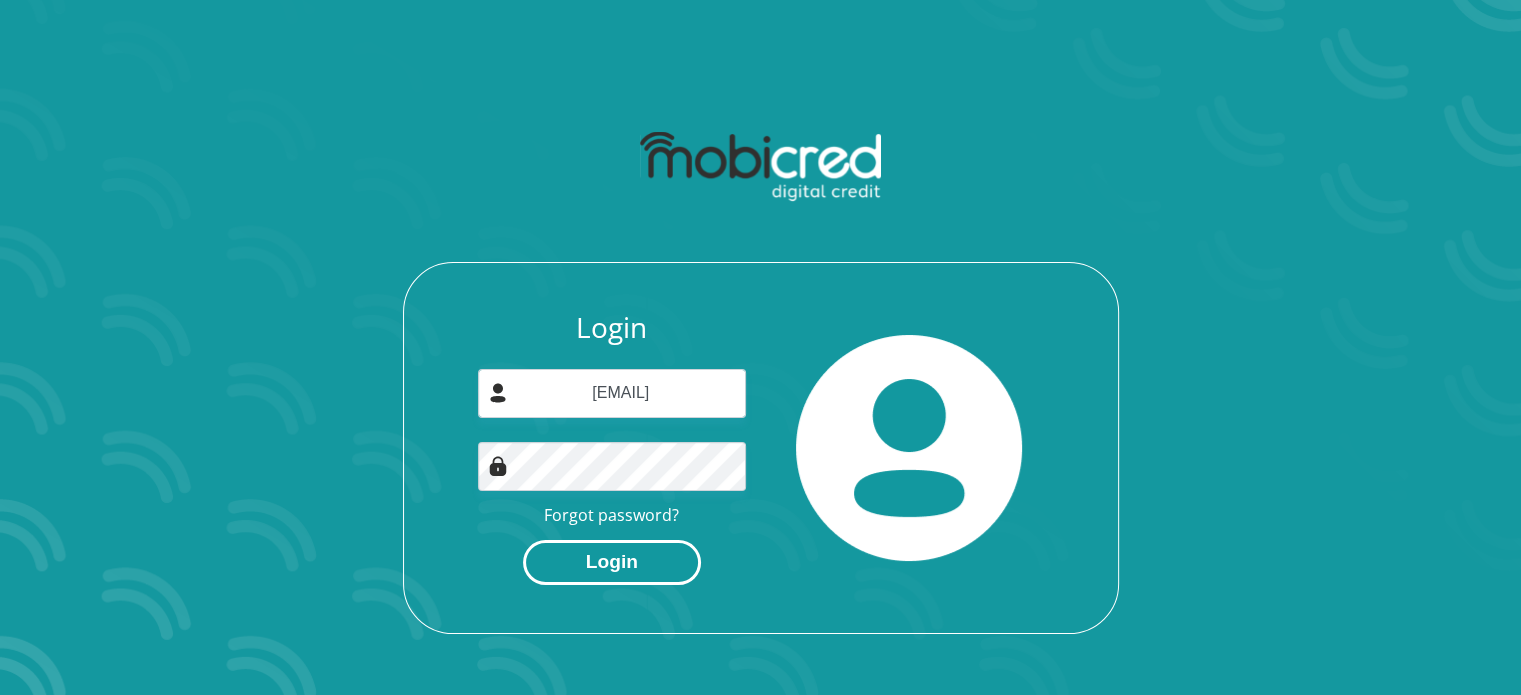 click on "Login" at bounding box center (612, 562) 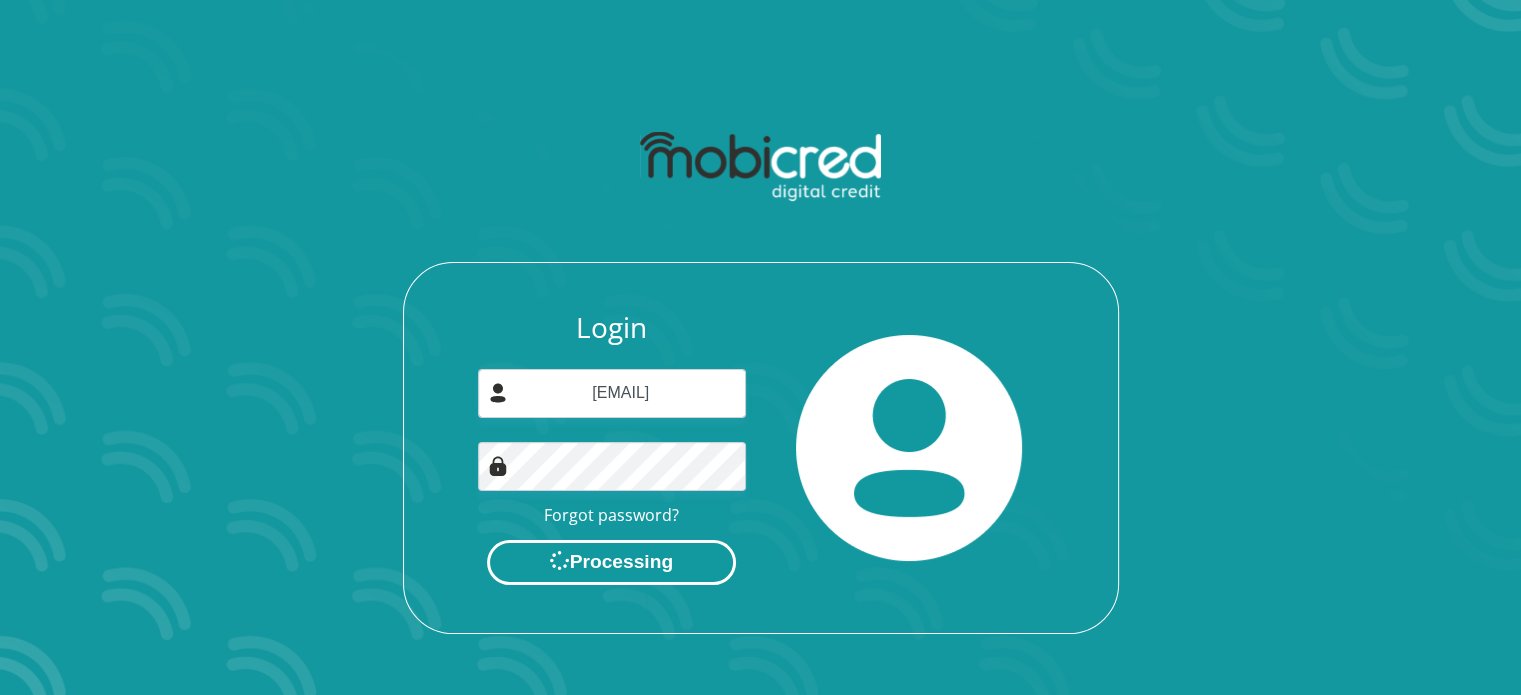 scroll, scrollTop: 0, scrollLeft: 0, axis: both 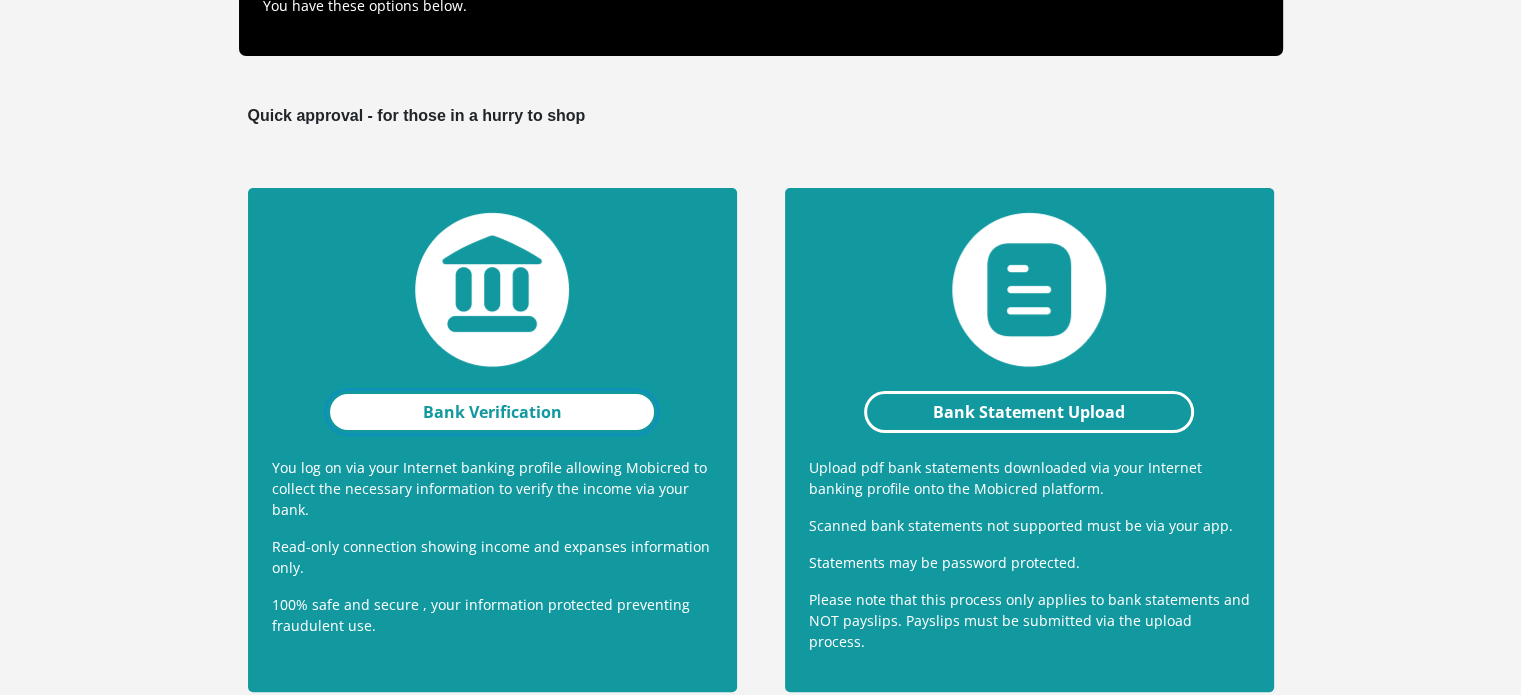 click on "Bank Verification" at bounding box center (492, 412) 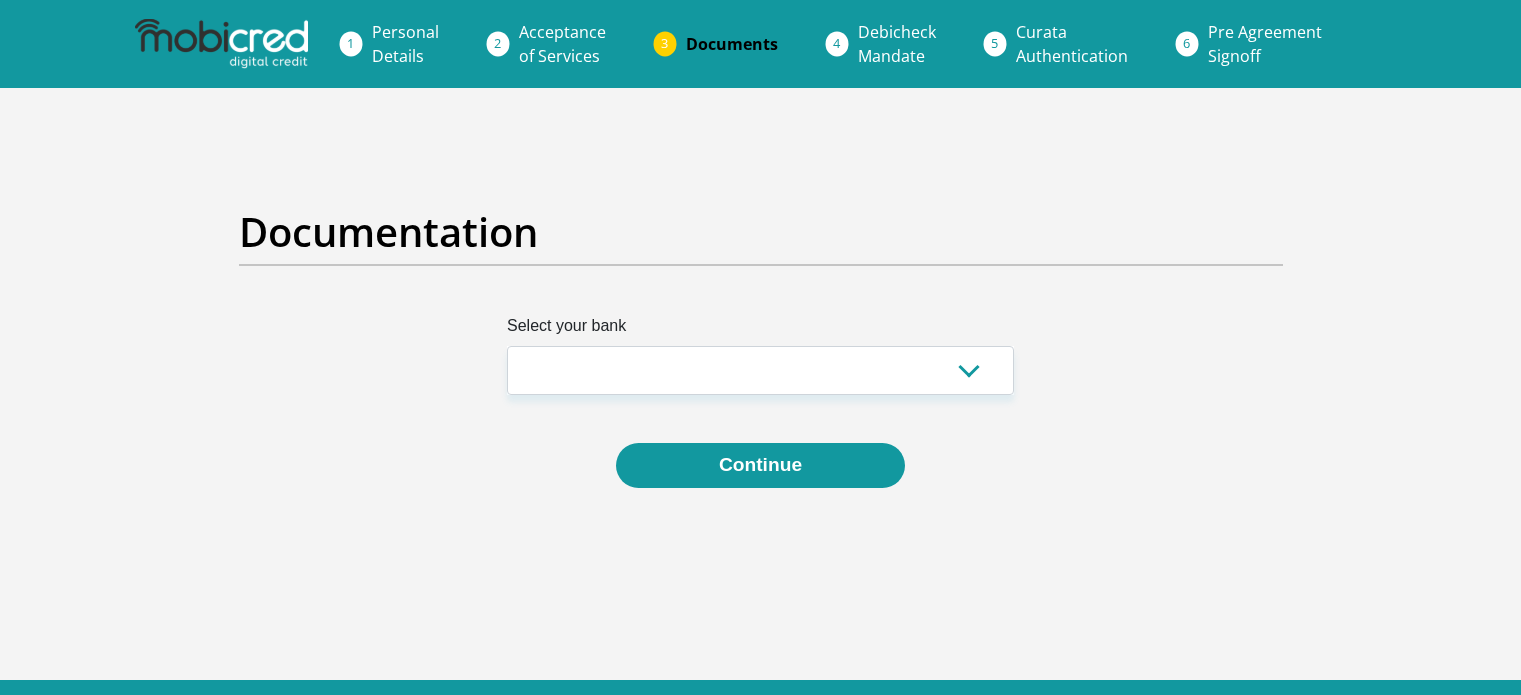 scroll, scrollTop: 0, scrollLeft: 0, axis: both 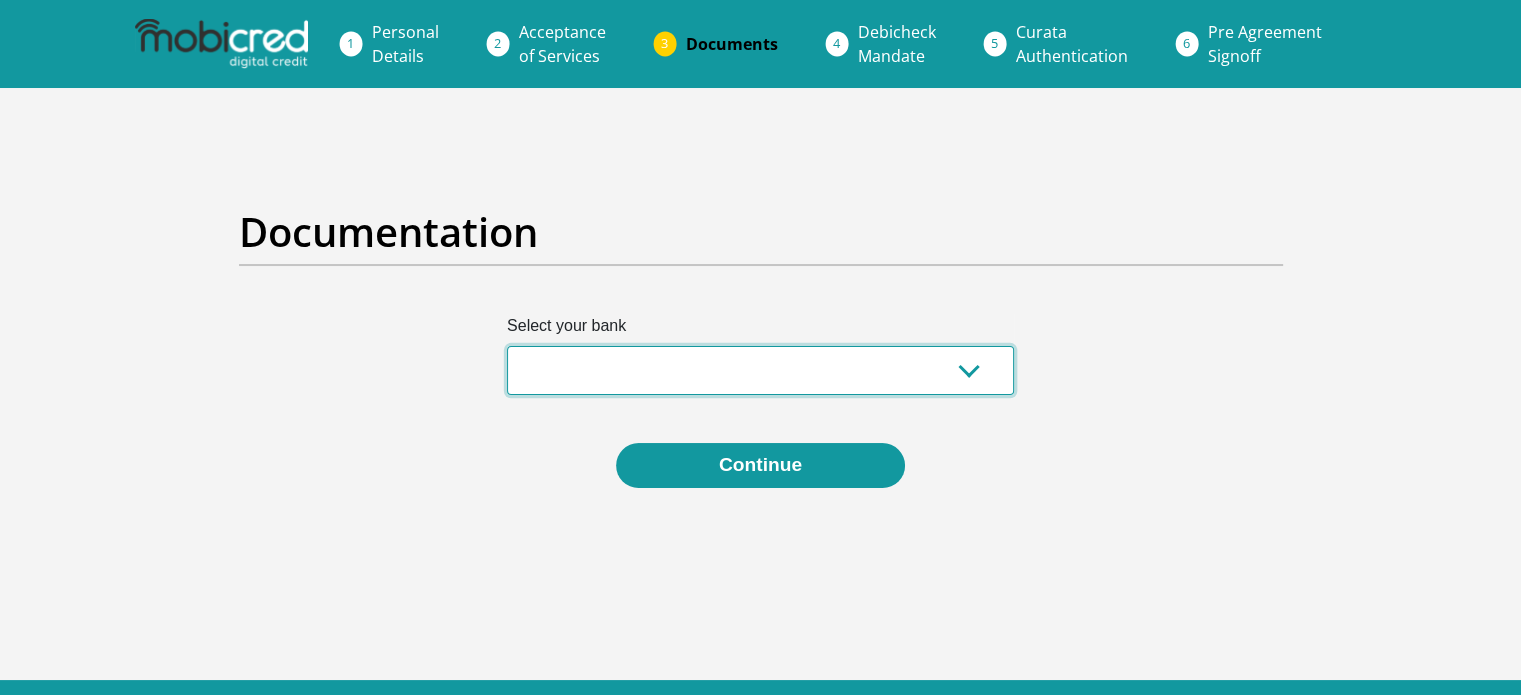 click on "Absa
Capitec Bank
Discovery Bank
First National Bank
Nedbank
Standard Bank
TymeBank" at bounding box center [760, 370] 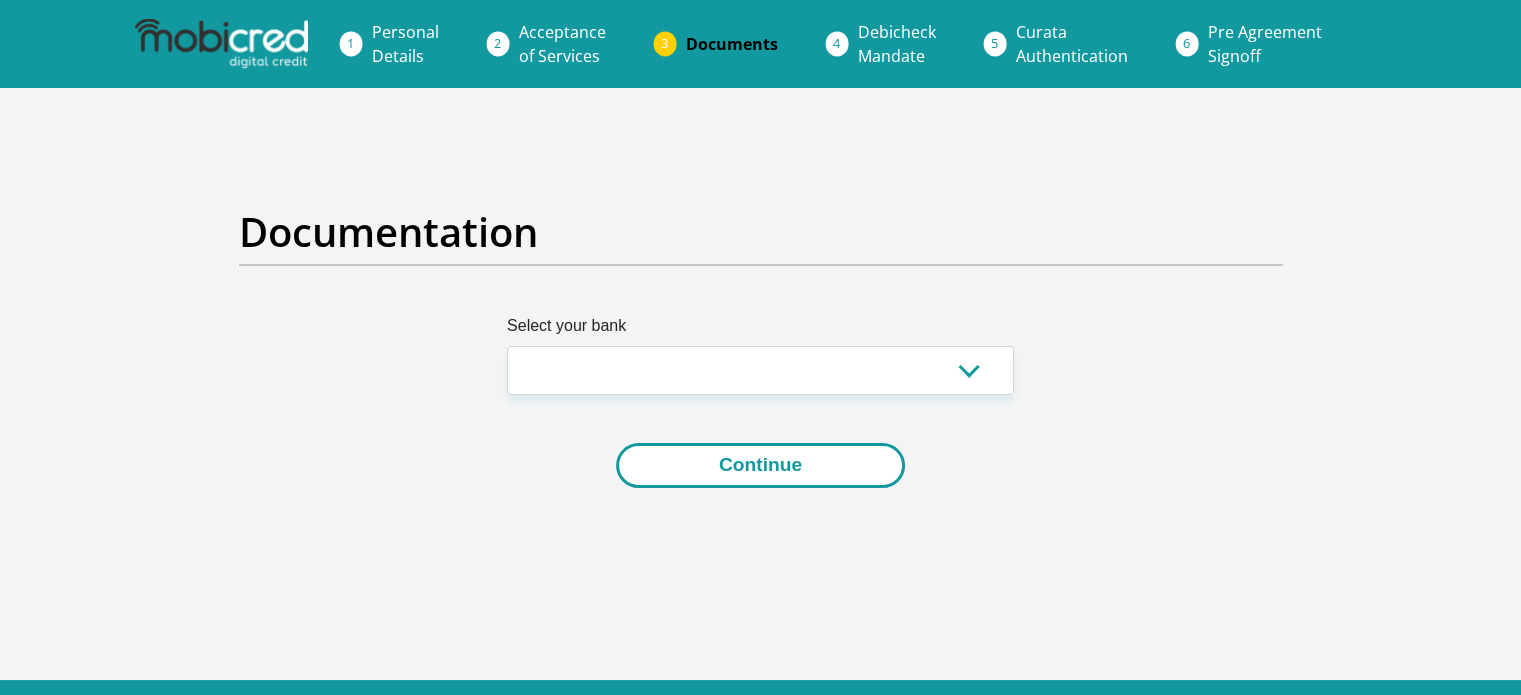 click on "Continue" at bounding box center [760, 465] 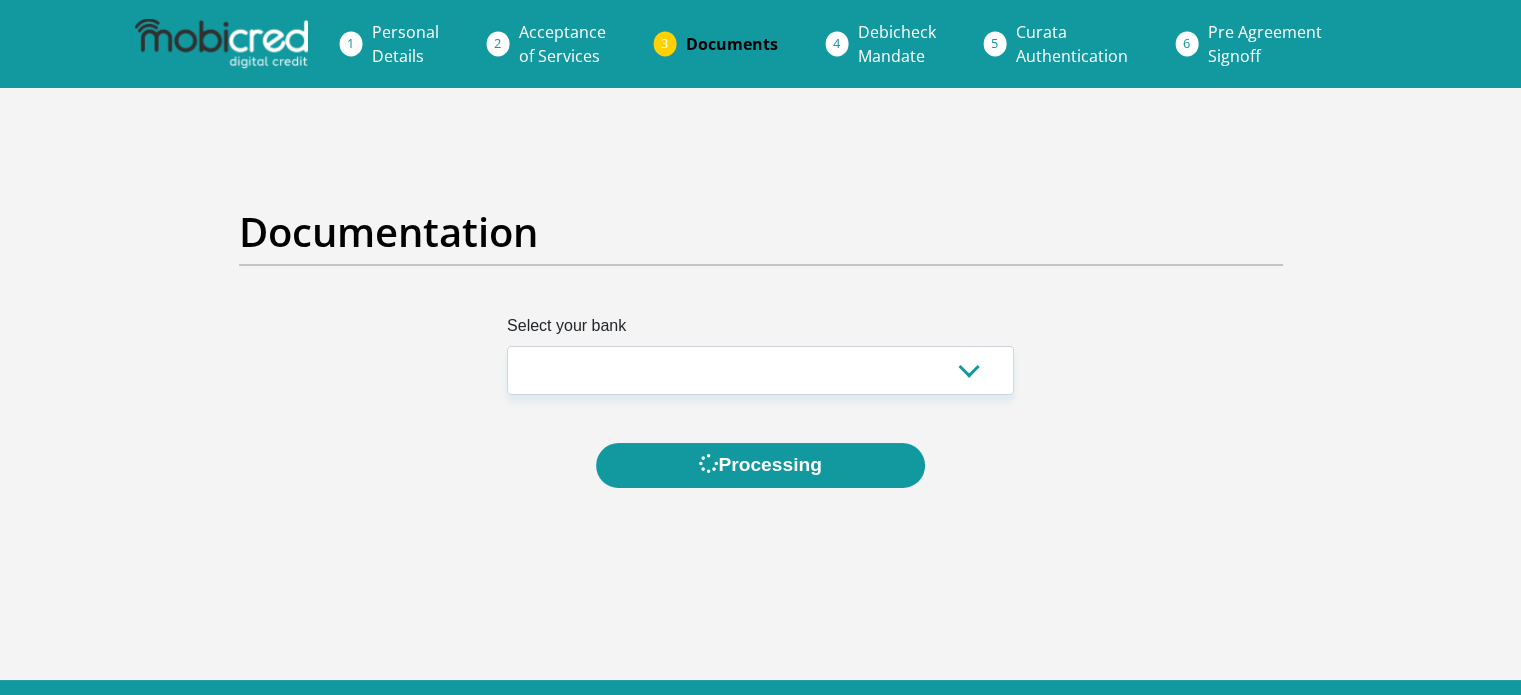 scroll, scrollTop: 0, scrollLeft: 0, axis: both 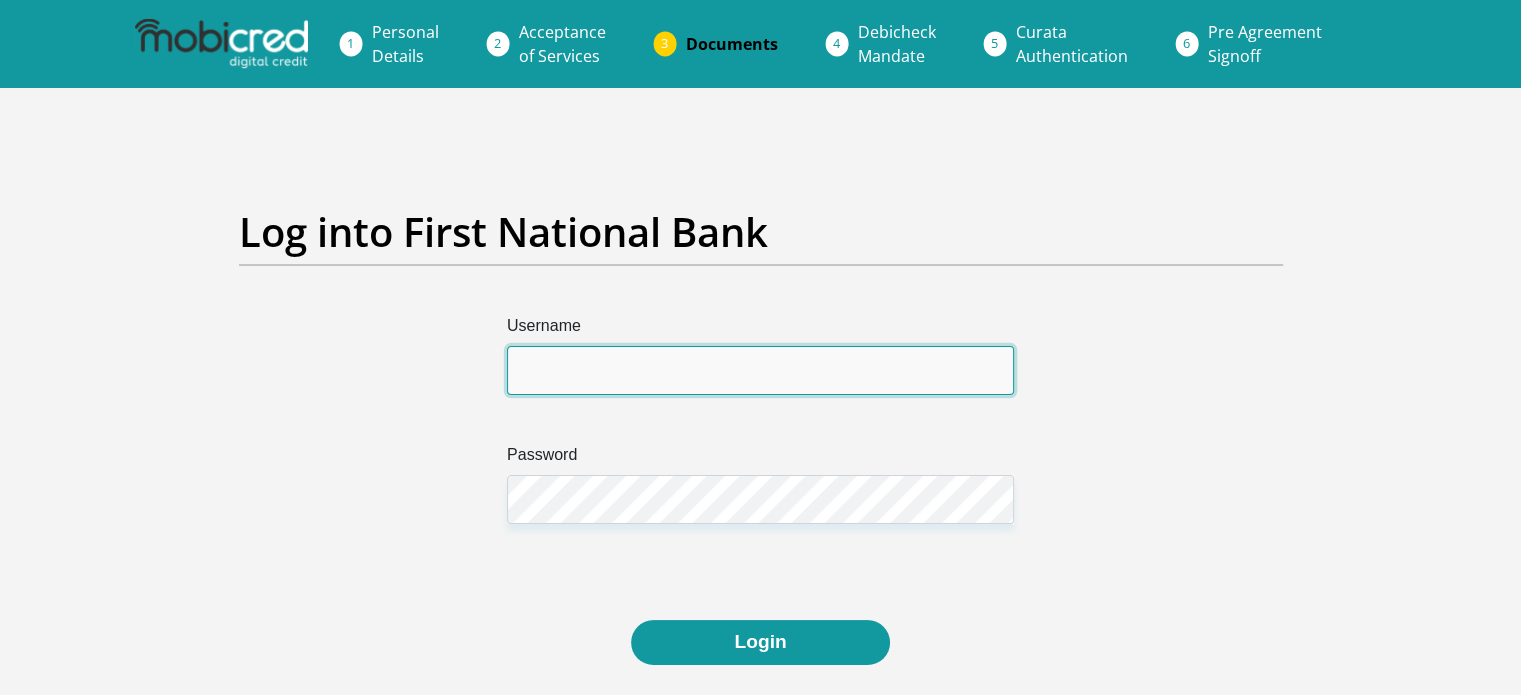 type on "selaelos@gmail.com" 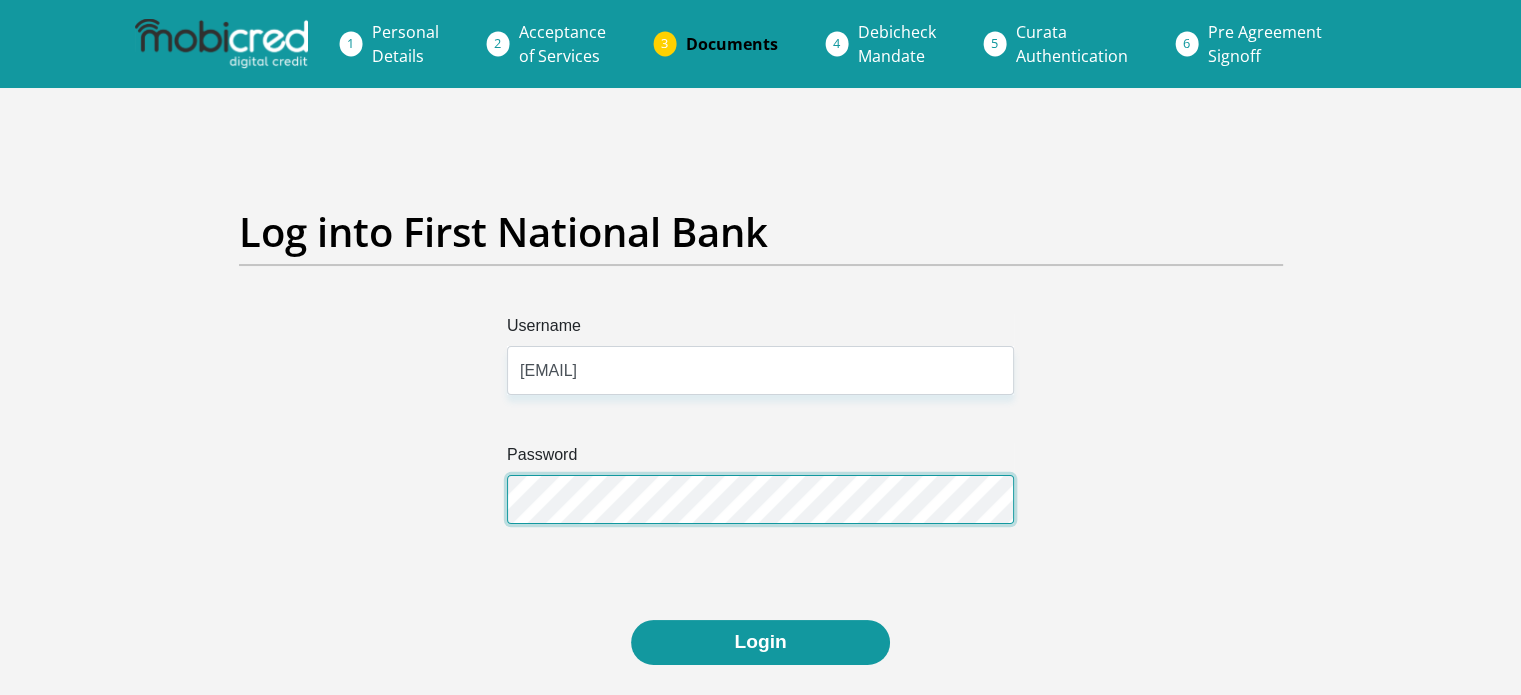 click on "Login" at bounding box center (760, 642) 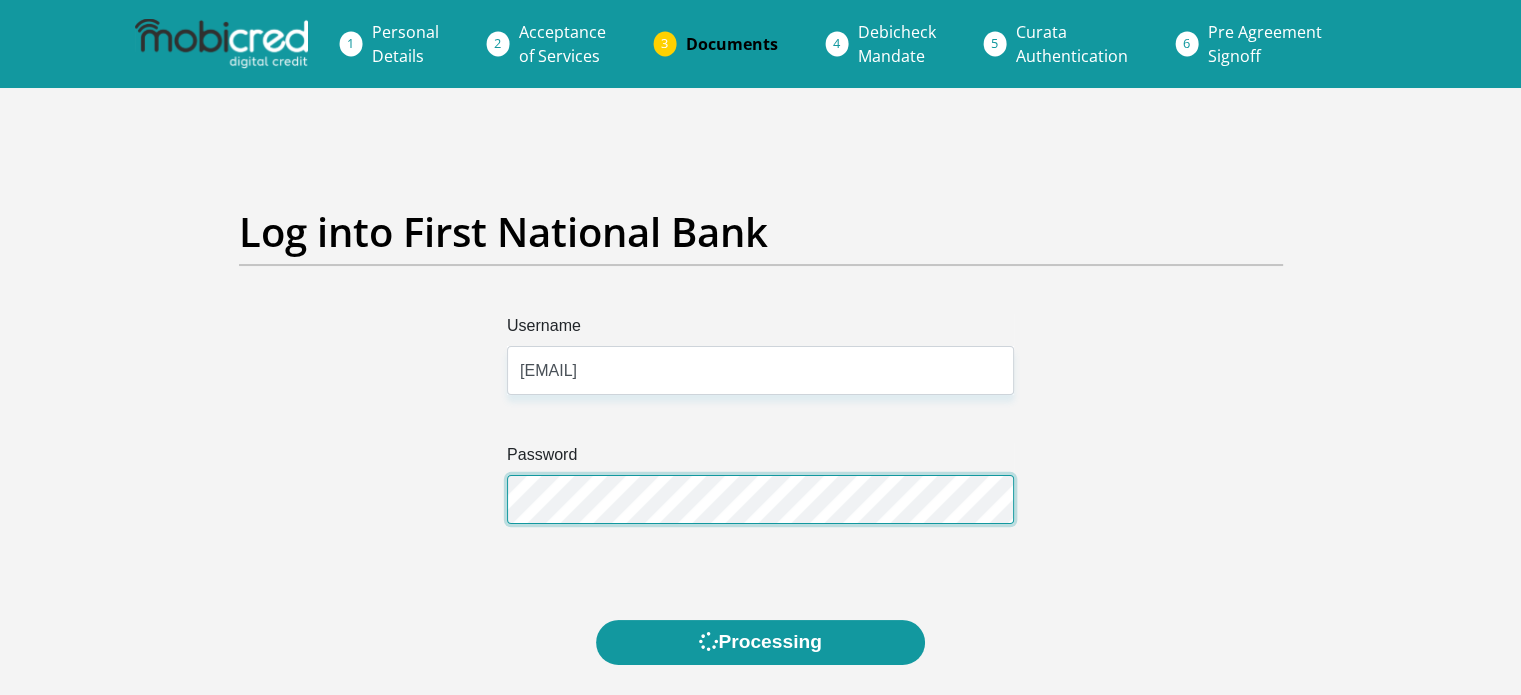 scroll, scrollTop: 0, scrollLeft: 0, axis: both 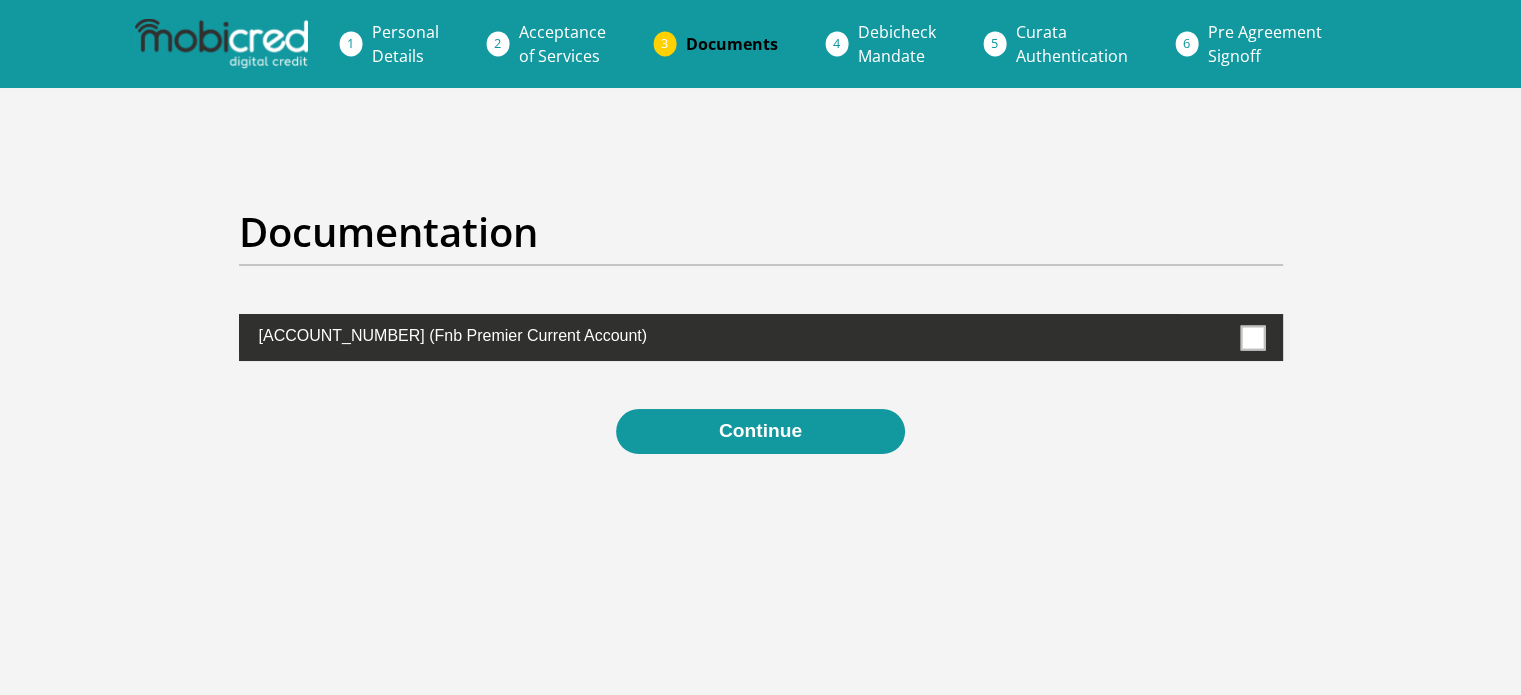 click at bounding box center [1252, 337] 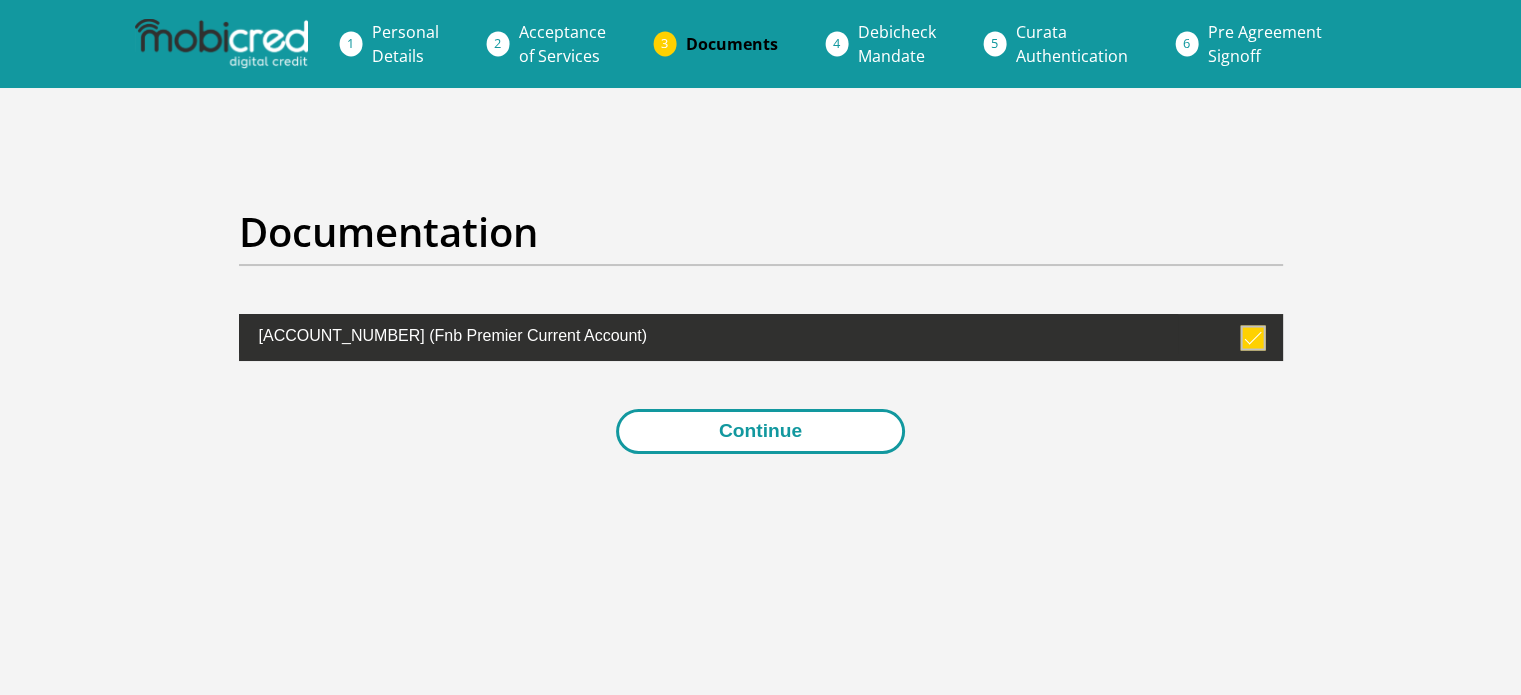 click on "Continue" at bounding box center [760, 431] 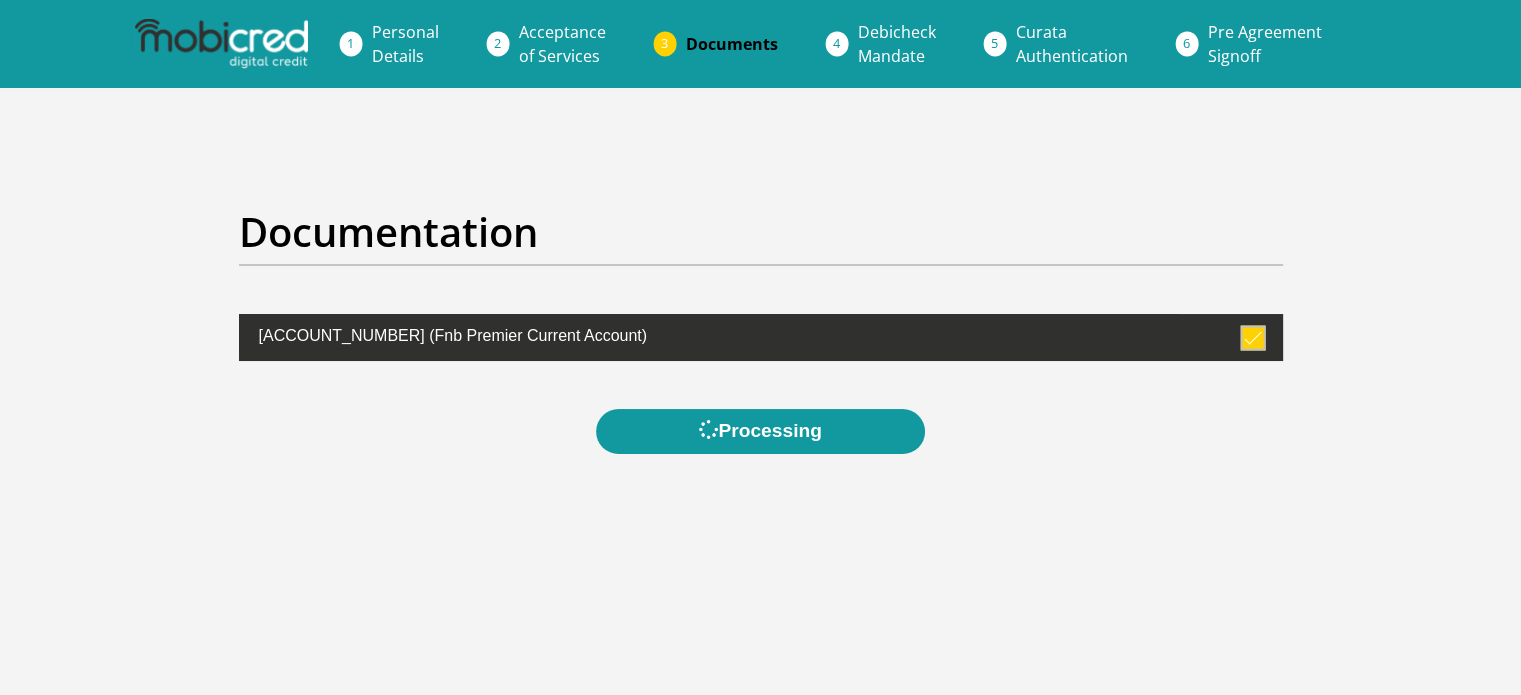 scroll, scrollTop: 0, scrollLeft: 0, axis: both 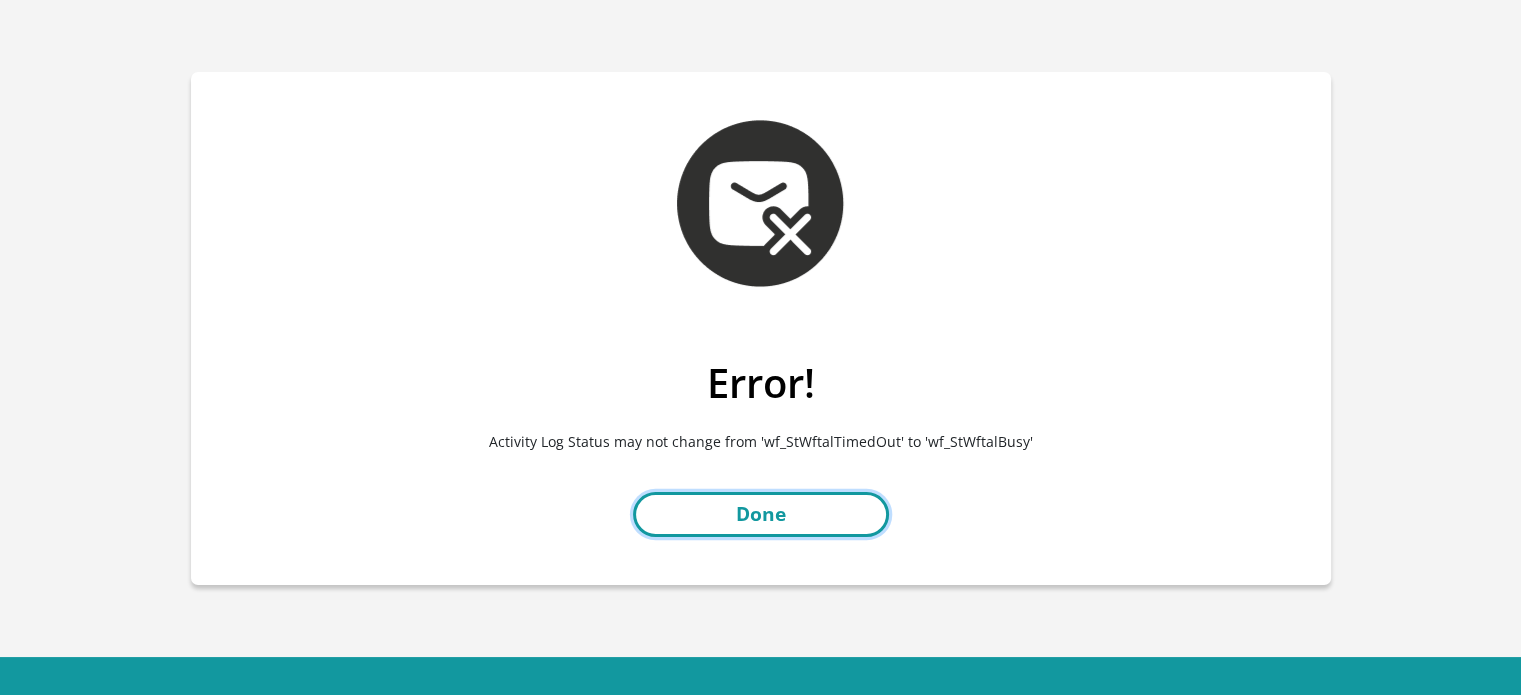 click on "Done" at bounding box center [761, 514] 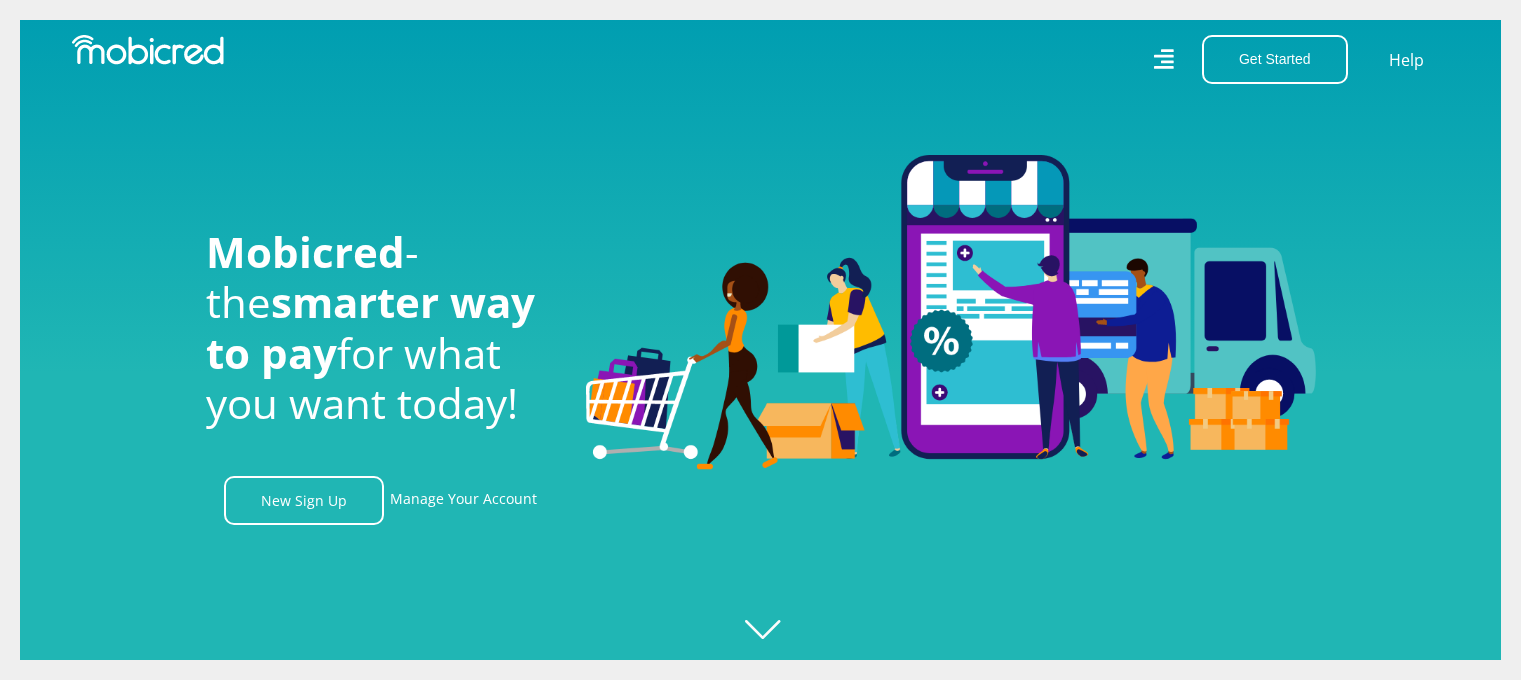 scroll, scrollTop: 0, scrollLeft: 0, axis: both 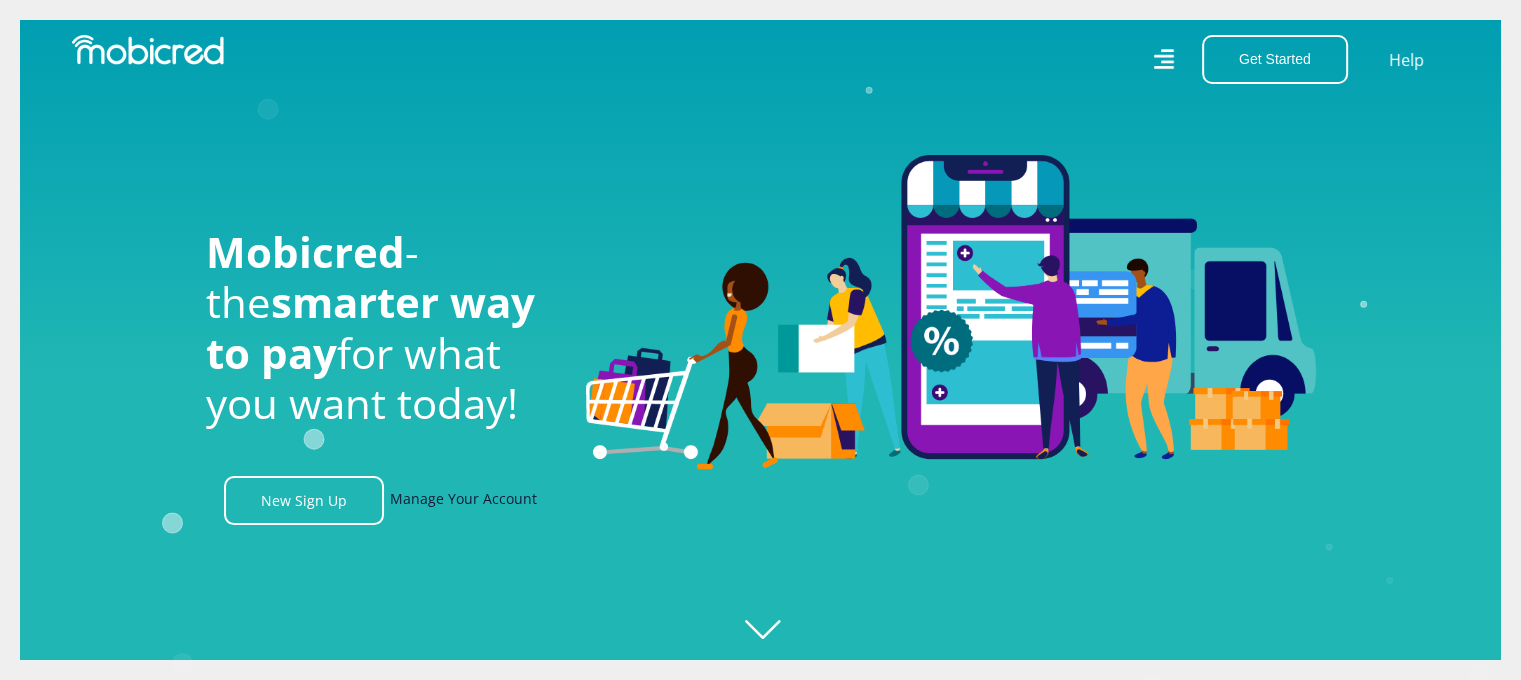 click on "Manage Your Account" at bounding box center [463, 500] 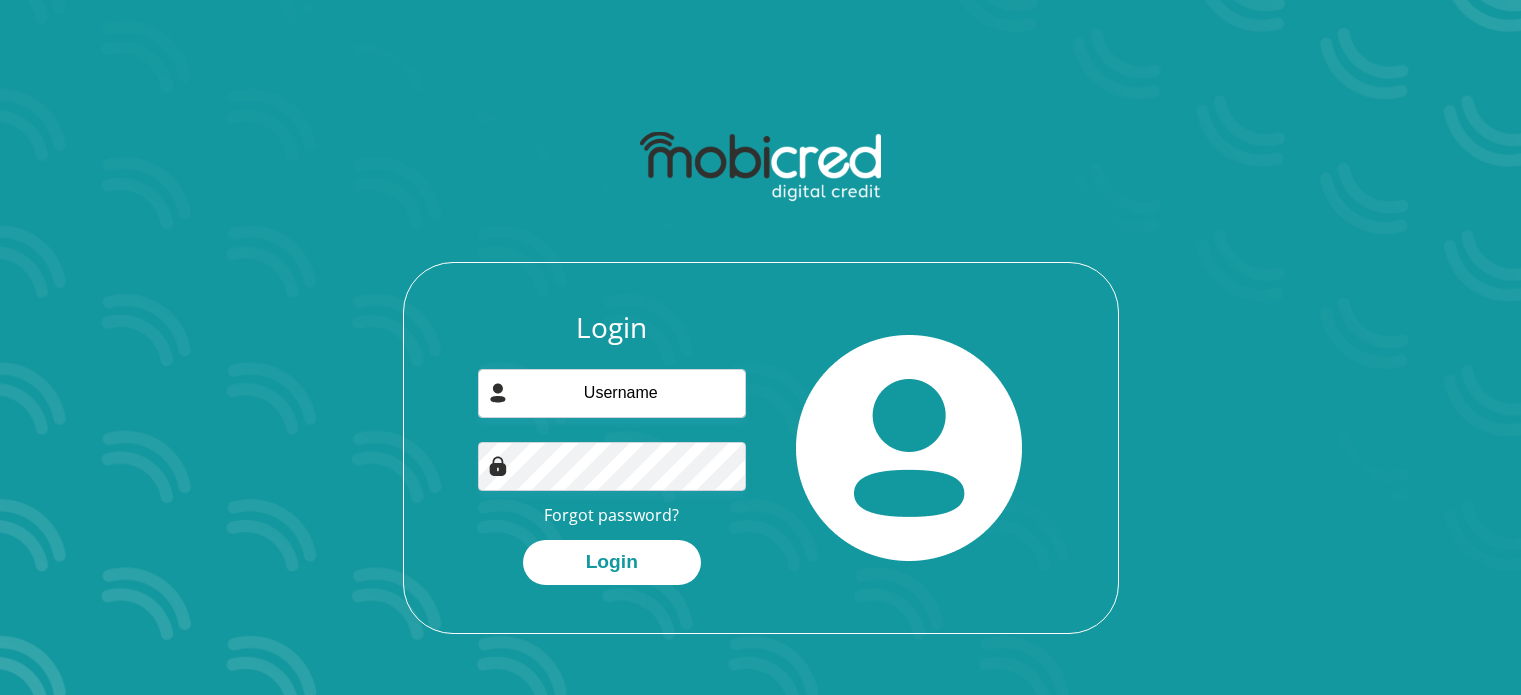 scroll, scrollTop: 0, scrollLeft: 0, axis: both 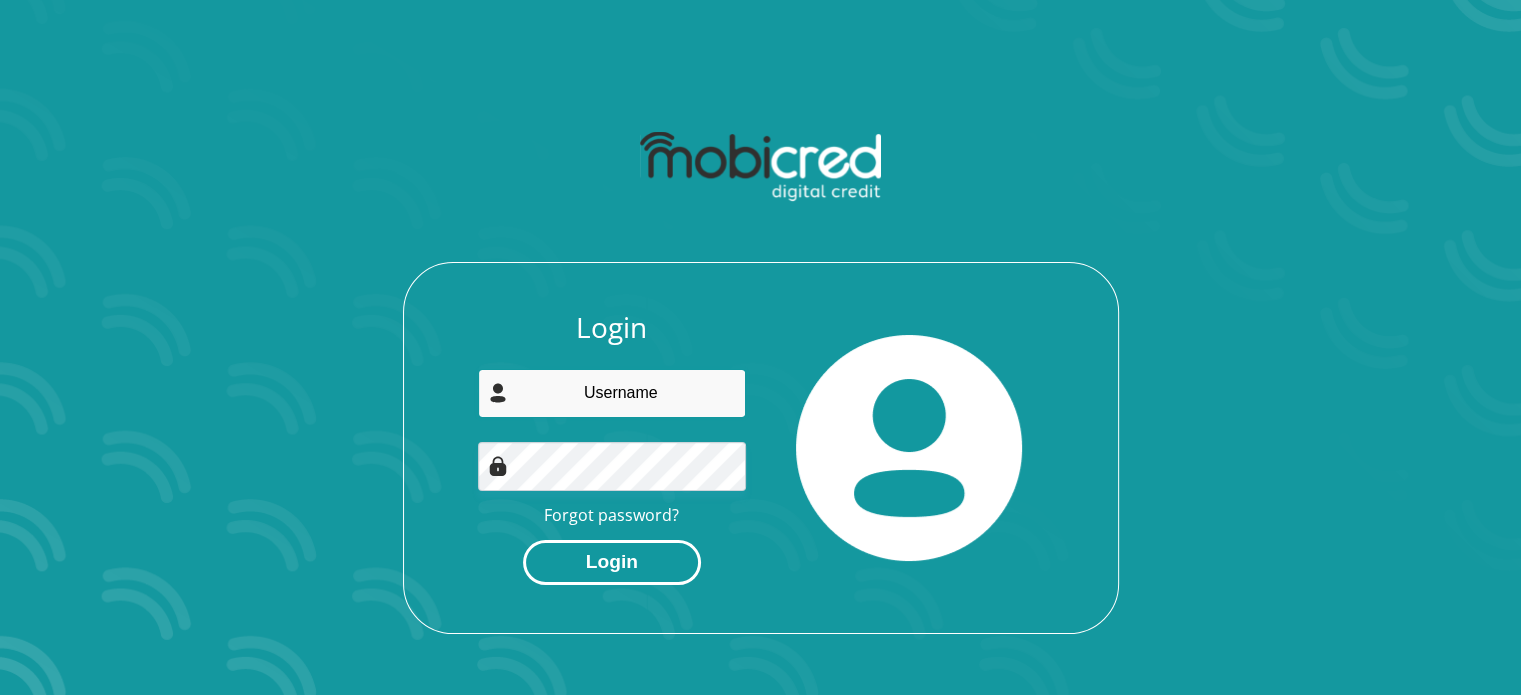 type on "[EMAIL]" 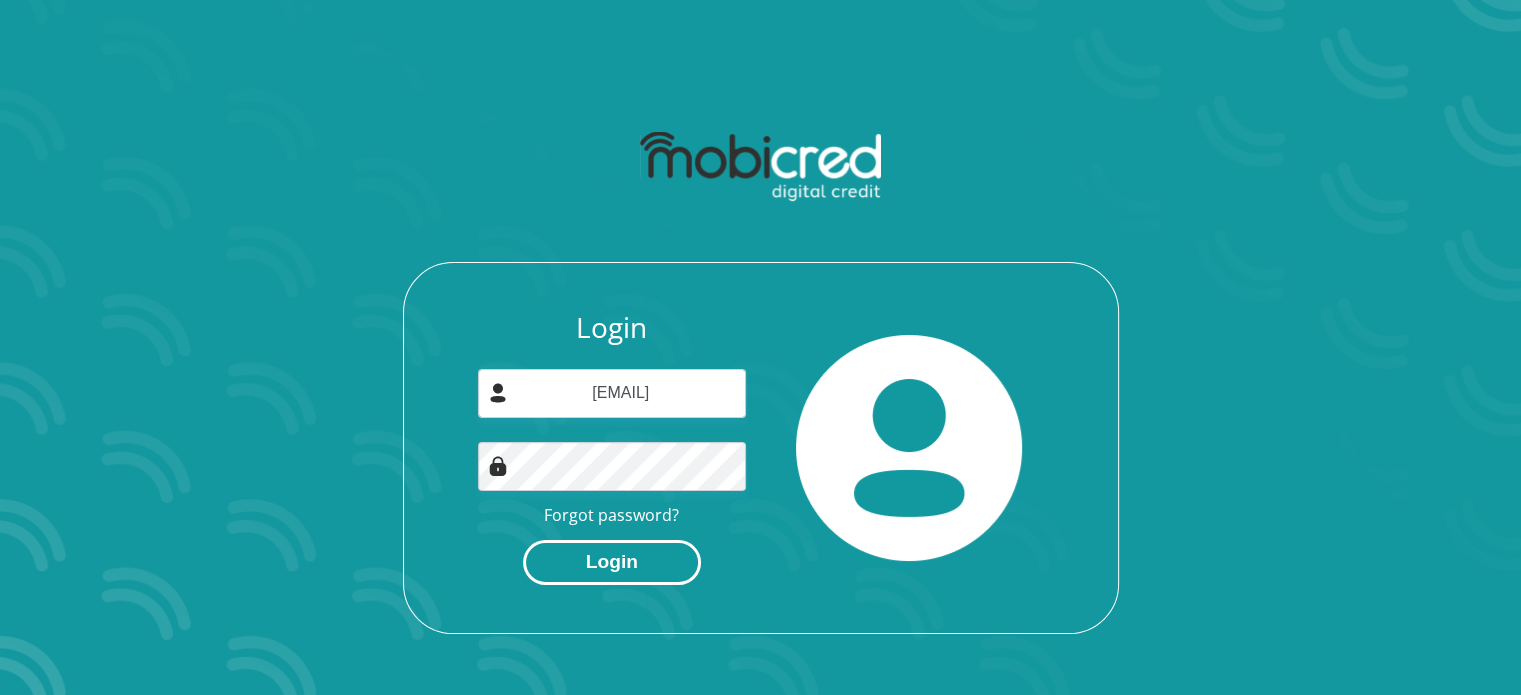 click on "Login" at bounding box center [612, 562] 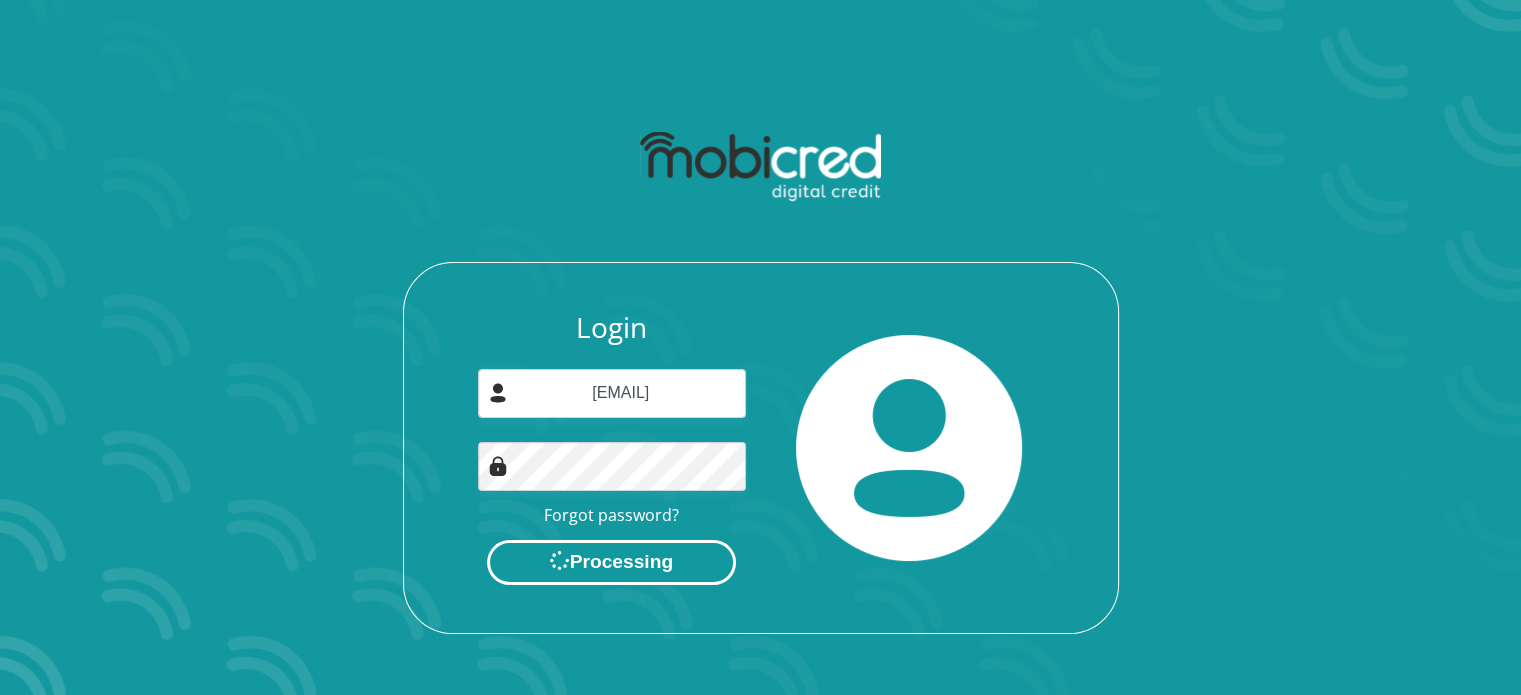 scroll, scrollTop: 0, scrollLeft: 0, axis: both 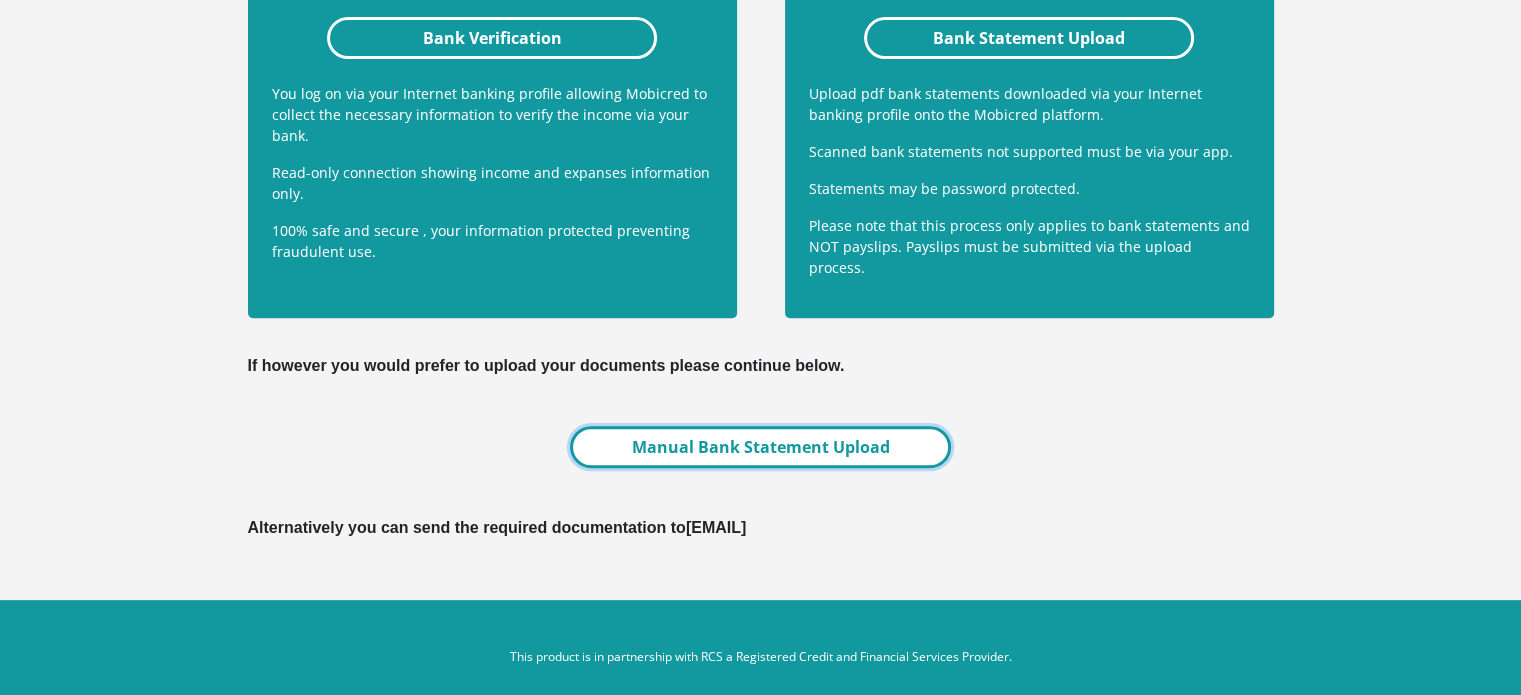 click on "Manual Bank Statement Upload" at bounding box center (760, 447) 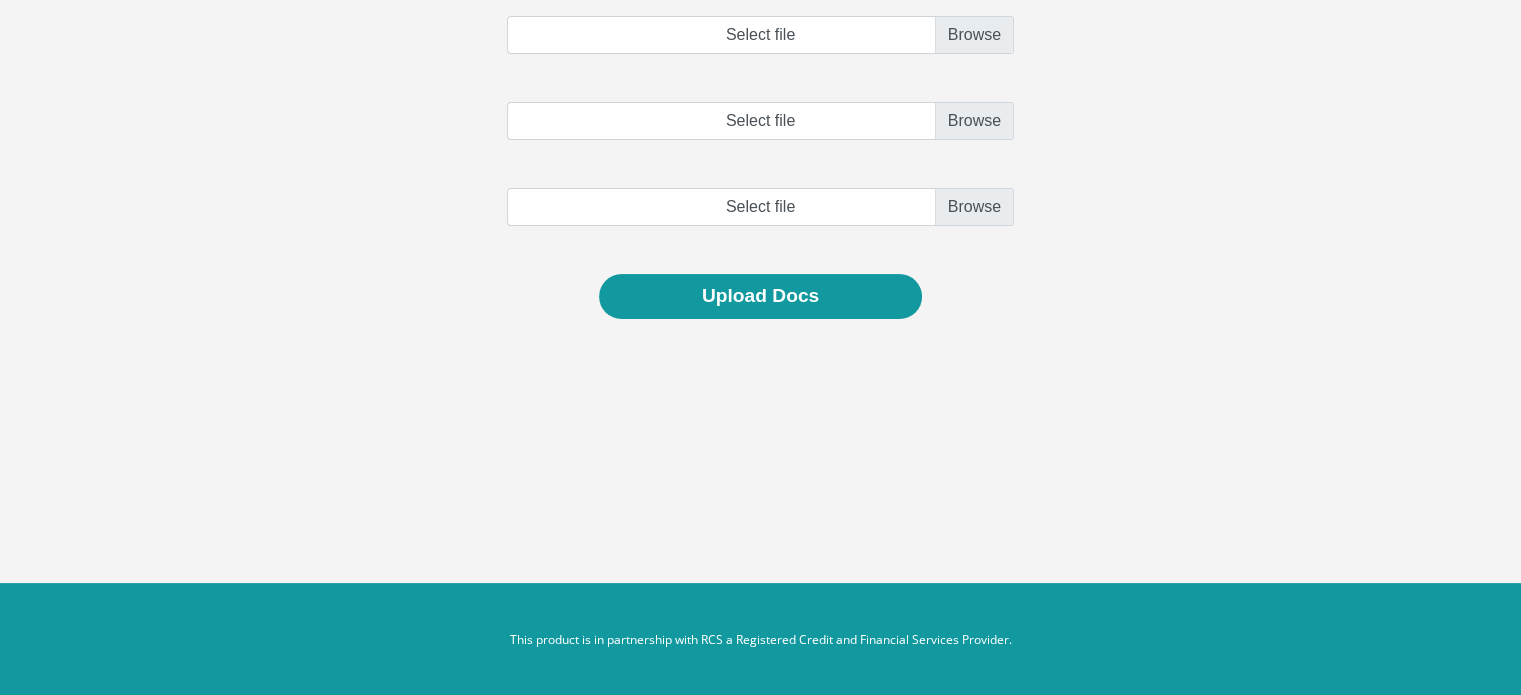 scroll, scrollTop: 0, scrollLeft: 0, axis: both 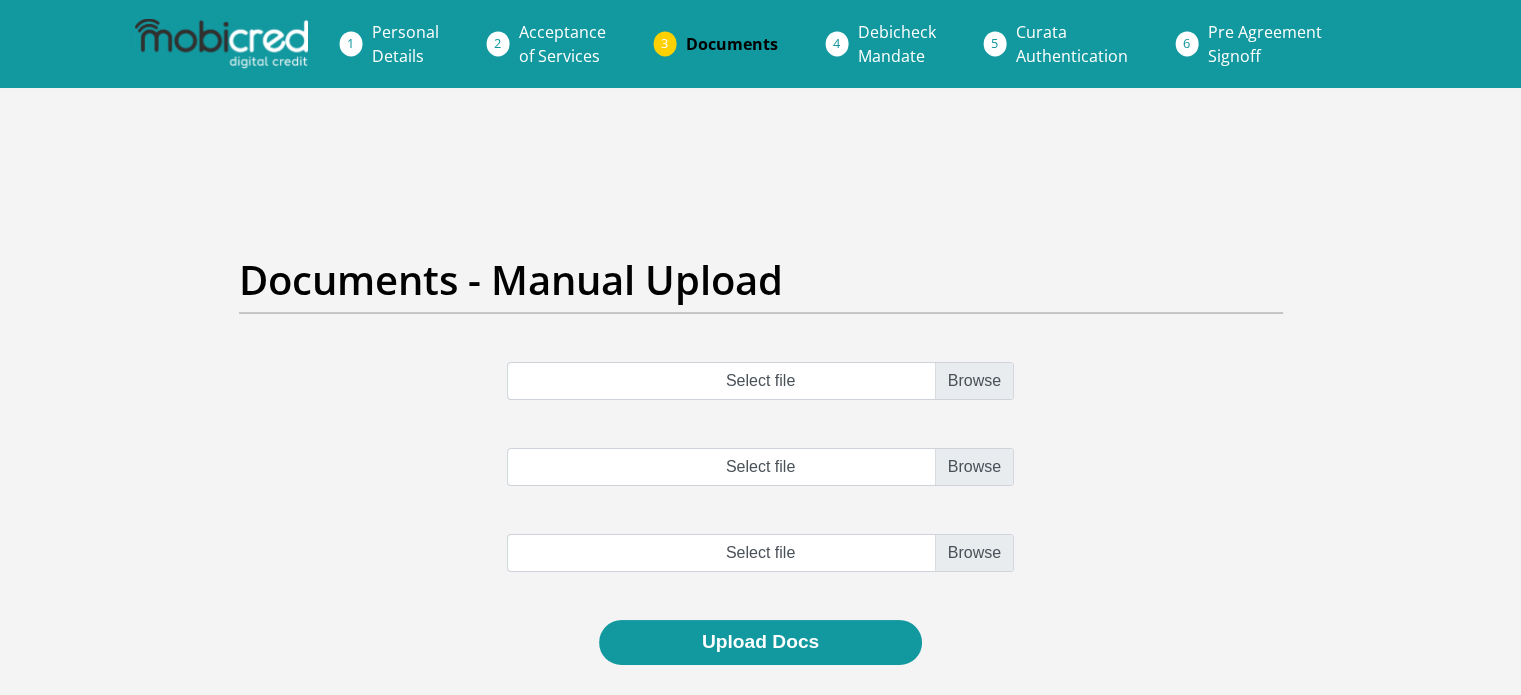 click on "Documents - Manual Upload
Select file
Select file
Select file
Upload Docs" at bounding box center [760, 508] 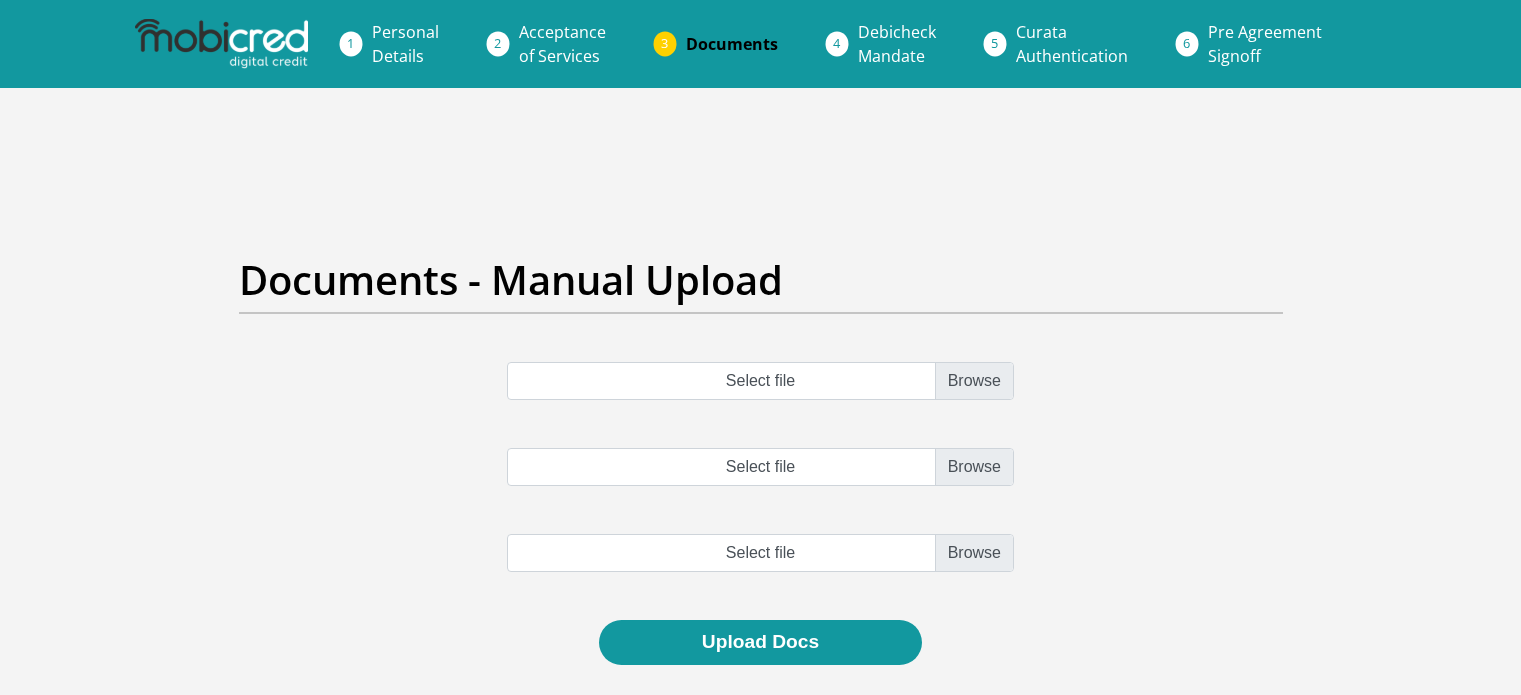 scroll, scrollTop: 0, scrollLeft: 0, axis: both 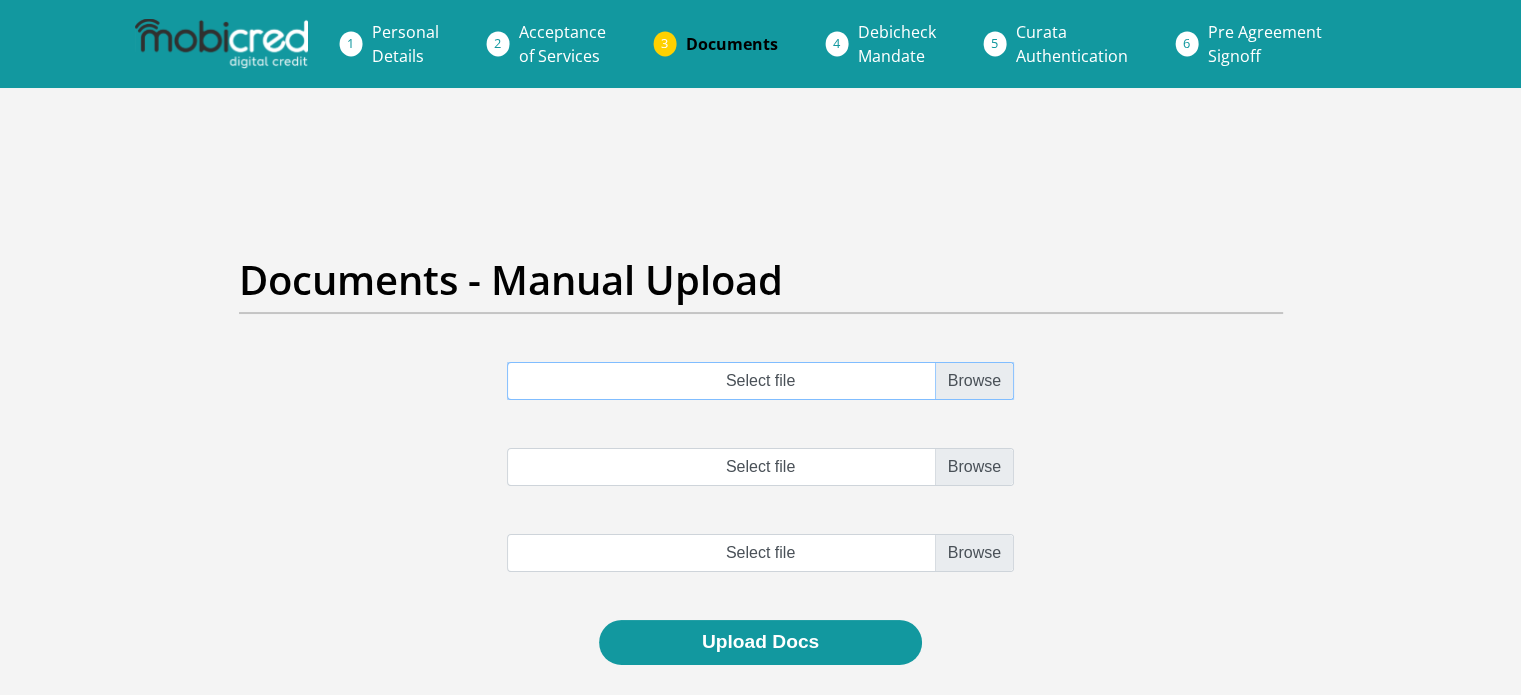 click on "Select file" at bounding box center (760, 381) 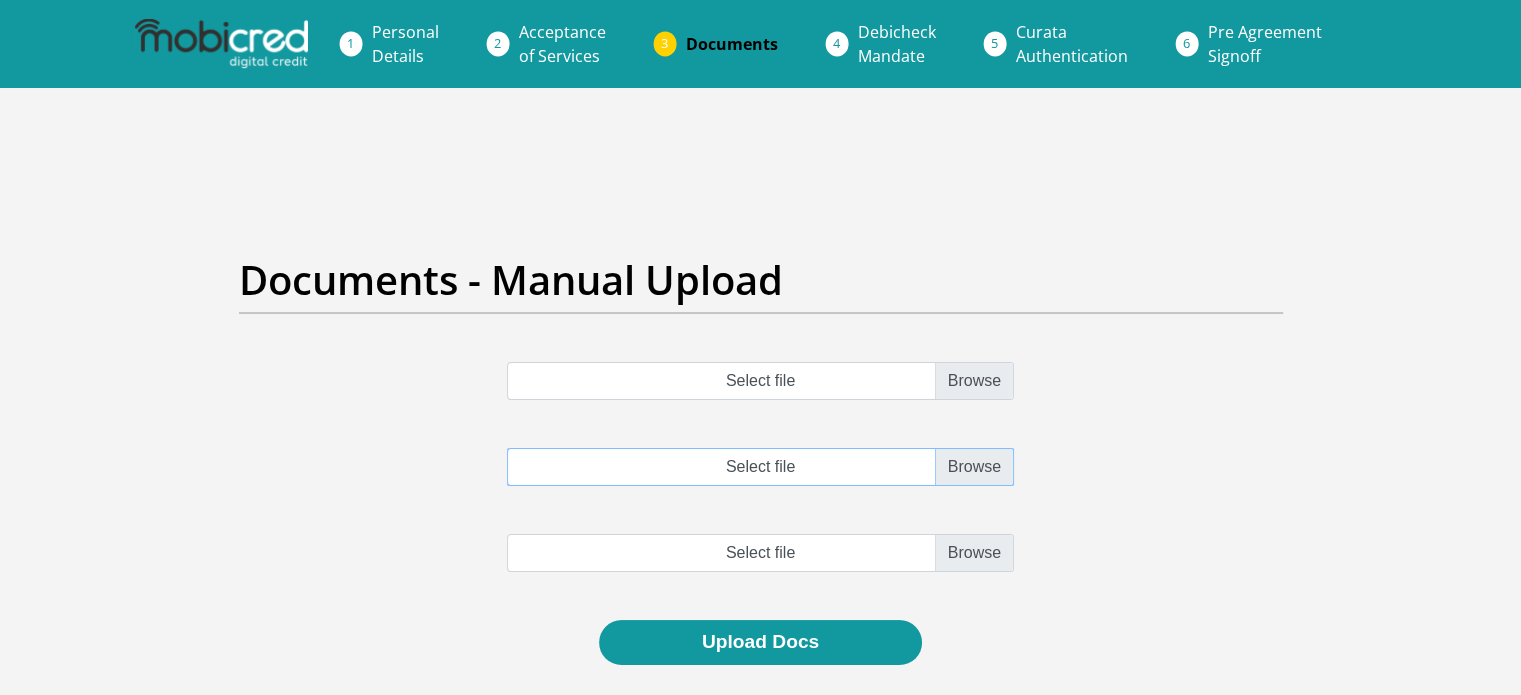 click on "Select file" at bounding box center (760, 467) 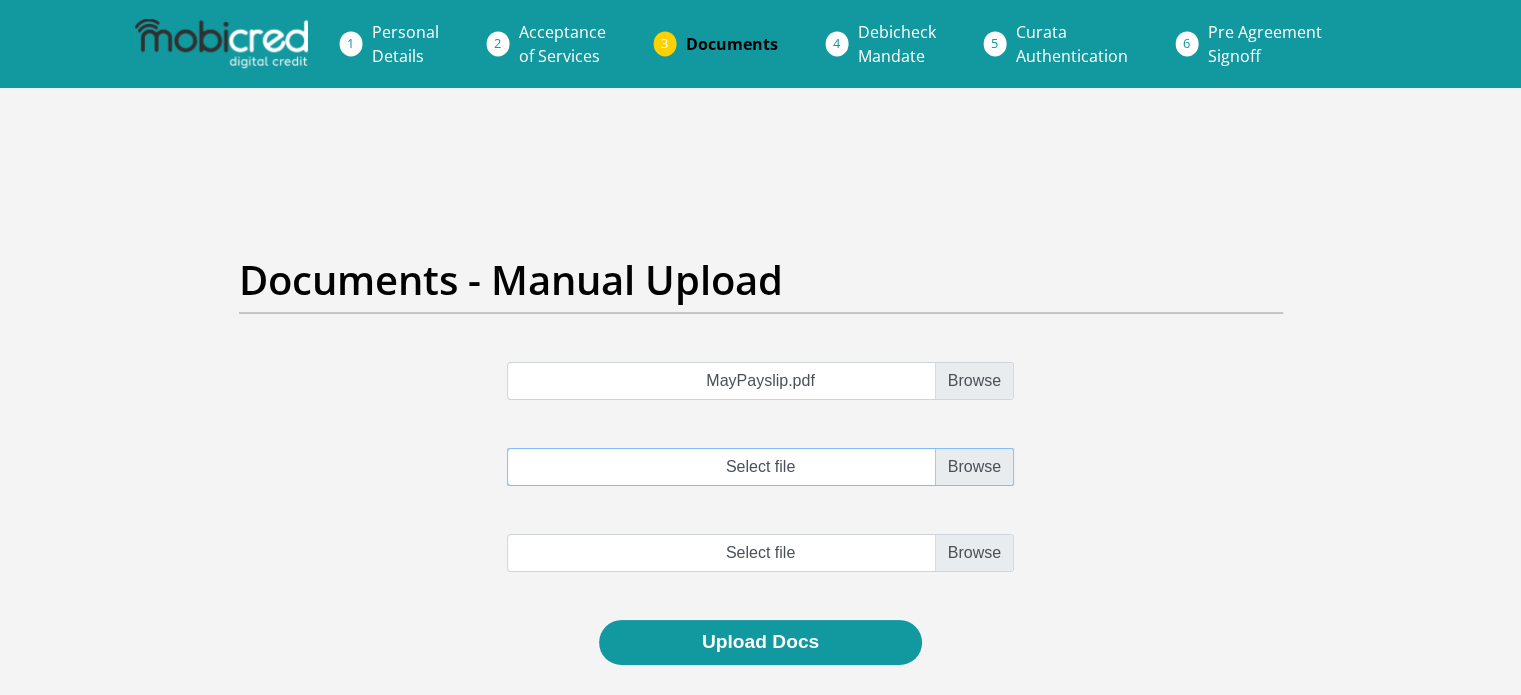 click on "Select file" at bounding box center [760, 467] 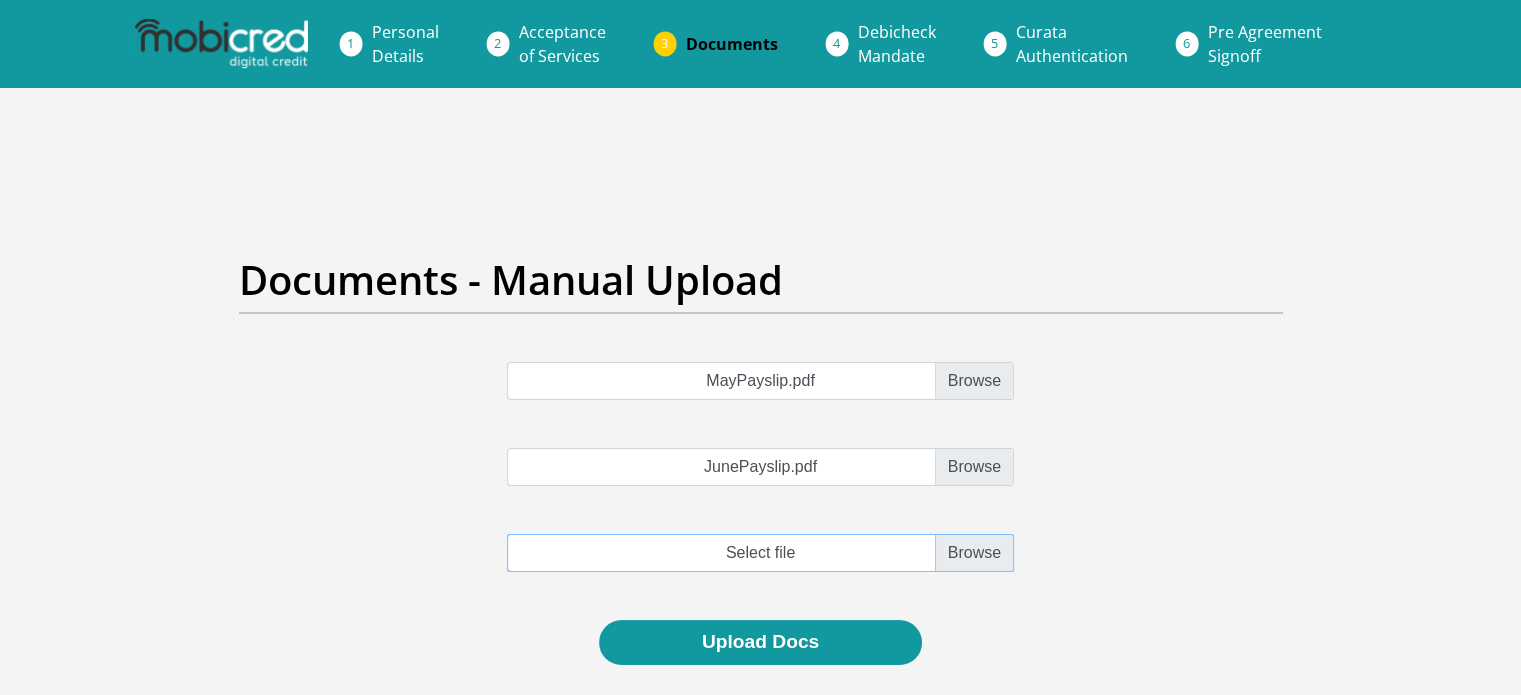 click at bounding box center [760, 553] 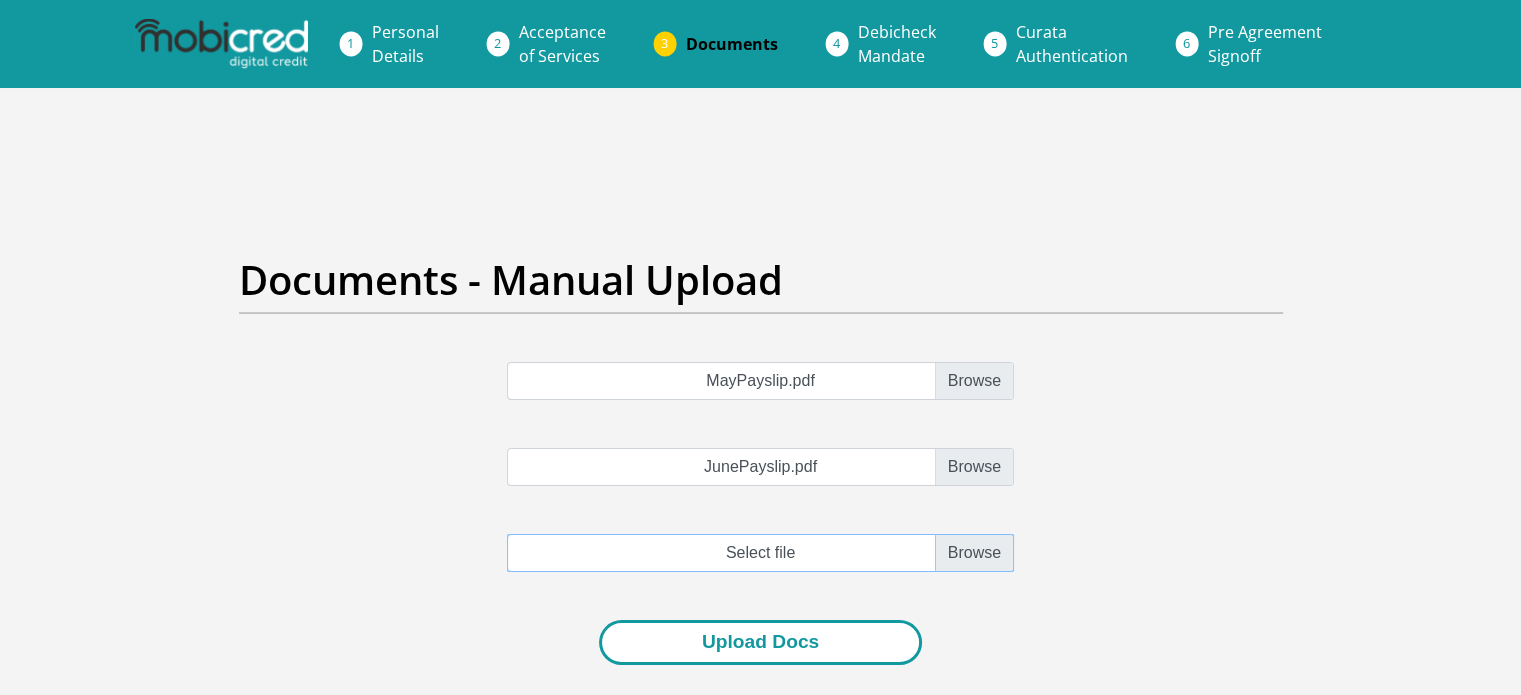 type on "C:\fakepath\JulyPayslip.pdf" 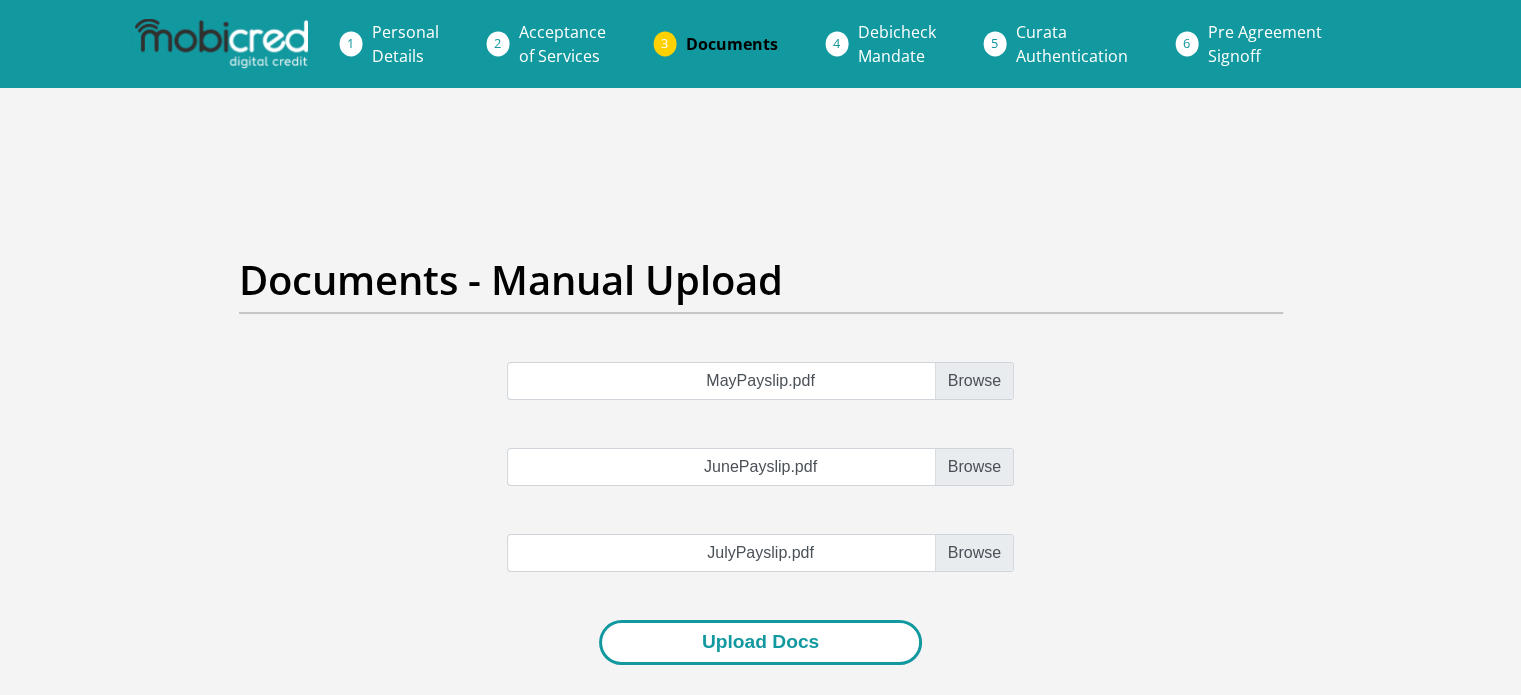 click on "Upload Docs" at bounding box center [760, 642] 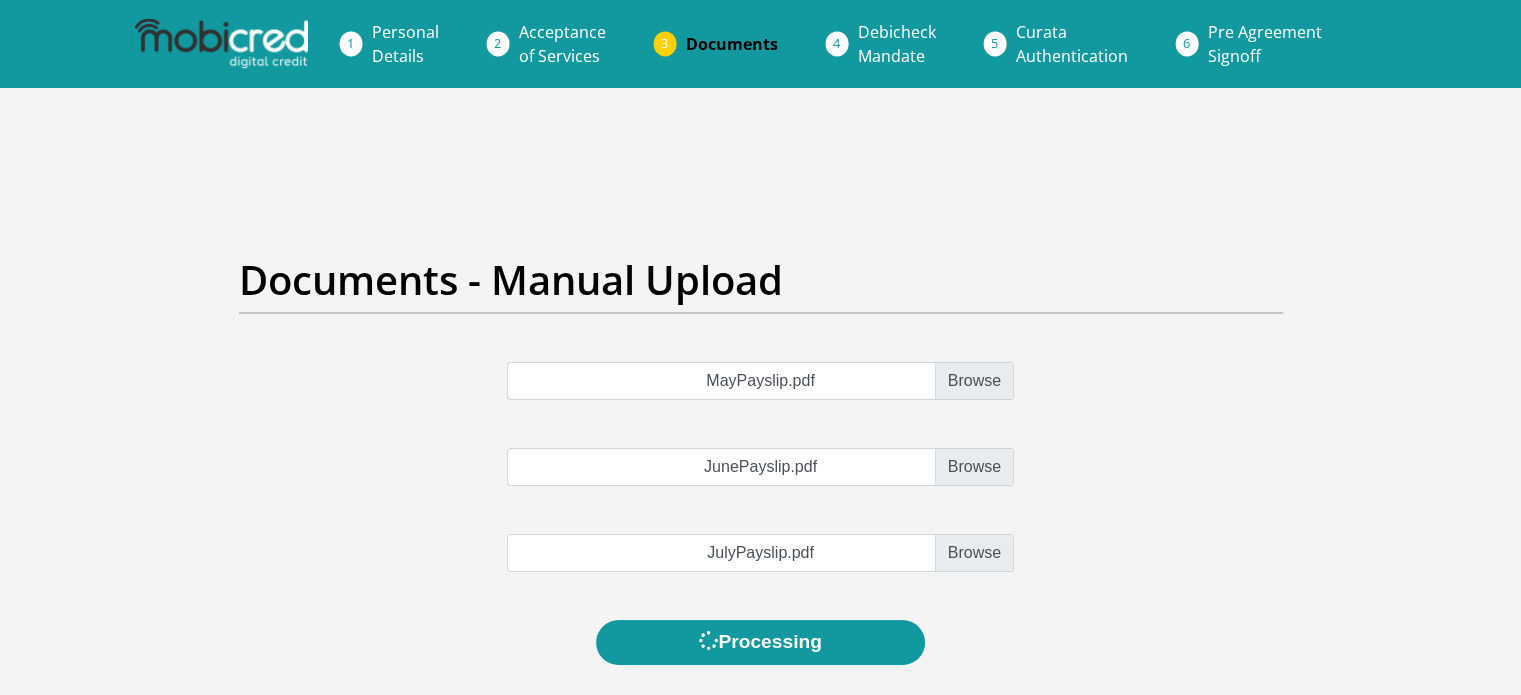 scroll, scrollTop: 0, scrollLeft: 0, axis: both 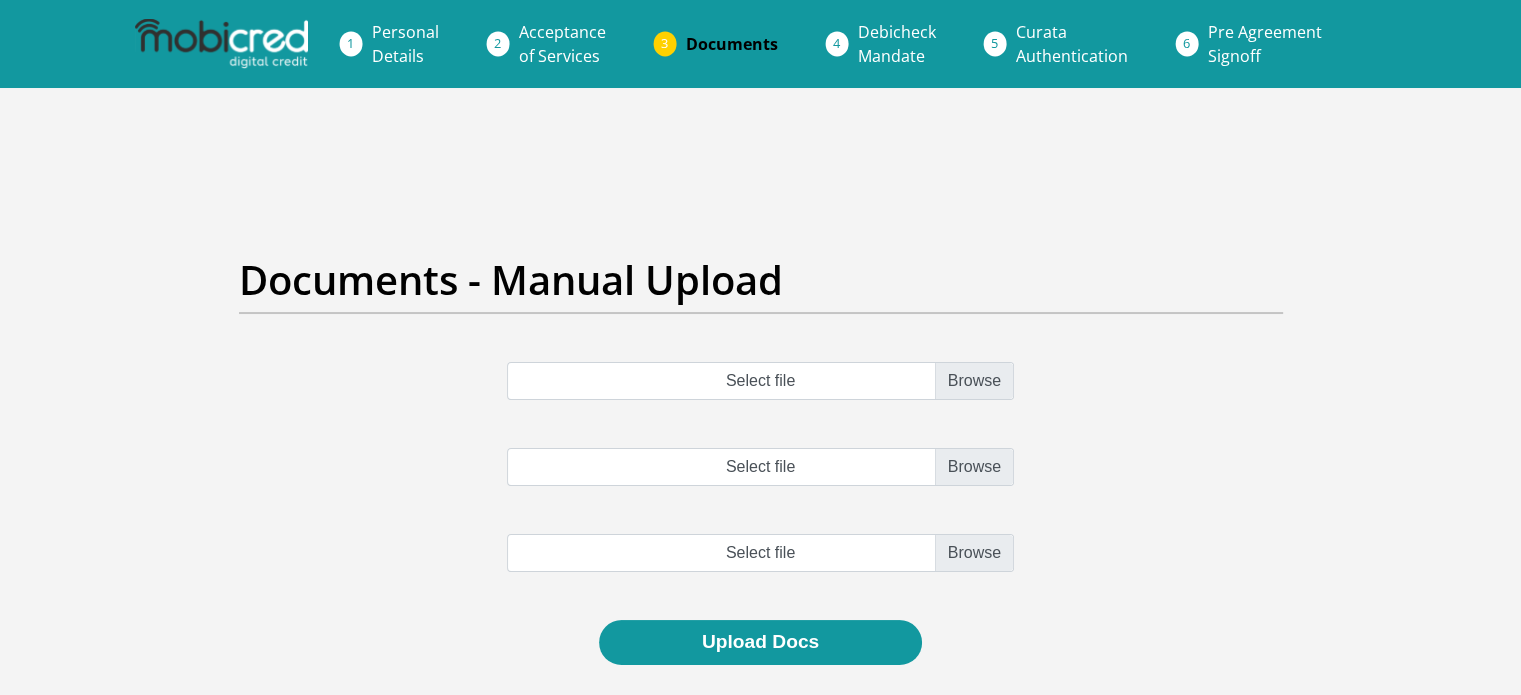 click on "Acceptance  of Services" at bounding box center (562, 44) 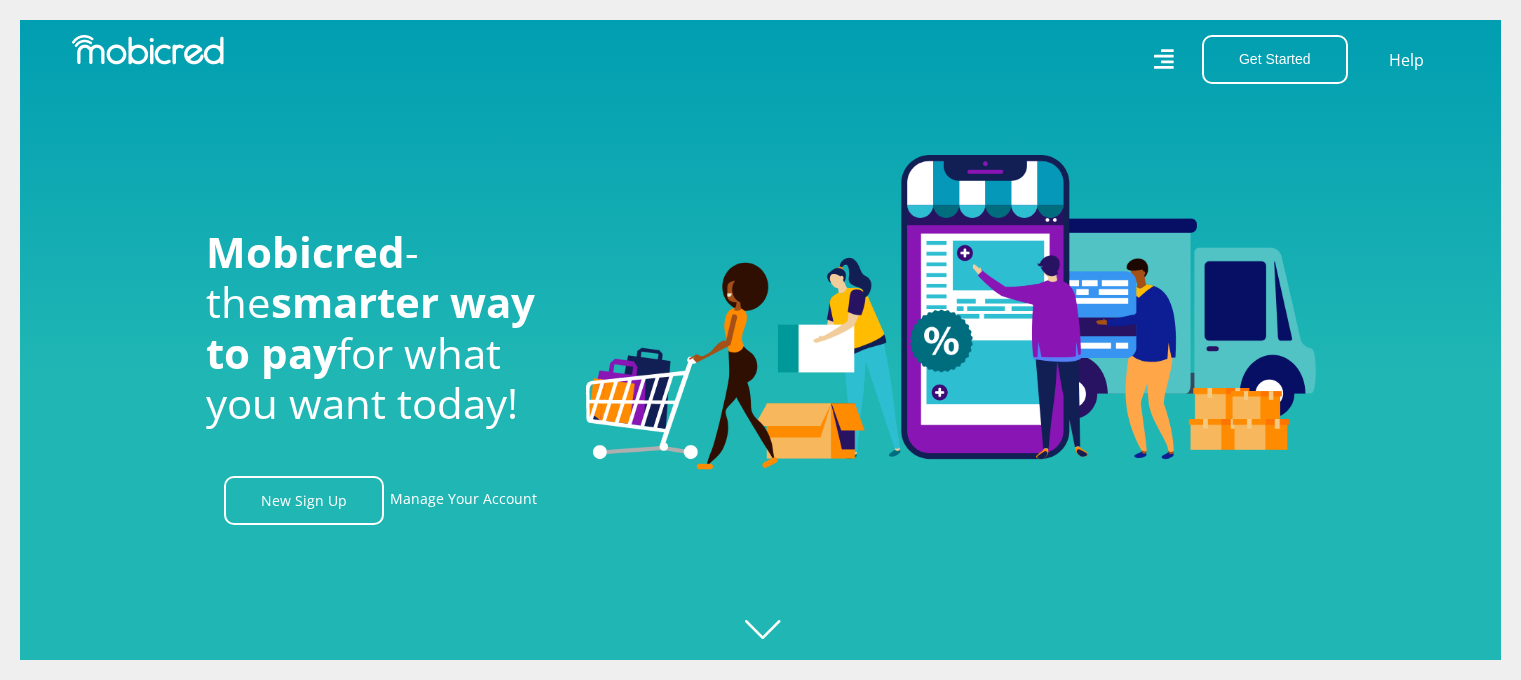scroll, scrollTop: 0, scrollLeft: 0, axis: both 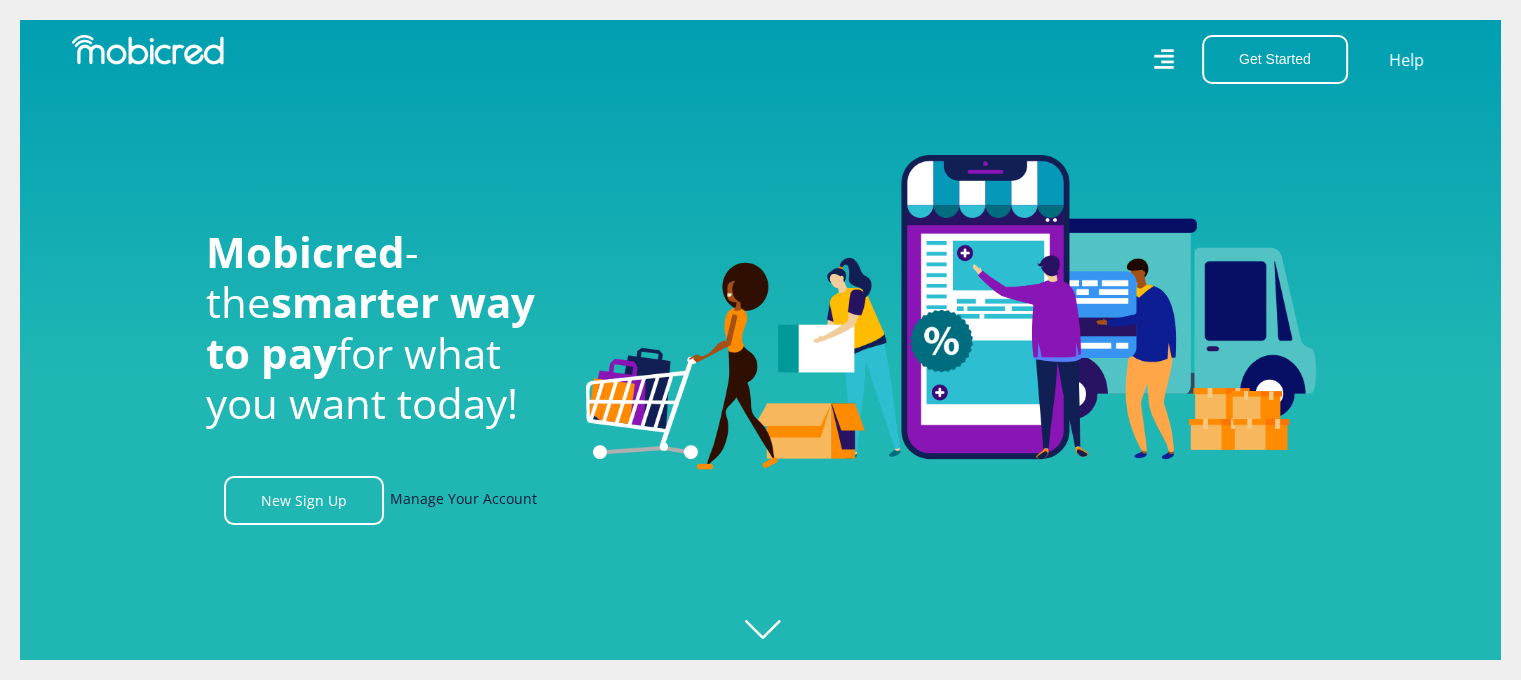 click on "Manage Your Account" at bounding box center [463, 500] 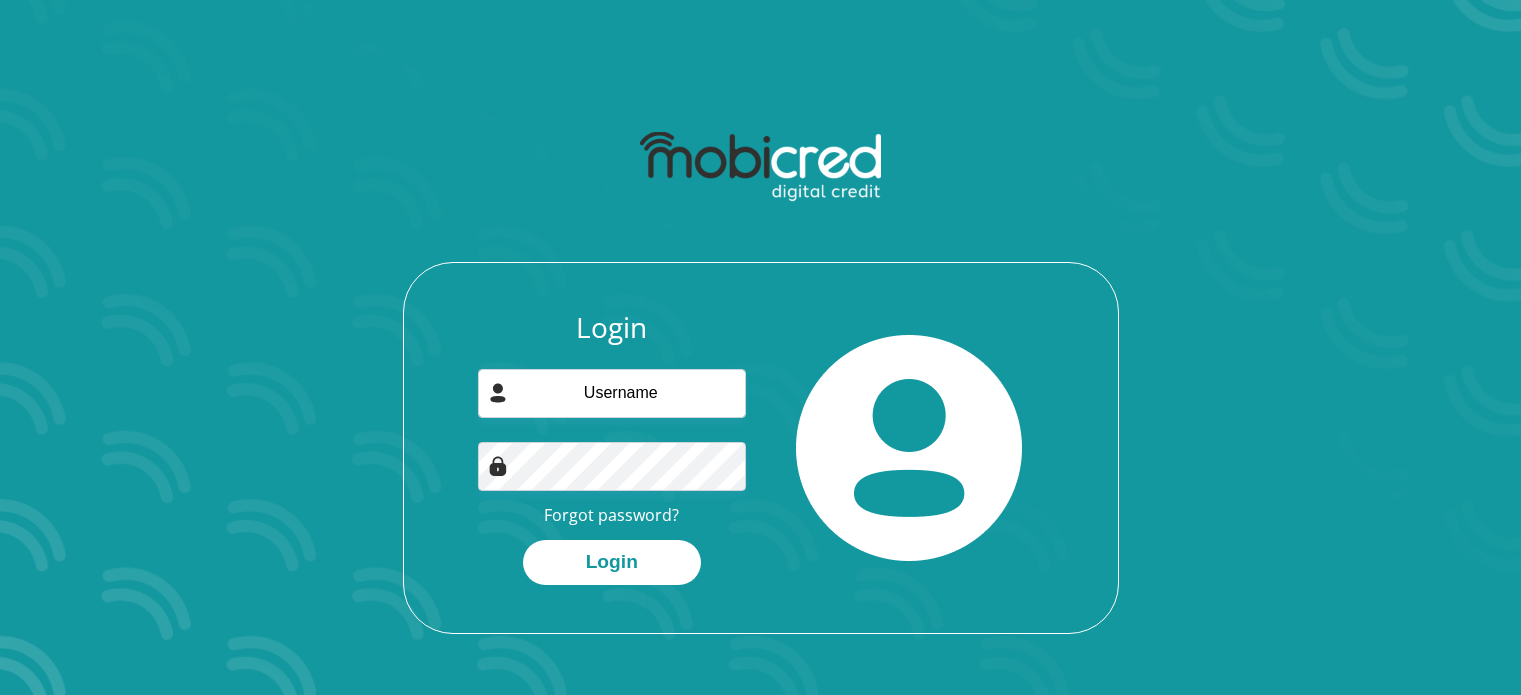 scroll, scrollTop: 0, scrollLeft: 0, axis: both 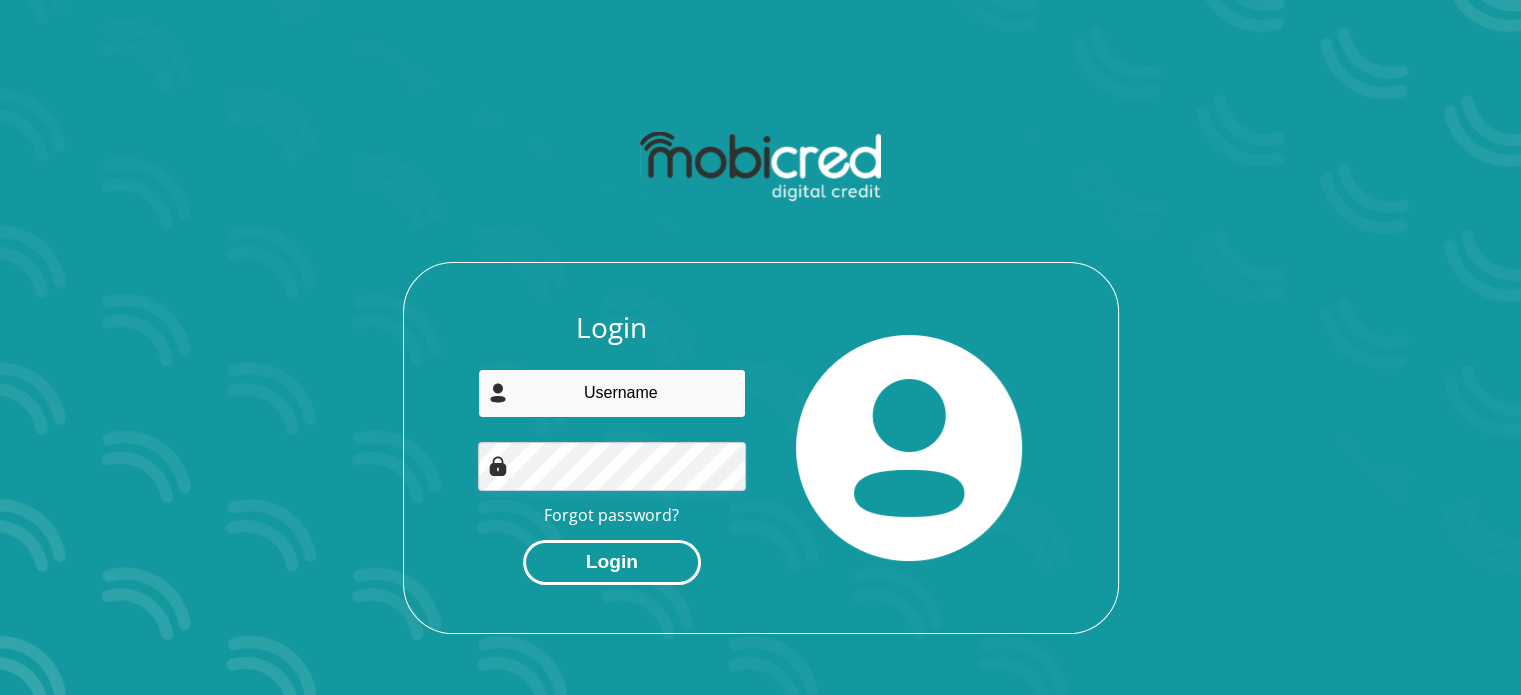 type on "[EMAIL]" 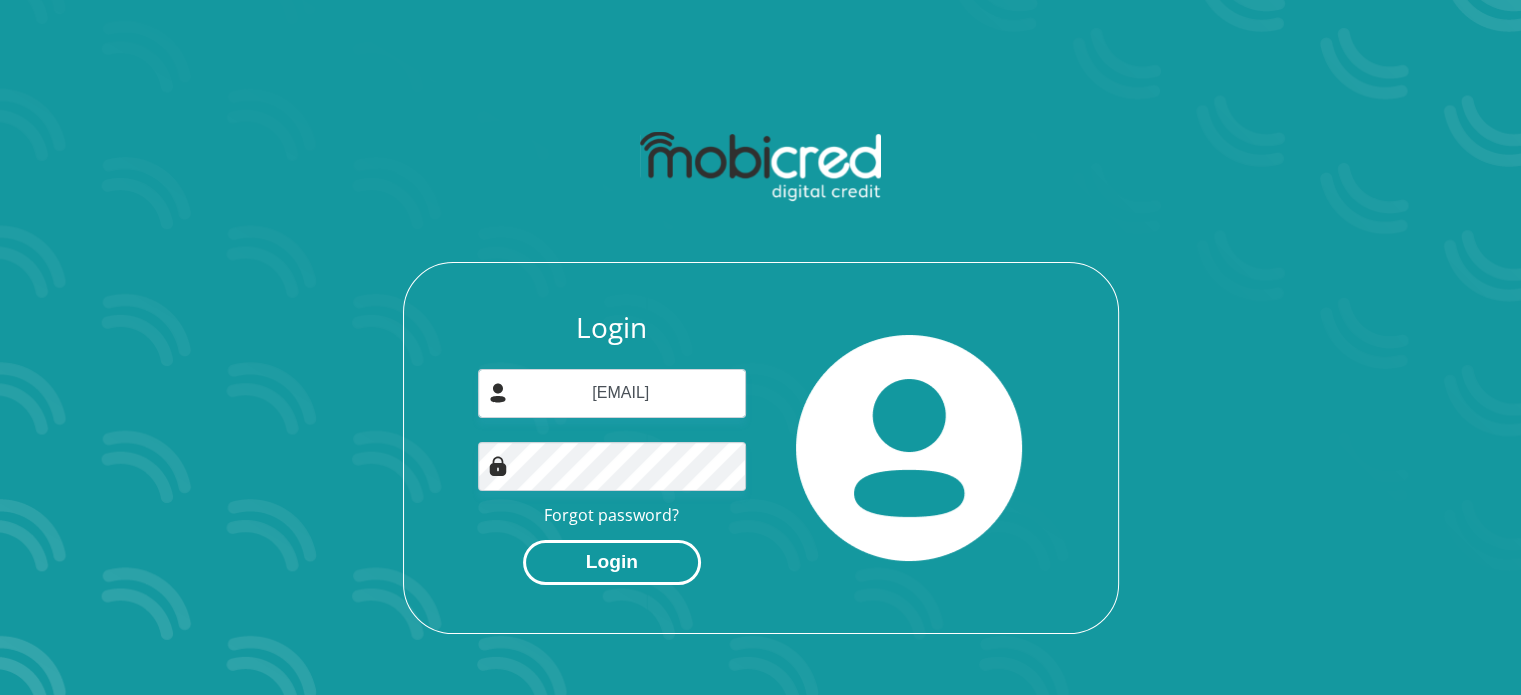 click on "Login" at bounding box center [612, 562] 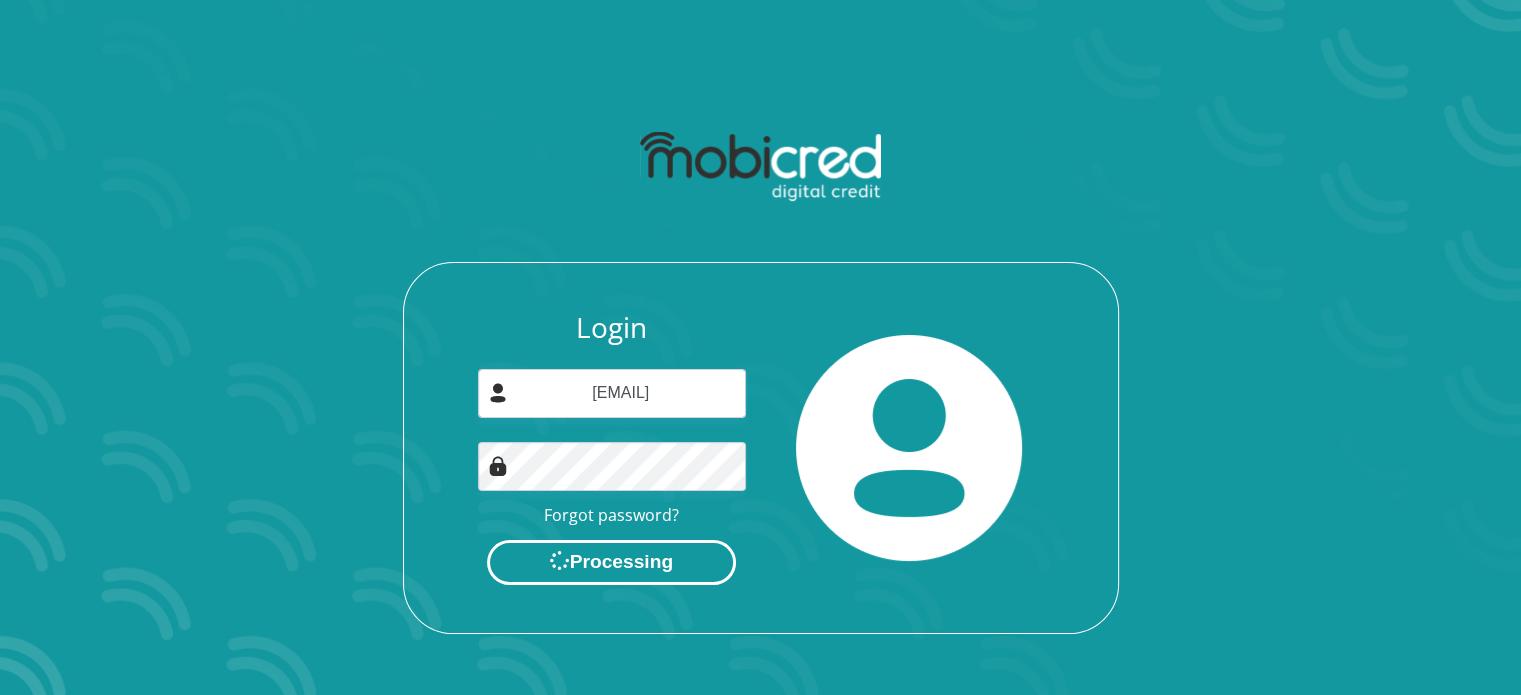 scroll, scrollTop: 0, scrollLeft: 0, axis: both 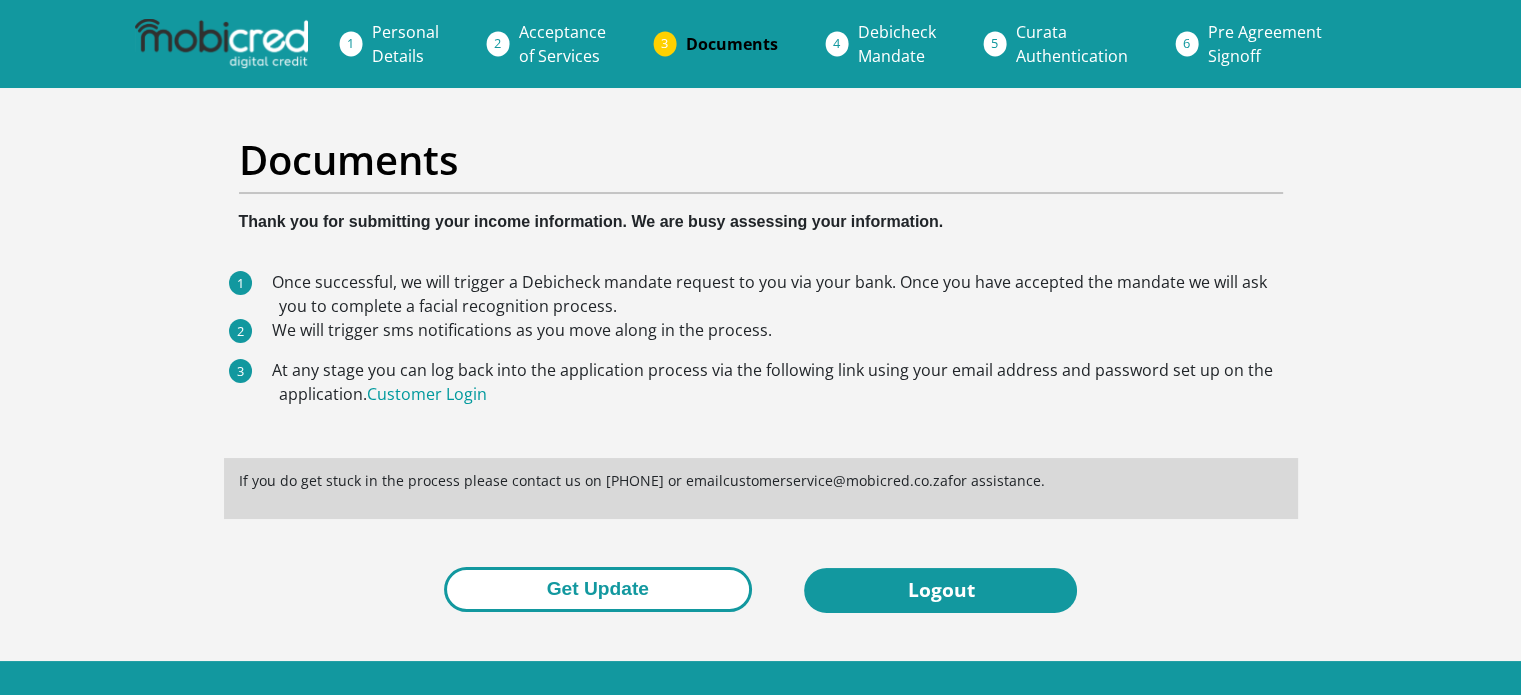 click on "Get Update" at bounding box center [598, 589] 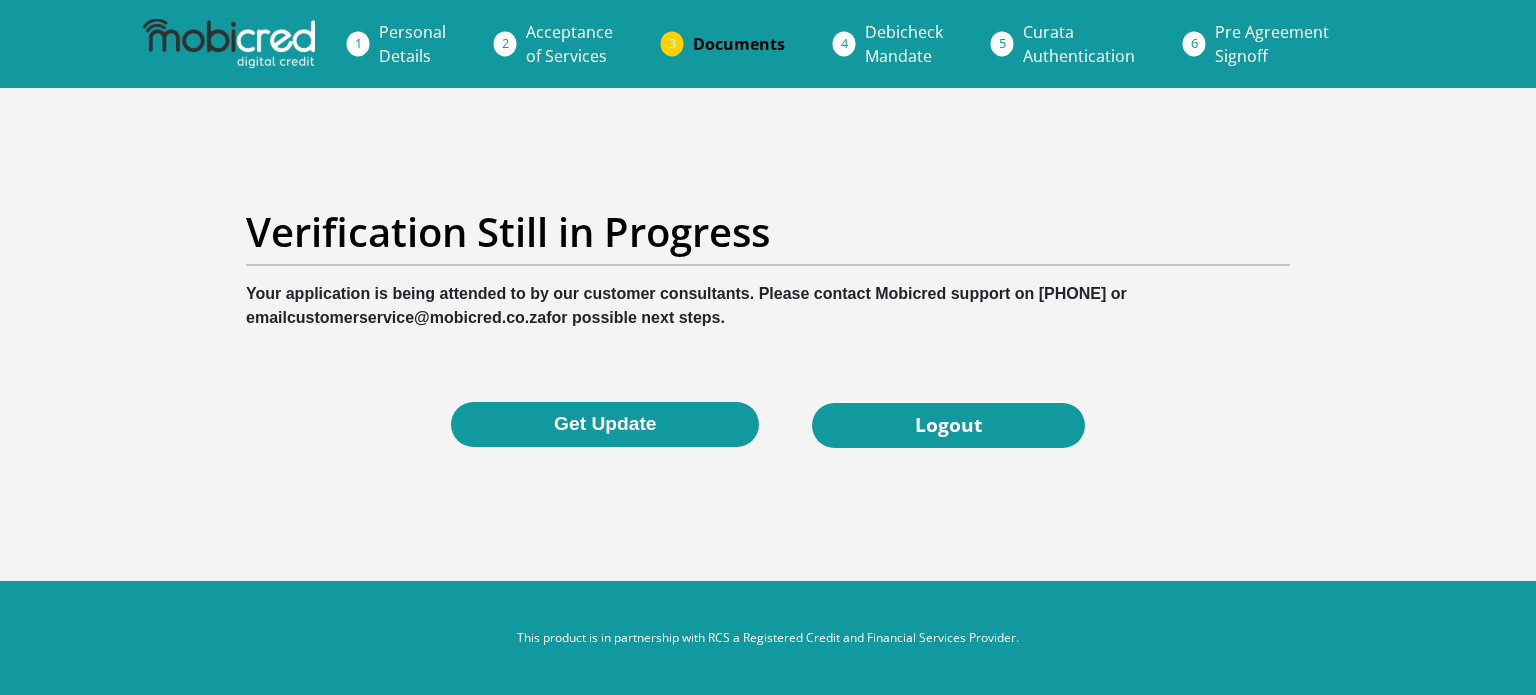 scroll, scrollTop: 0, scrollLeft: 0, axis: both 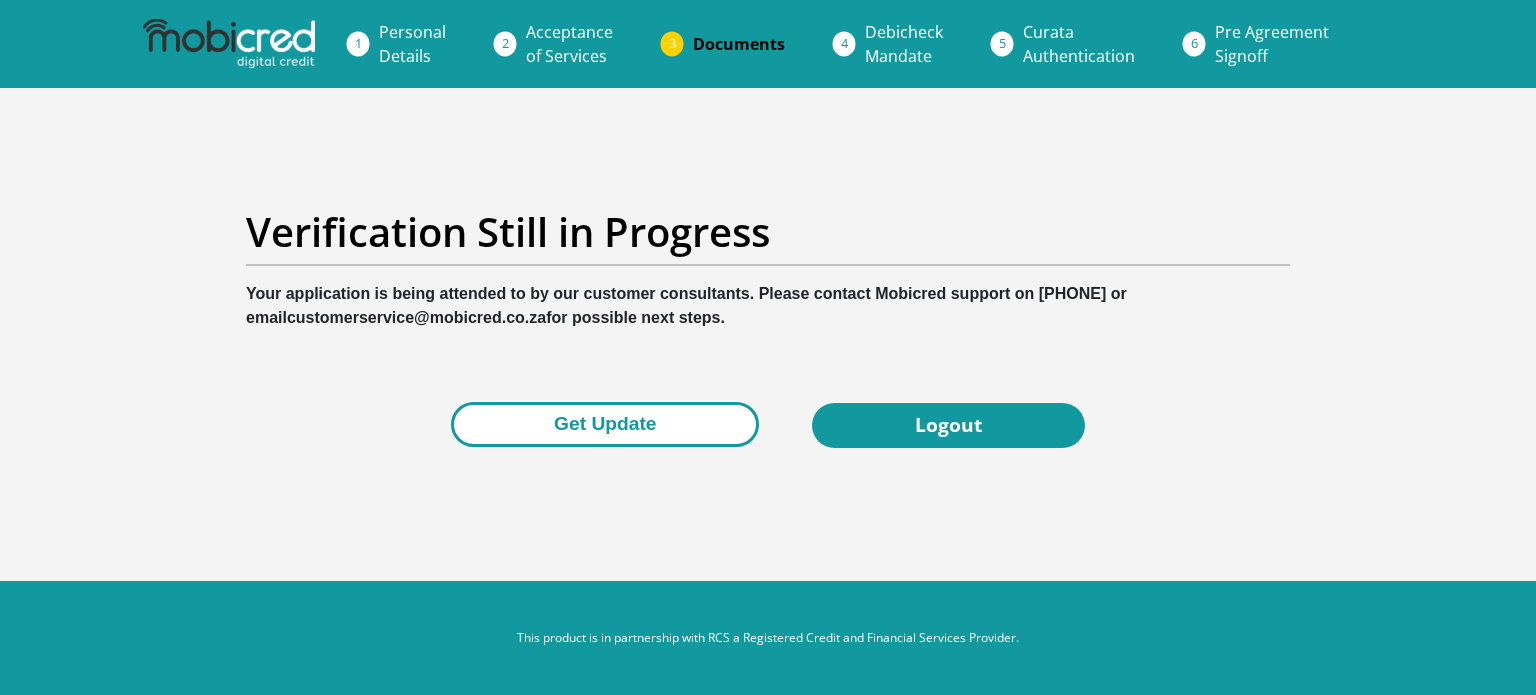 click on "Get Update" at bounding box center (605, 424) 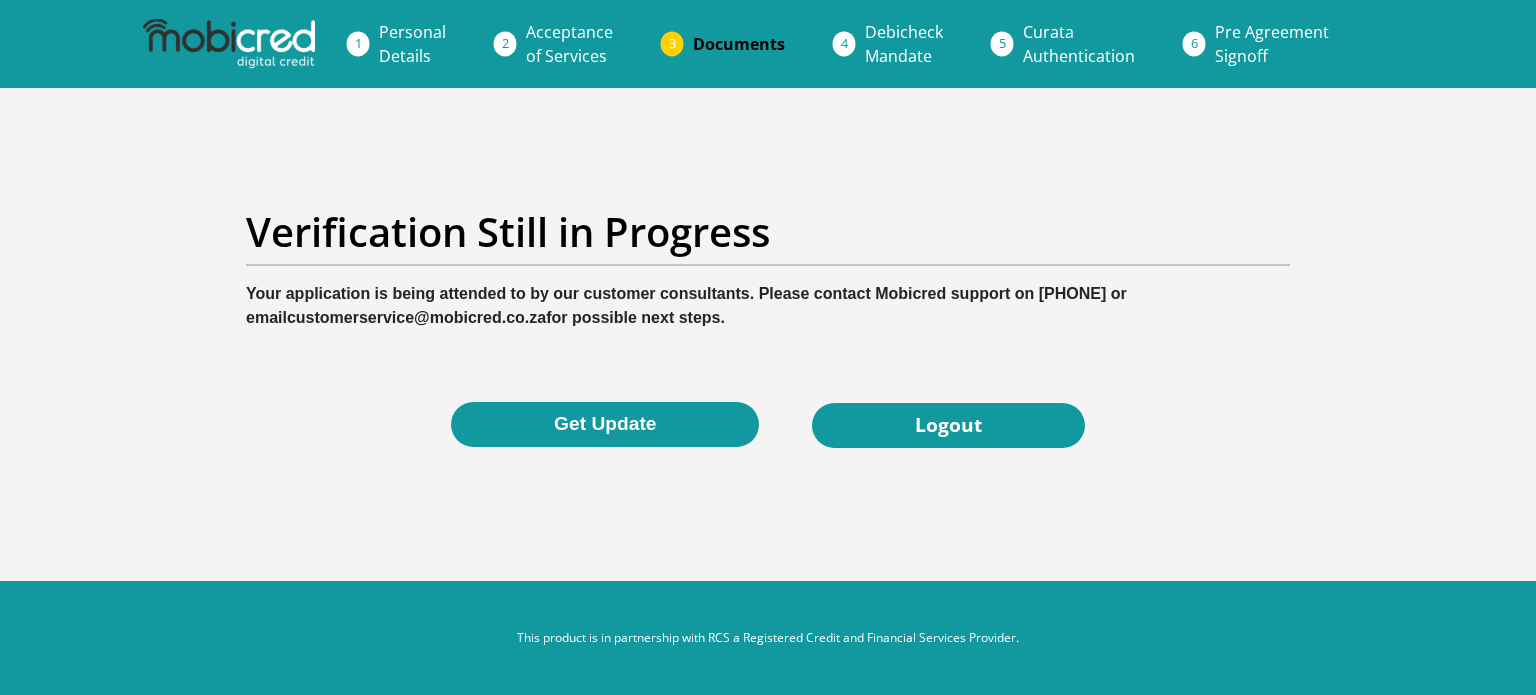 scroll, scrollTop: 0, scrollLeft: 0, axis: both 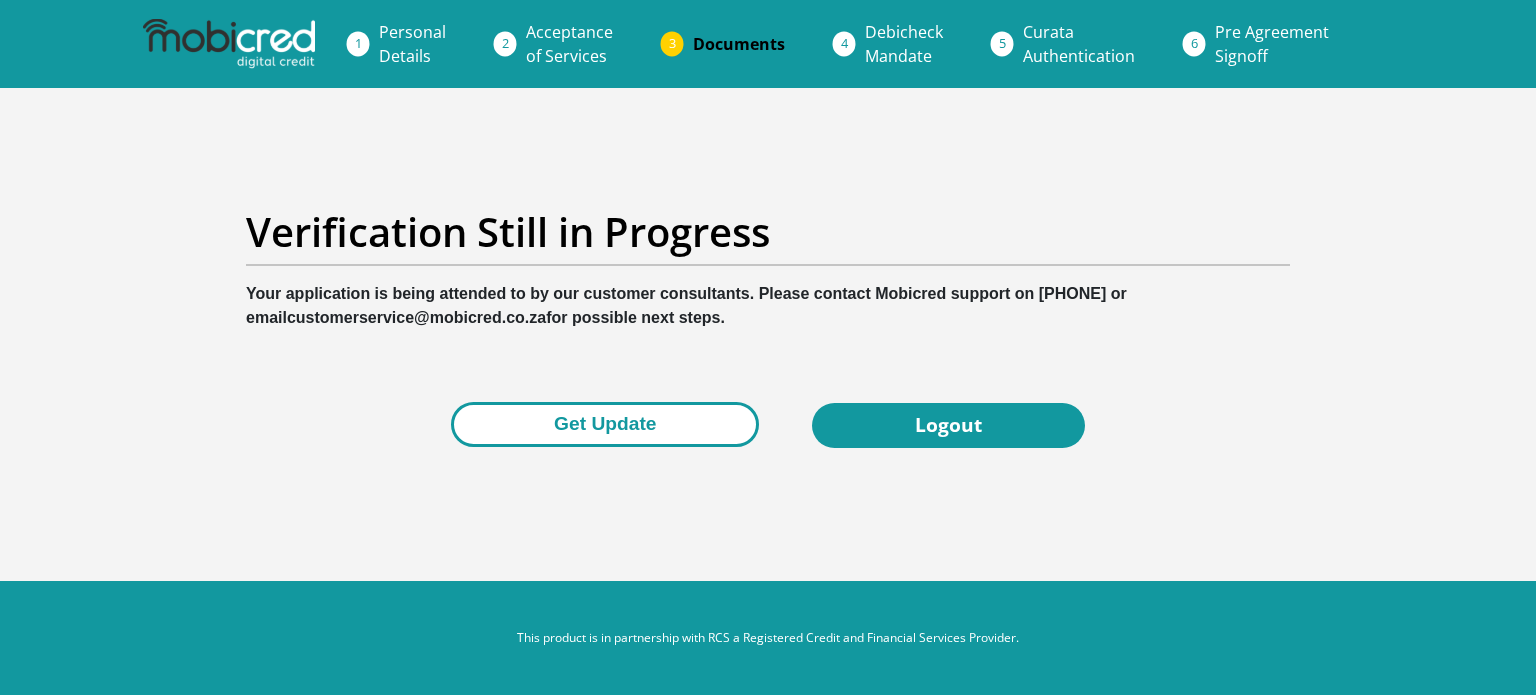 click on "Get Update" at bounding box center [605, 424] 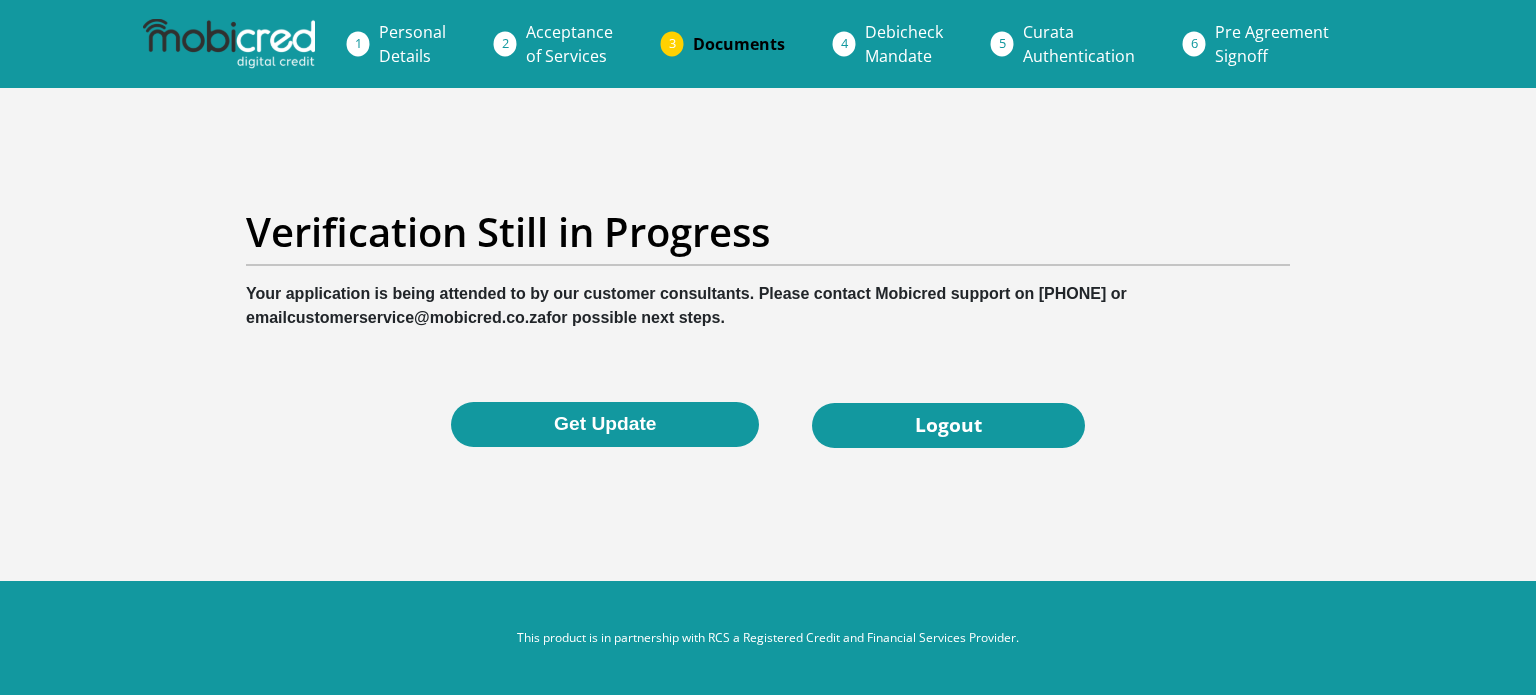 scroll, scrollTop: 0, scrollLeft: 0, axis: both 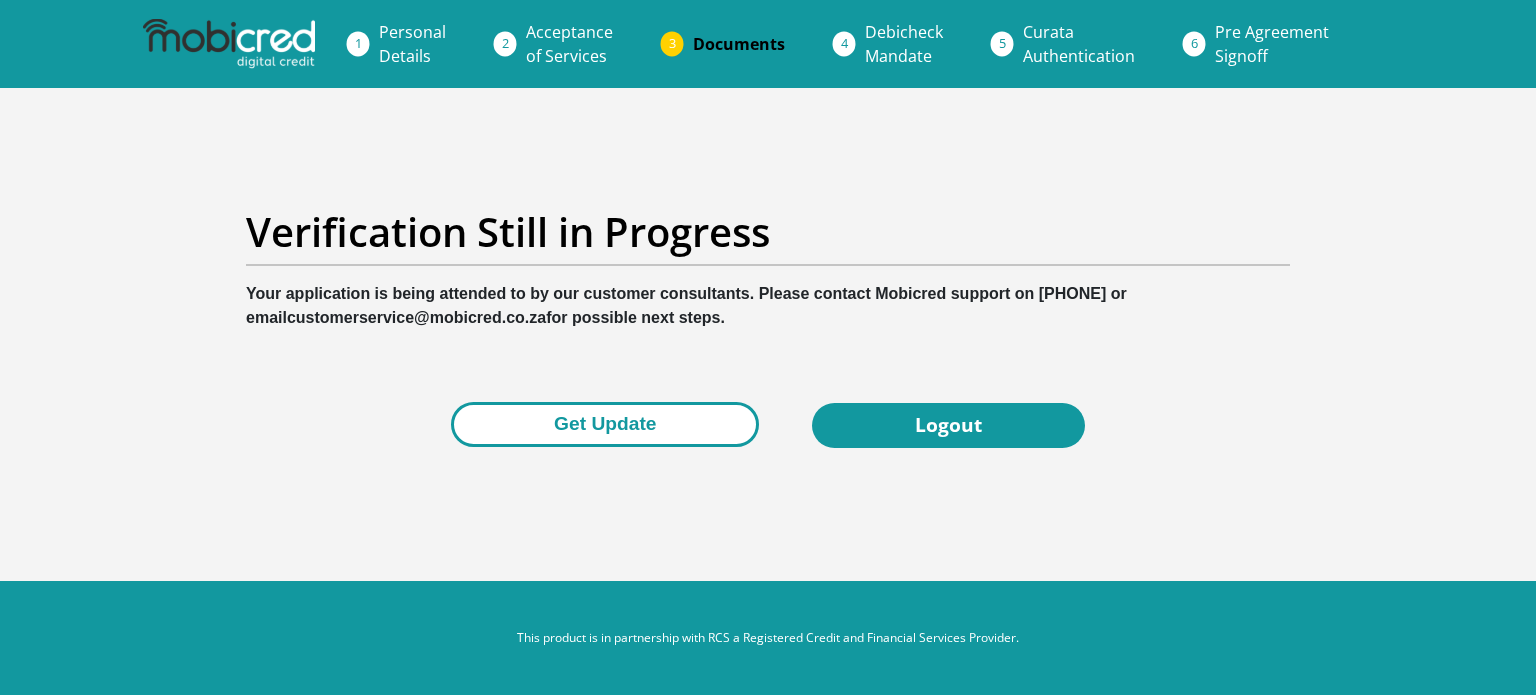 click on "Get Update" at bounding box center [605, 424] 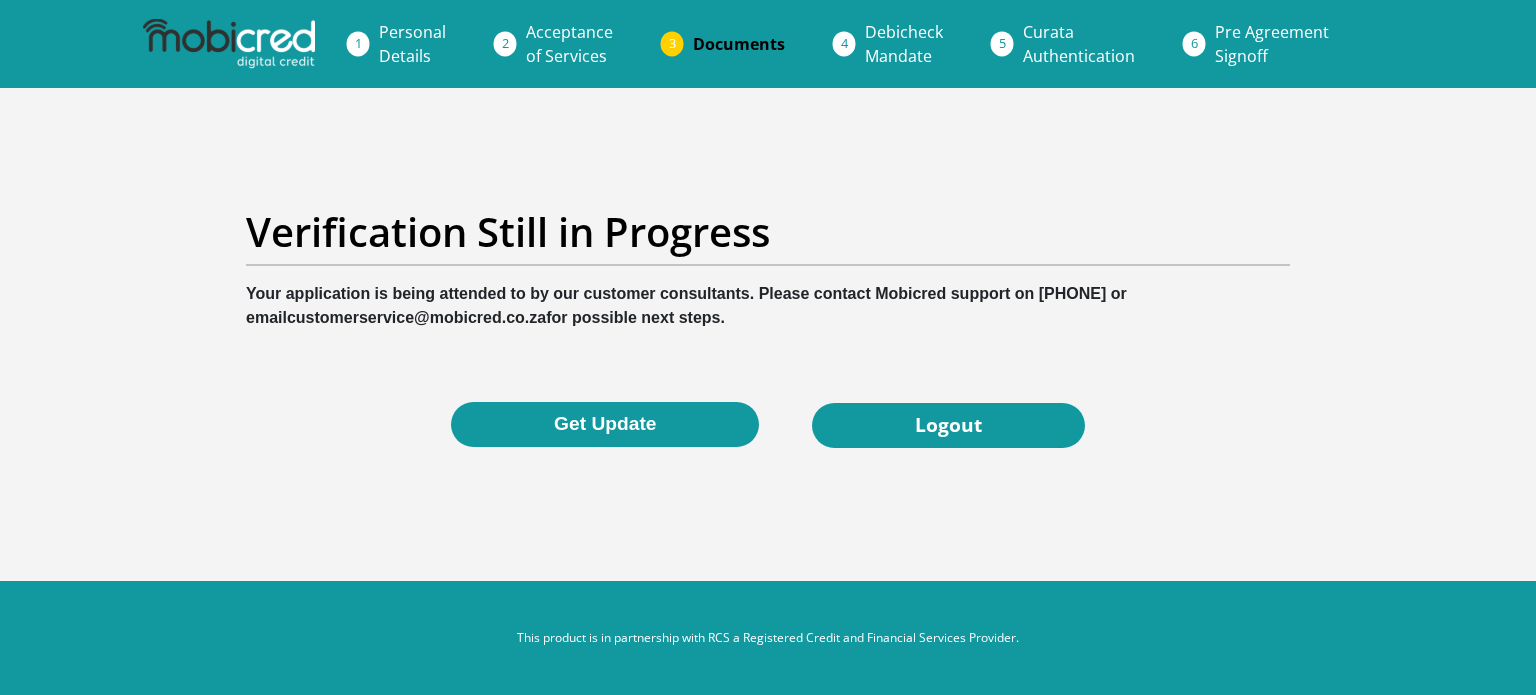 scroll, scrollTop: 0, scrollLeft: 0, axis: both 